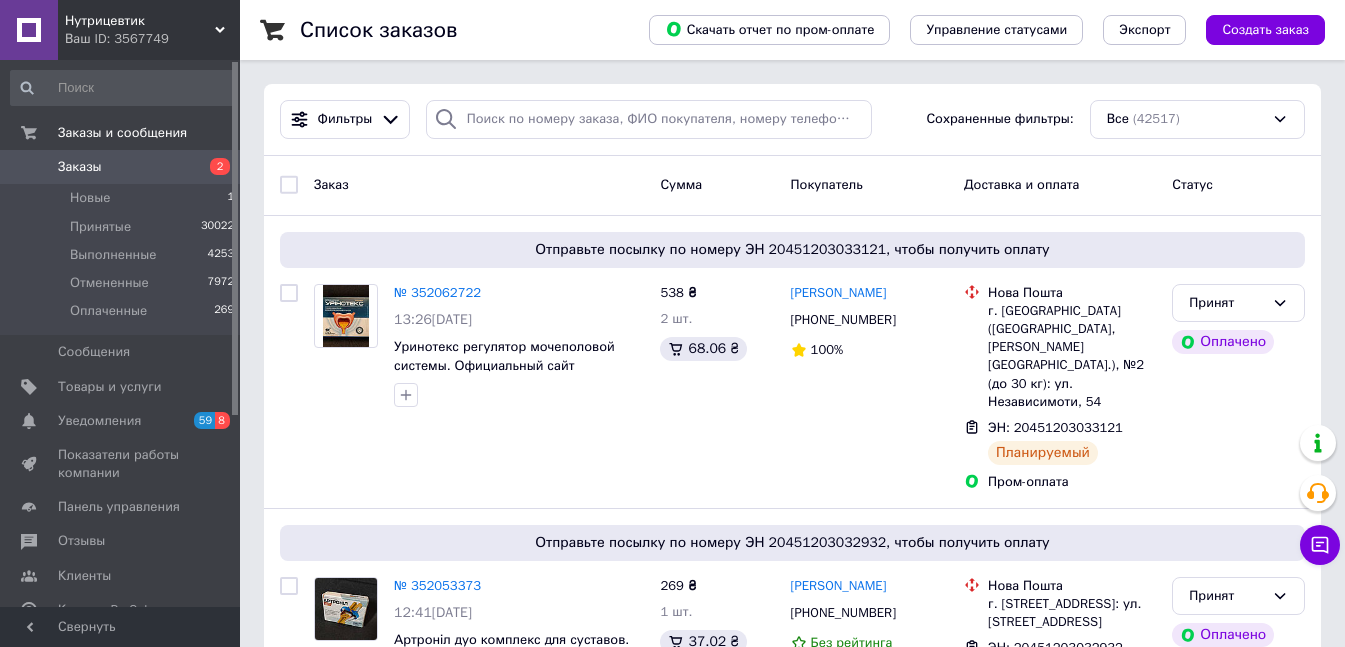 scroll, scrollTop: 0, scrollLeft: 0, axis: both 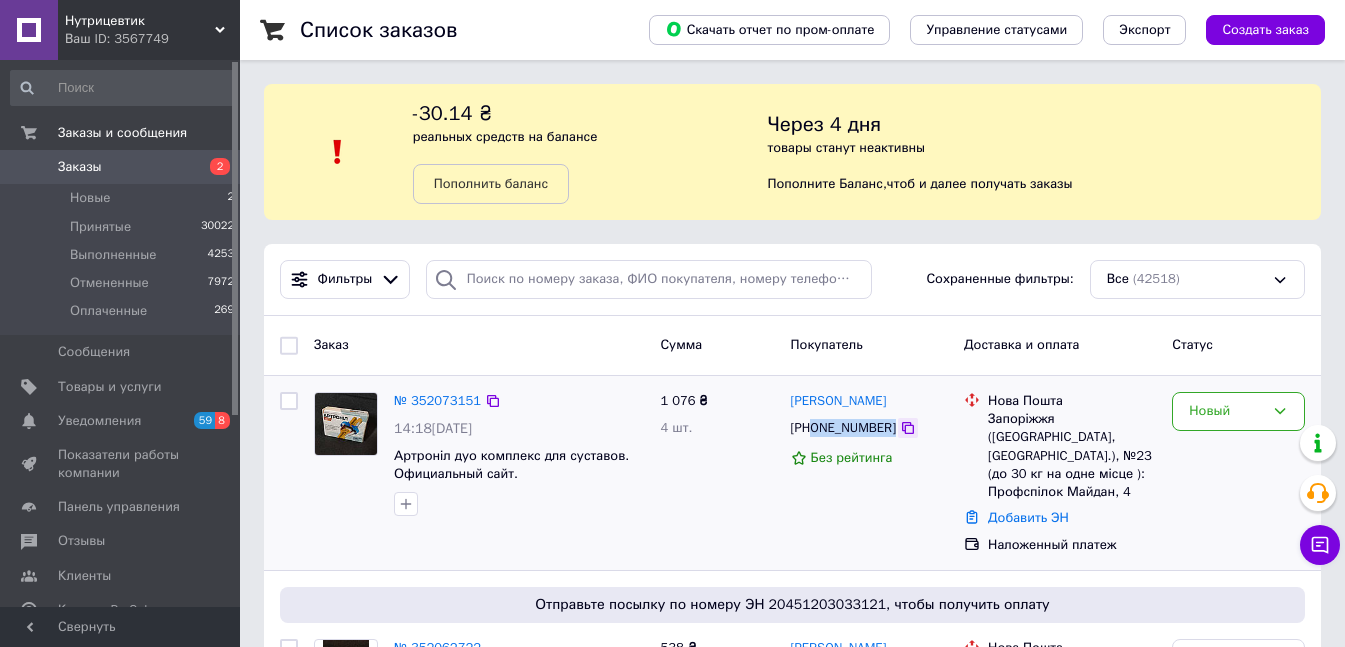 drag, startPoint x: 812, startPoint y: 430, endPoint x: 894, endPoint y: 427, distance: 82.05486 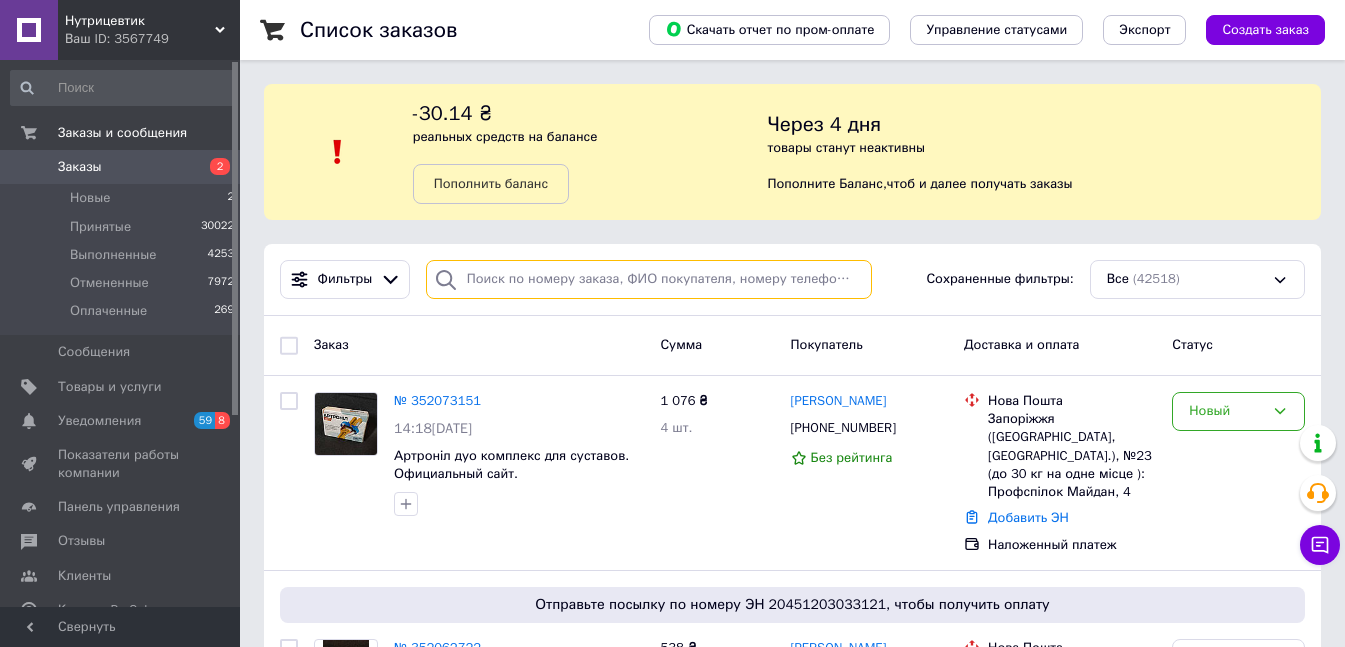 click at bounding box center [649, 279] 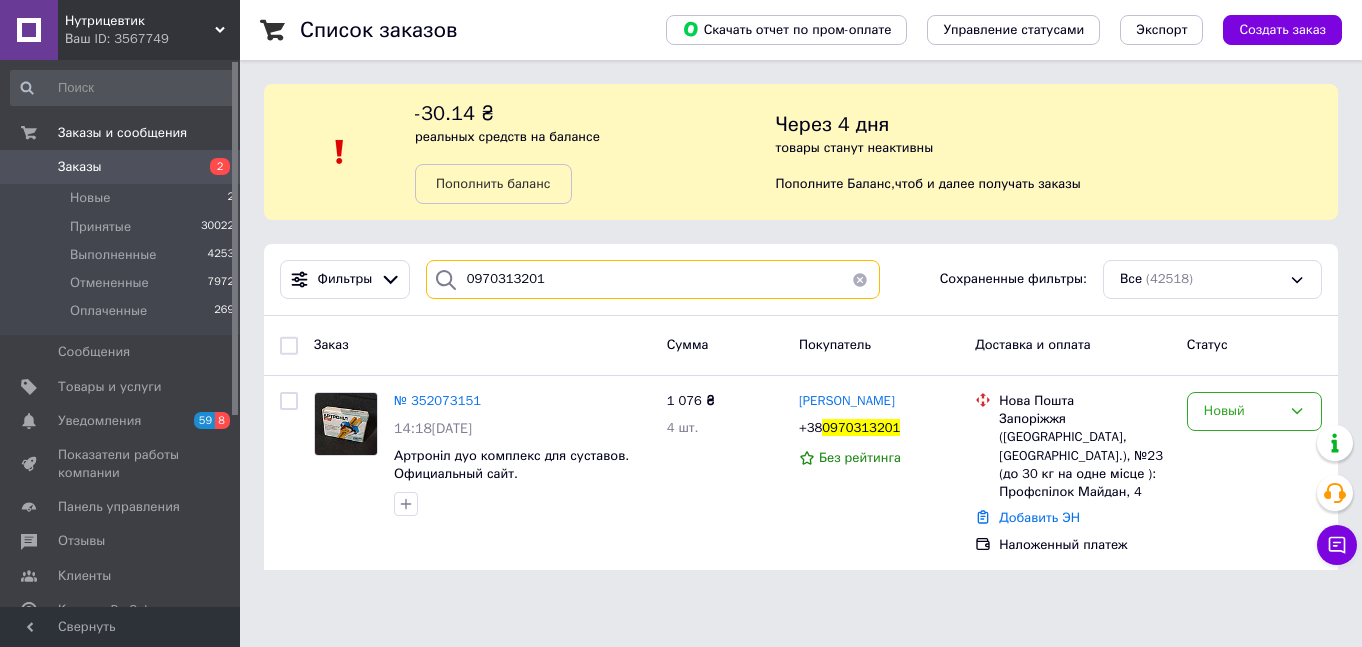 type on "0970313201" 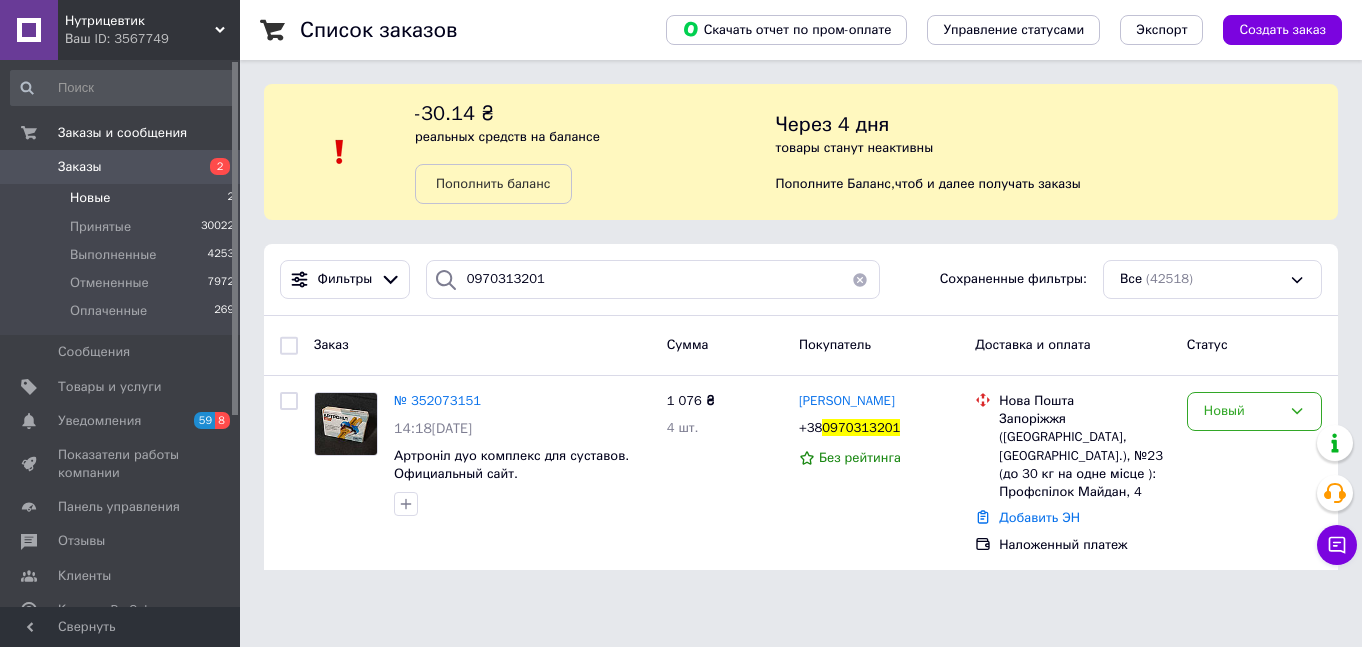 click on "Новые 2" at bounding box center (123, 198) 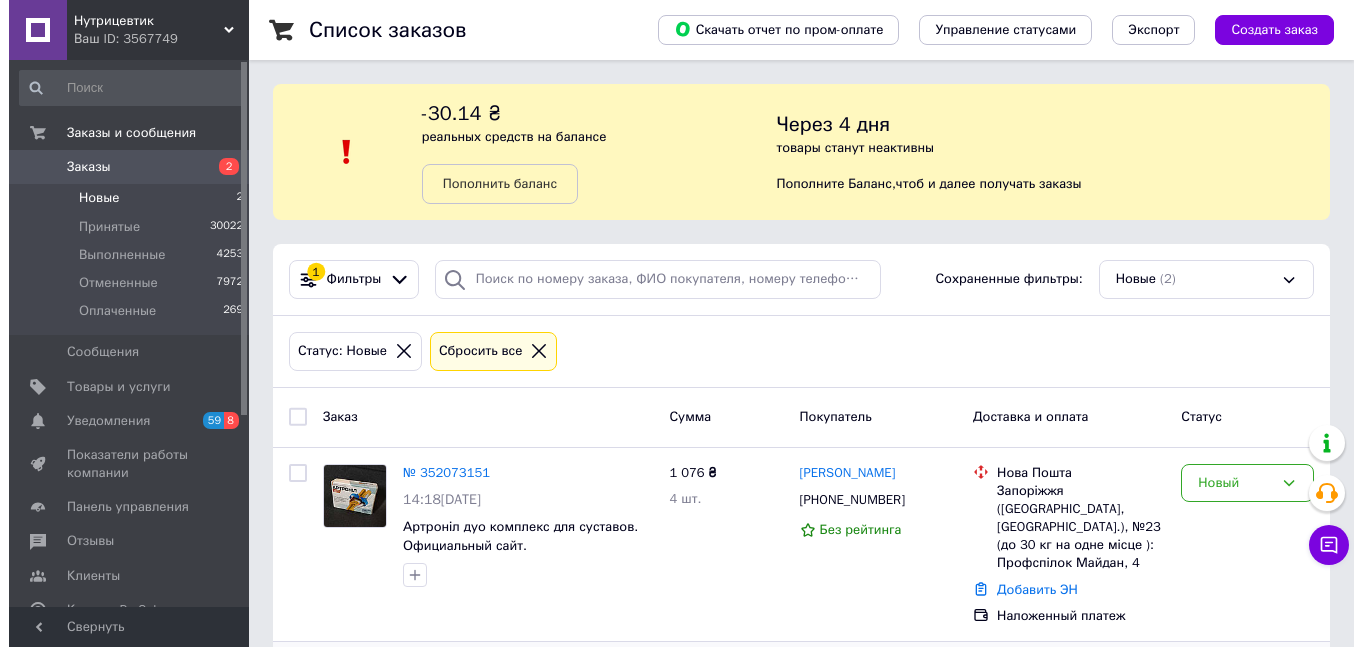 scroll, scrollTop: 177, scrollLeft: 0, axis: vertical 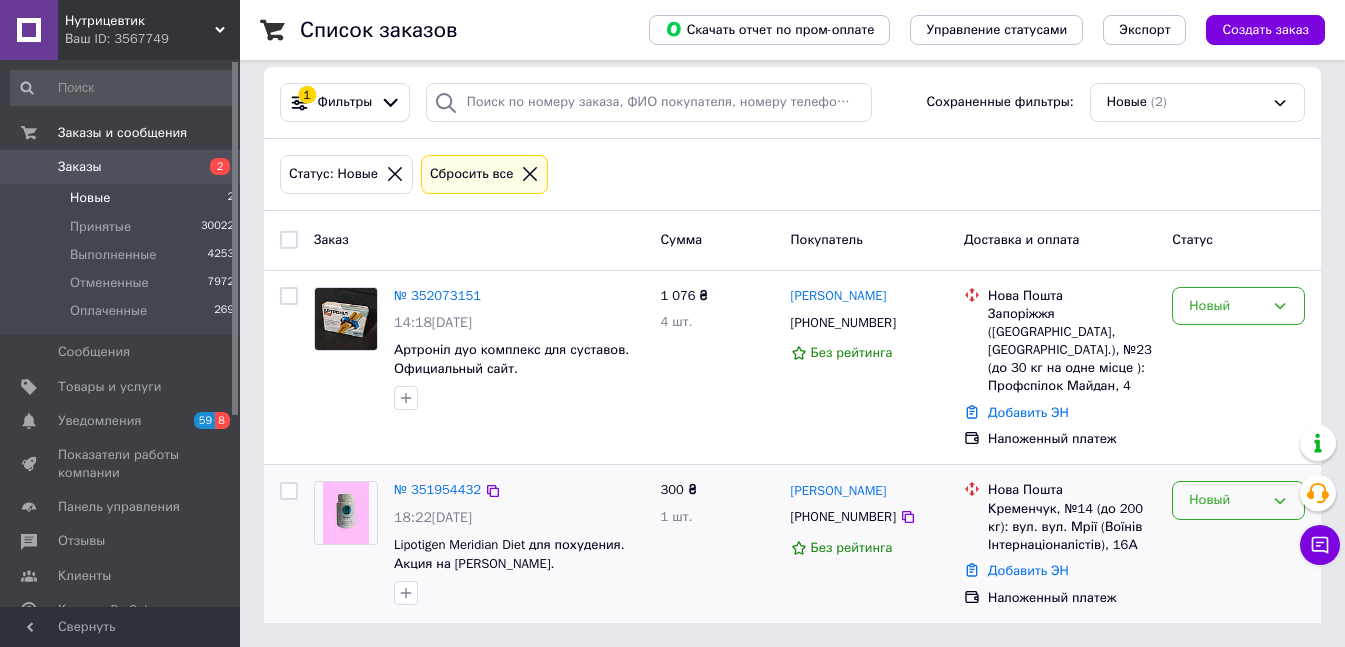 click on "Новый" at bounding box center [1226, 500] 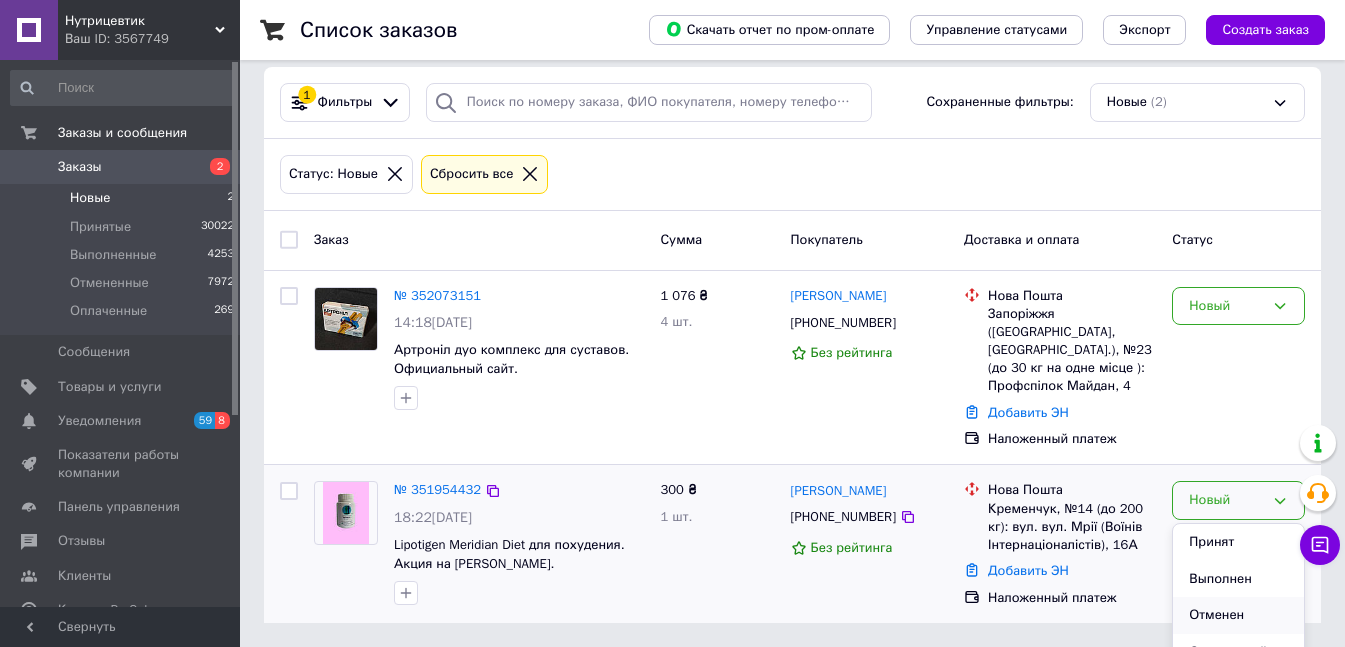 click on "Отменен" at bounding box center (1238, 615) 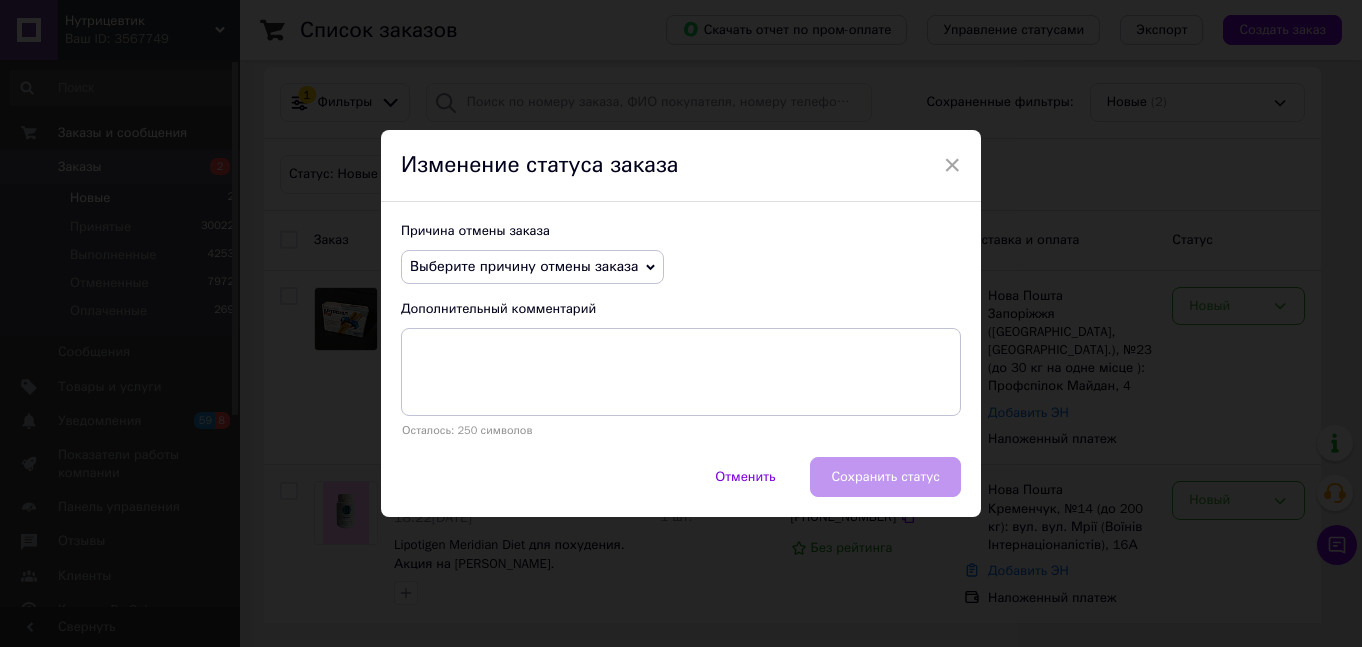 click on "Выберите причину отмены заказа" at bounding box center [524, 266] 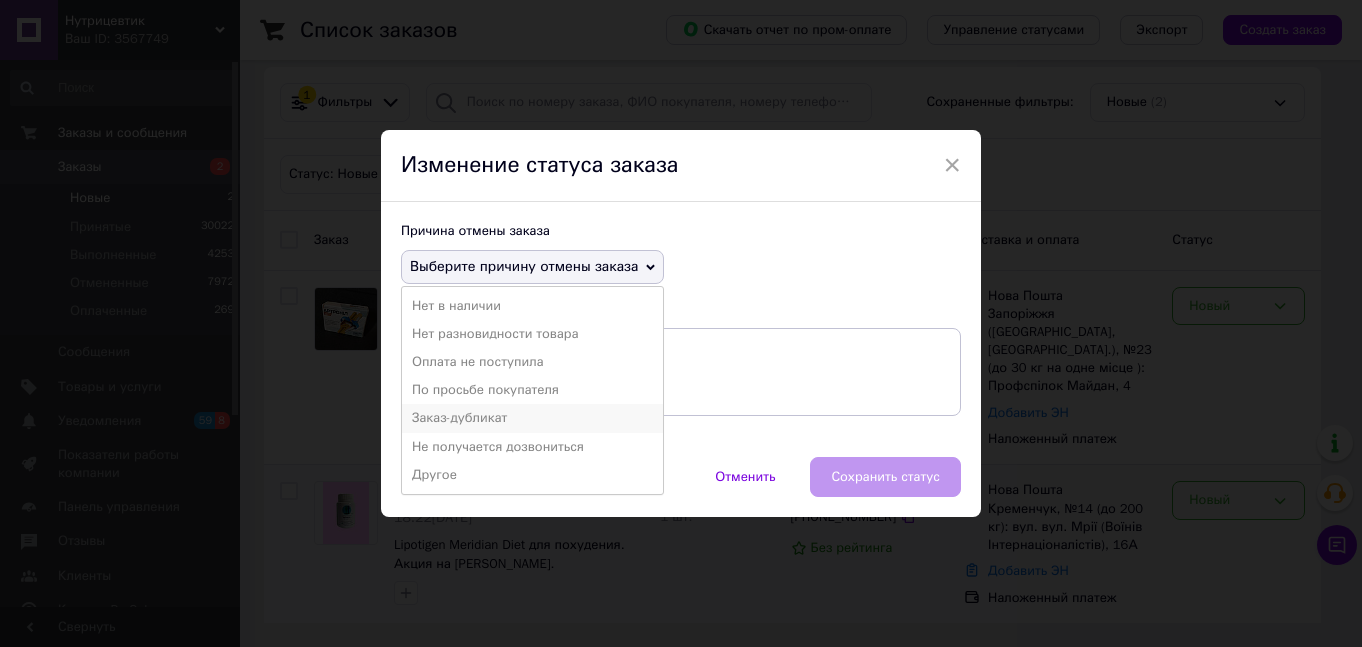 click on "Заказ-дубликат" at bounding box center [532, 418] 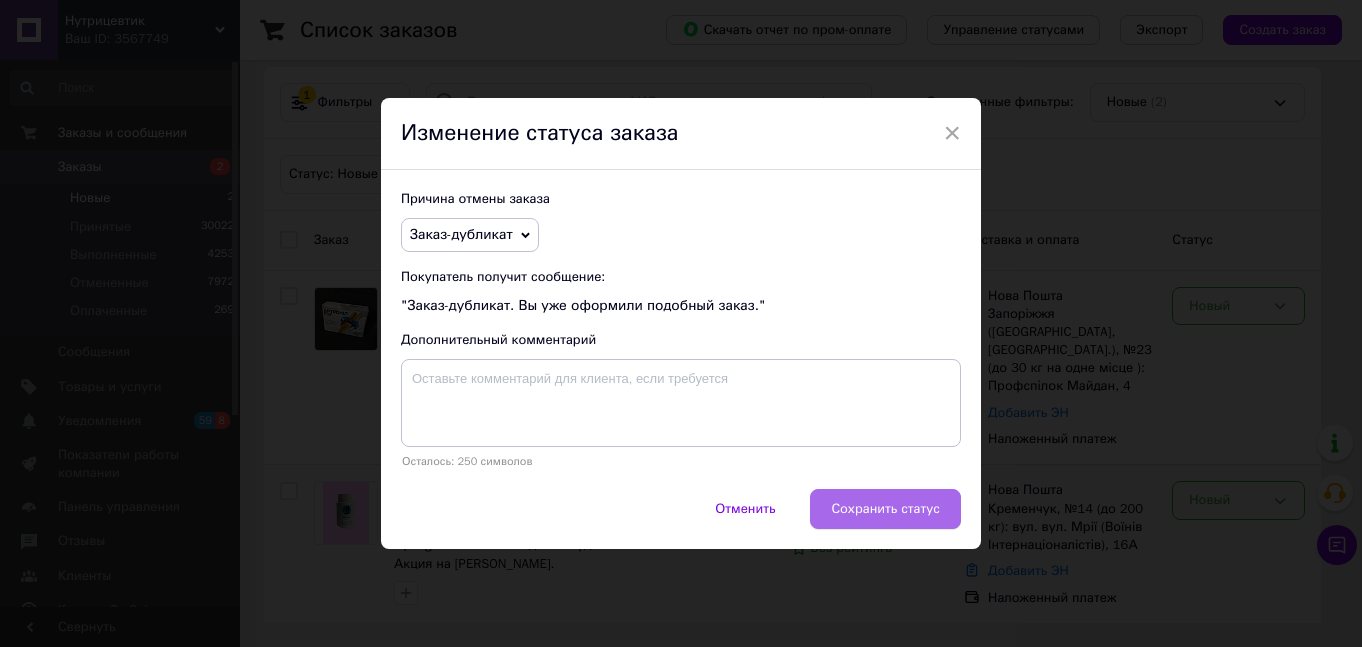 click on "Сохранить статус" at bounding box center [885, 509] 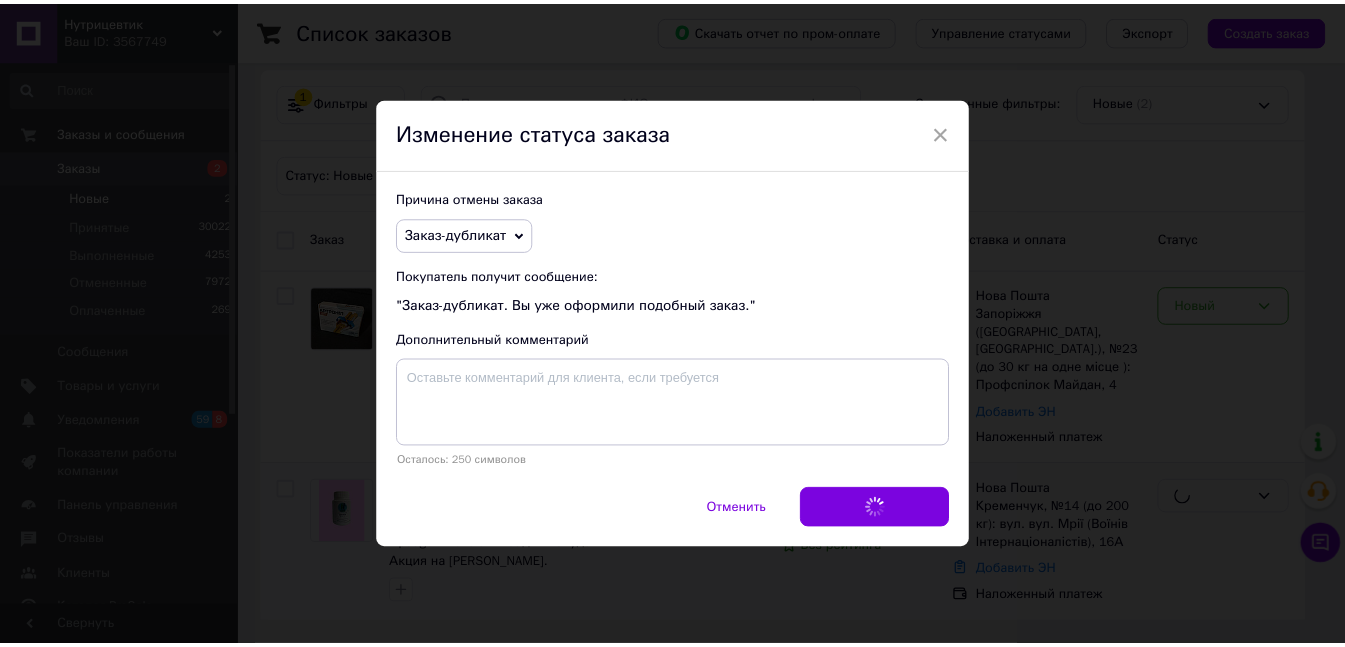 scroll, scrollTop: 159, scrollLeft: 0, axis: vertical 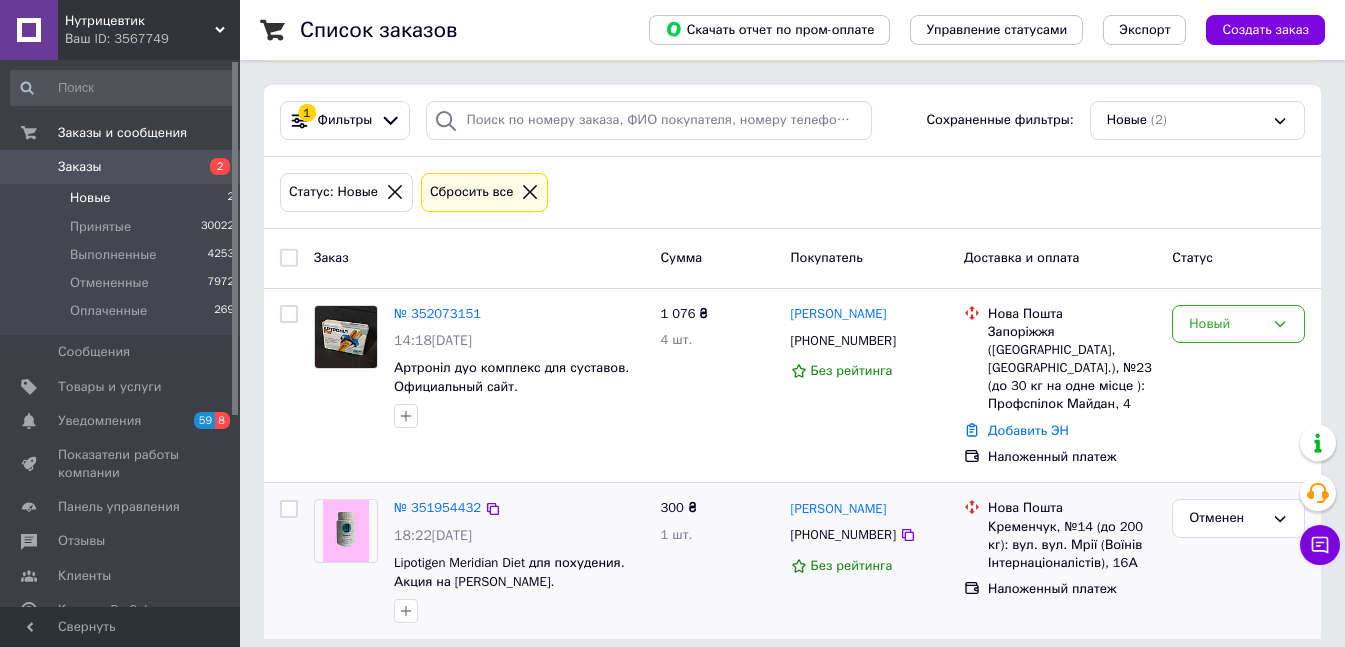 click on "Заказы" at bounding box center (121, 167) 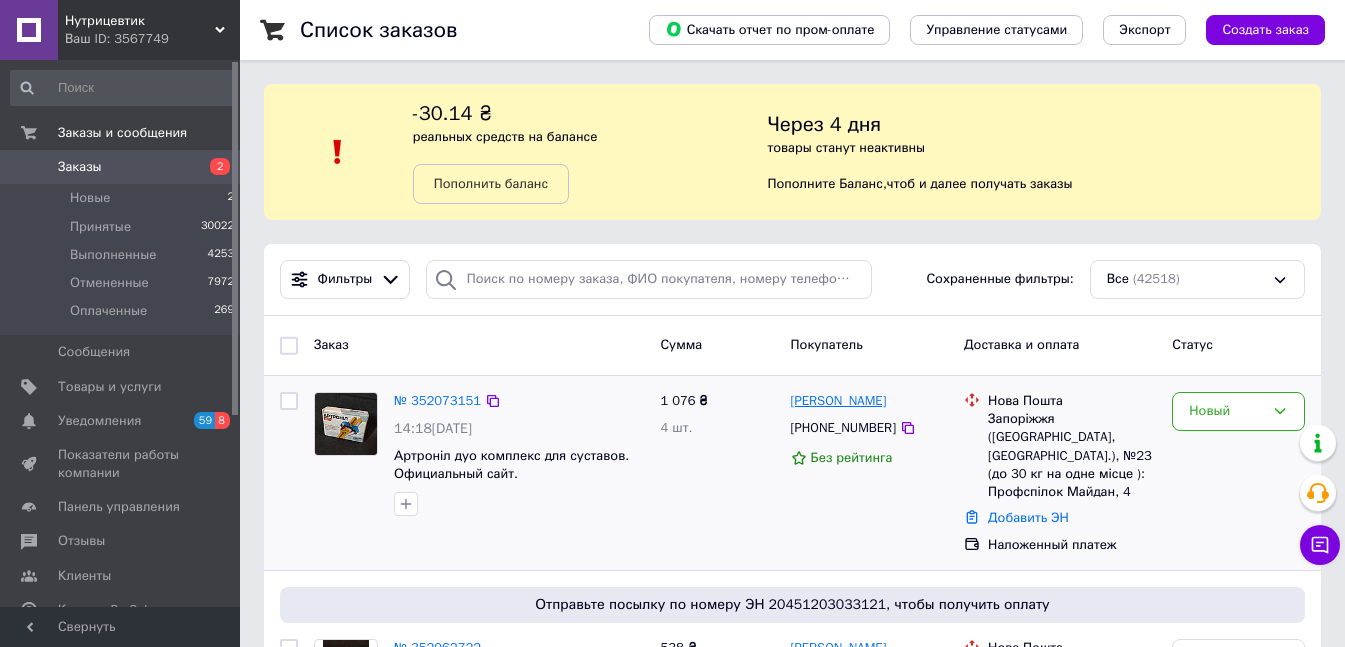 drag, startPoint x: 896, startPoint y: 403, endPoint x: 790, endPoint y: 406, distance: 106.04244 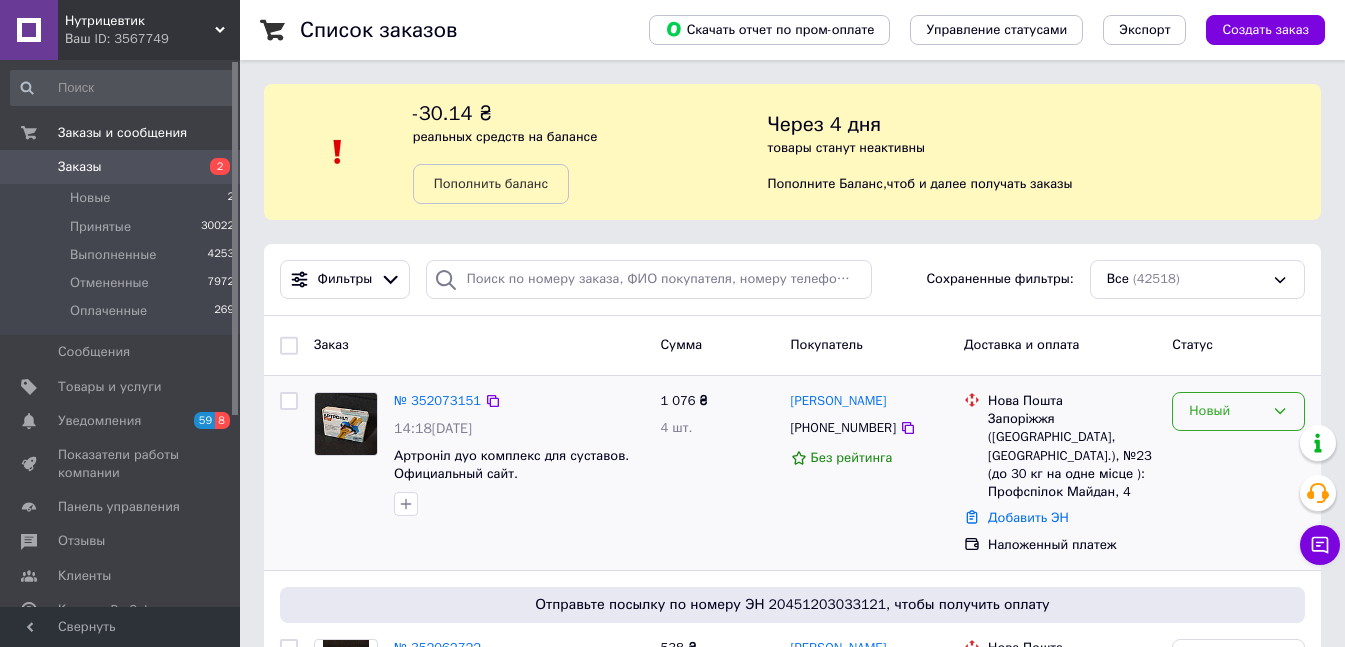 drag, startPoint x: 1238, startPoint y: 418, endPoint x: 1227, endPoint y: 427, distance: 14.21267 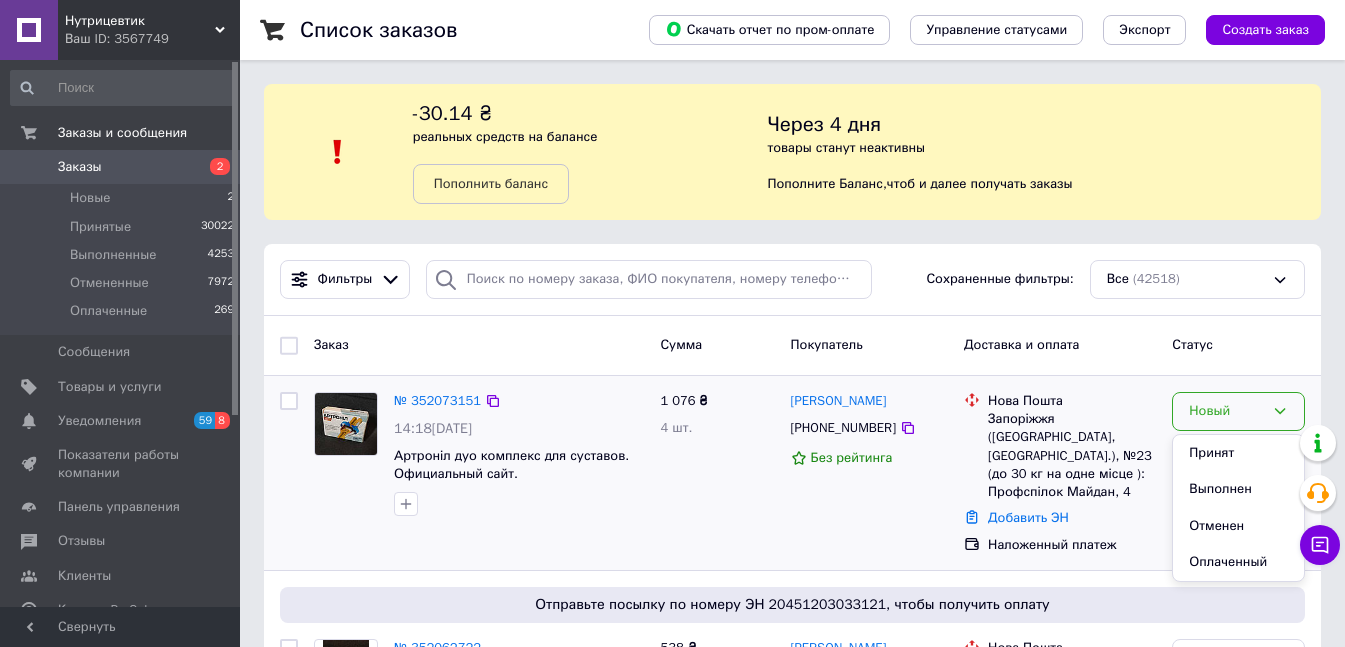 click on "Принят" at bounding box center (1238, 453) 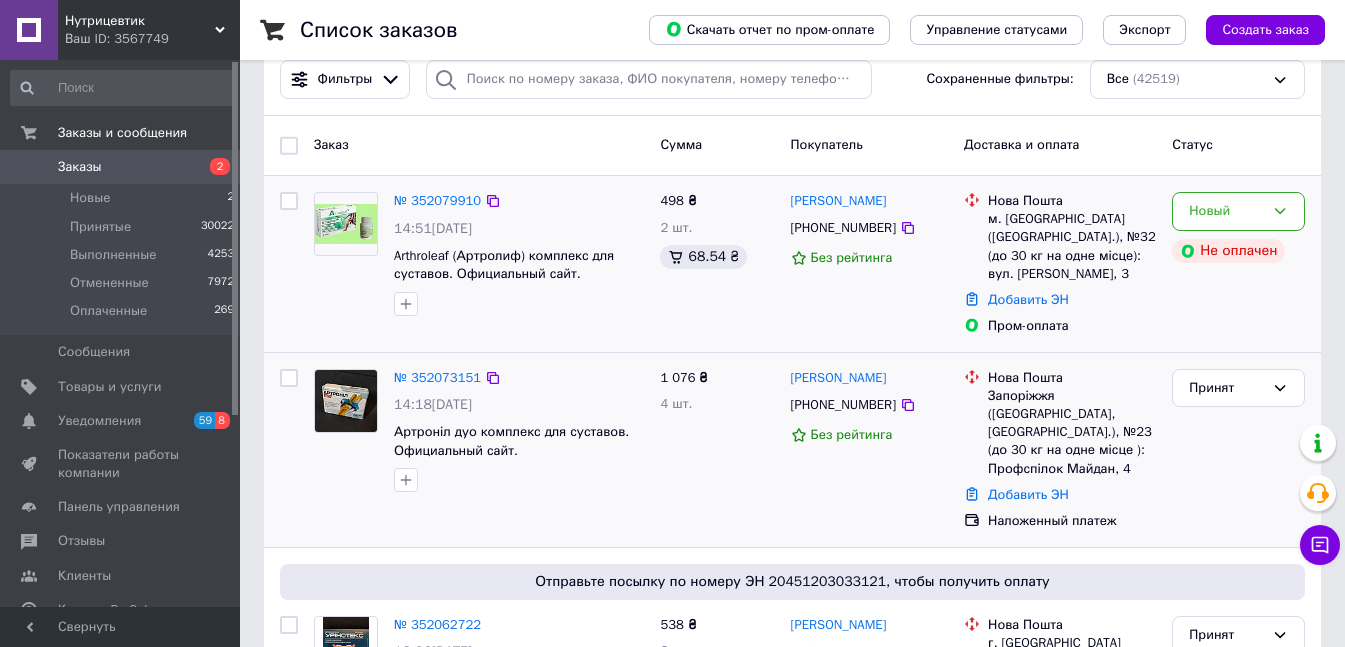 scroll, scrollTop: 300, scrollLeft: 0, axis: vertical 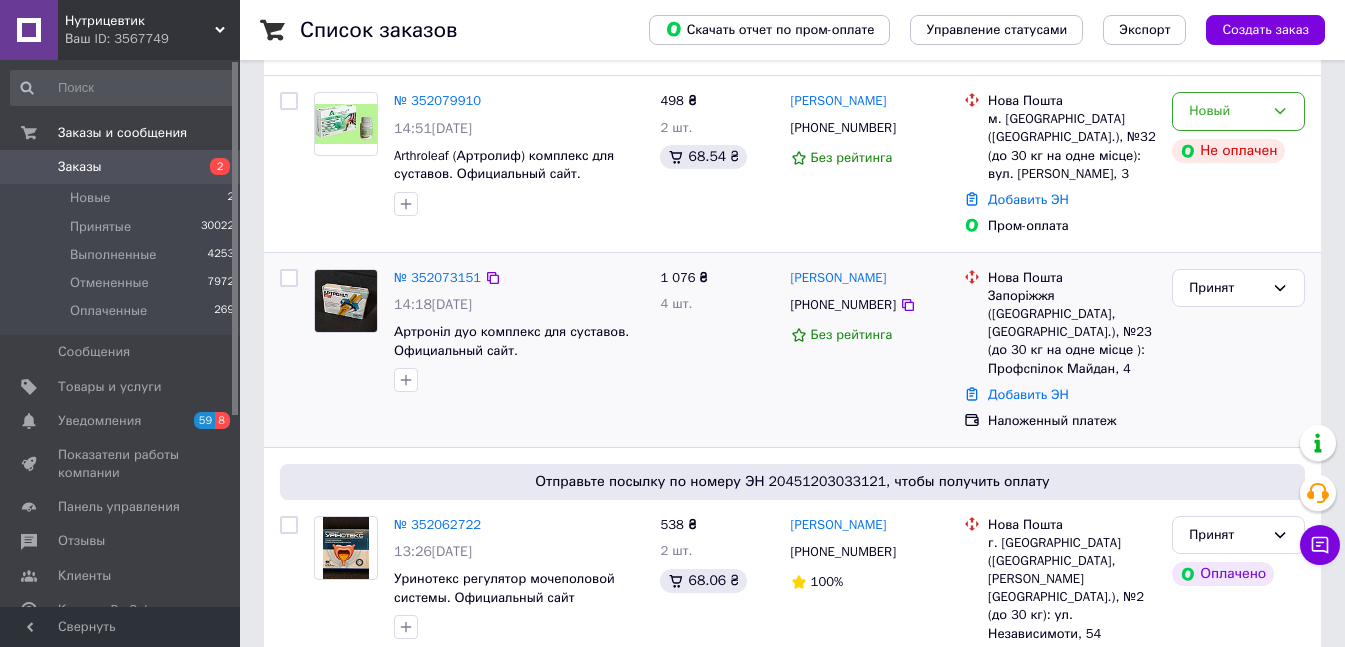 click on "Заказы" at bounding box center (121, 167) 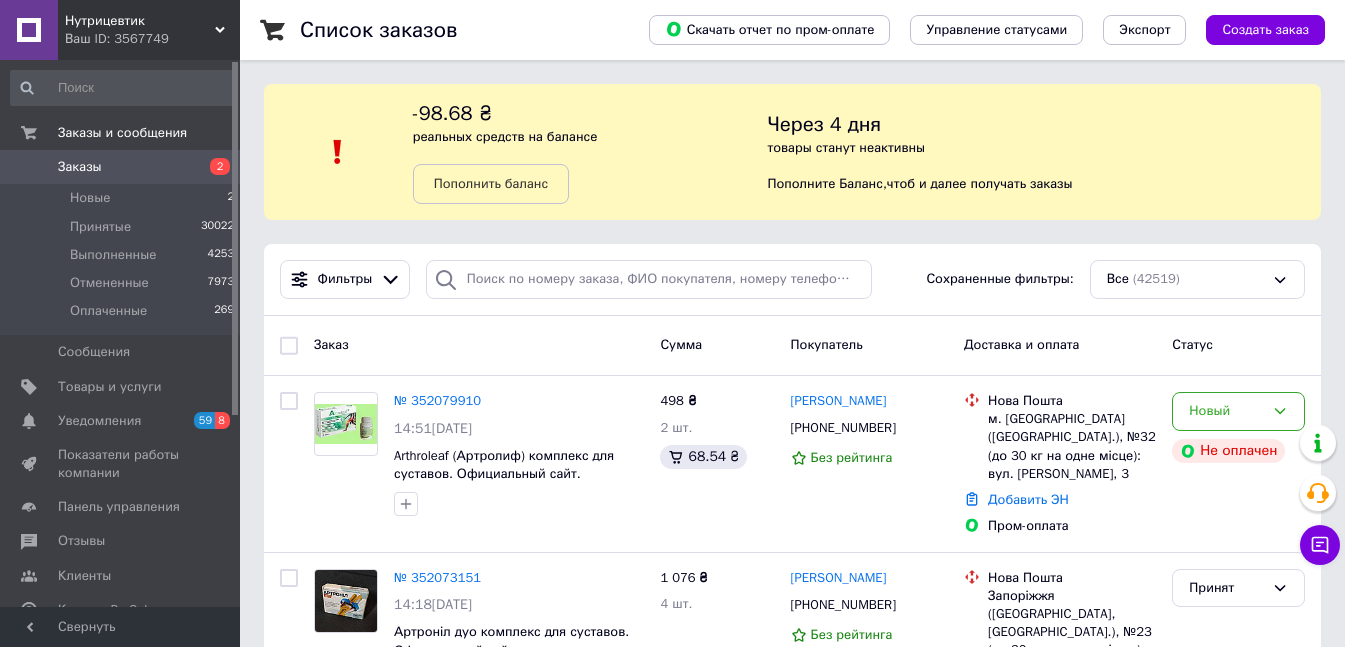click on "Заказы" at bounding box center [121, 167] 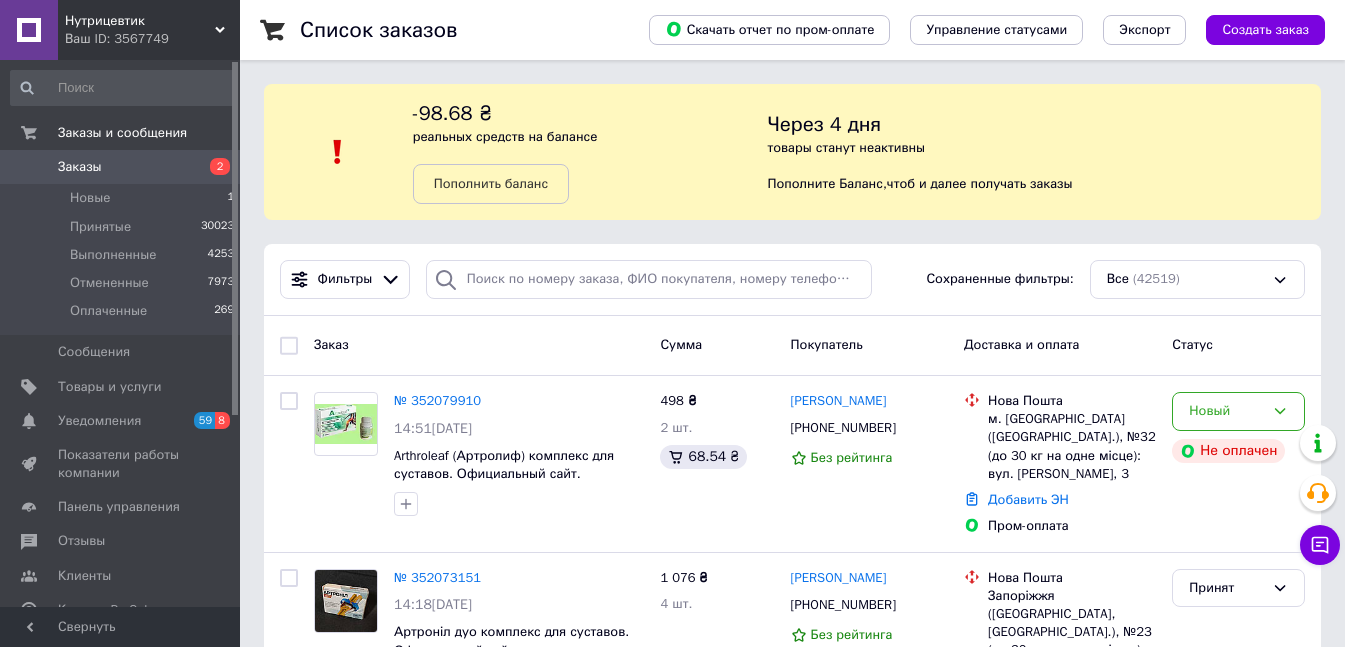 click on "Заказы" at bounding box center [121, 167] 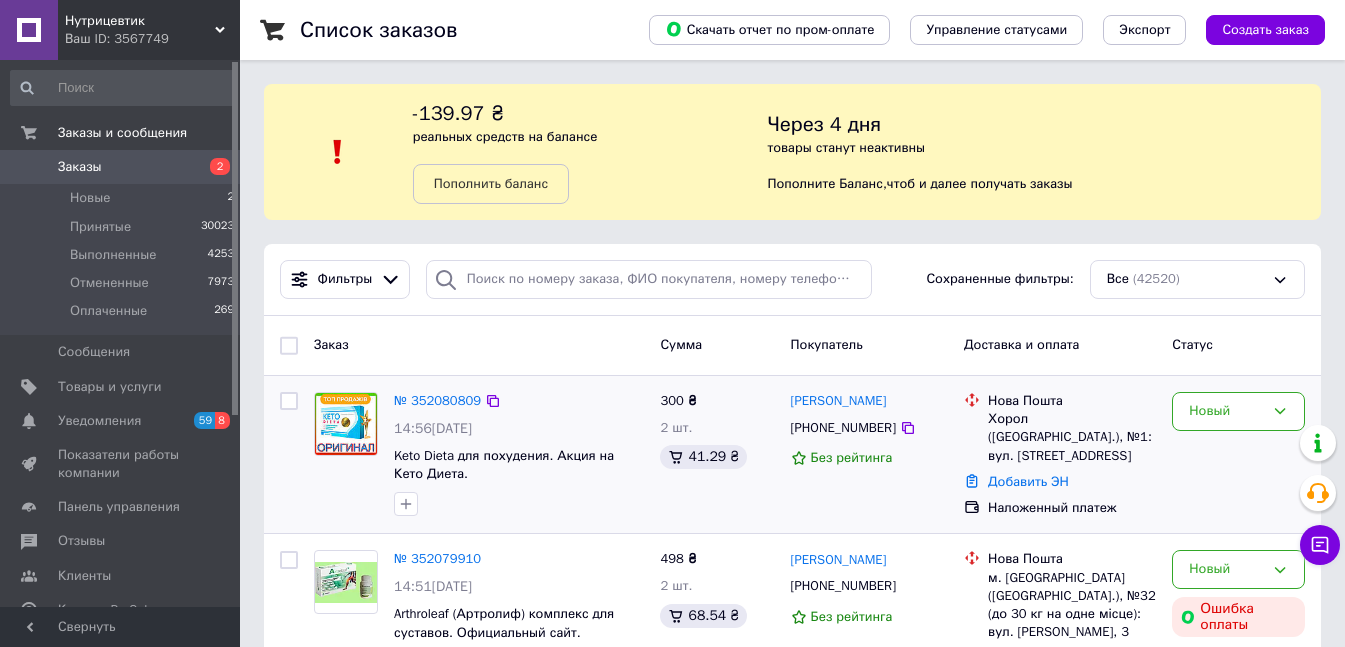 scroll, scrollTop: 200, scrollLeft: 0, axis: vertical 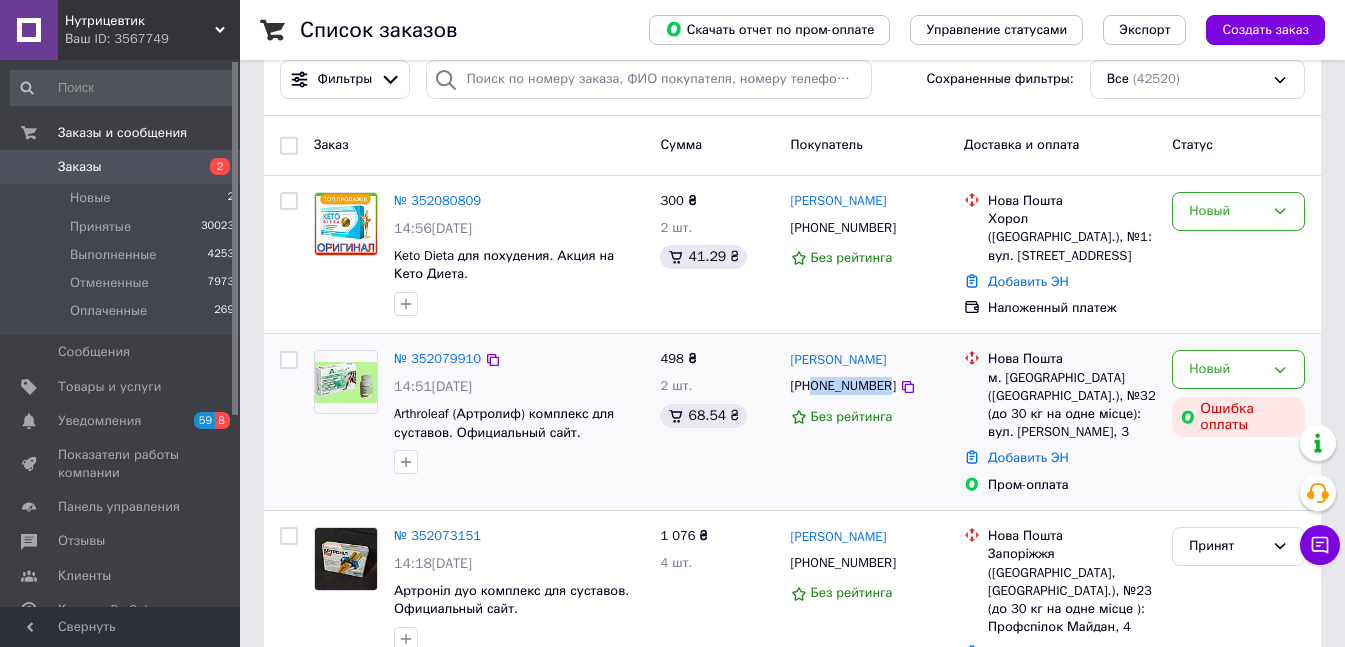 drag, startPoint x: 812, startPoint y: 388, endPoint x: 884, endPoint y: 383, distance: 72.1734 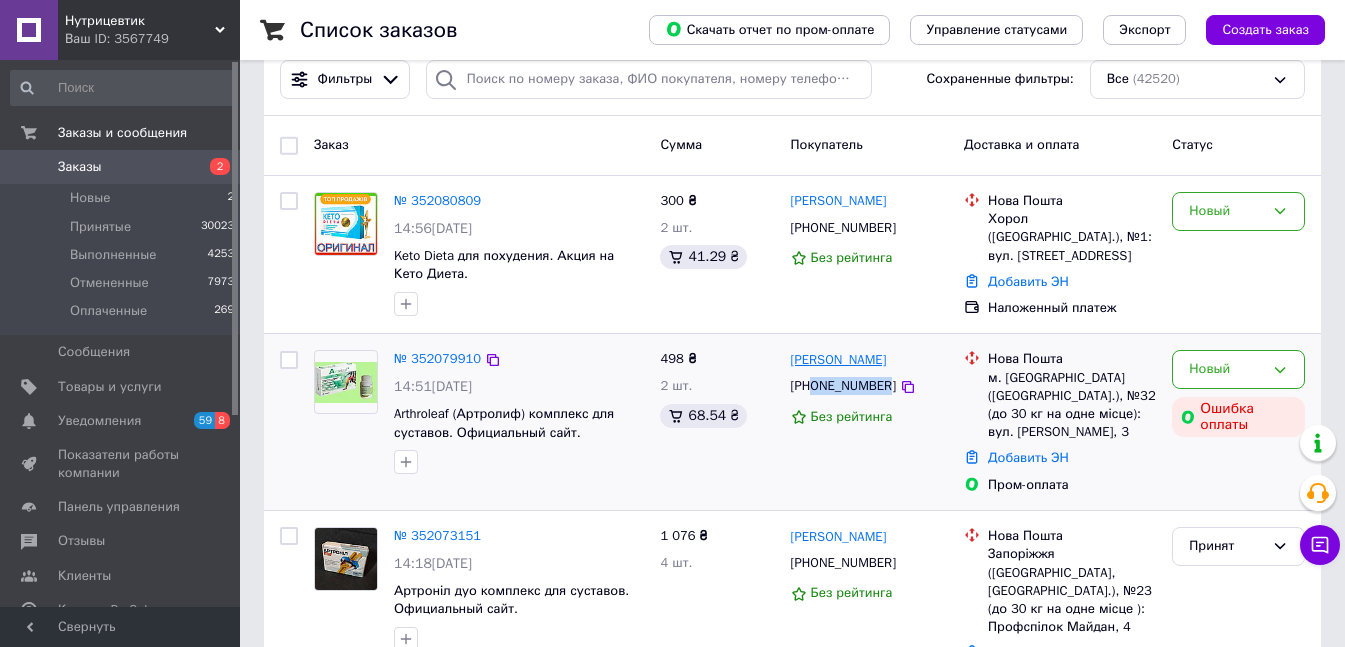 copy on "0675671879" 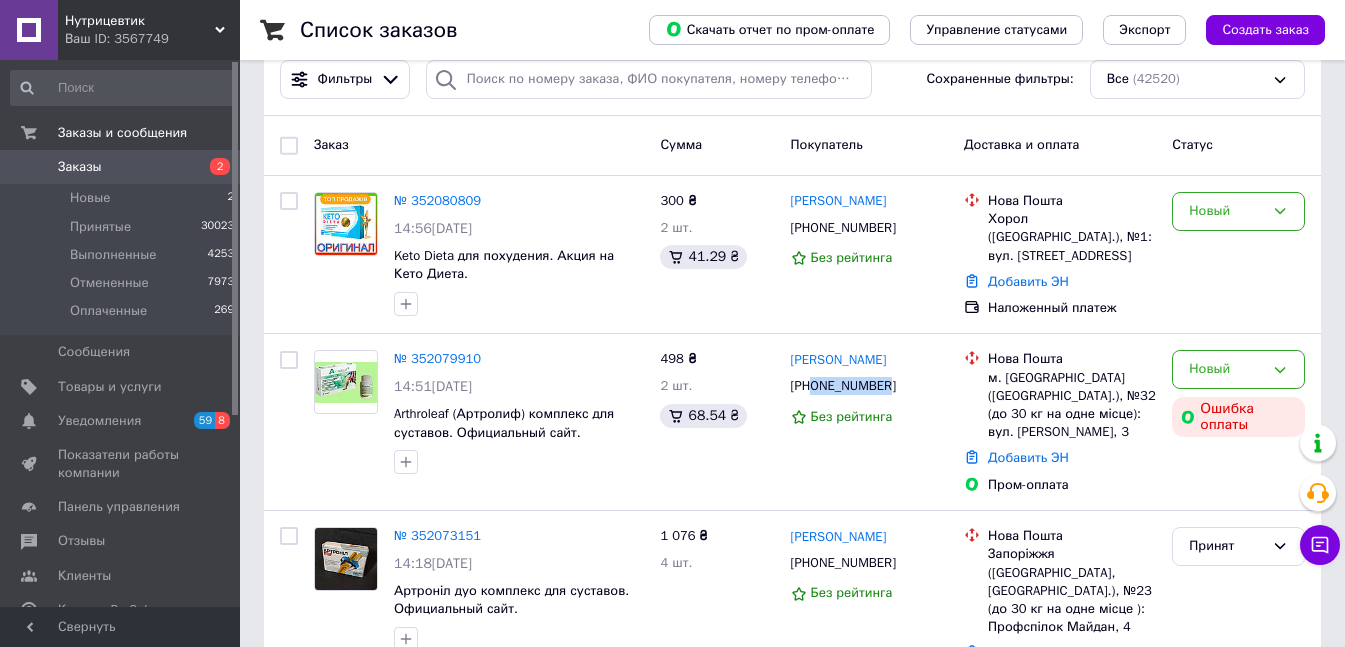 click on "Заказы" at bounding box center (121, 167) 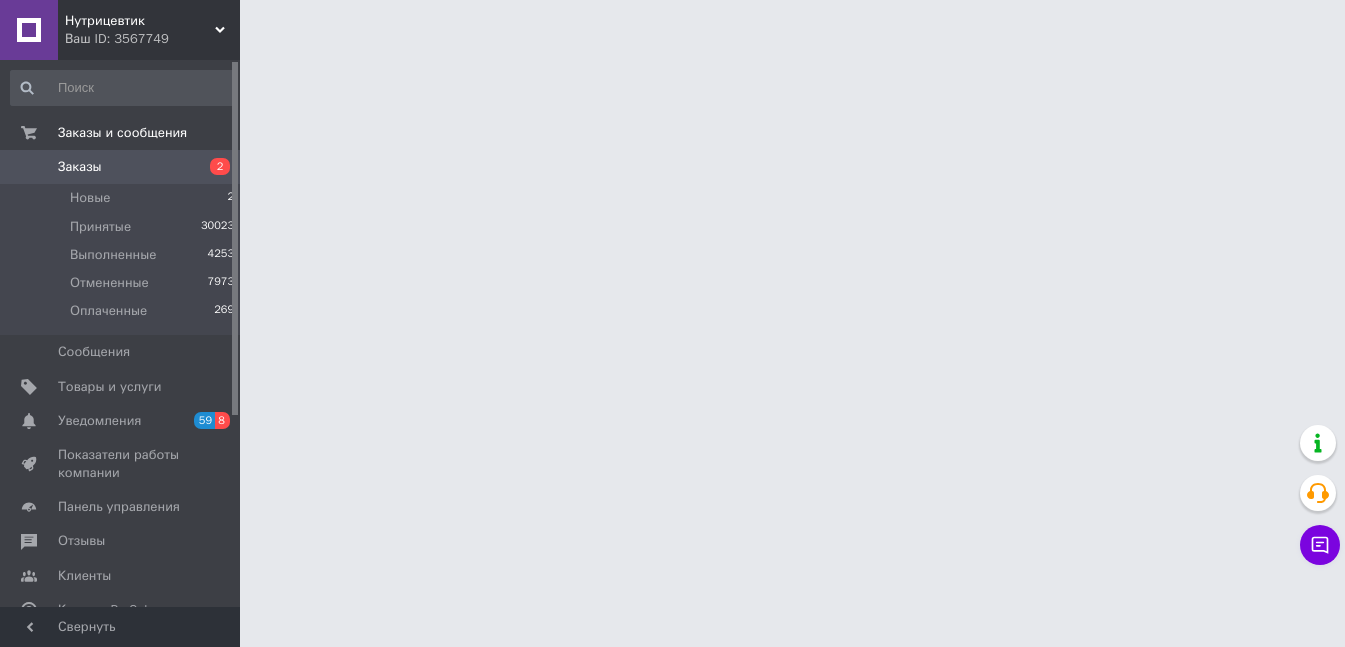 scroll, scrollTop: 0, scrollLeft: 0, axis: both 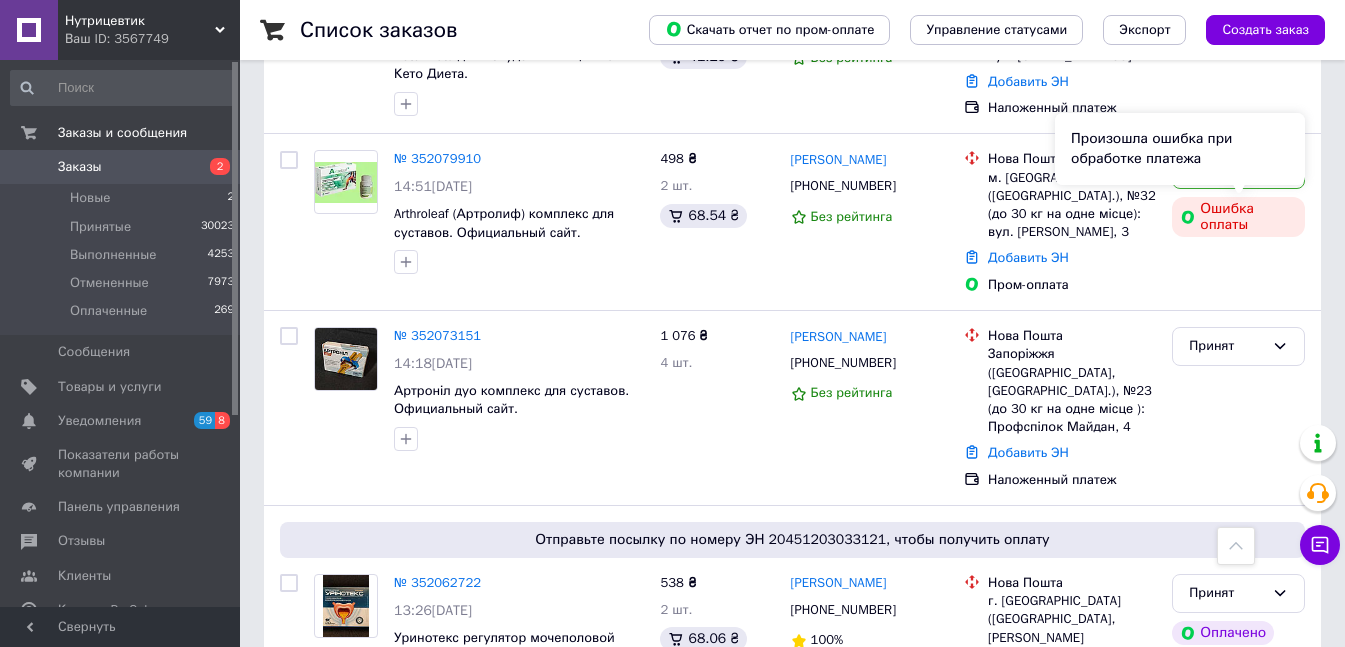 click on "Произошла ошибка при обработке платежа" at bounding box center [1180, 149] 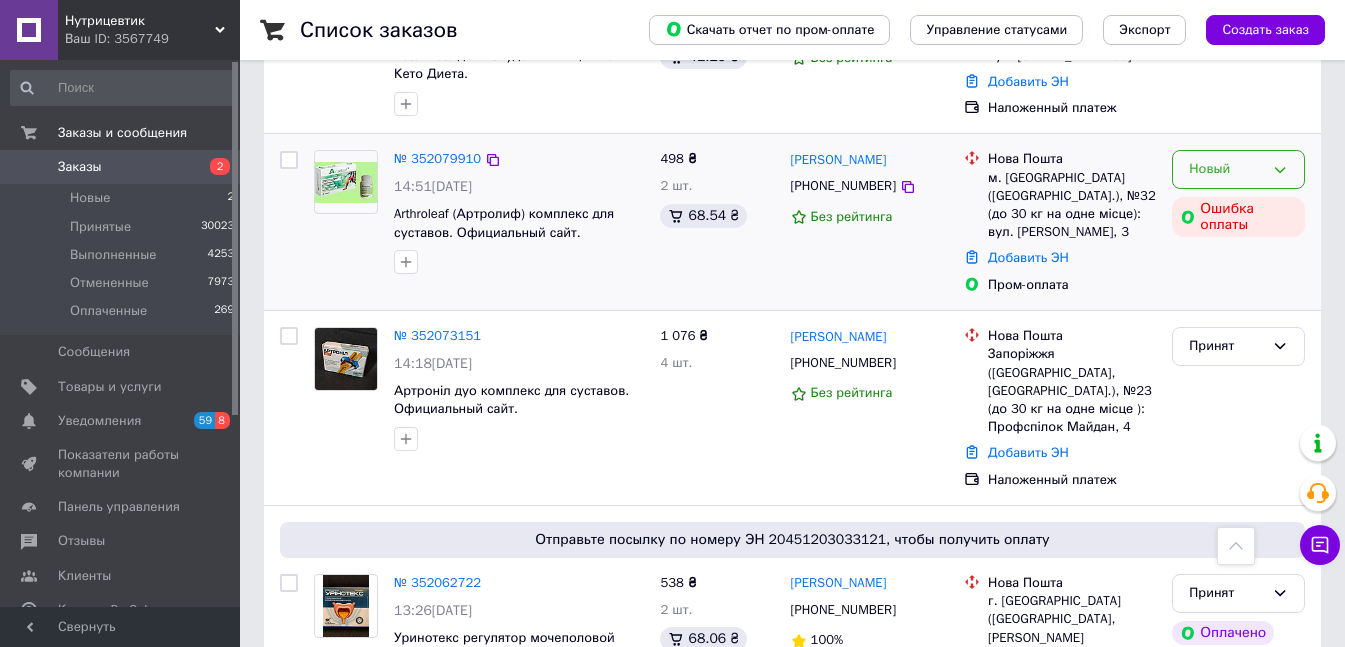 click on "Новый" at bounding box center [1226, 169] 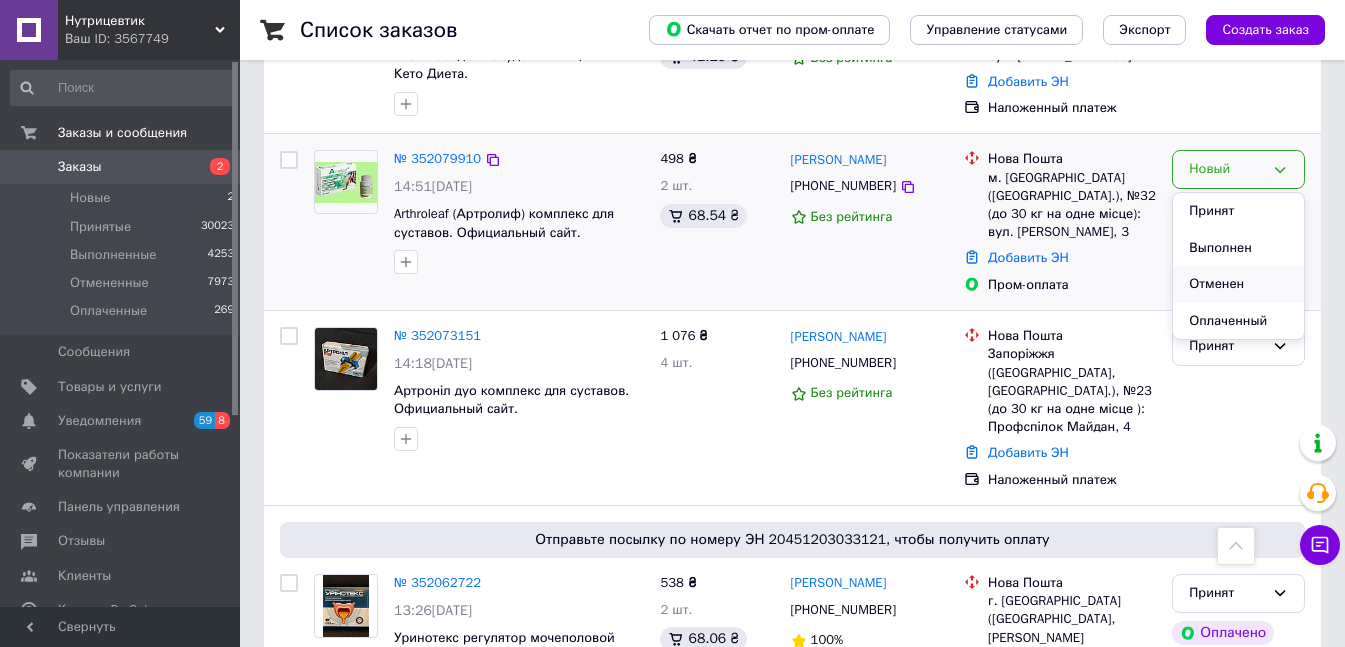 click on "Отменен" at bounding box center (1238, 284) 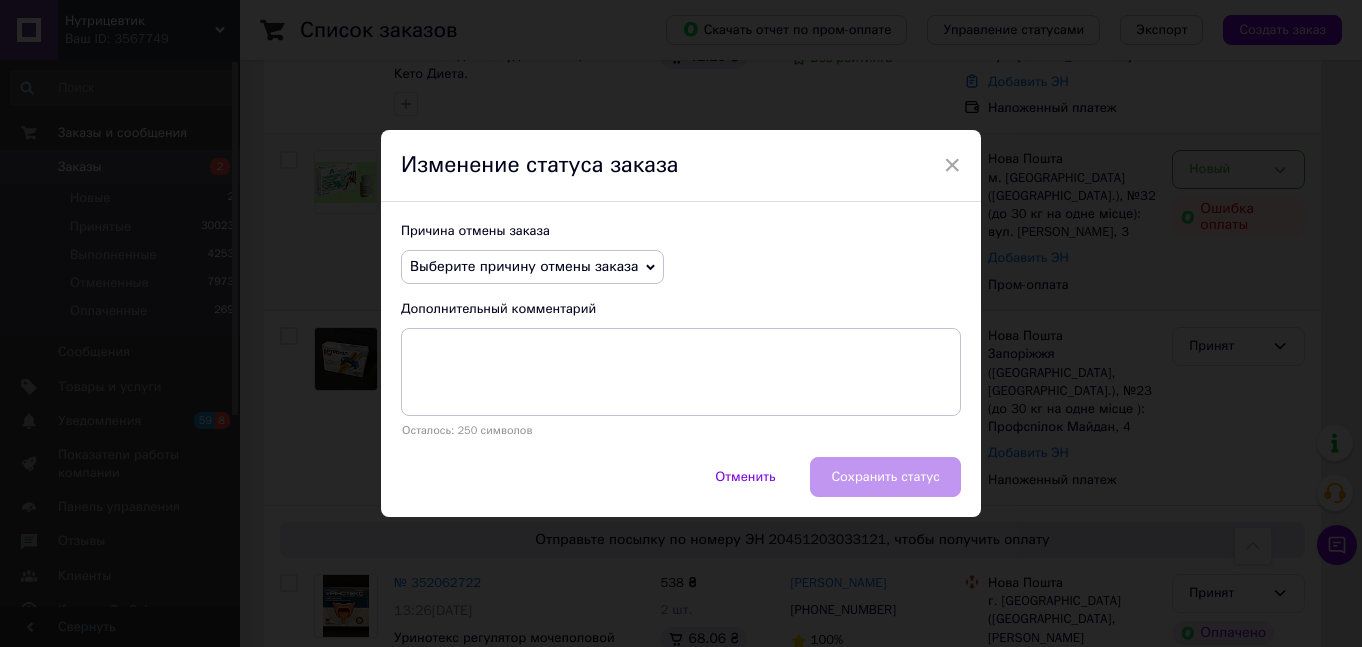click on "Выберите причину отмены заказа" at bounding box center (524, 266) 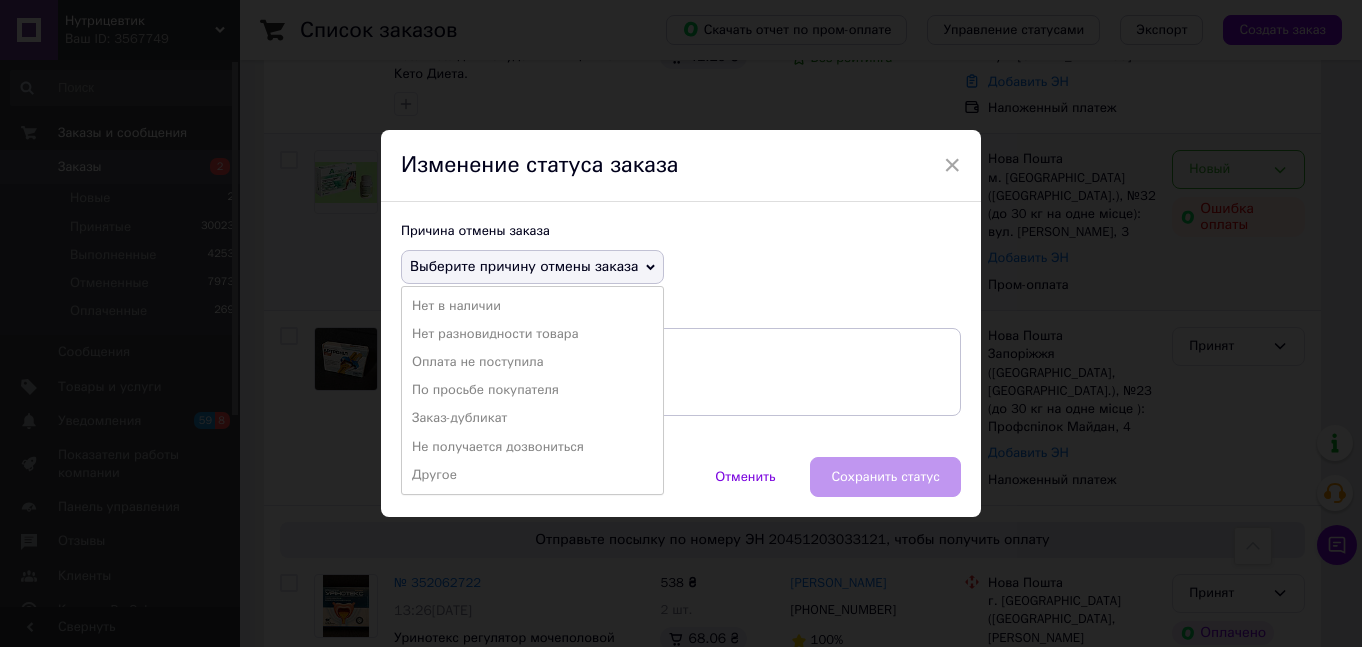 click on "Оплата не поступила" at bounding box center (532, 362) 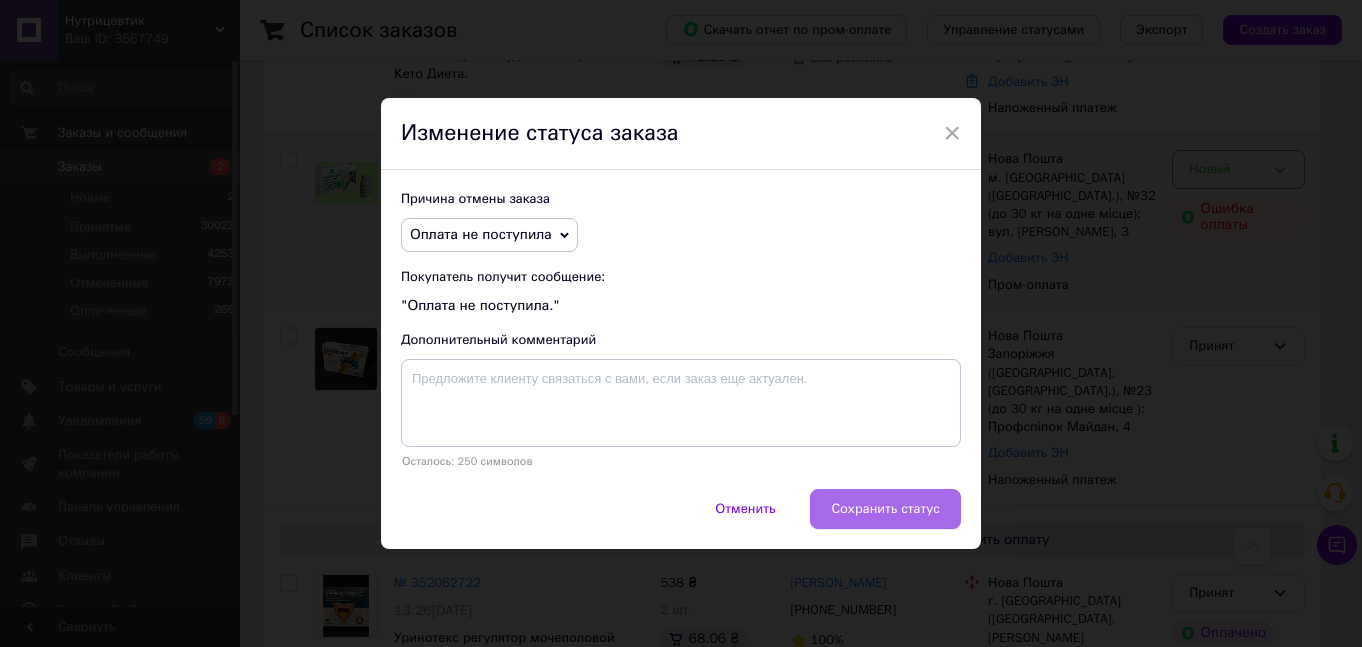 click on "Сохранить статус" at bounding box center (885, 509) 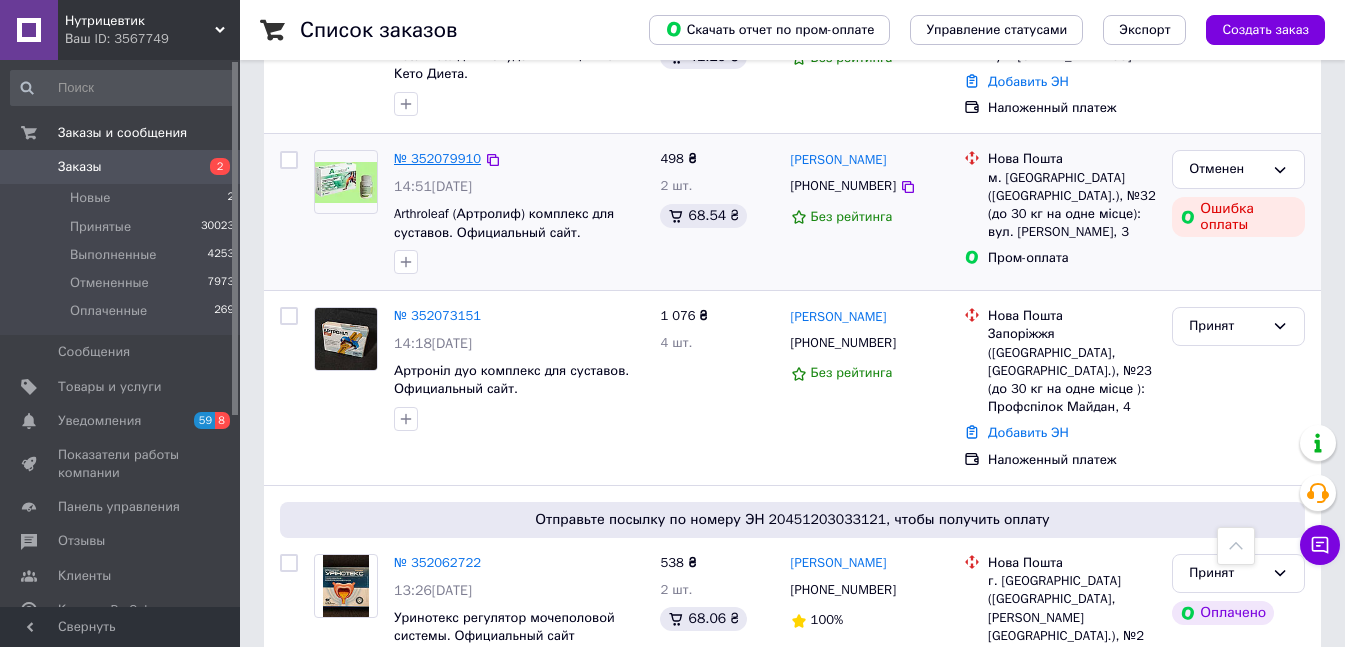 click on "№ 352079910" at bounding box center (437, 158) 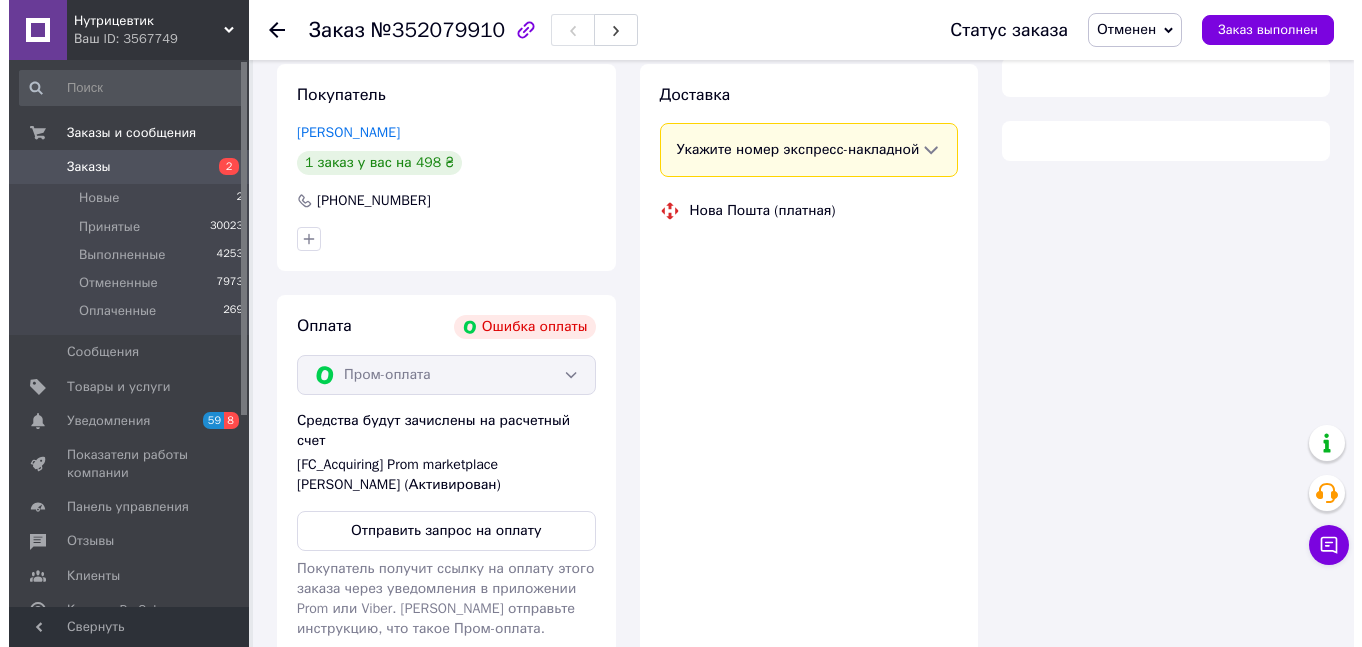 scroll, scrollTop: 400, scrollLeft: 0, axis: vertical 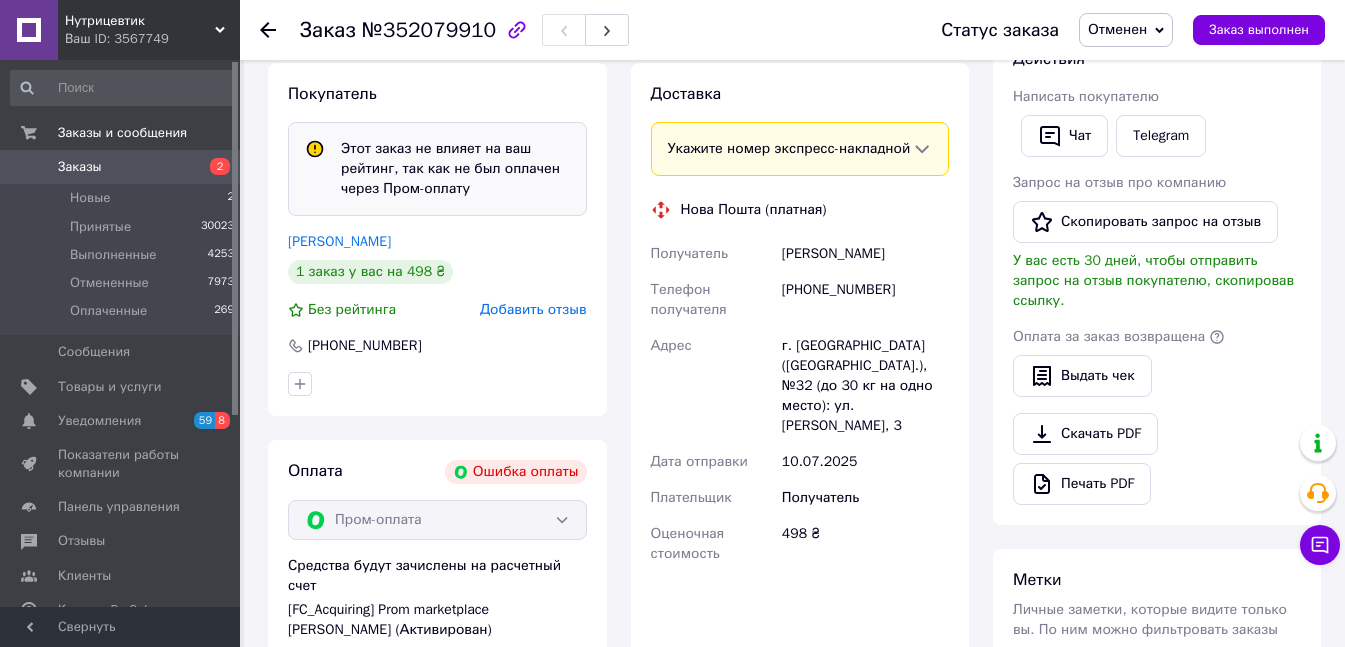 click on "Добавить отзыв" at bounding box center (533, 309) 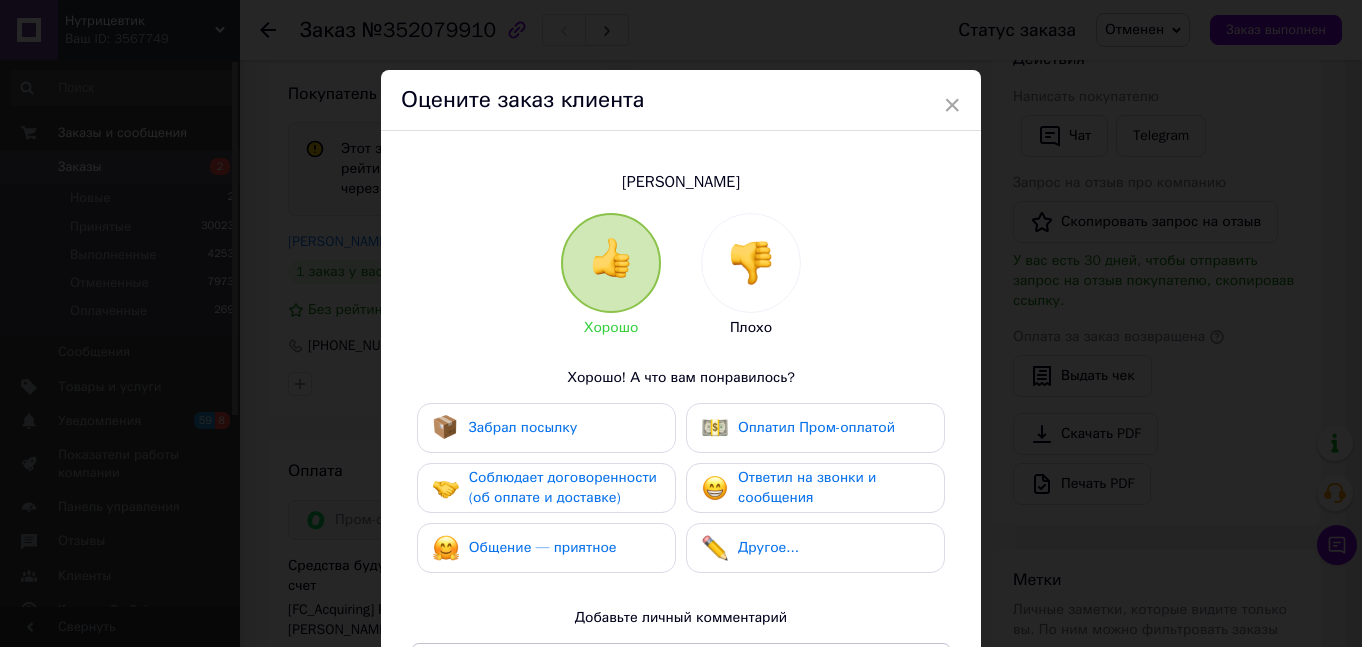 click at bounding box center [751, 263] 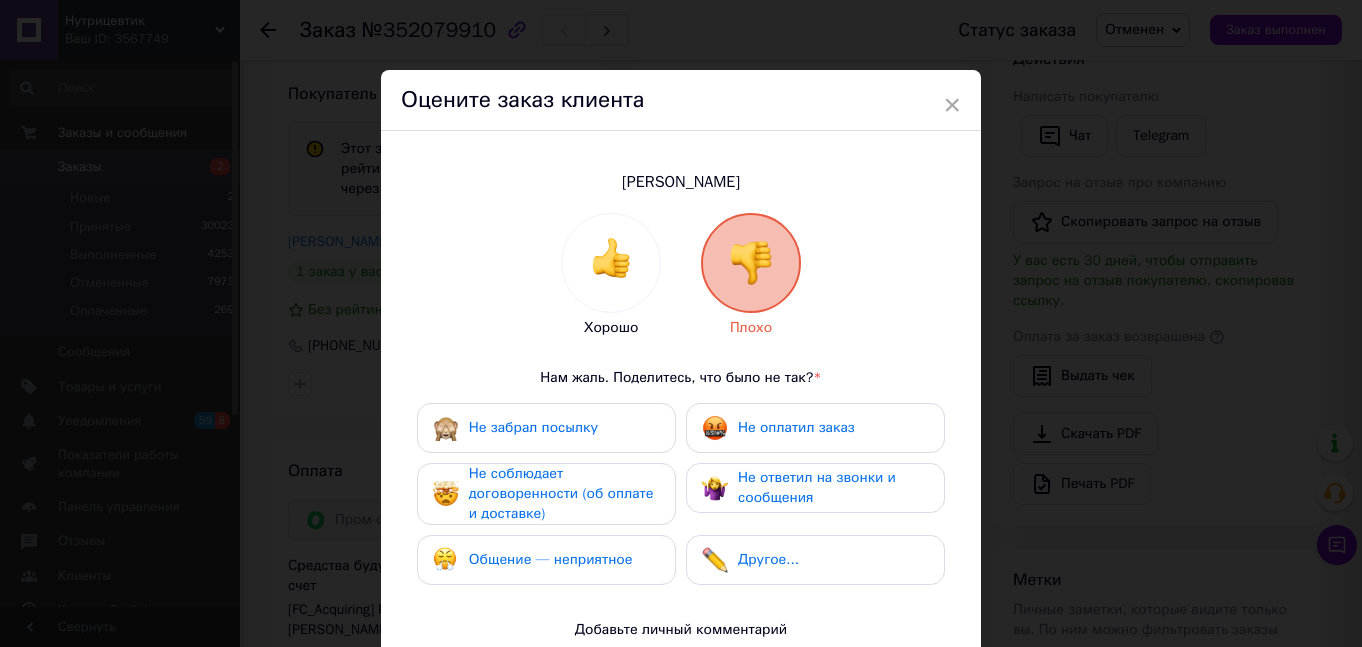 click on "Не оплатил заказ" at bounding box center [796, 427] 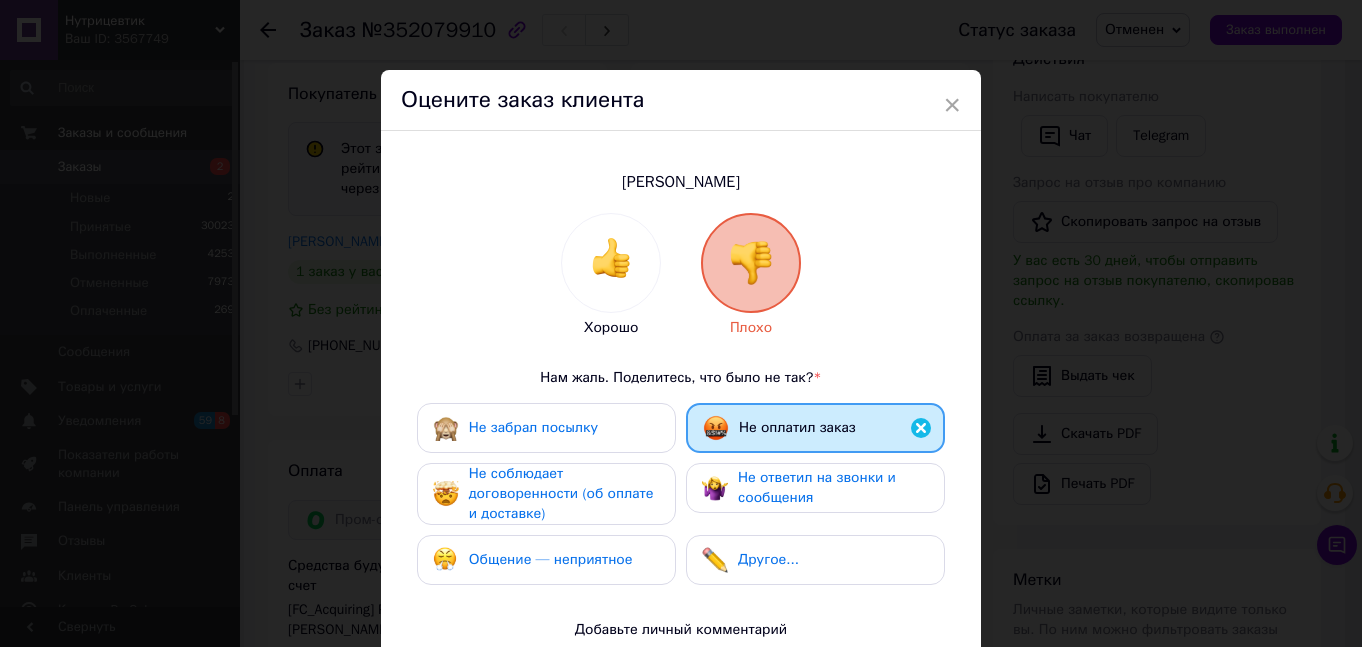 click on "Не соблюдает договоренности (об оплате и доставке)" at bounding box center [561, 493] 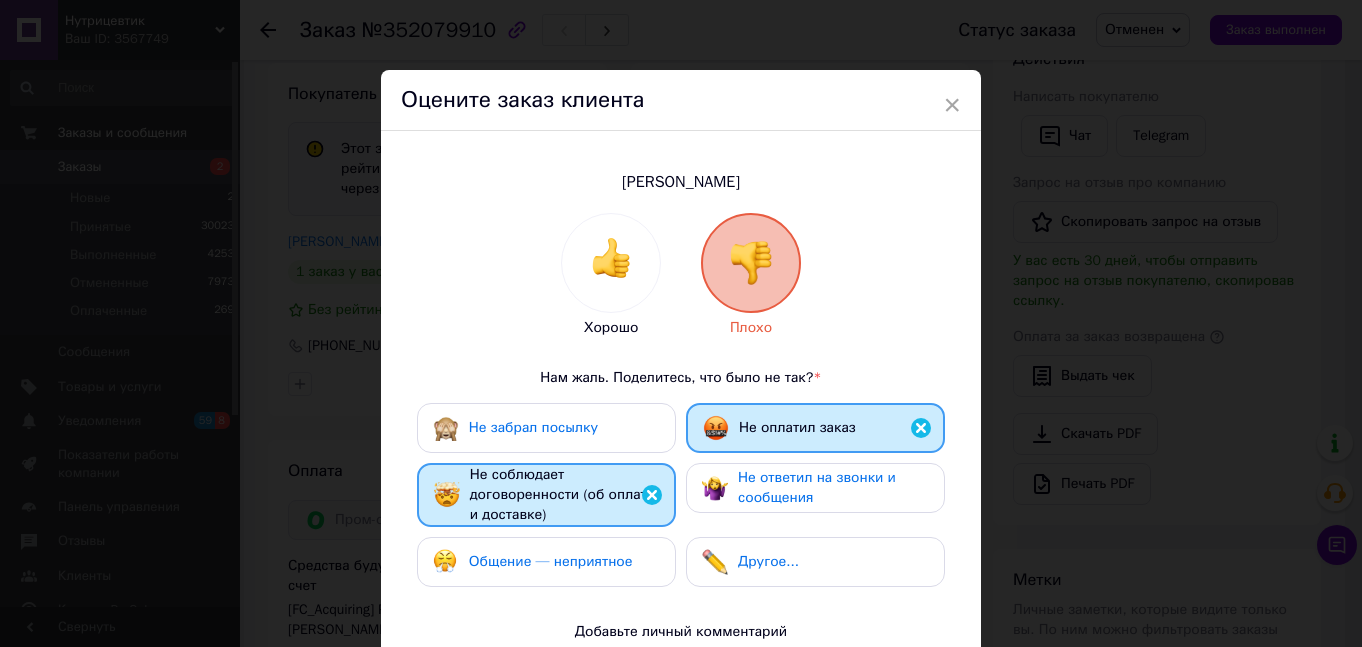 click on "Не ответил на звонки и сообщения" at bounding box center (817, 487) 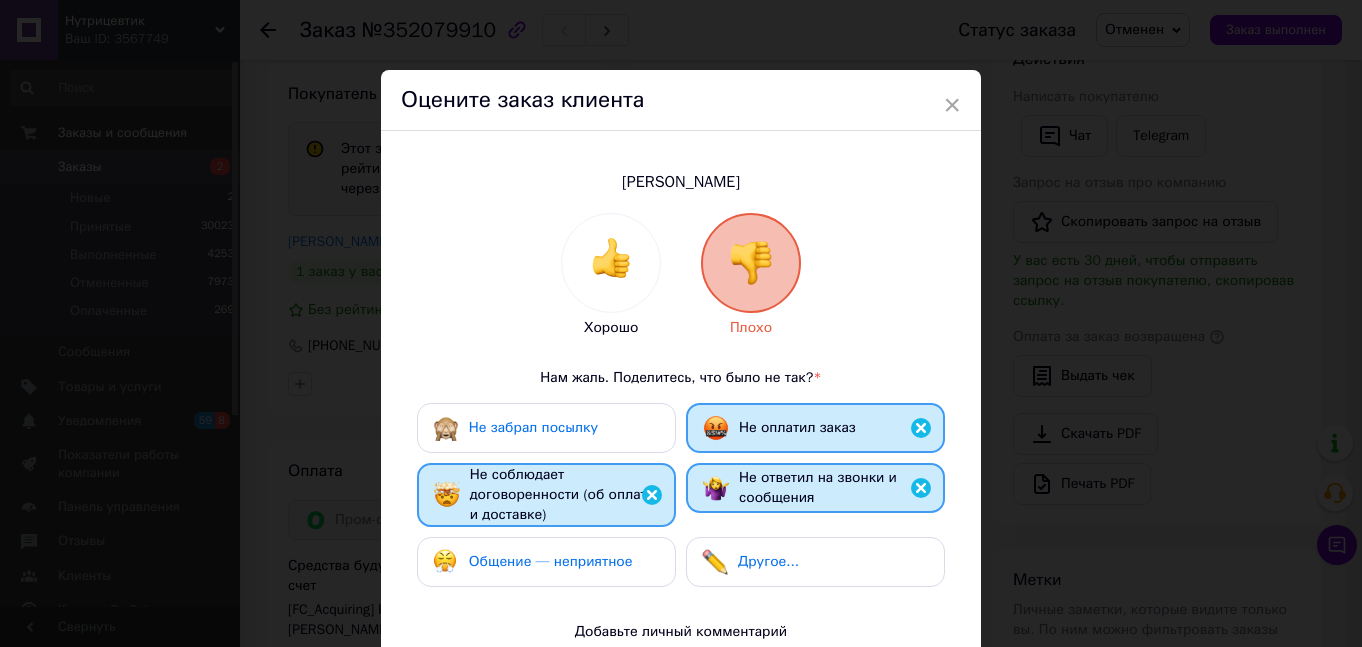 click on "Общение — неприятное" at bounding box center [551, 561] 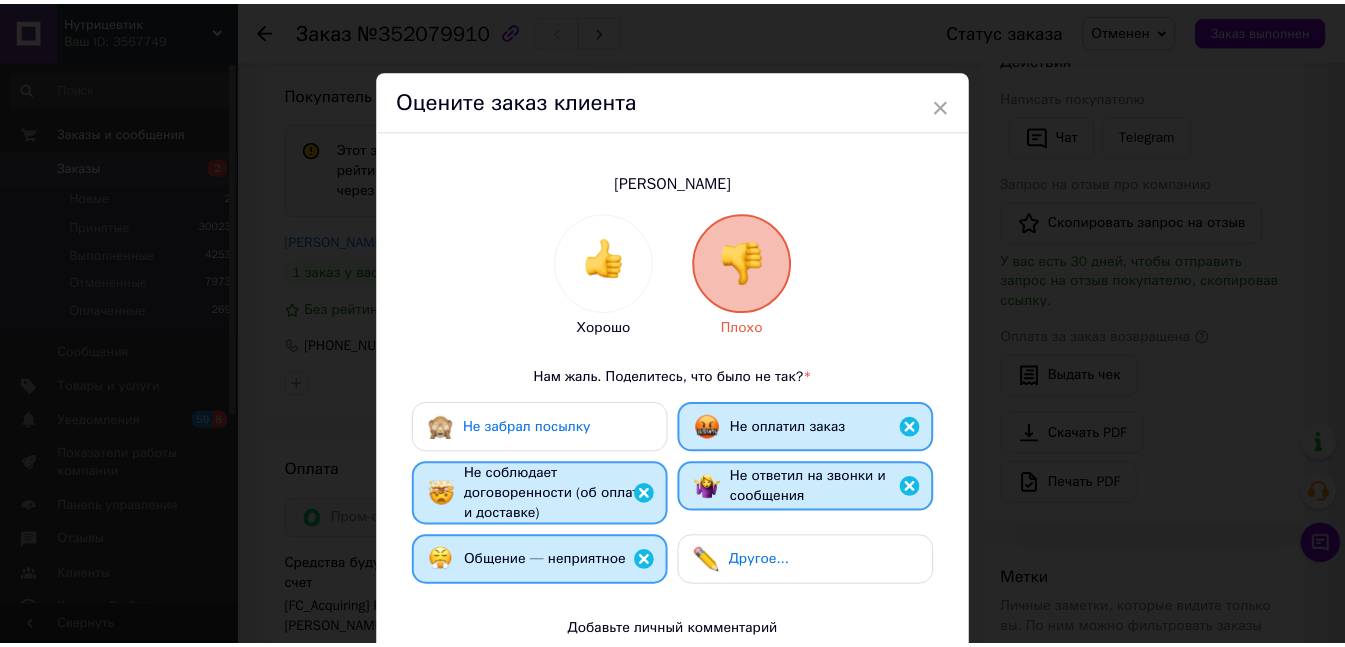 scroll, scrollTop: 338, scrollLeft: 0, axis: vertical 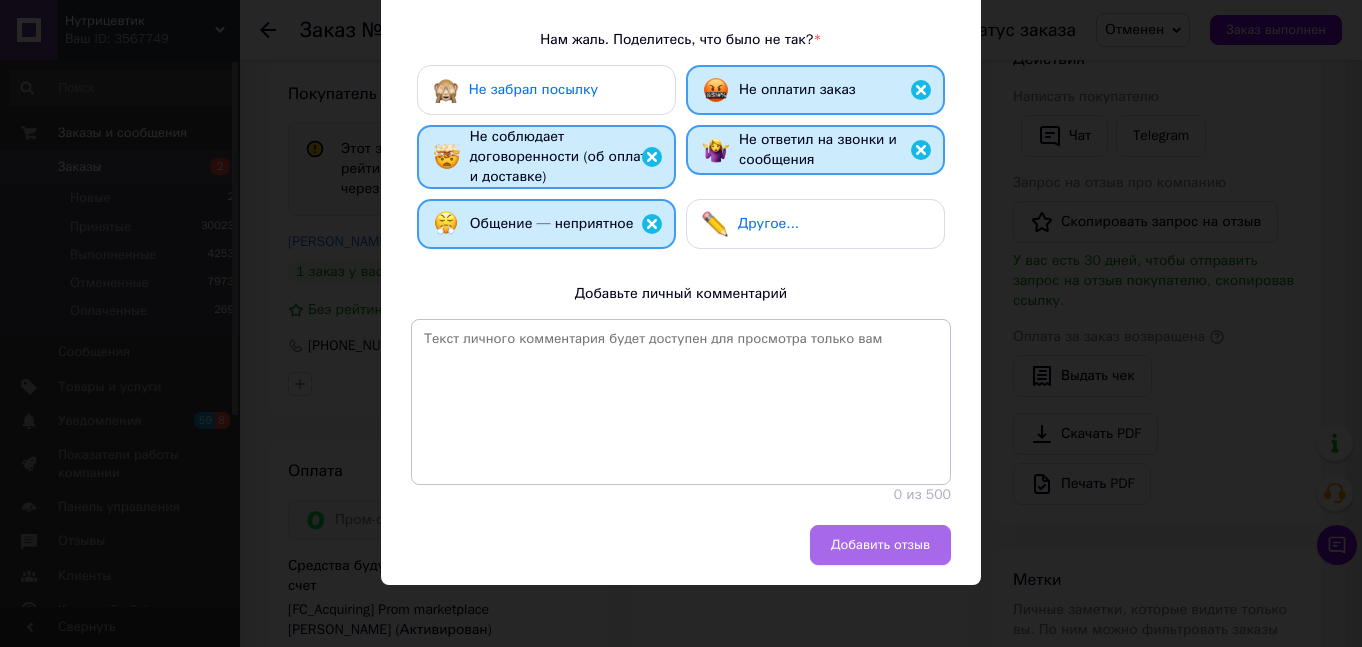 click on "Добавить отзыв" at bounding box center (880, 545) 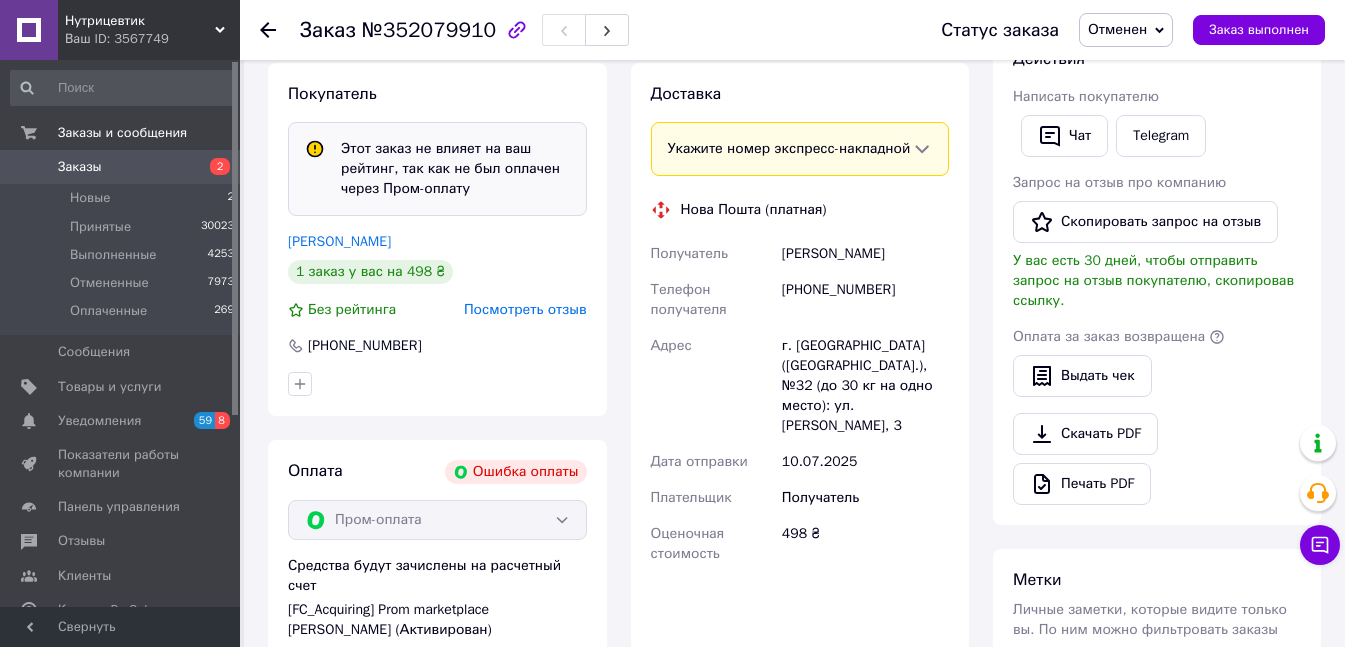 click on "Заказы 2" at bounding box center [123, 167] 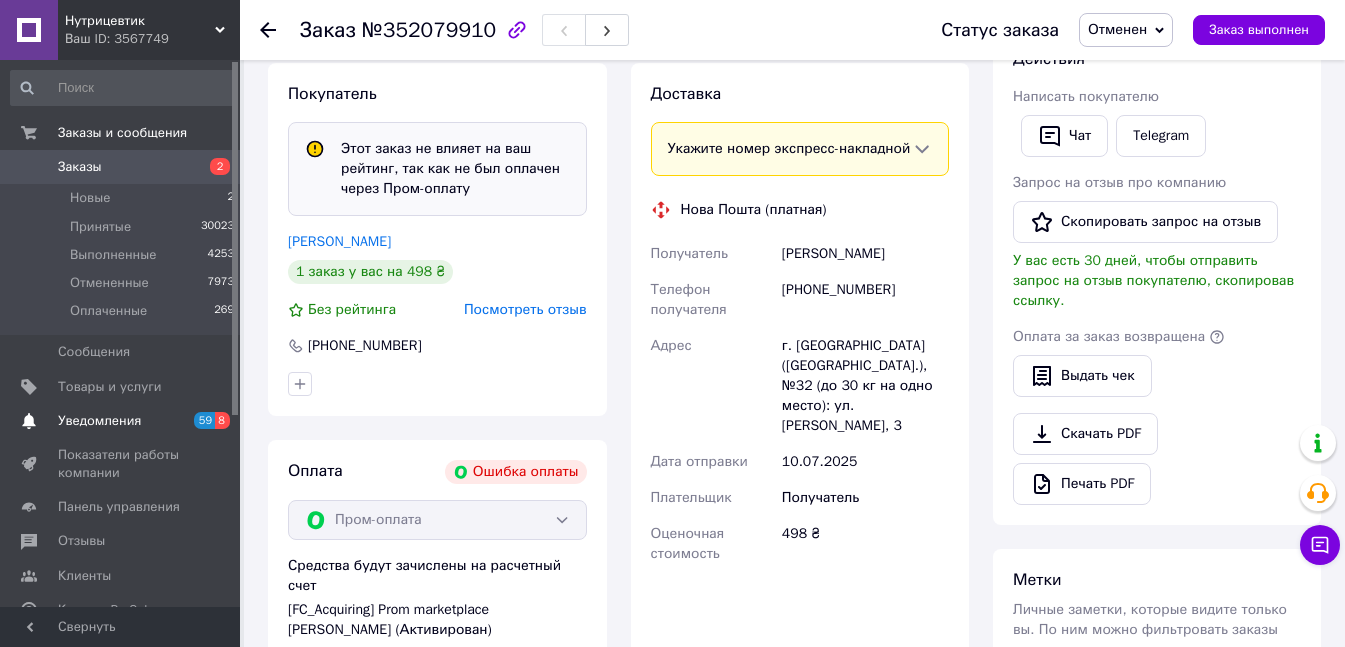 scroll, scrollTop: 0, scrollLeft: 0, axis: both 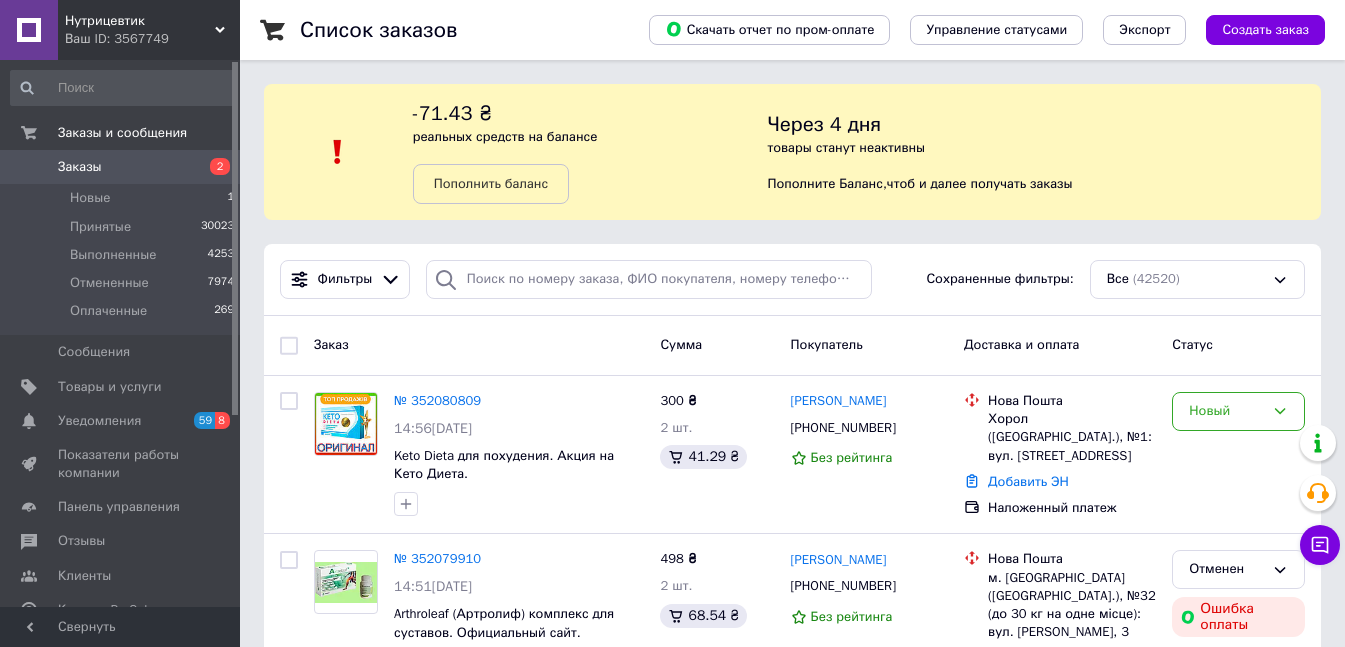 click on "Заказы" at bounding box center [121, 167] 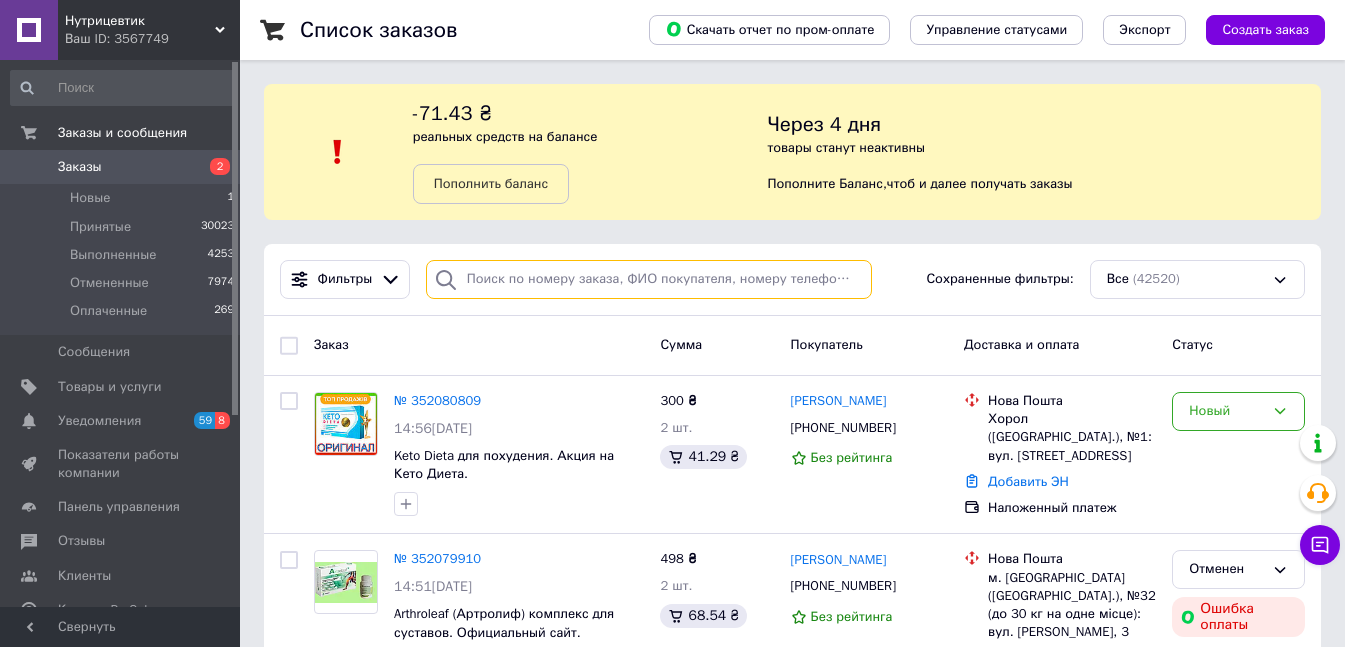 paste on "0664350448" 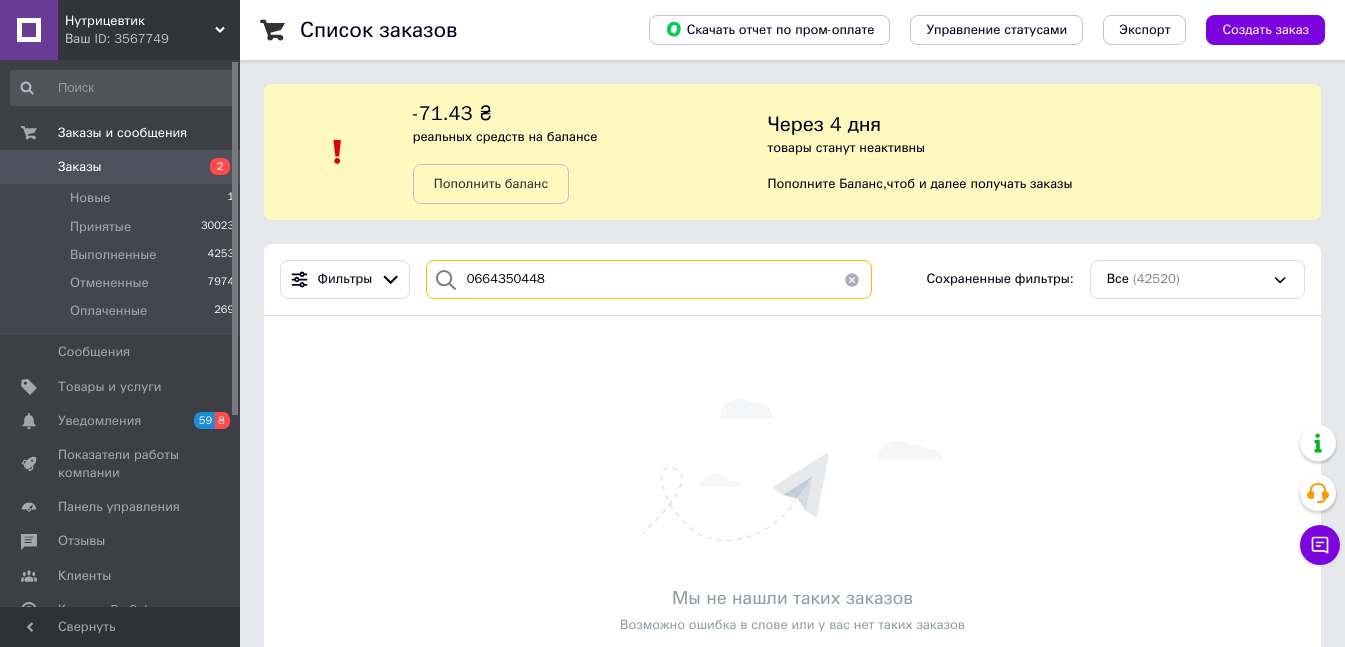 type on "0664350448" 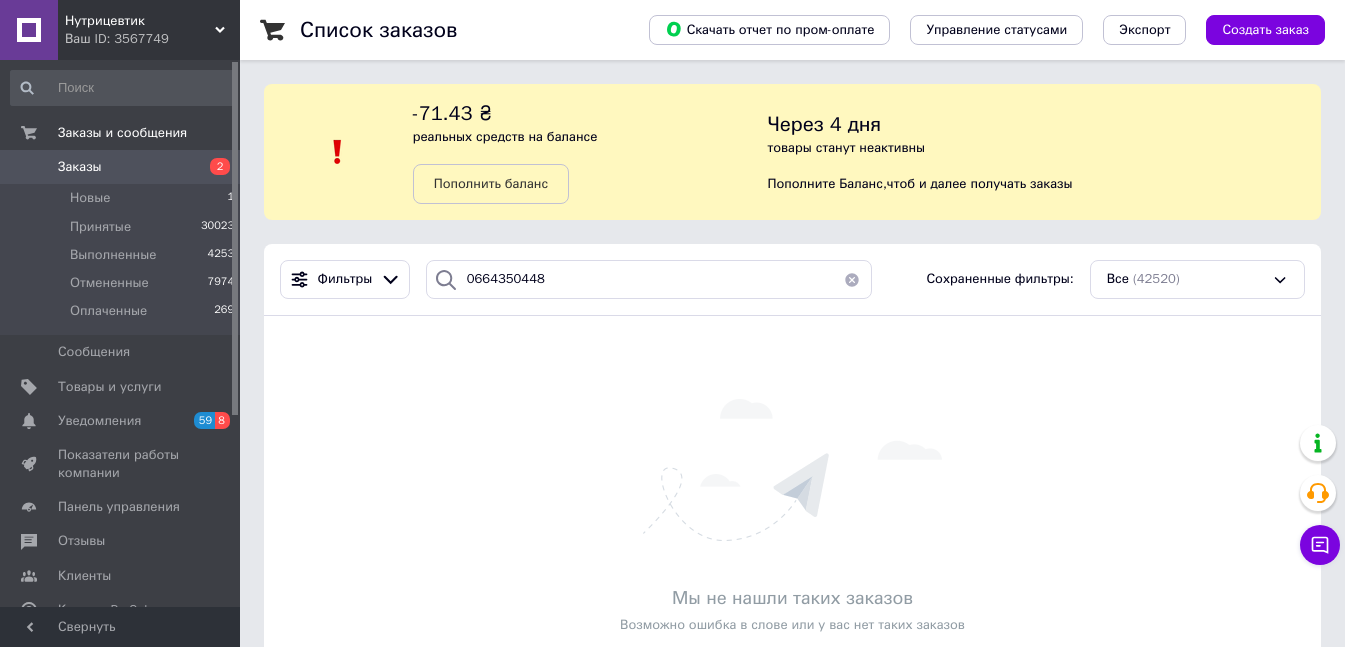 click on "Заказы" at bounding box center [121, 167] 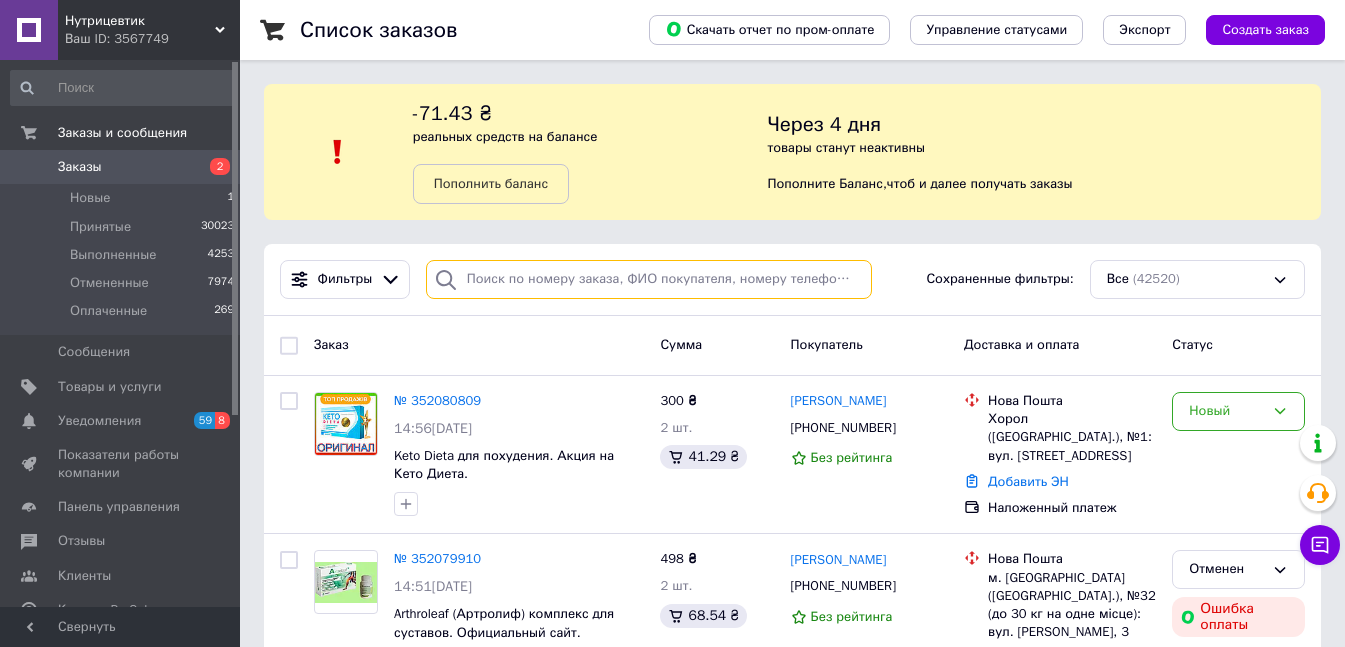 click at bounding box center (649, 279) 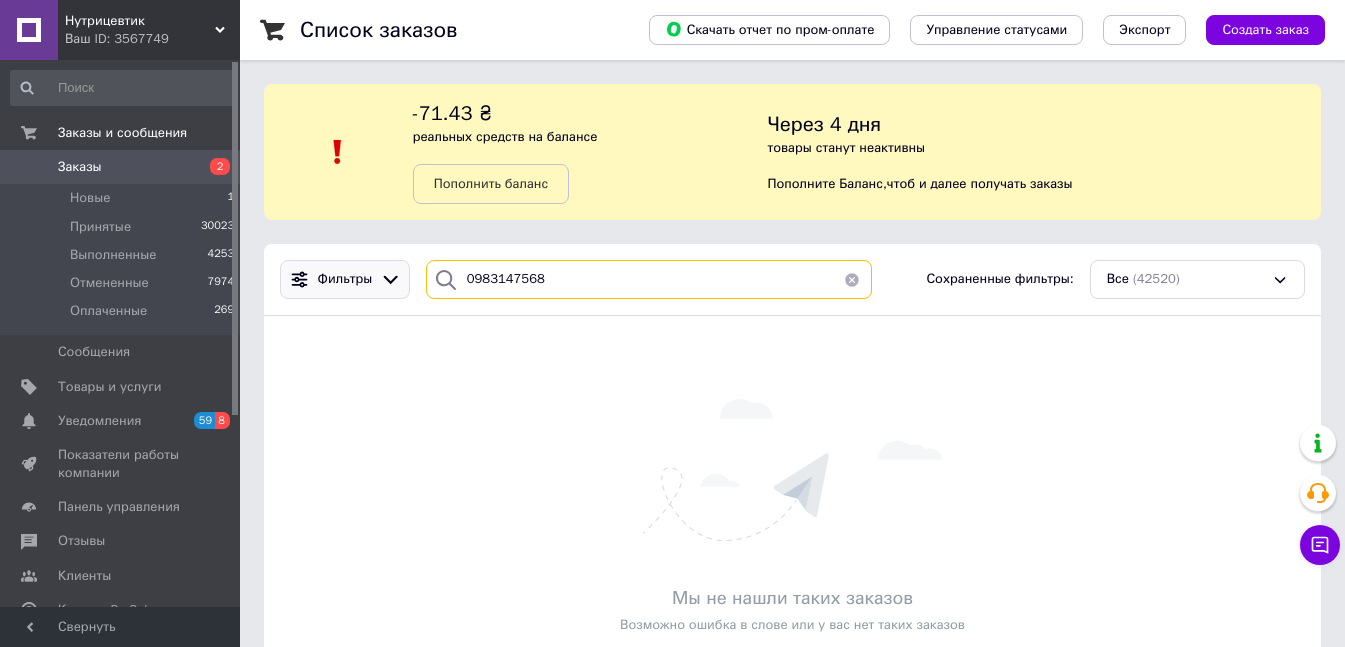 drag, startPoint x: 557, startPoint y: 277, endPoint x: 382, endPoint y: 269, distance: 175.18275 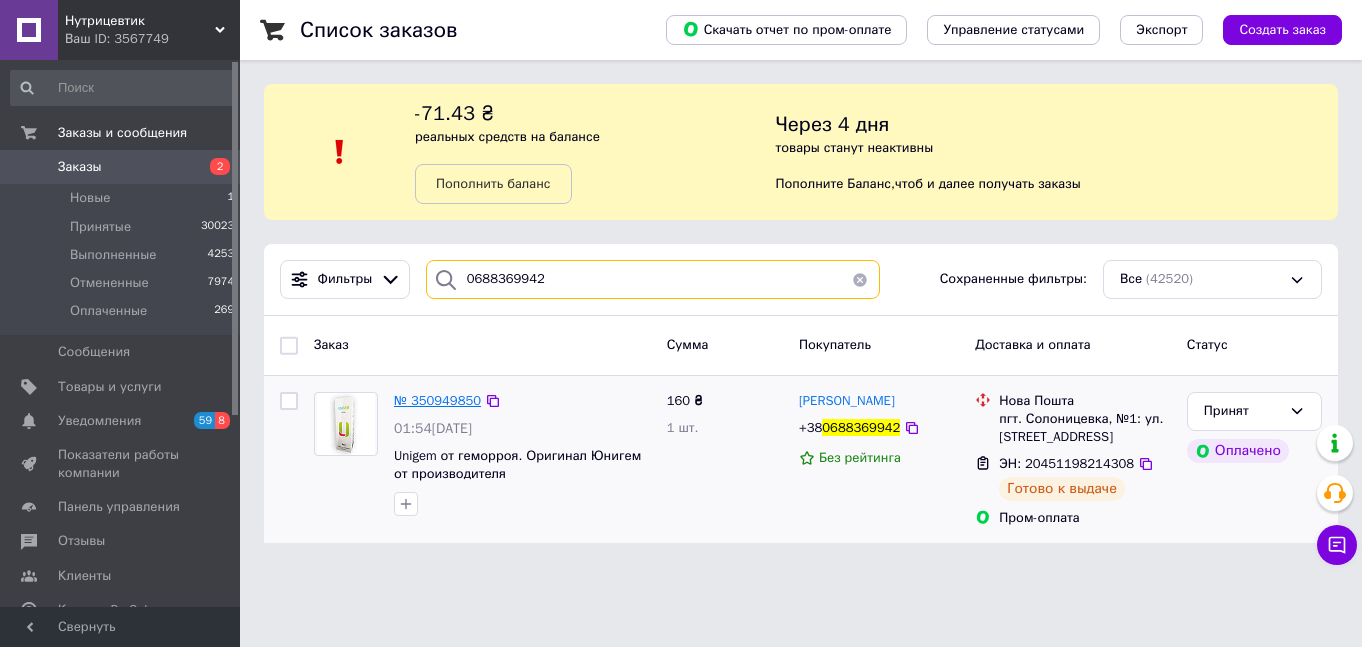 type on "0688369942" 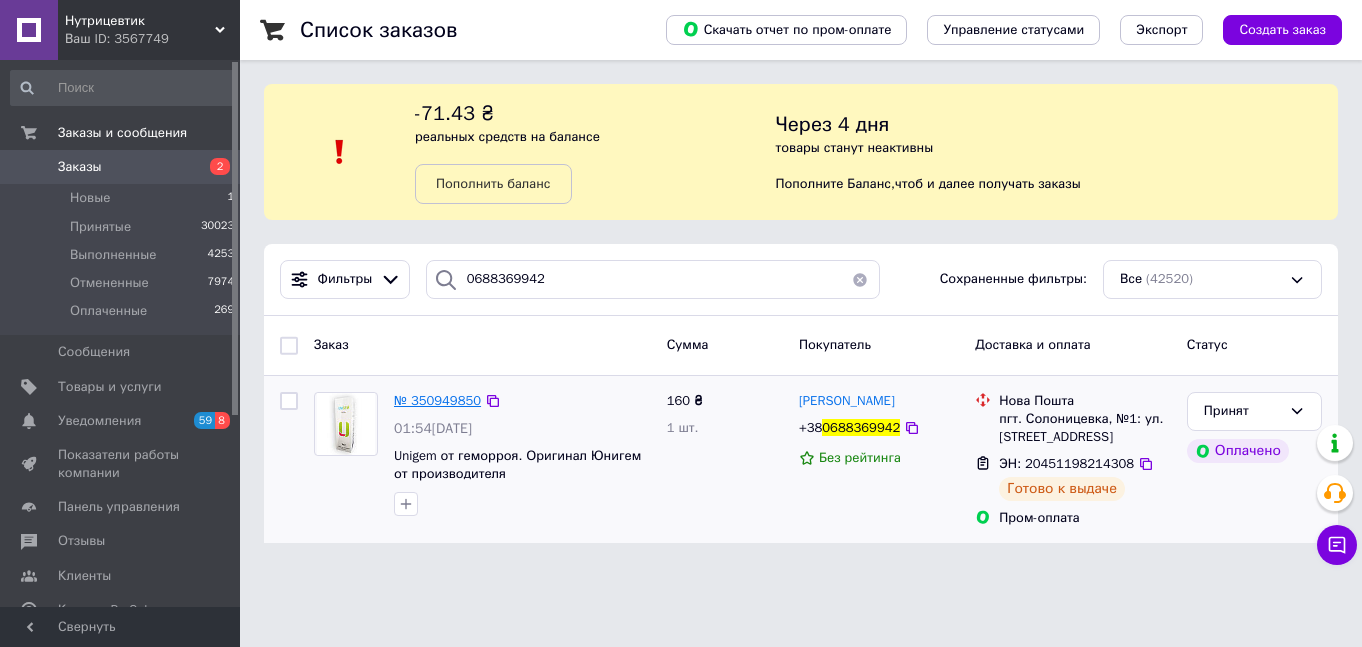 click on "№ 350949850" at bounding box center (437, 400) 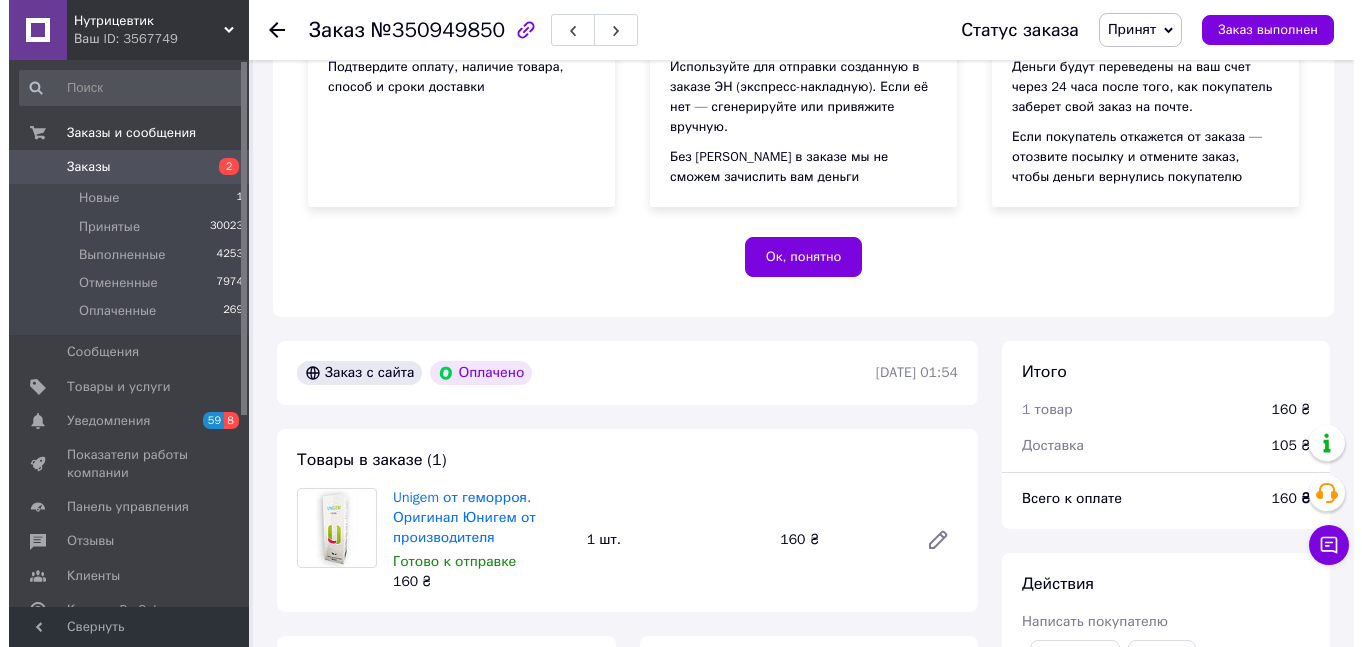 scroll, scrollTop: 700, scrollLeft: 0, axis: vertical 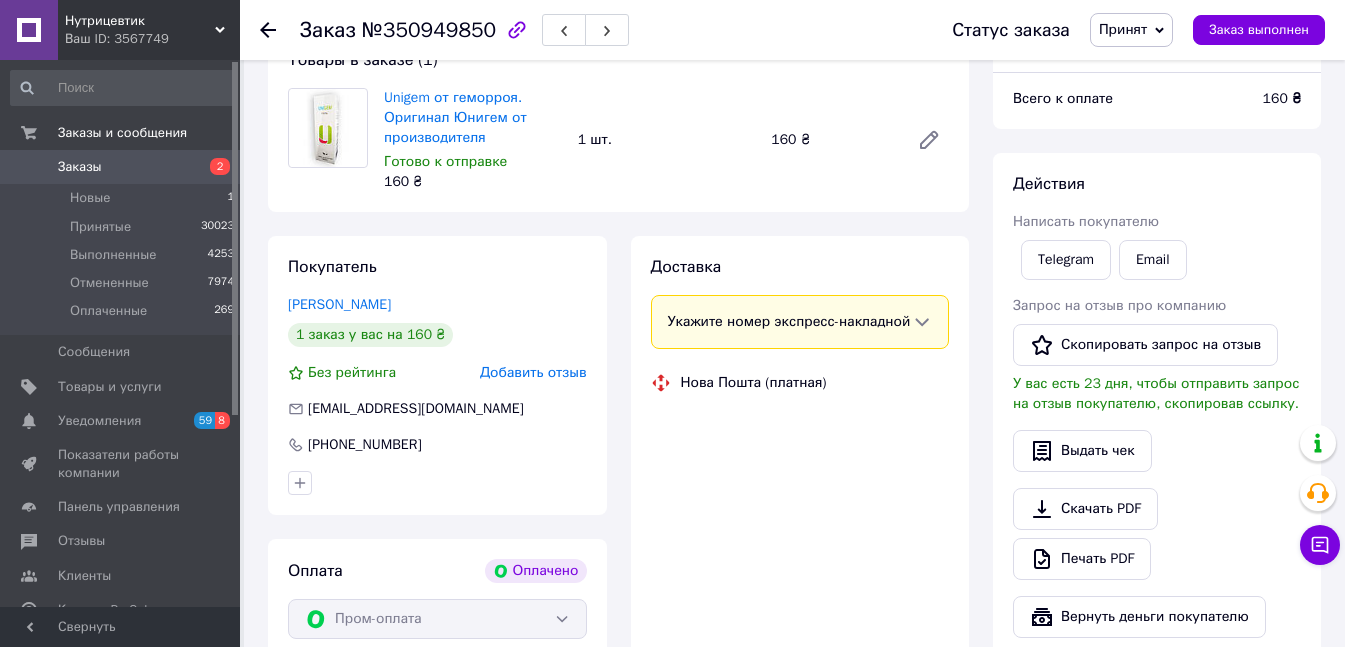 click on "Добавить отзыв" at bounding box center (533, 372) 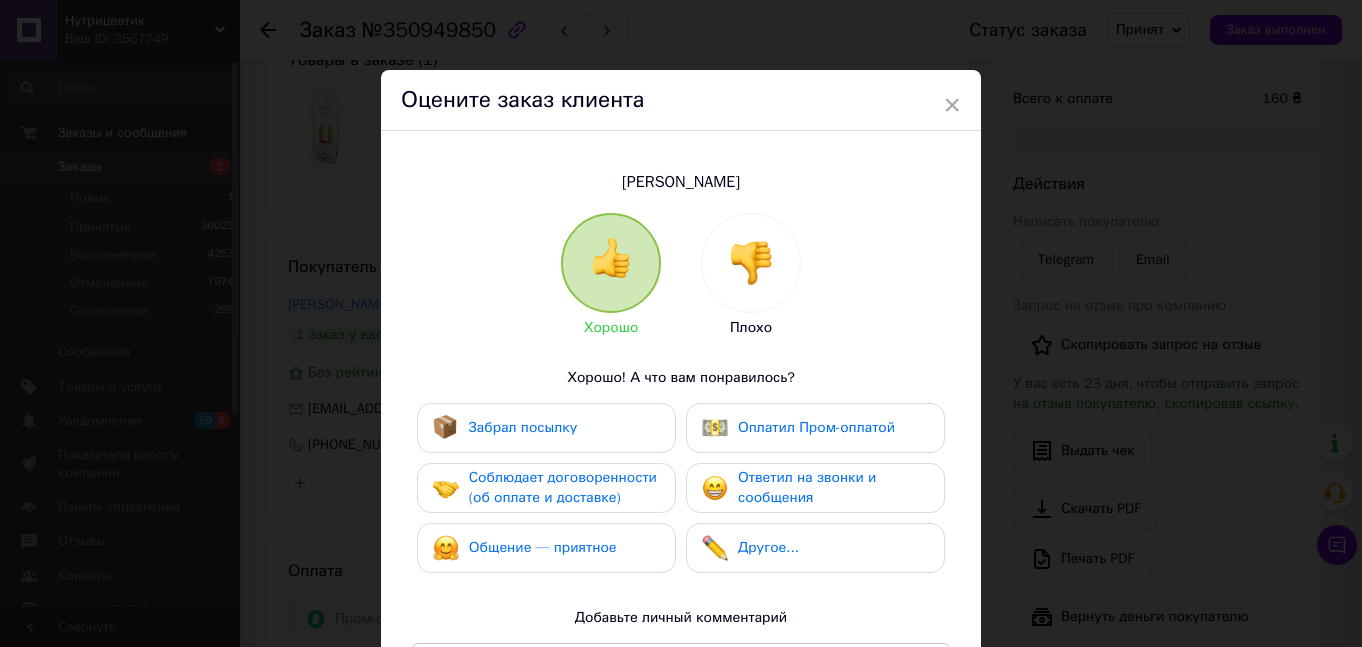 click at bounding box center [751, 263] 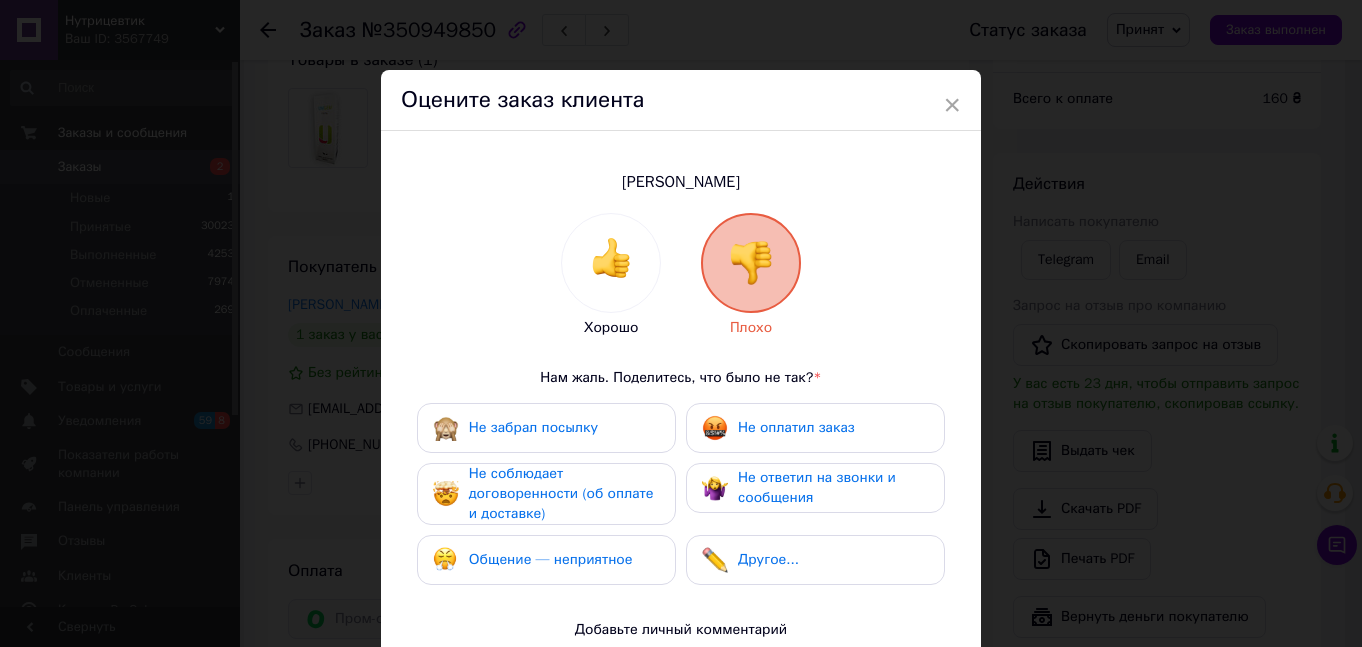 click on "Не соблюдает договоренности (об оплате и доставке)" at bounding box center [561, 493] 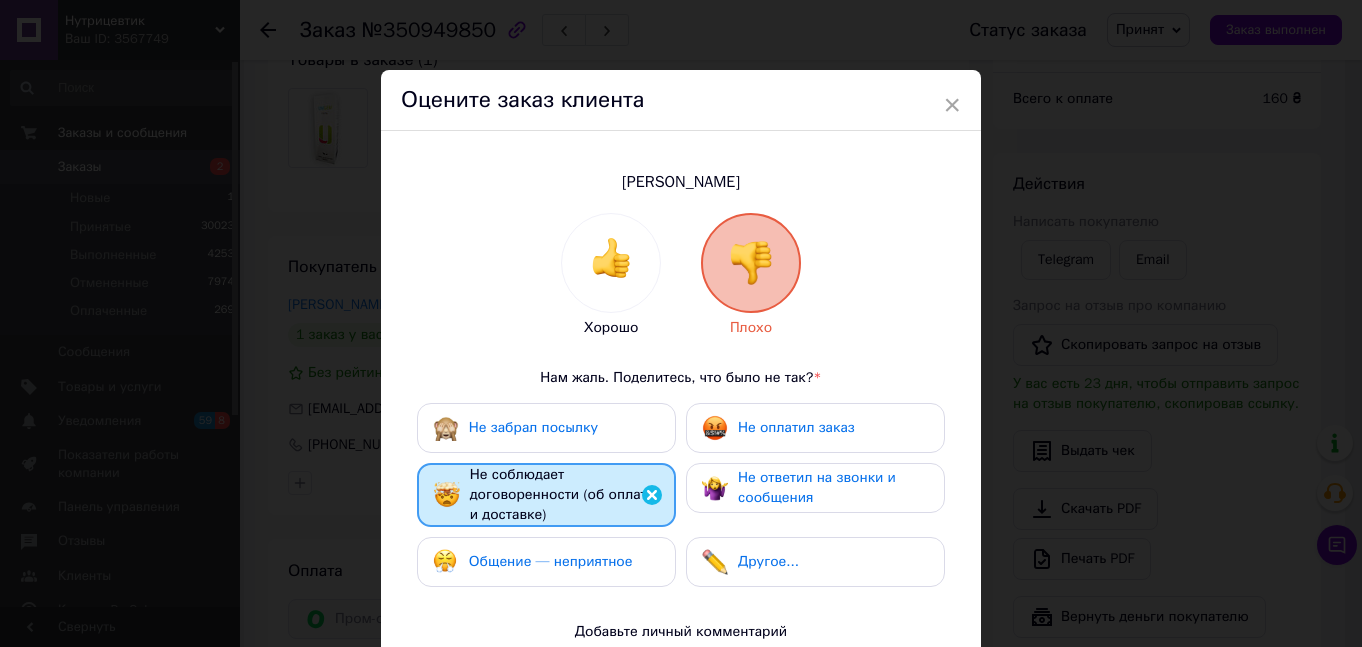 click at bounding box center [652, 495] 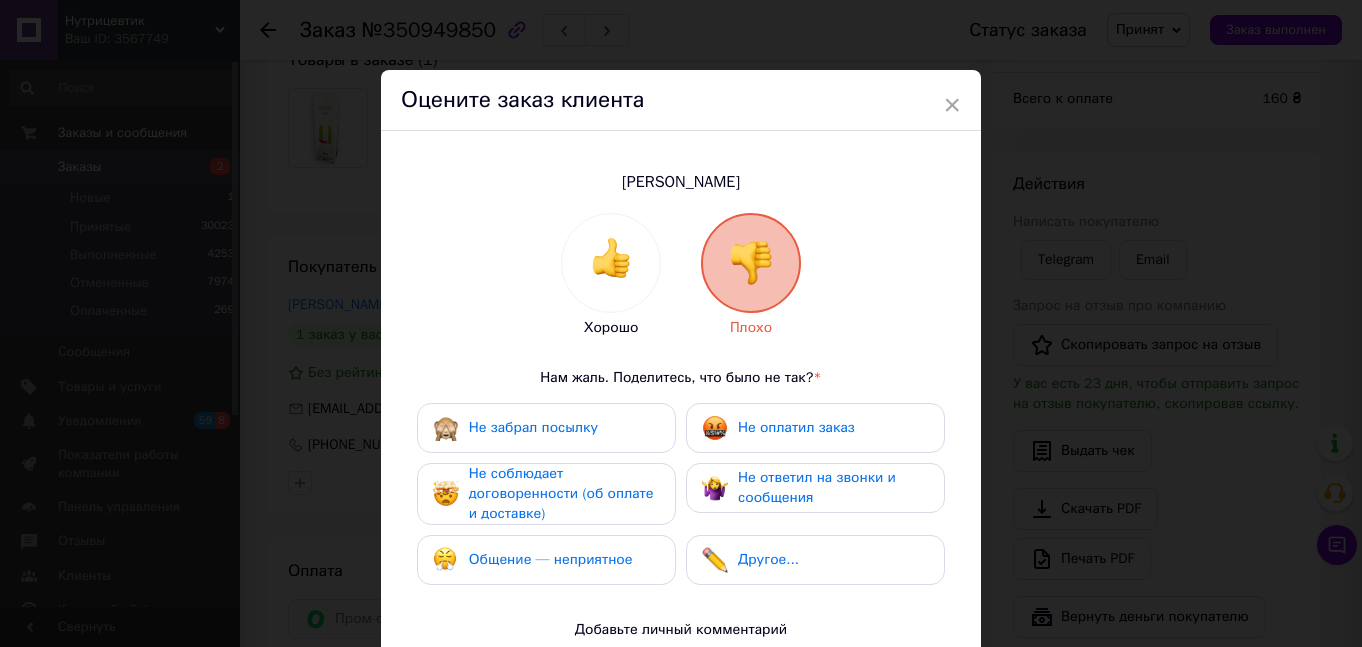 click on "Не ответил на звонки и сообщения" at bounding box center (817, 487) 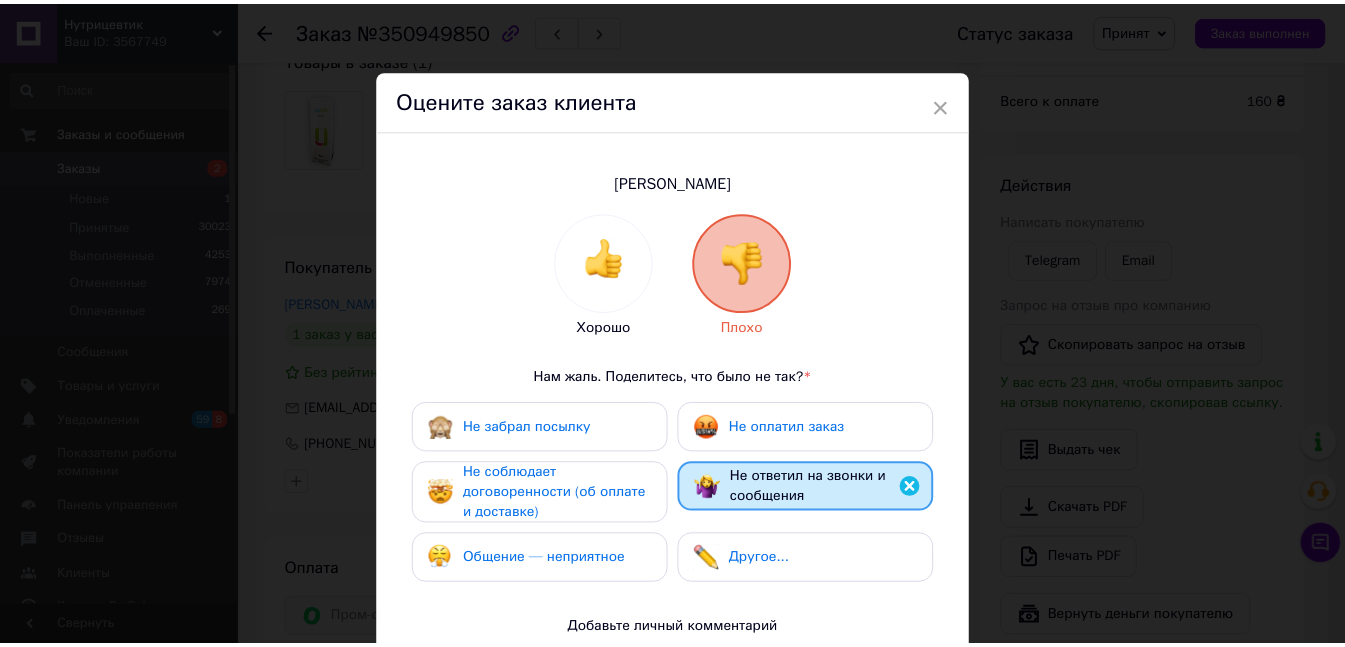 scroll, scrollTop: 300, scrollLeft: 0, axis: vertical 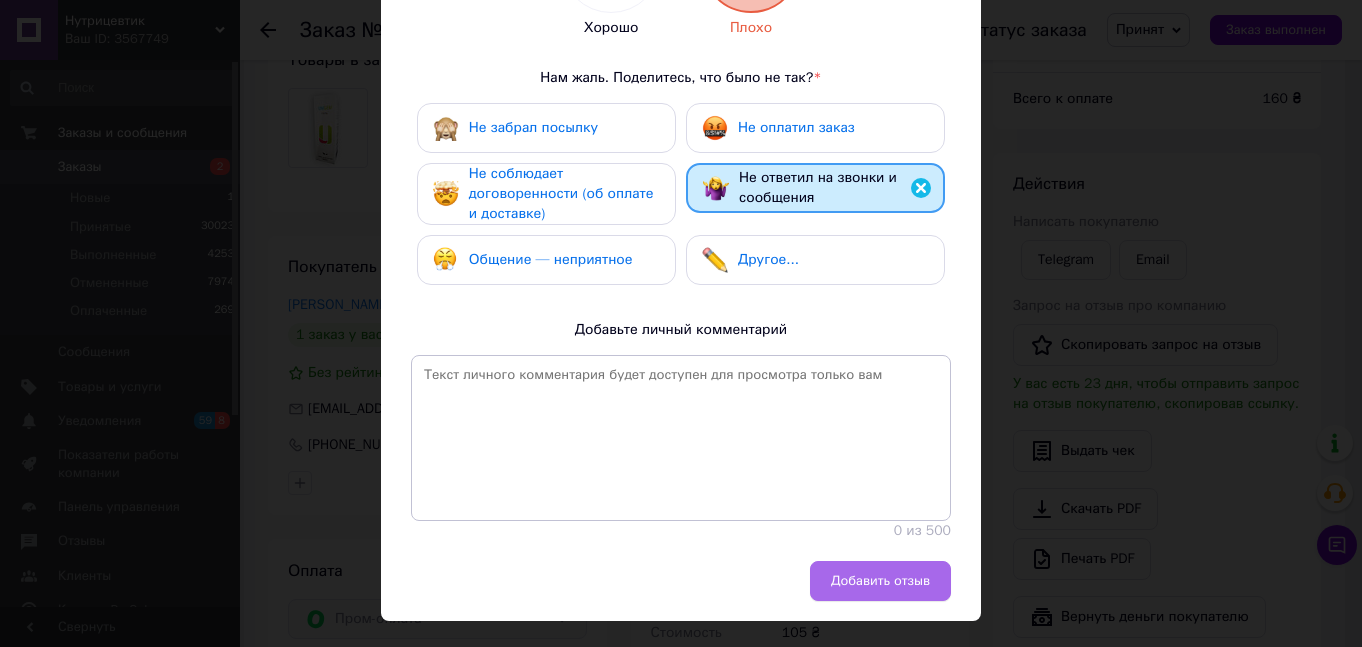 click on "Добавить отзыв" at bounding box center [880, 581] 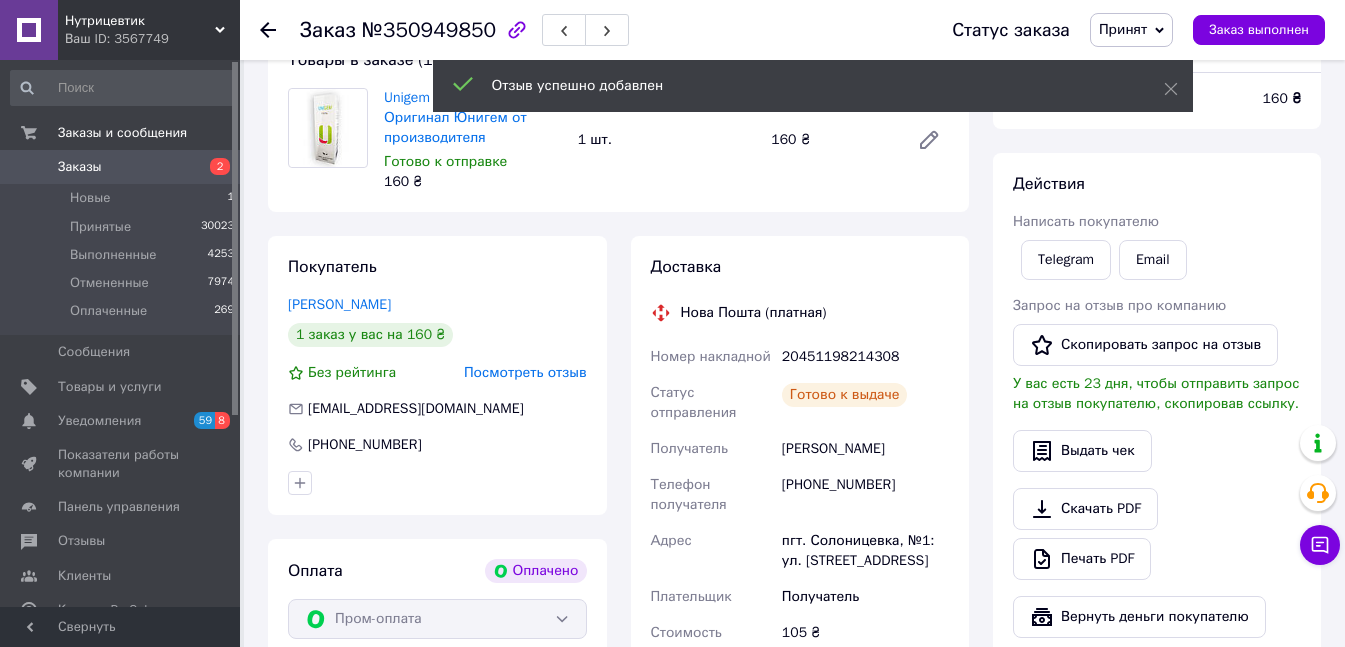 click on "Заказы 2" at bounding box center [123, 167] 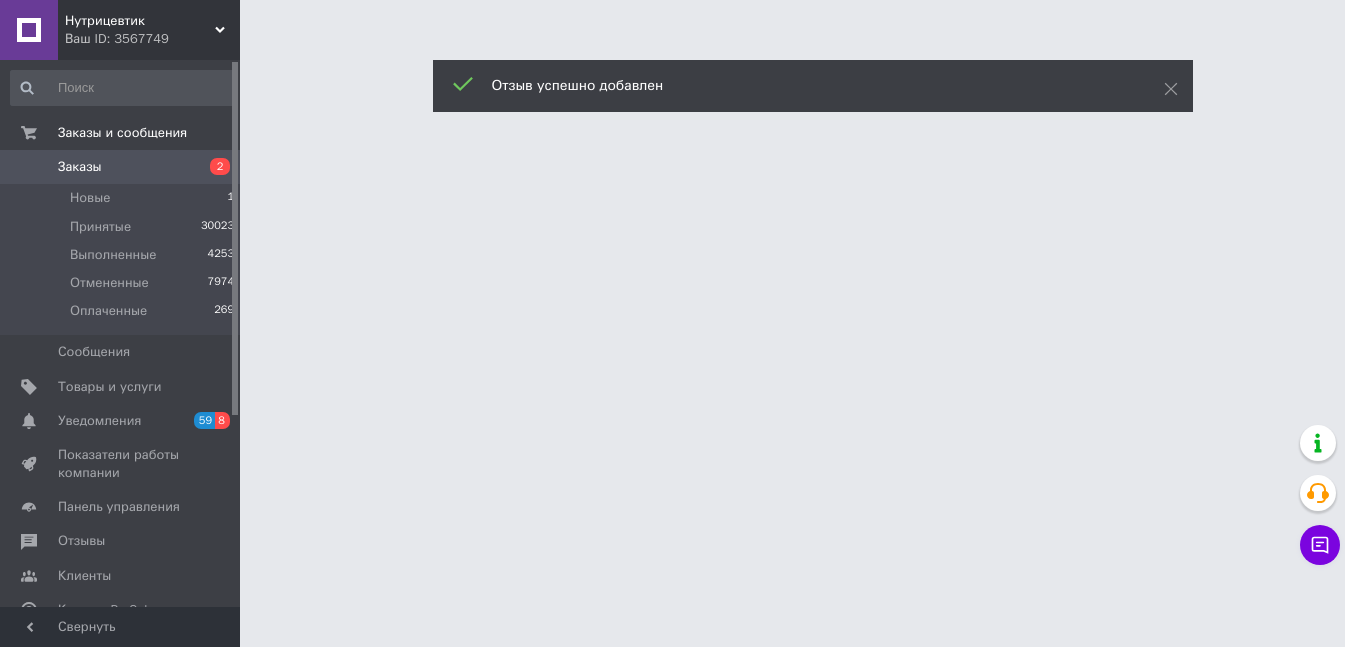 scroll, scrollTop: 0, scrollLeft: 0, axis: both 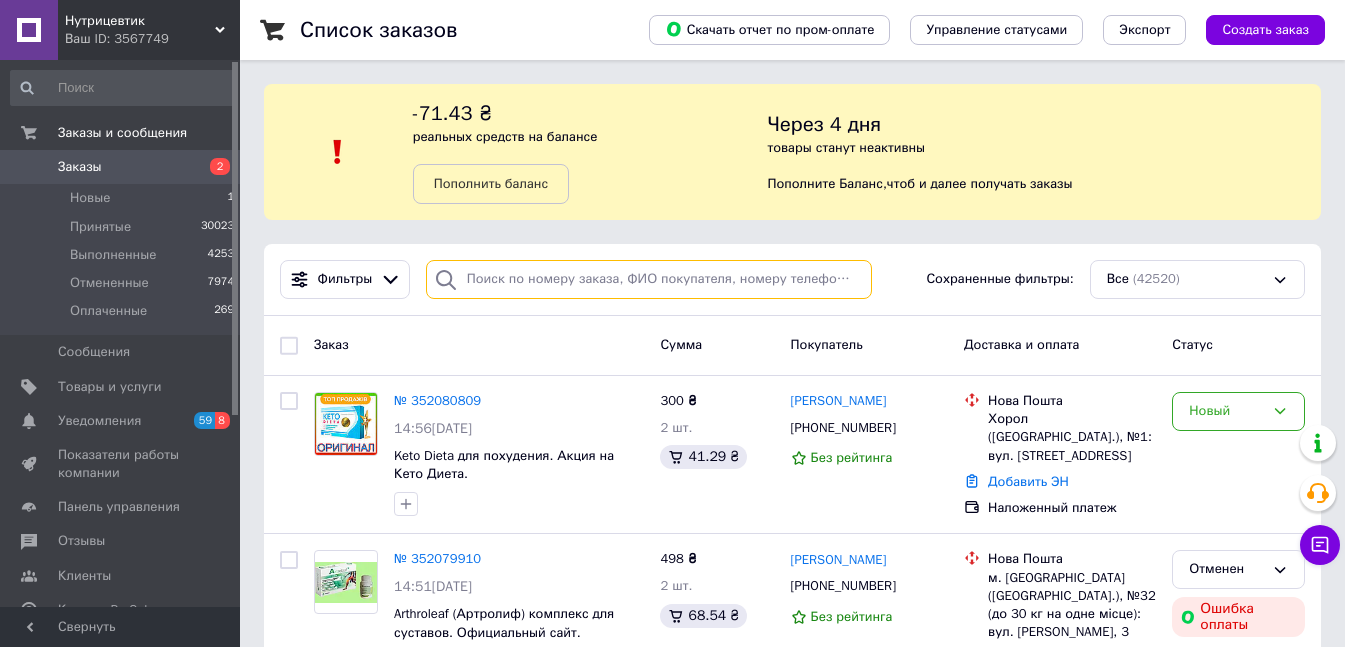 click at bounding box center (649, 279) 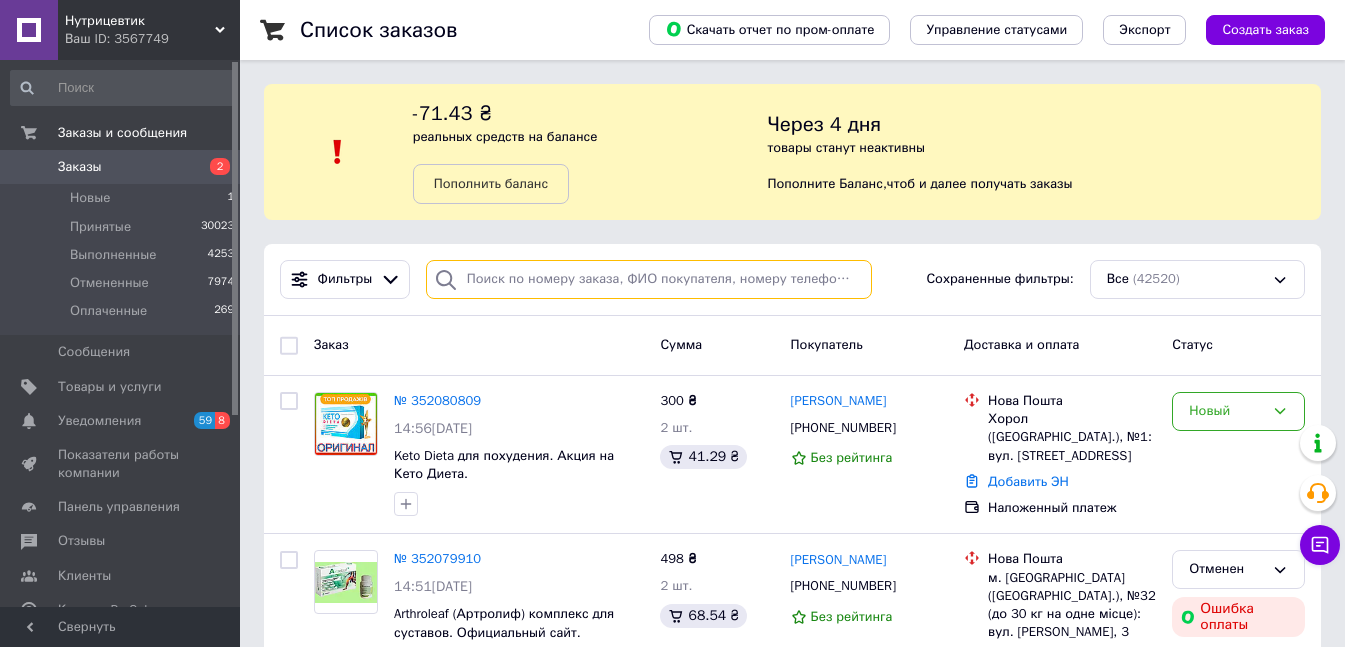 paste on "0997570852" 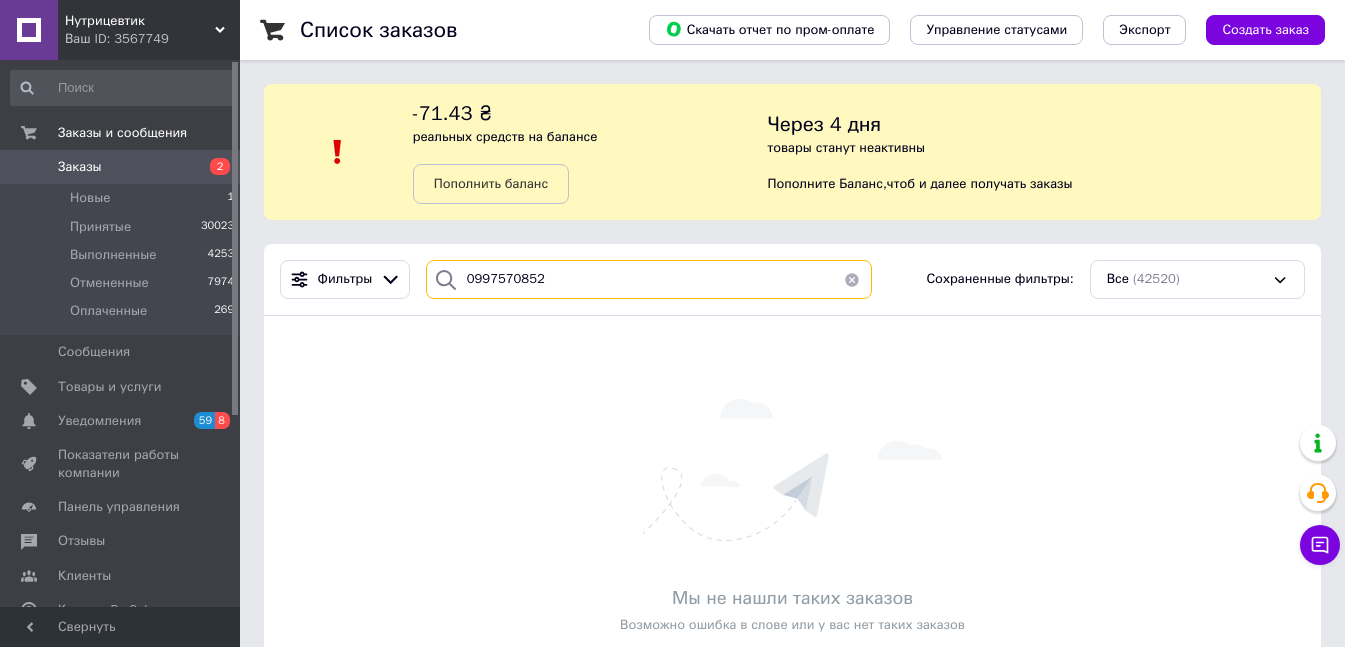 type on "0997570852" 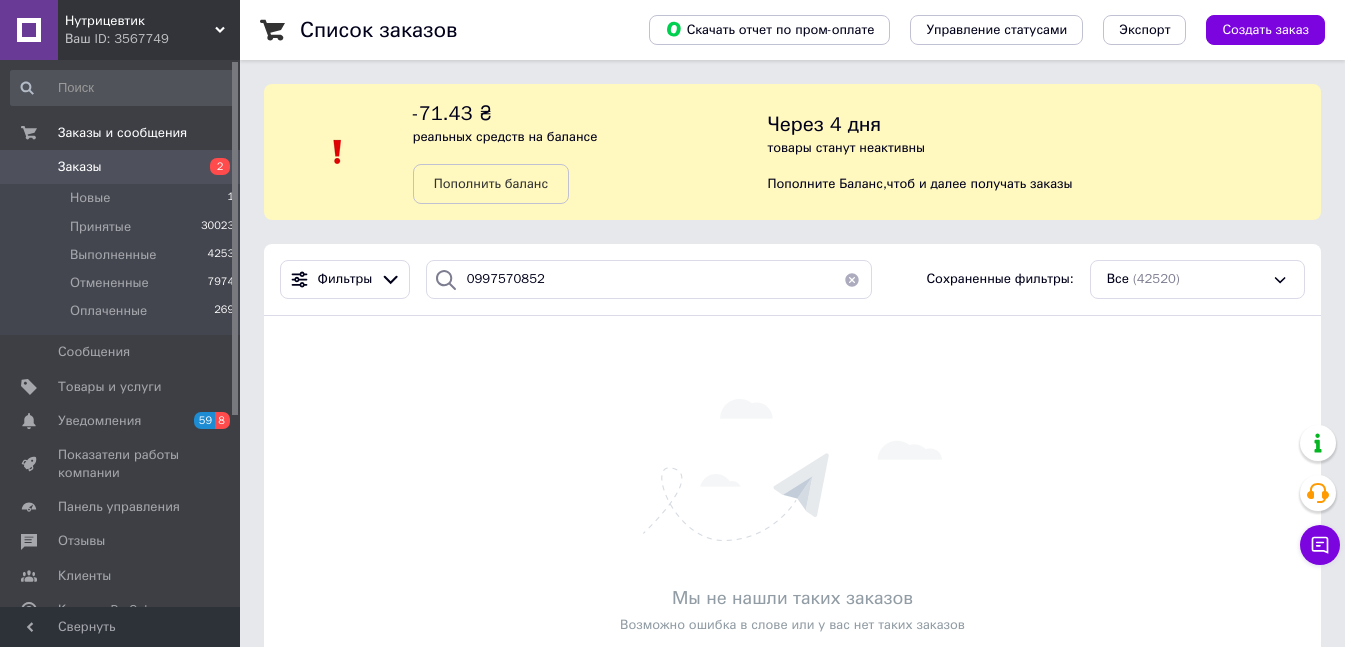 click on "Заказы" at bounding box center [121, 167] 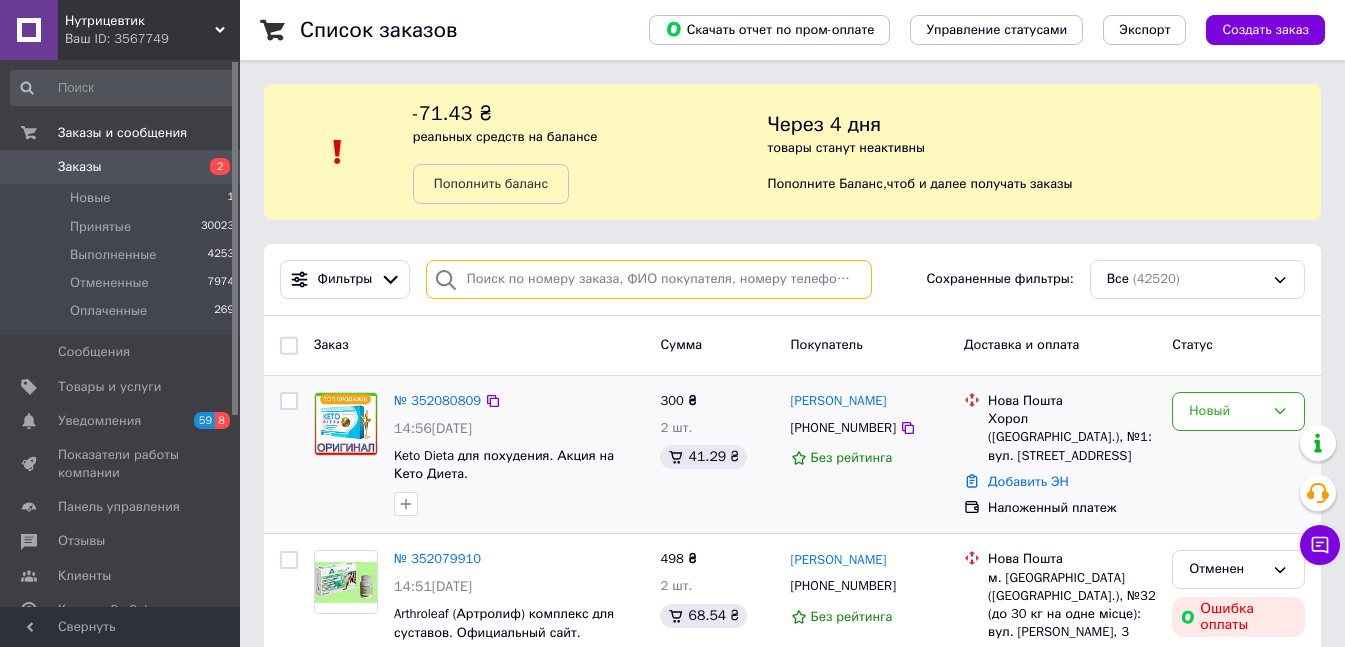 drag, startPoint x: 526, startPoint y: 283, endPoint x: 390, endPoint y: 504, distance: 259.49374 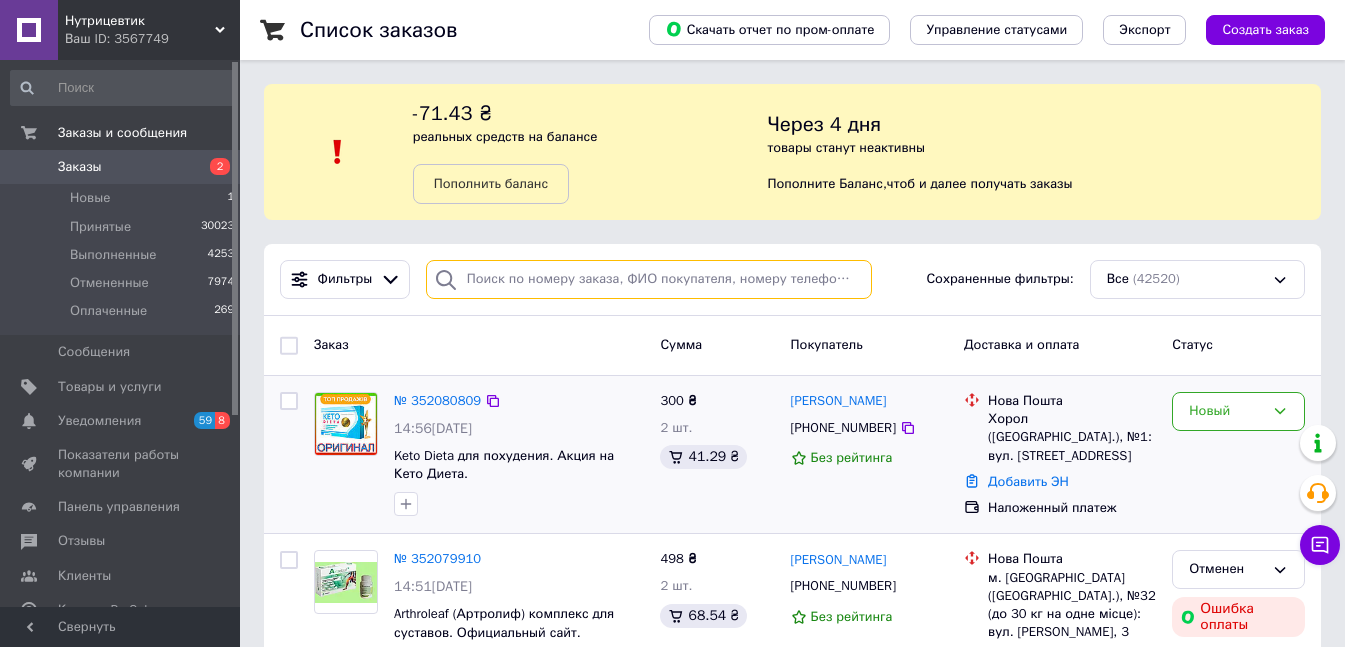 click at bounding box center (649, 279) 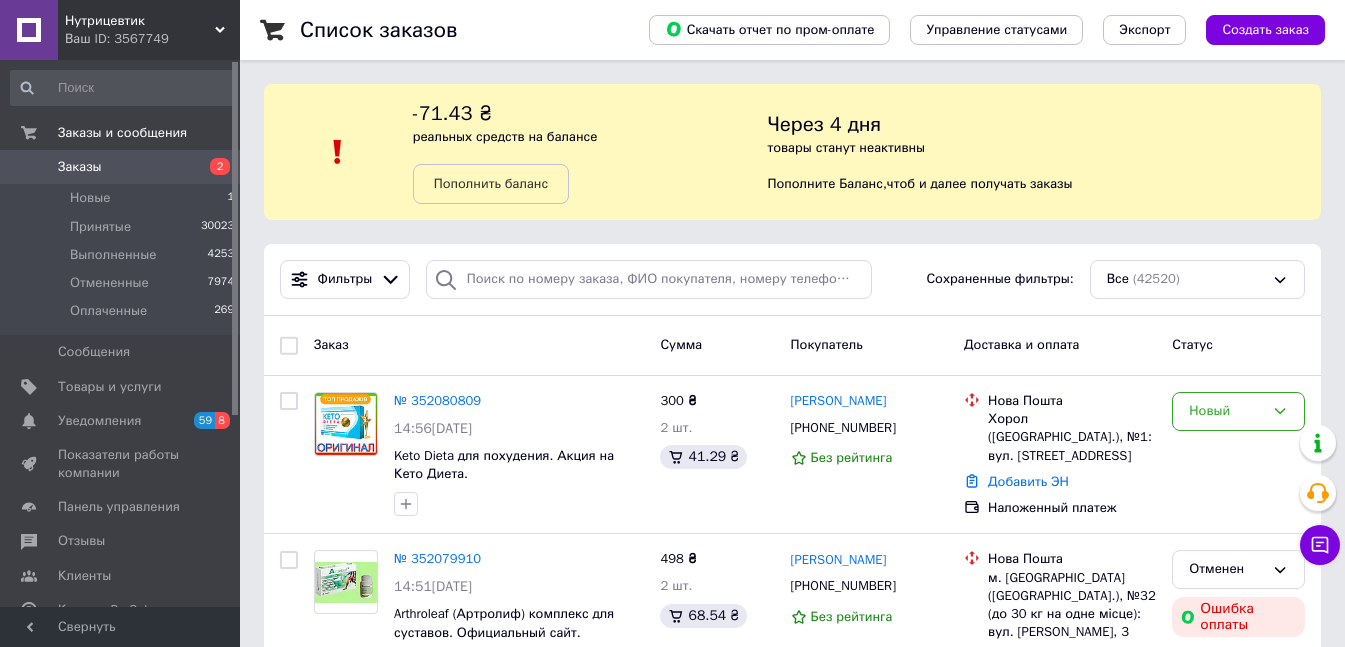 click on "Заказы" at bounding box center (121, 167) 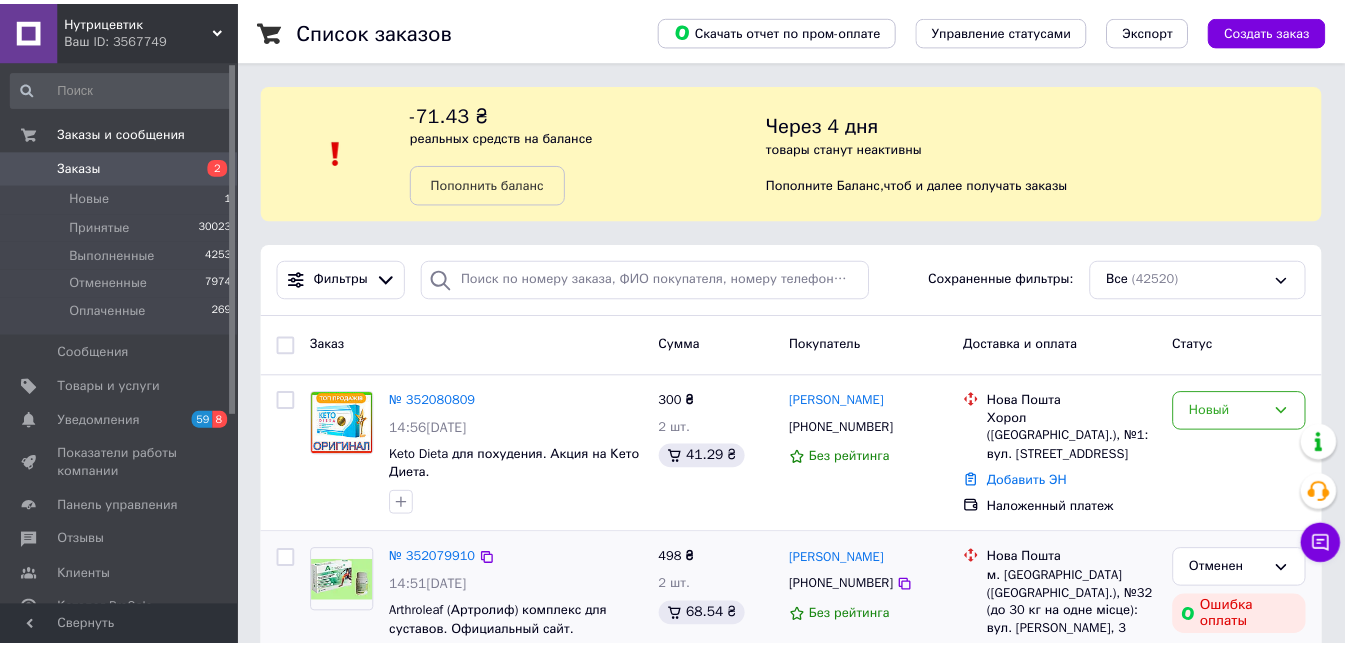 scroll, scrollTop: 0, scrollLeft: 0, axis: both 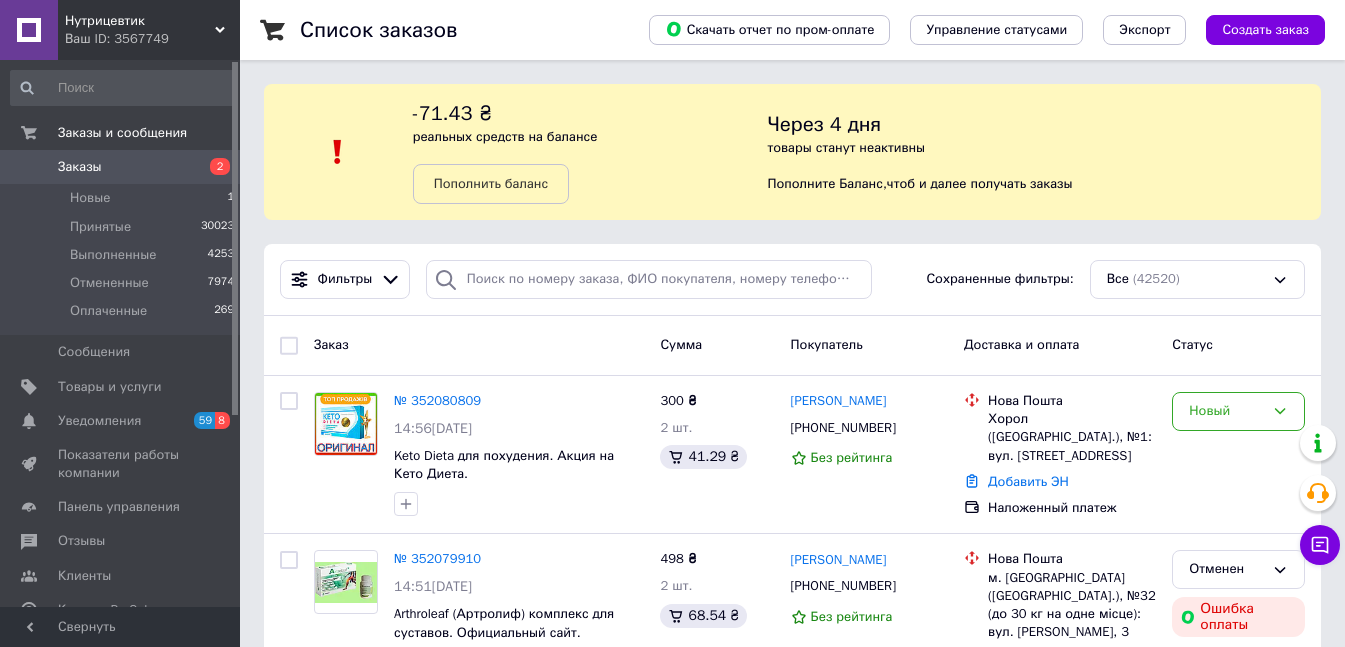 click on "Заказы" at bounding box center (121, 167) 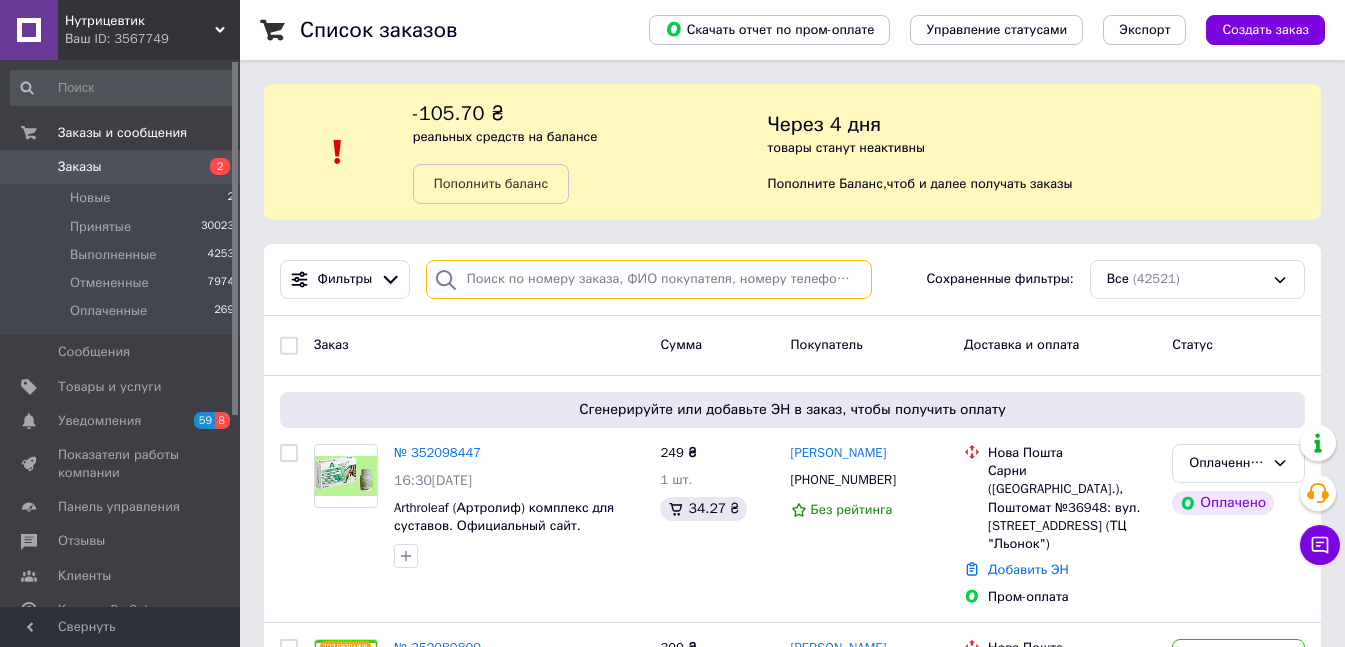 click at bounding box center (649, 279) 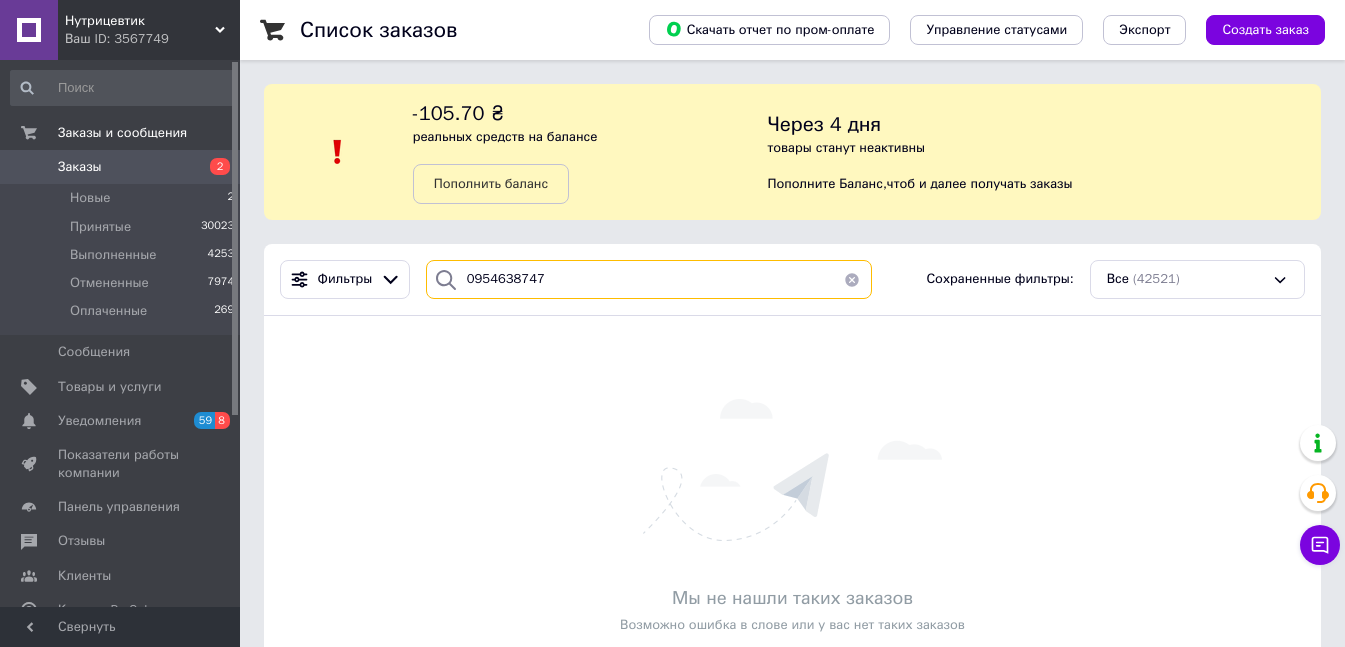 drag, startPoint x: 550, startPoint y: 285, endPoint x: 408, endPoint y: 269, distance: 142.89856 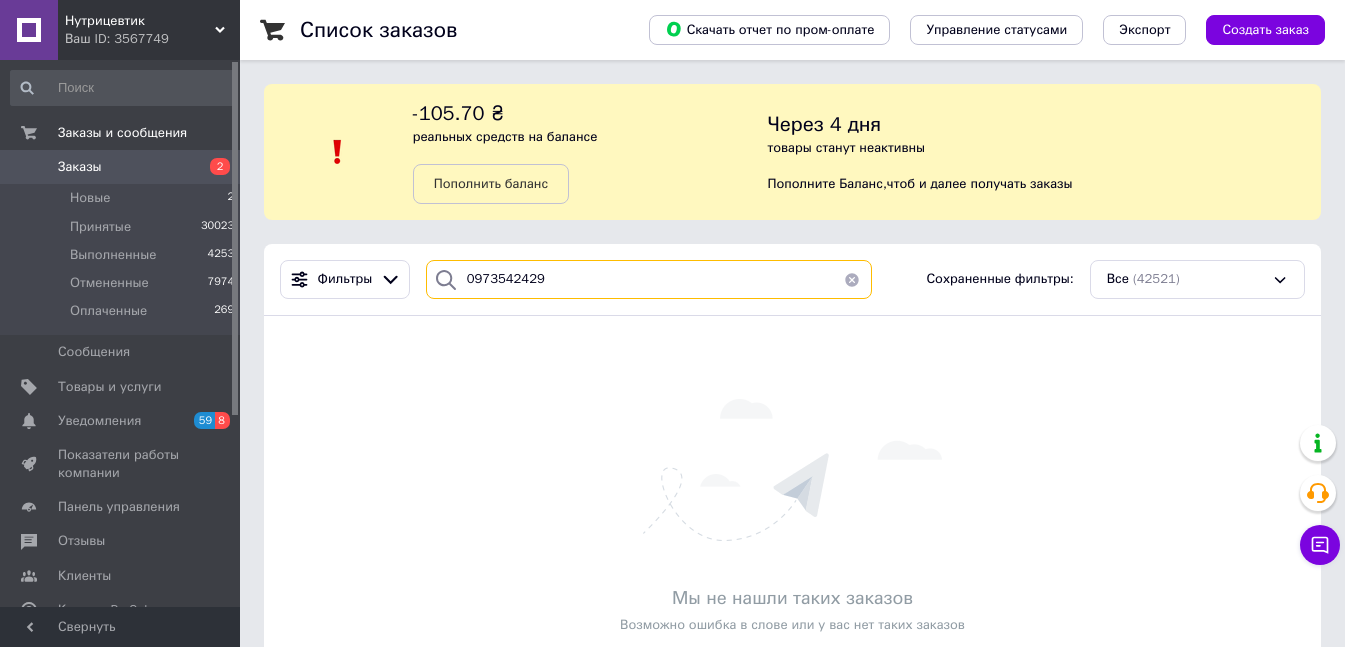 type on "0973542429" 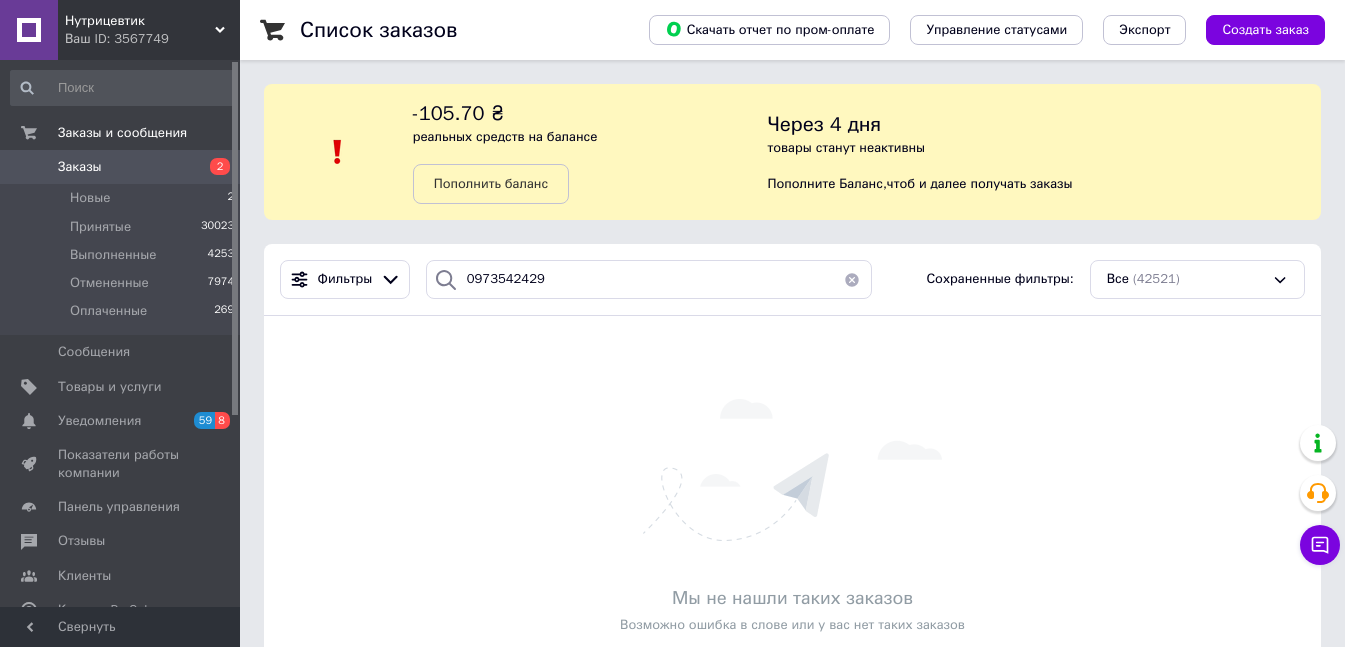 click on "Заказы" at bounding box center [121, 167] 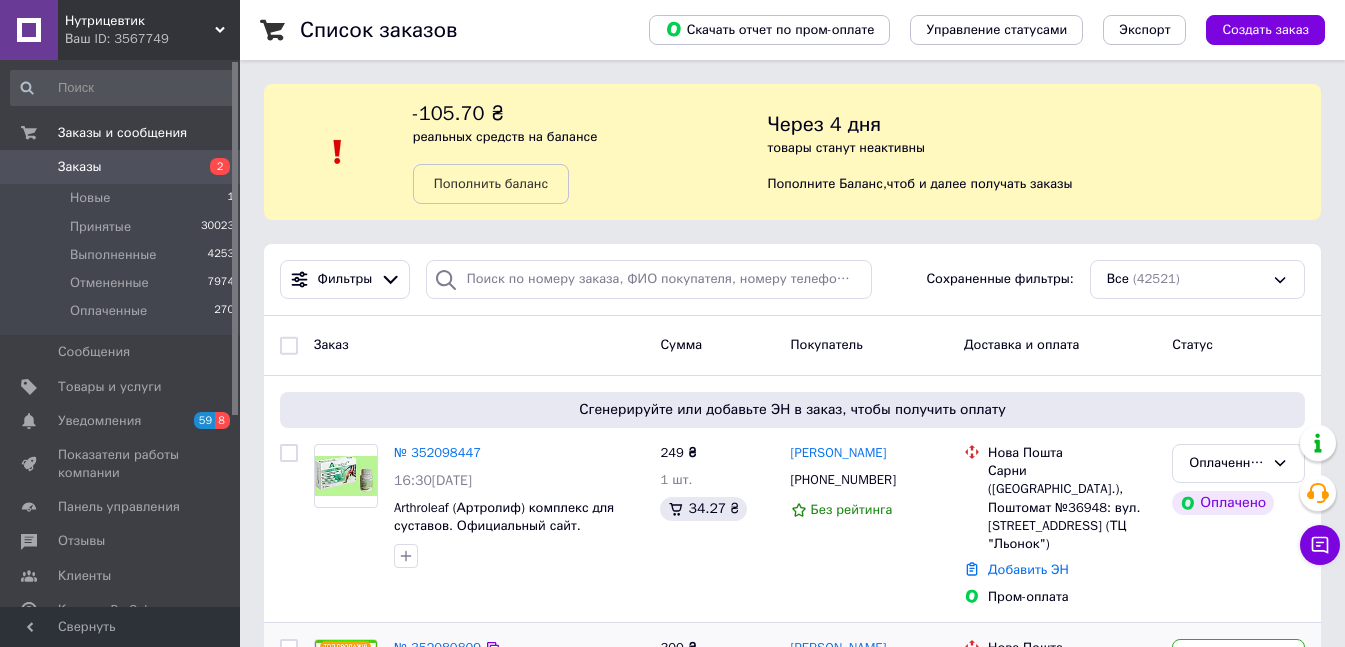 scroll, scrollTop: 300, scrollLeft: 0, axis: vertical 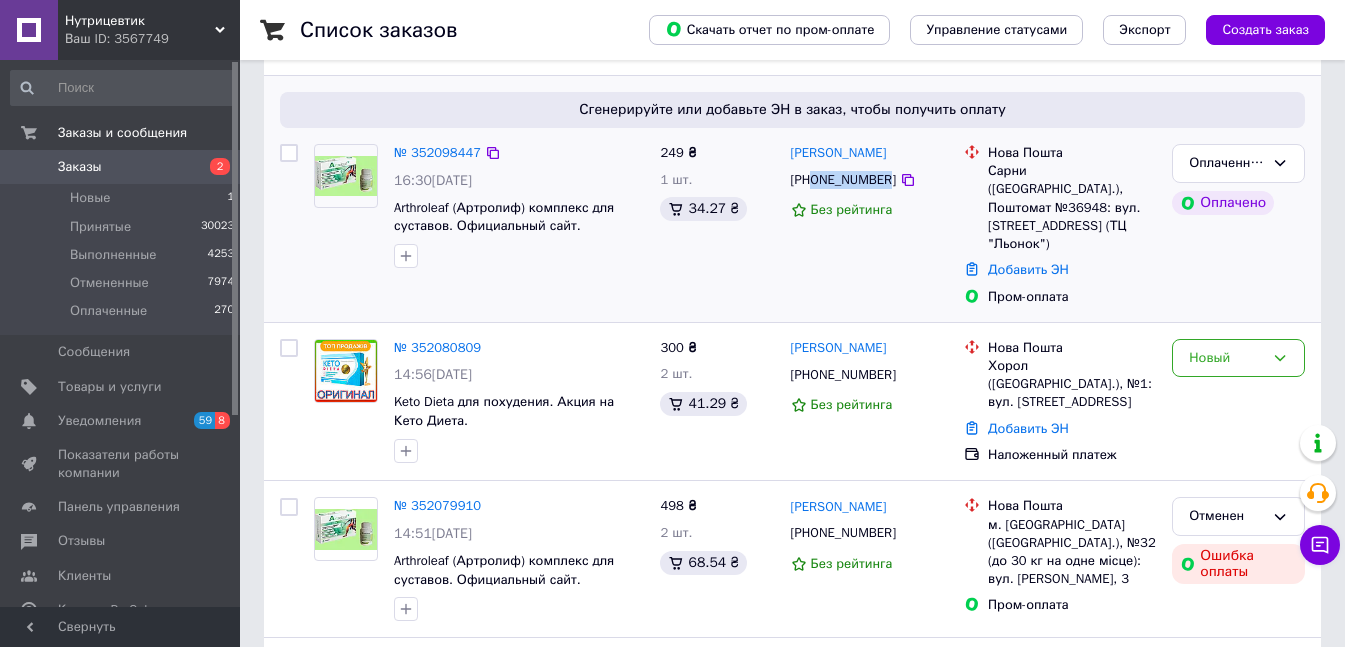 drag, startPoint x: 816, startPoint y: 177, endPoint x: 883, endPoint y: 179, distance: 67.02985 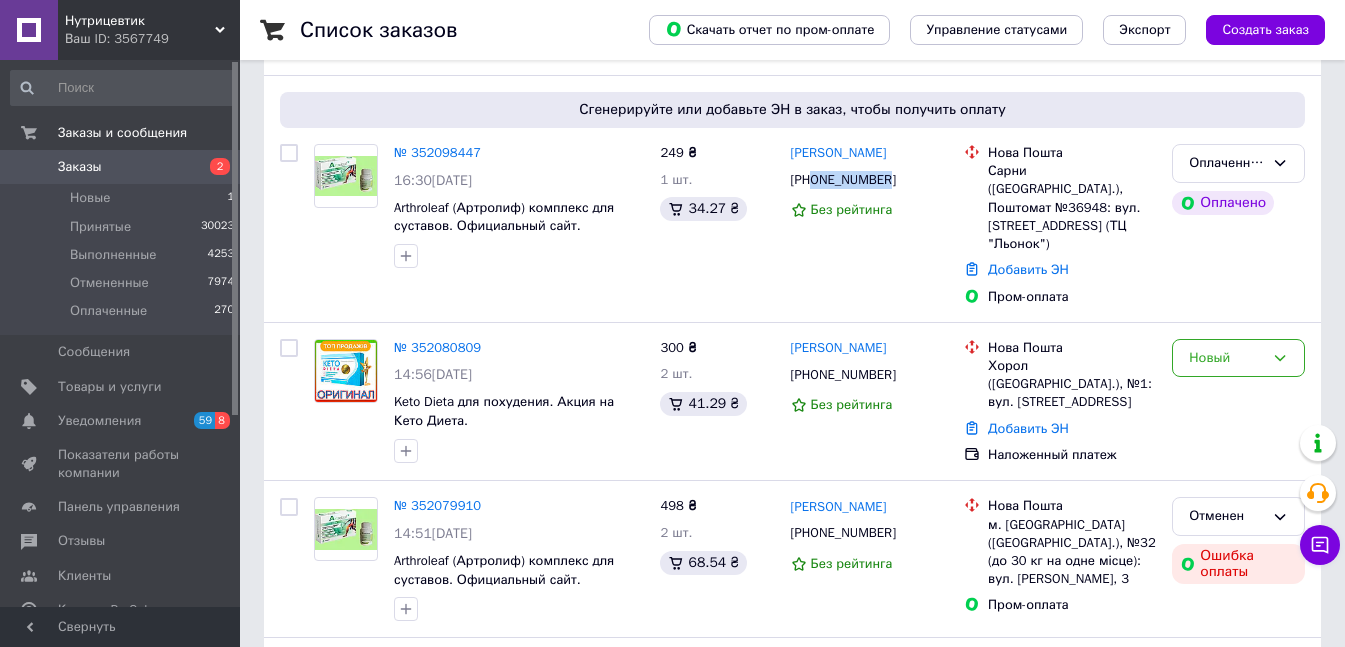 click on "№ 352098447" at bounding box center (437, 152) 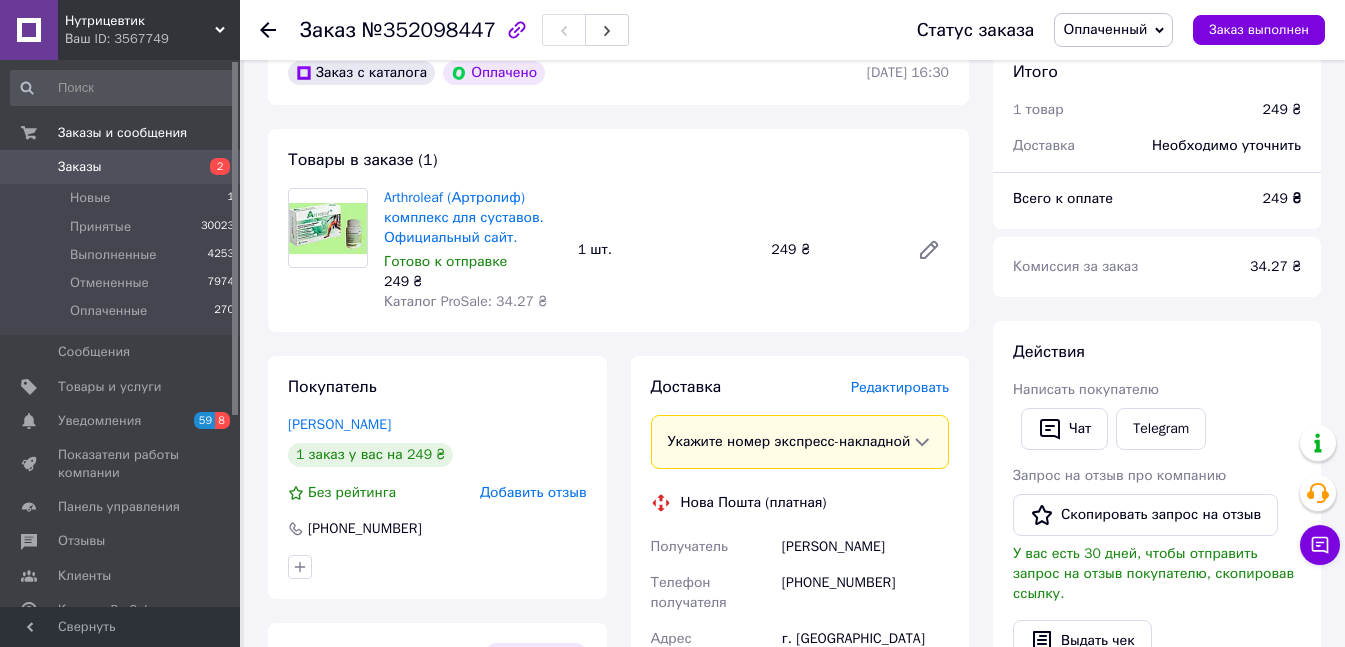 scroll, scrollTop: 800, scrollLeft: 0, axis: vertical 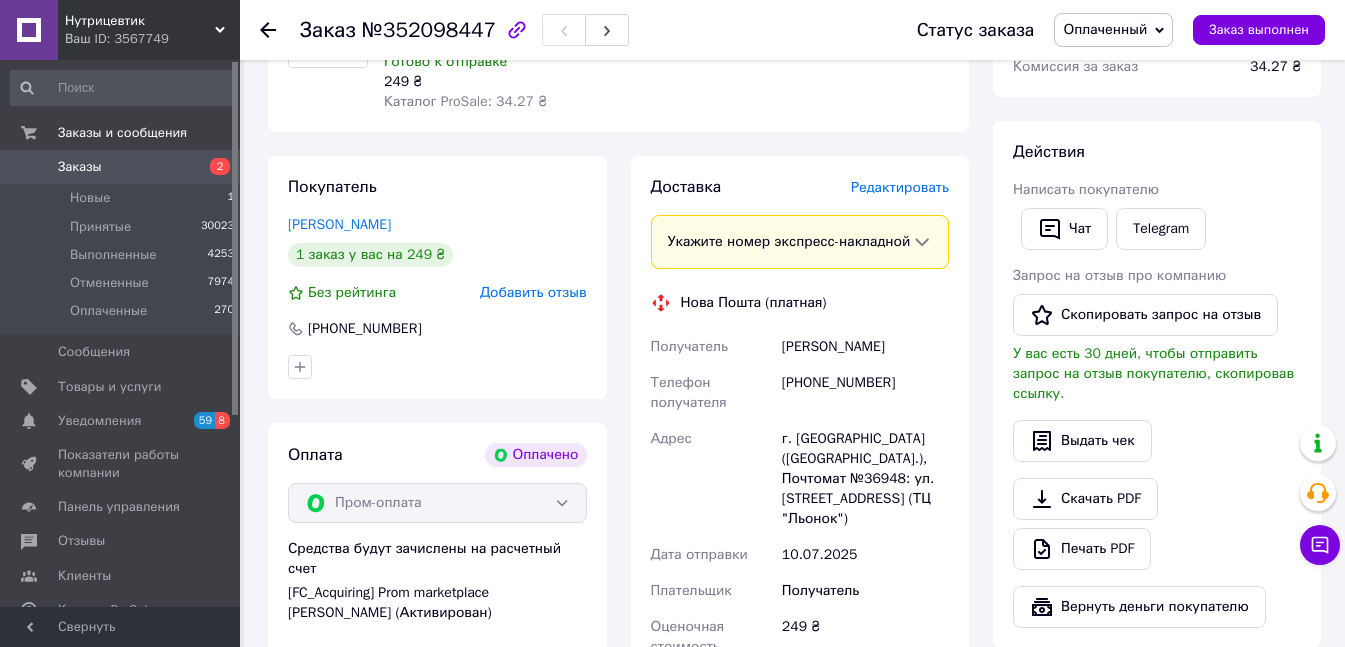 drag, startPoint x: 899, startPoint y: 365, endPoint x: 781, endPoint y: 366, distance: 118.004234 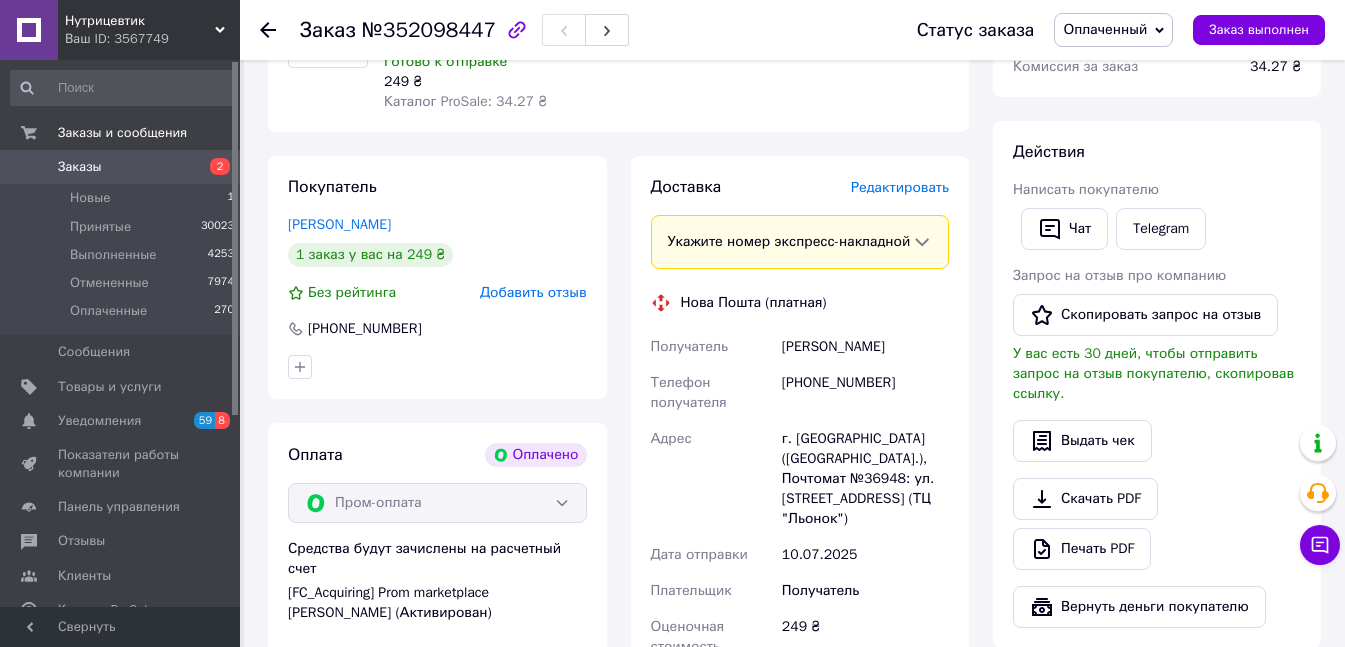click on "Оплаченный" at bounding box center [1105, 29] 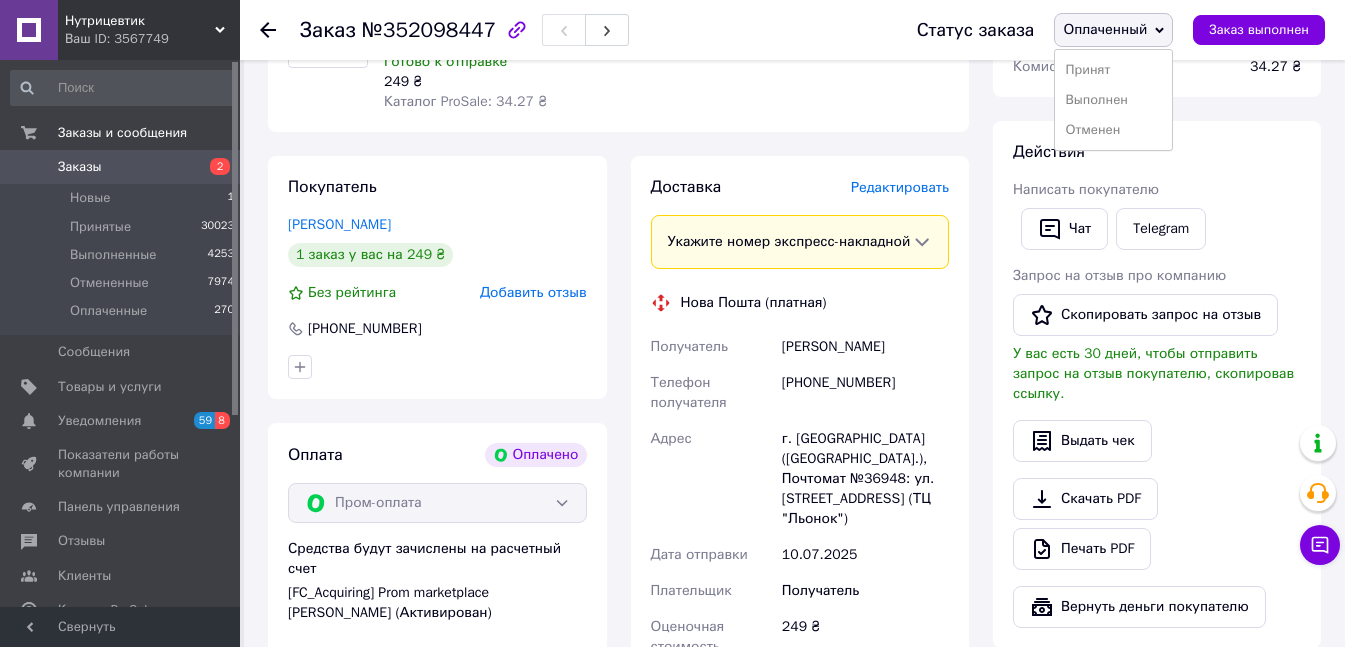 click on "Принят" at bounding box center (1113, 70) 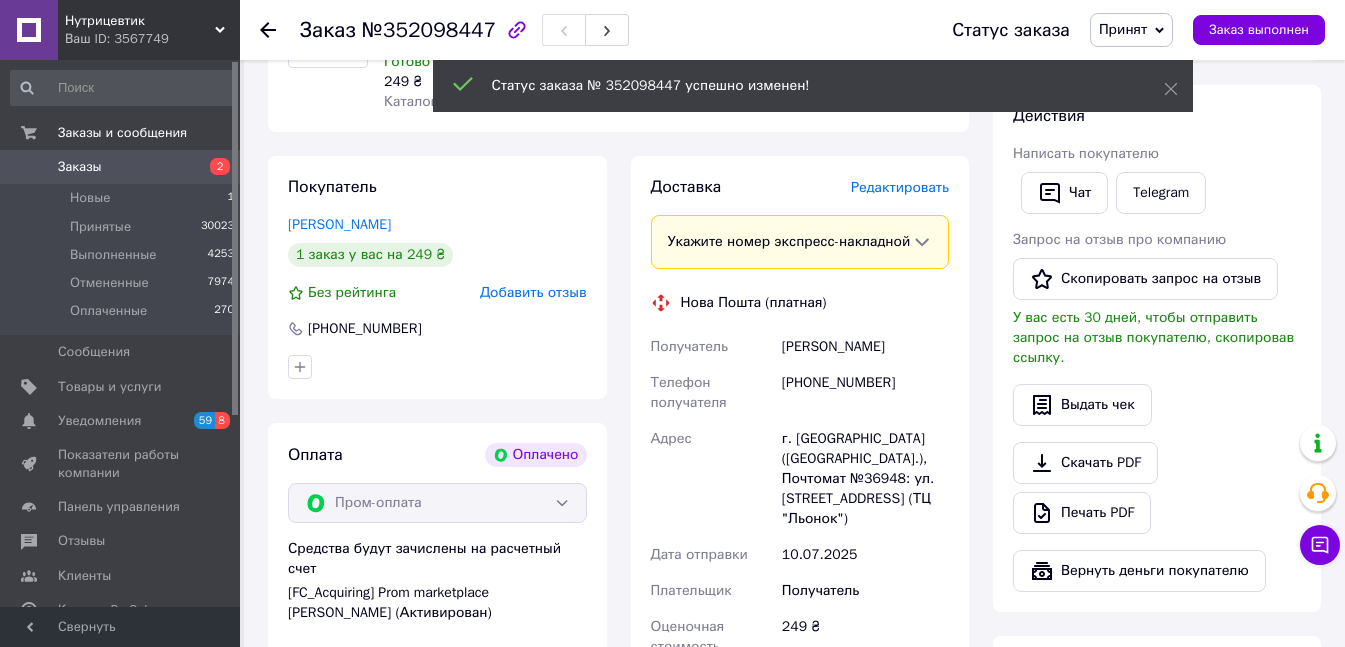 click on "Заказы" at bounding box center [121, 167] 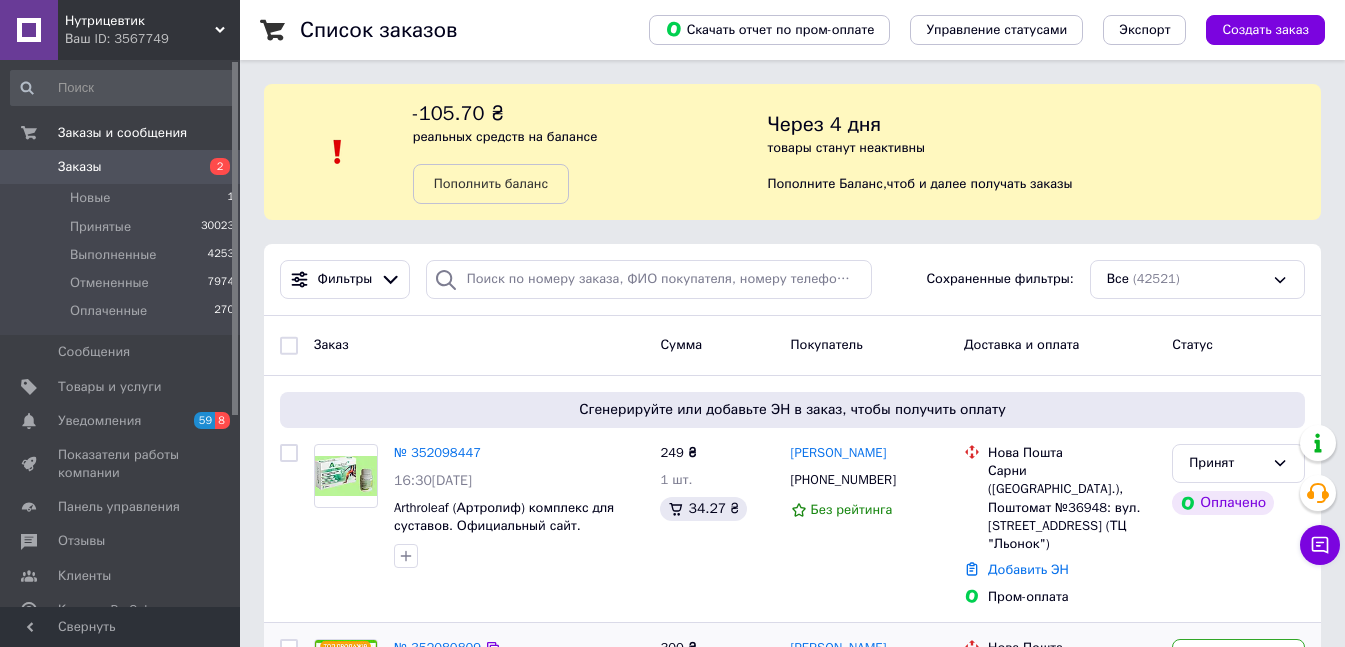 scroll, scrollTop: 200, scrollLeft: 0, axis: vertical 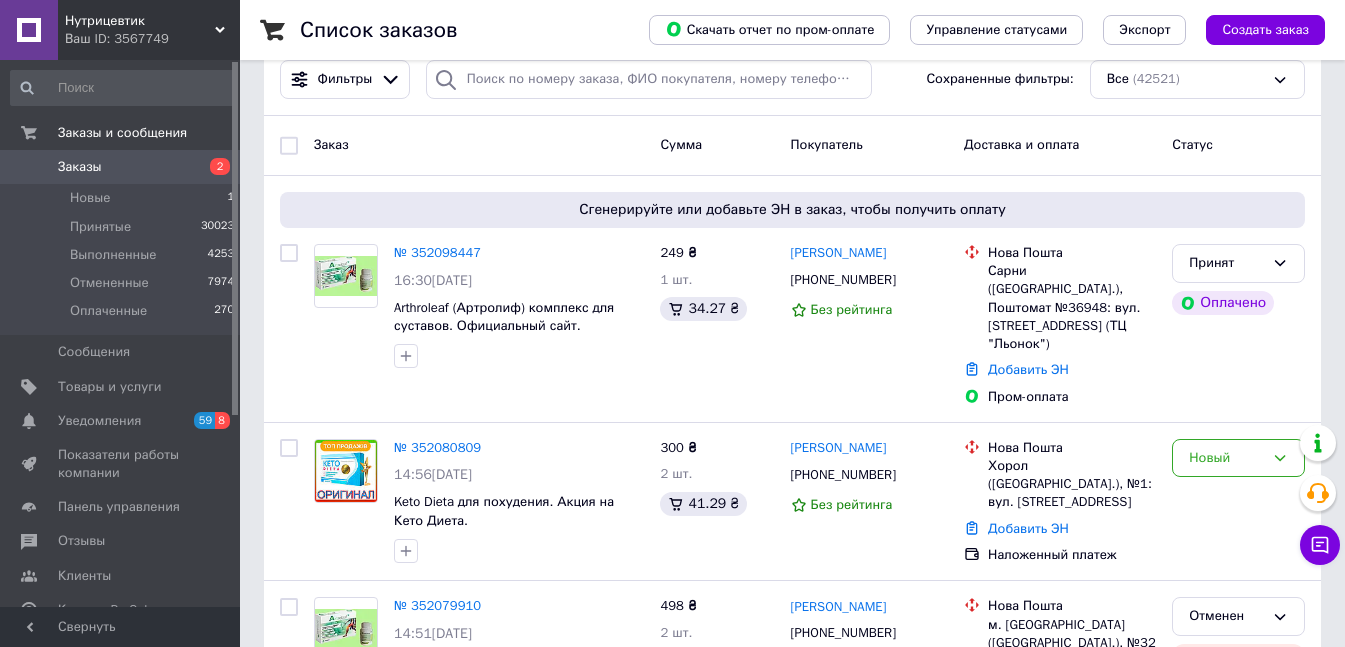 click on "Заказы" at bounding box center (121, 167) 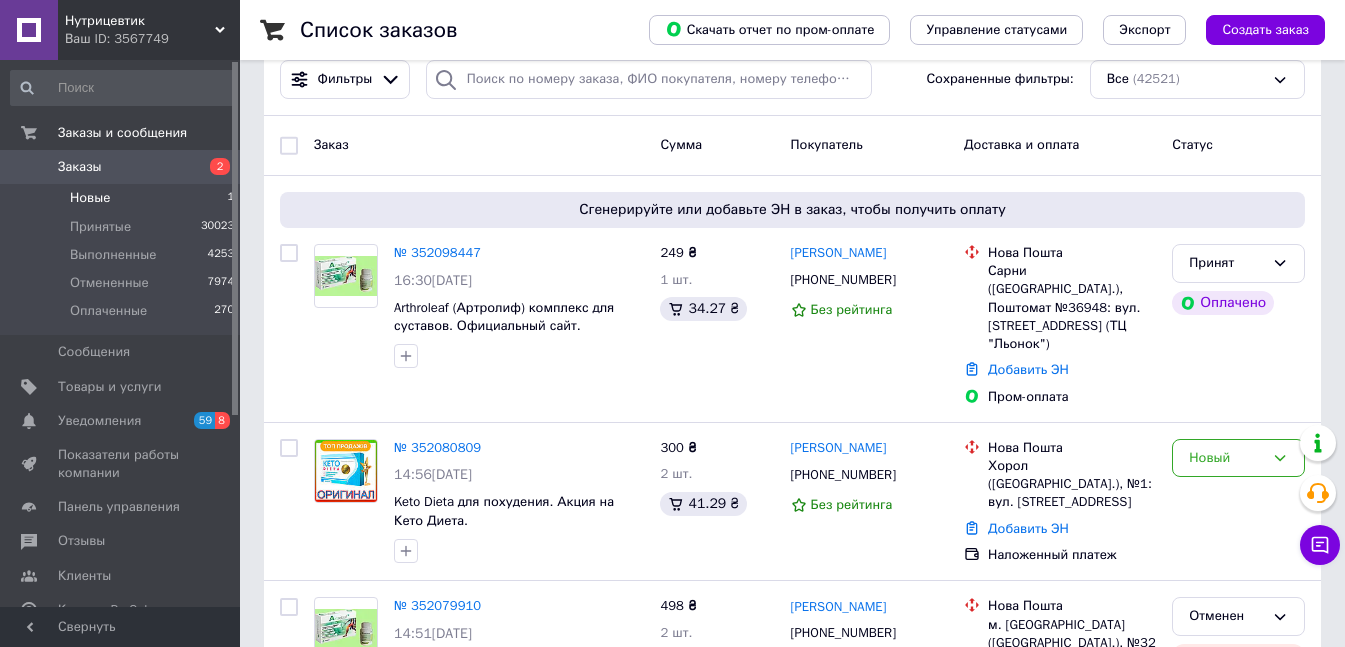 scroll, scrollTop: 0, scrollLeft: 0, axis: both 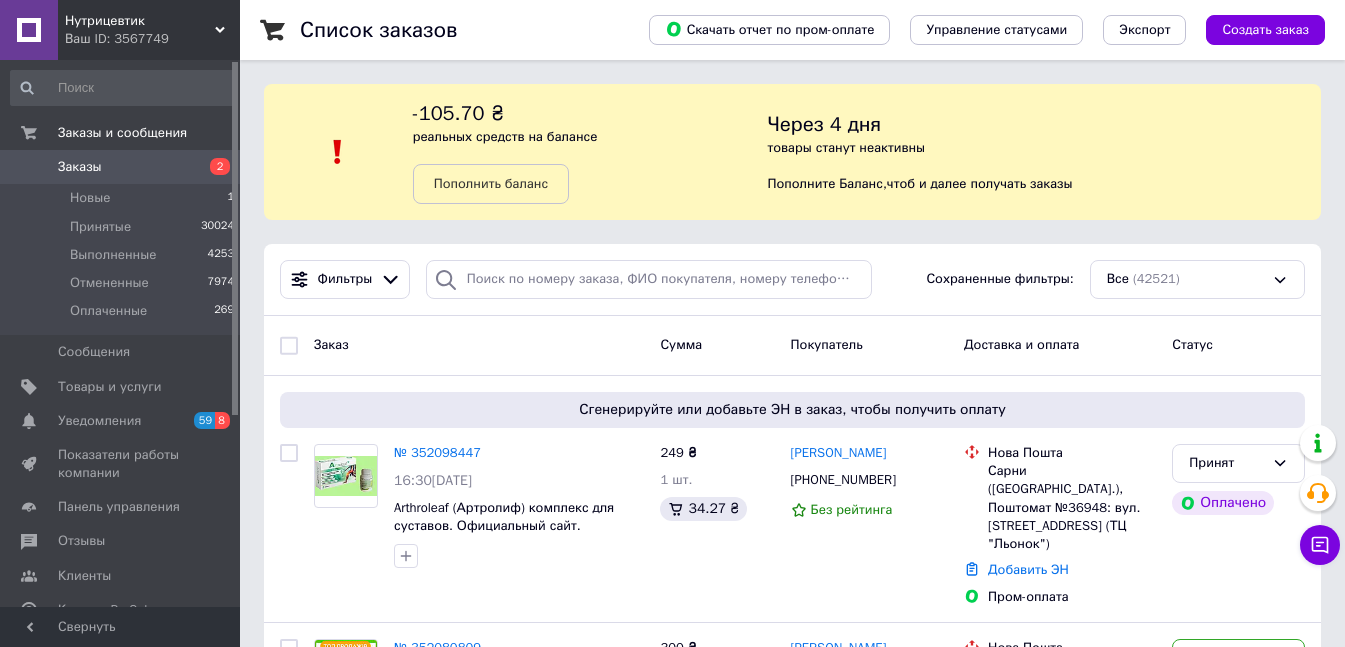 click on "Заказы" at bounding box center (121, 167) 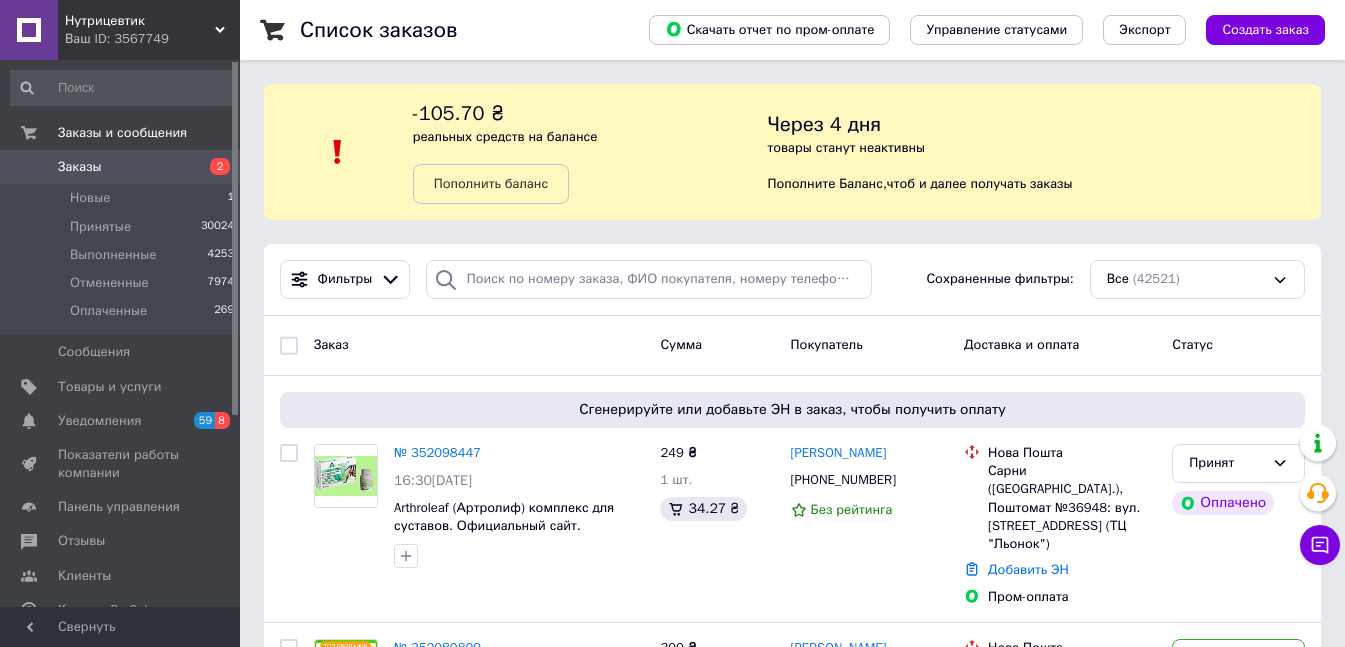 click on "Заказы" at bounding box center (121, 167) 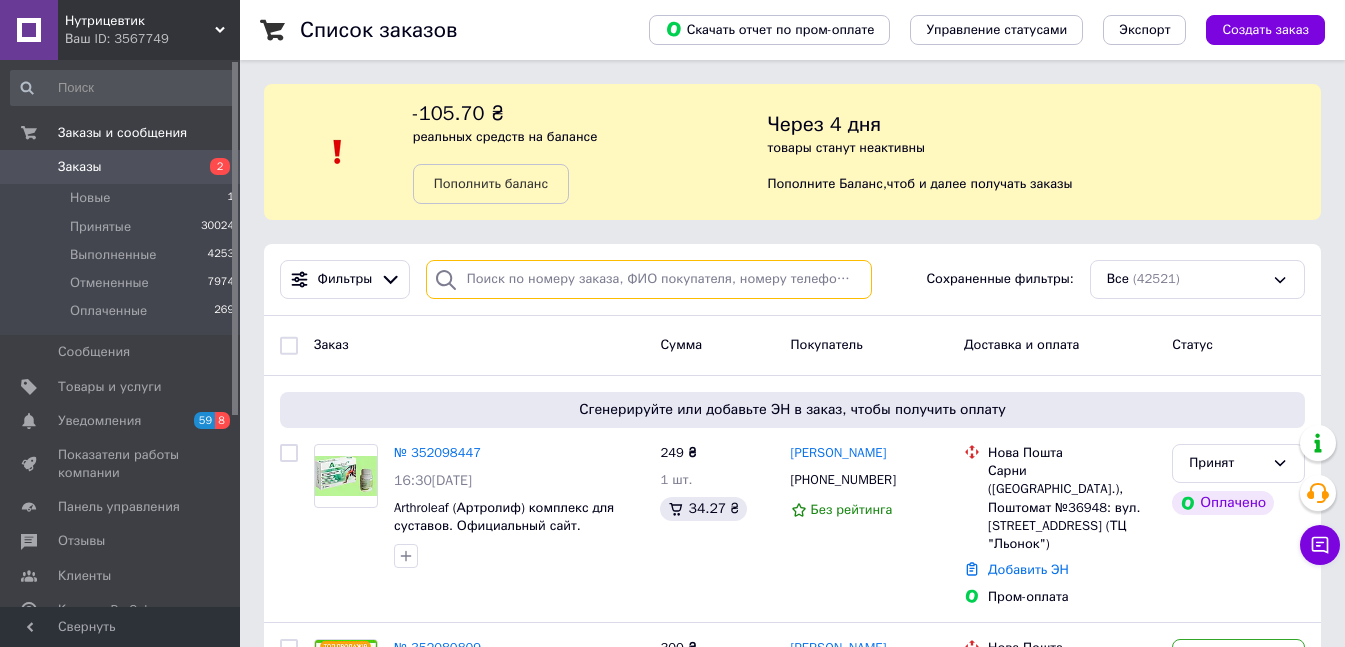 click at bounding box center [649, 279] 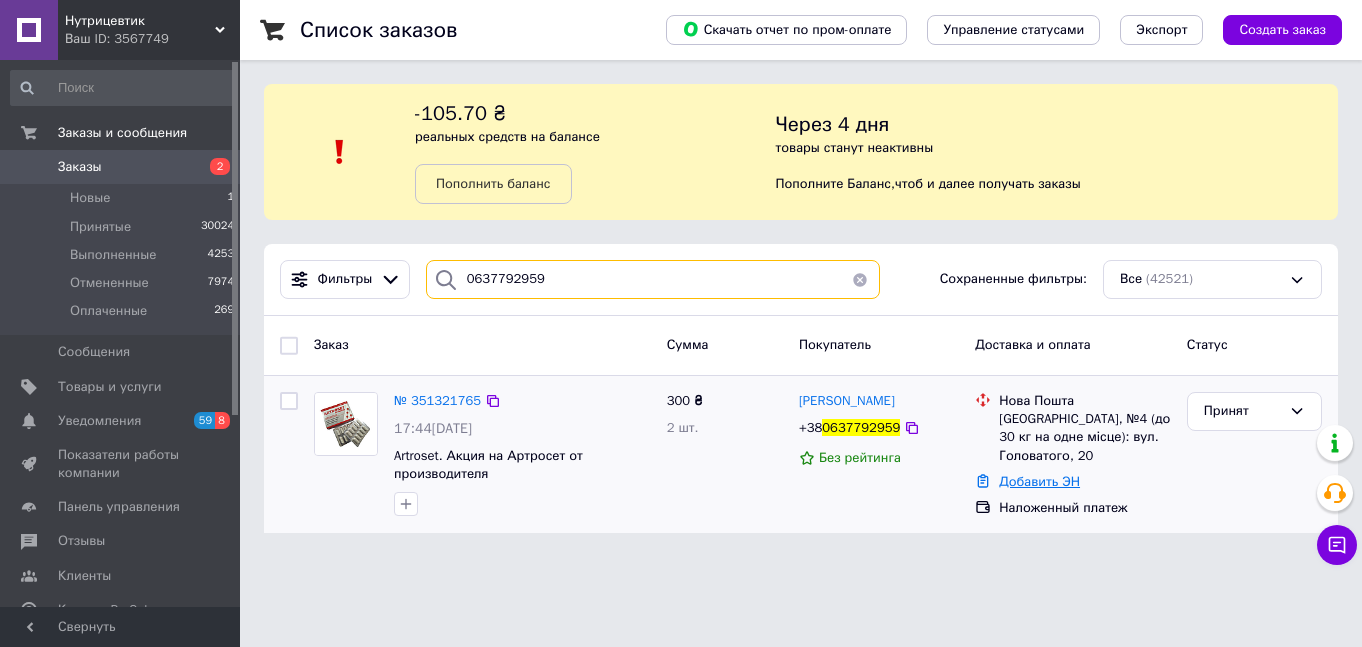 type on "0637792959" 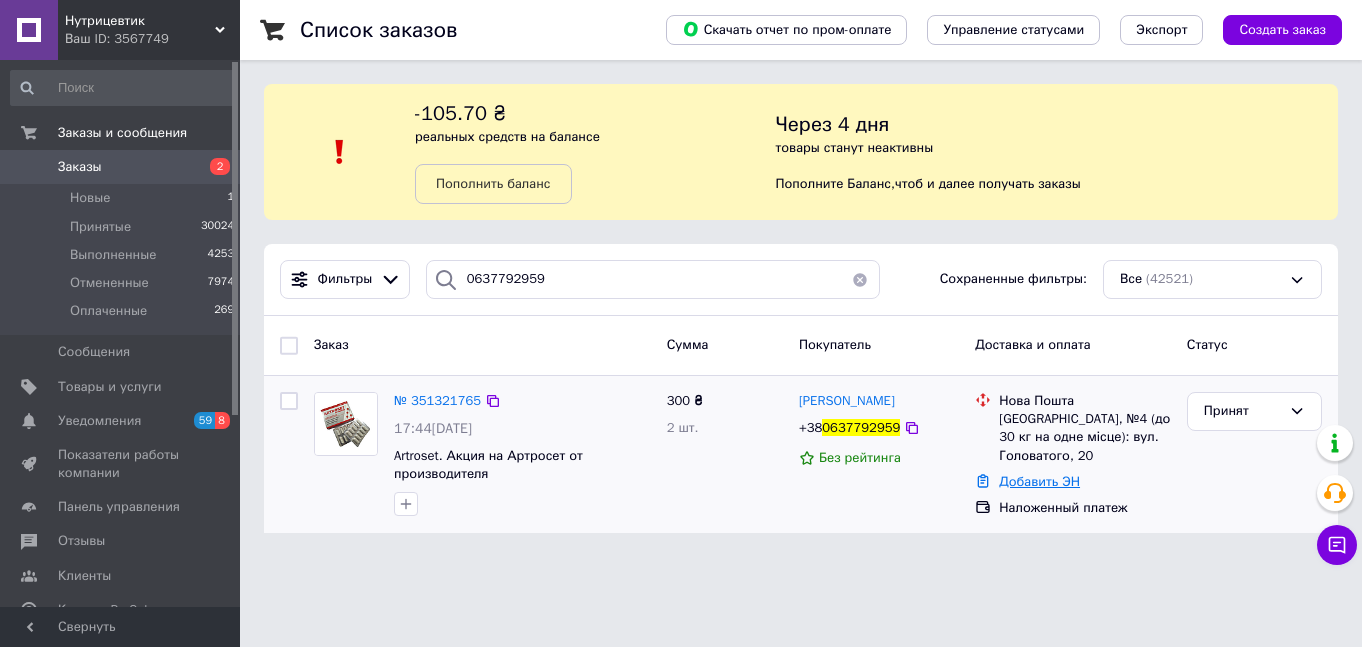 click on "Добавить ЭН" at bounding box center [1039, 481] 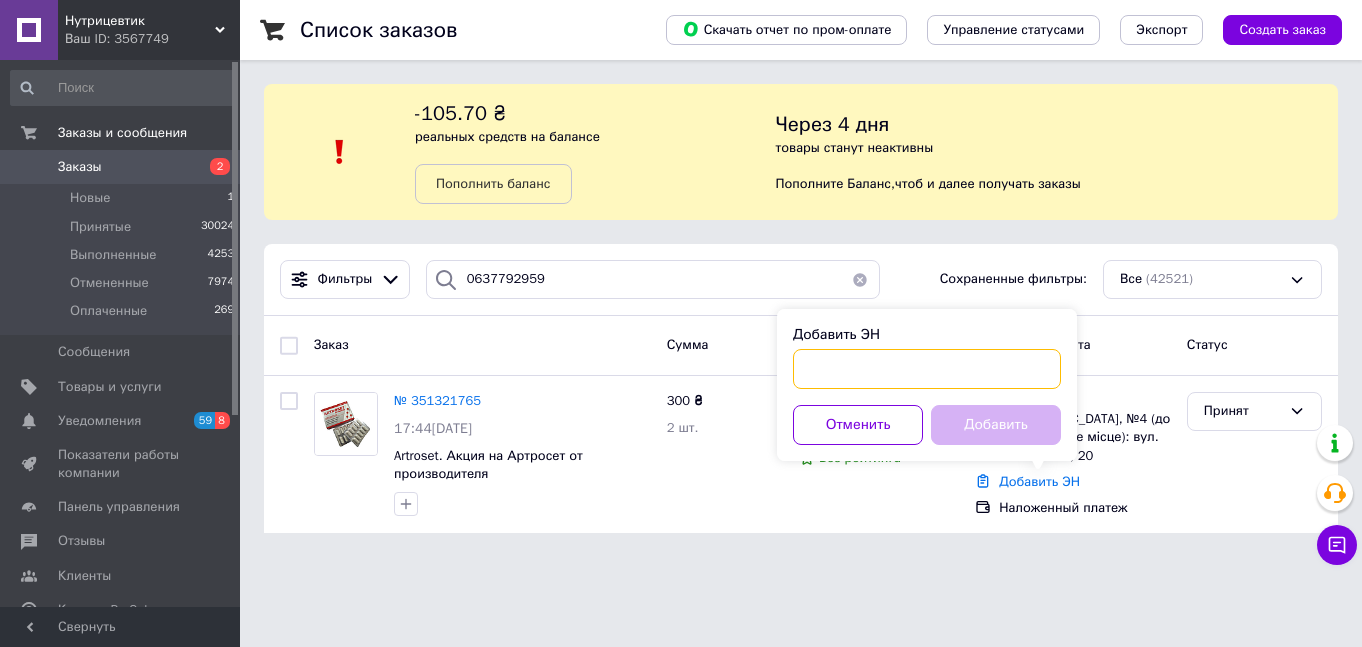 click on "Добавить ЭН" at bounding box center [927, 369] 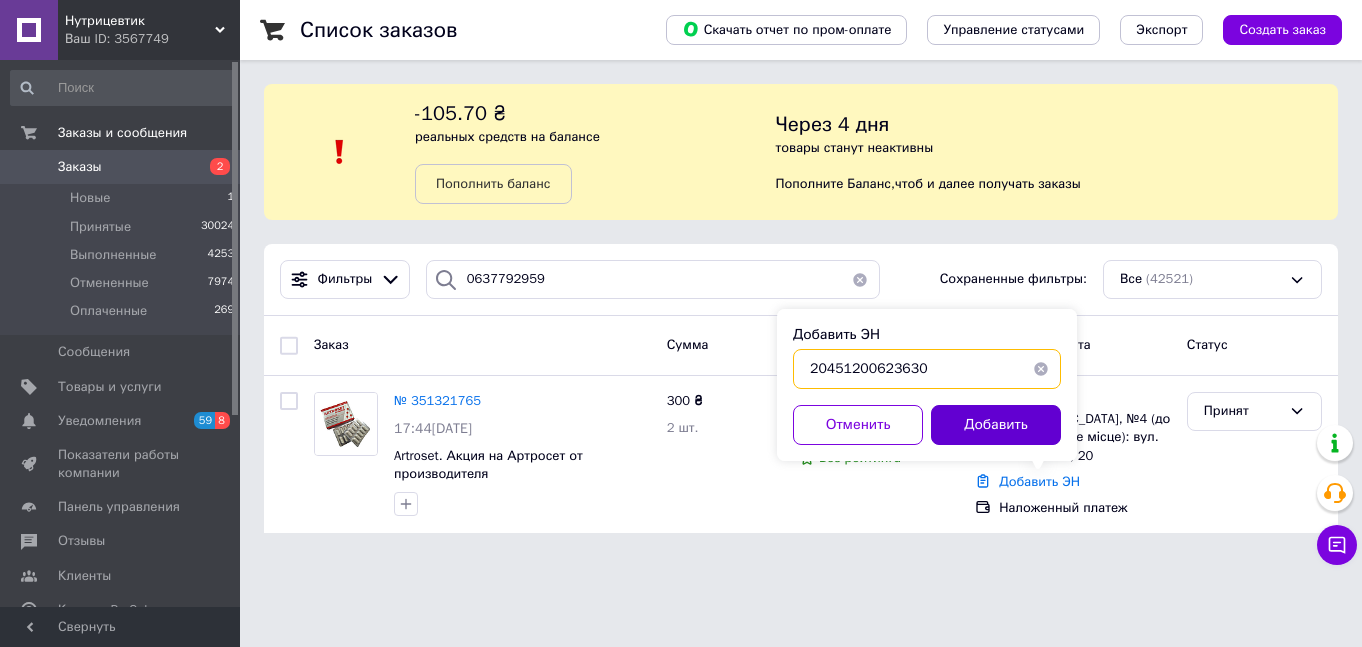 type on "20451200623630" 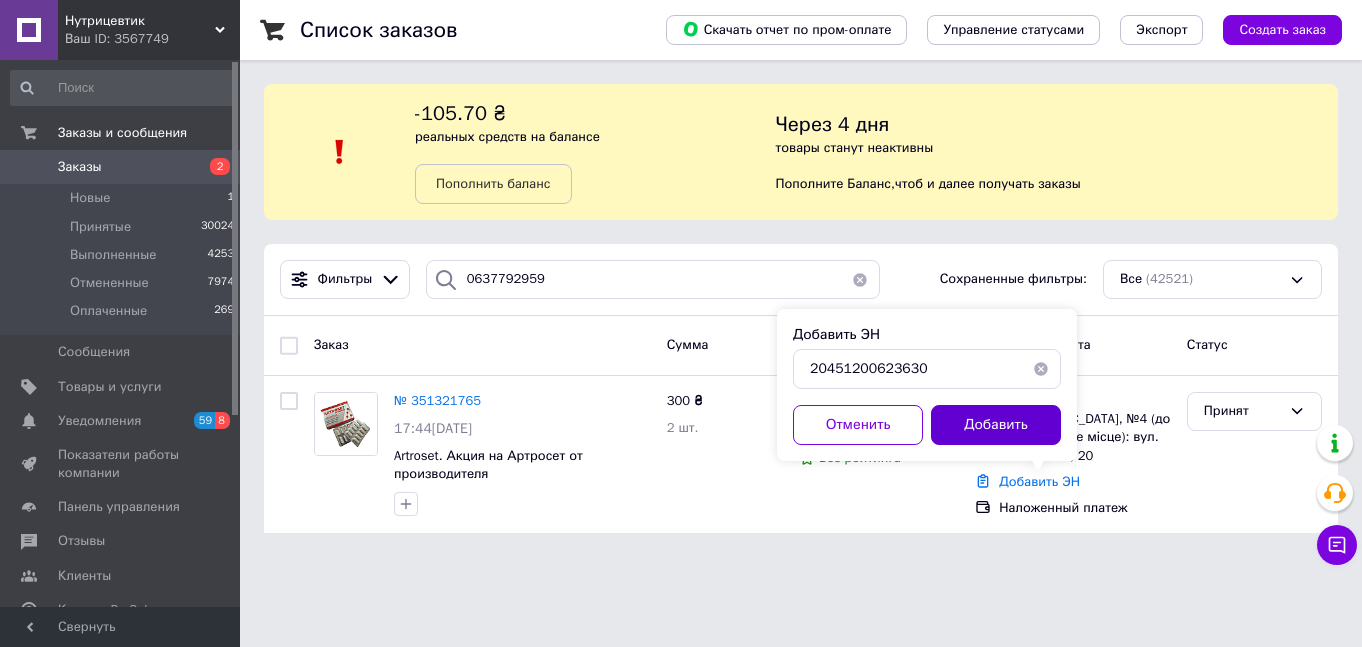 click on "Добавить" at bounding box center [996, 425] 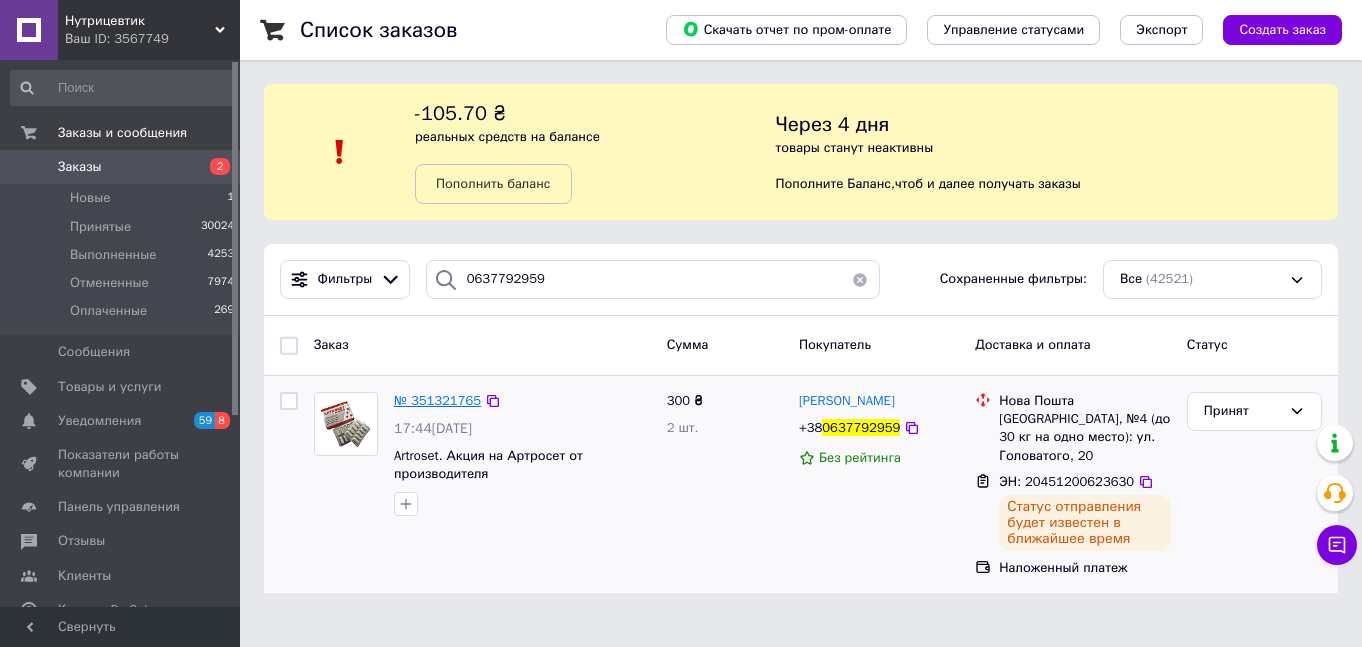 click on "№ 351321765" at bounding box center (437, 400) 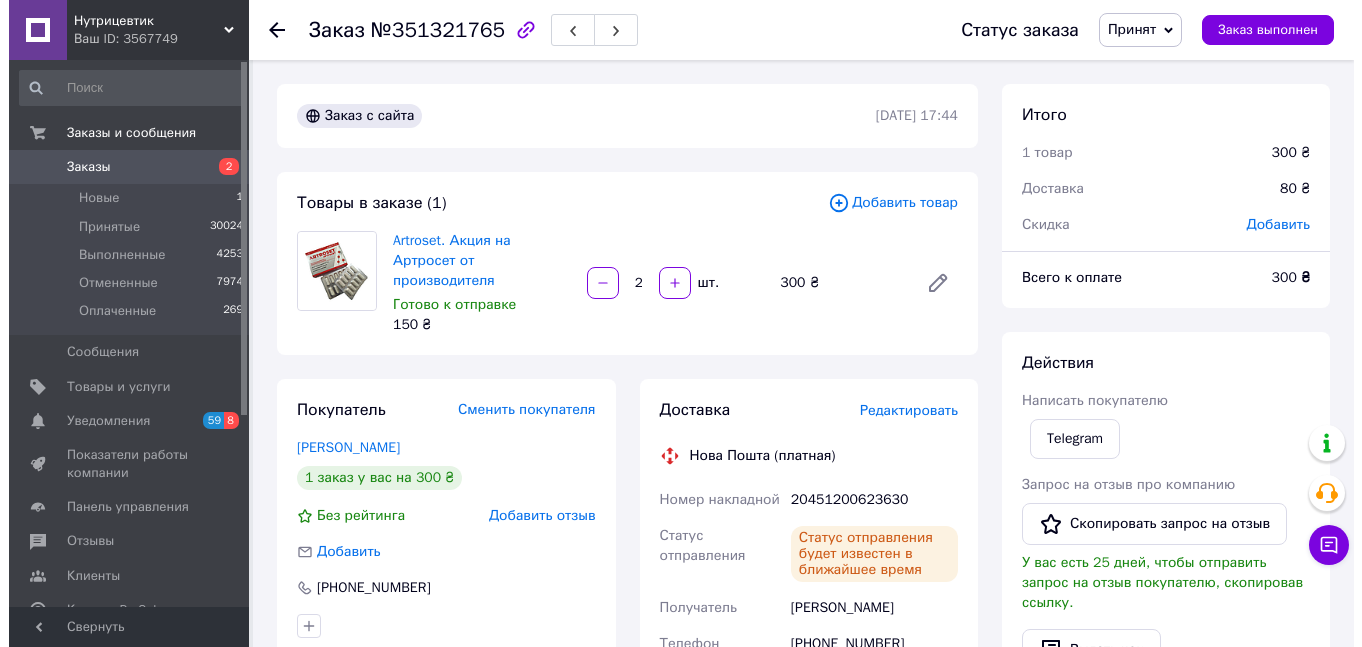scroll, scrollTop: 200, scrollLeft: 0, axis: vertical 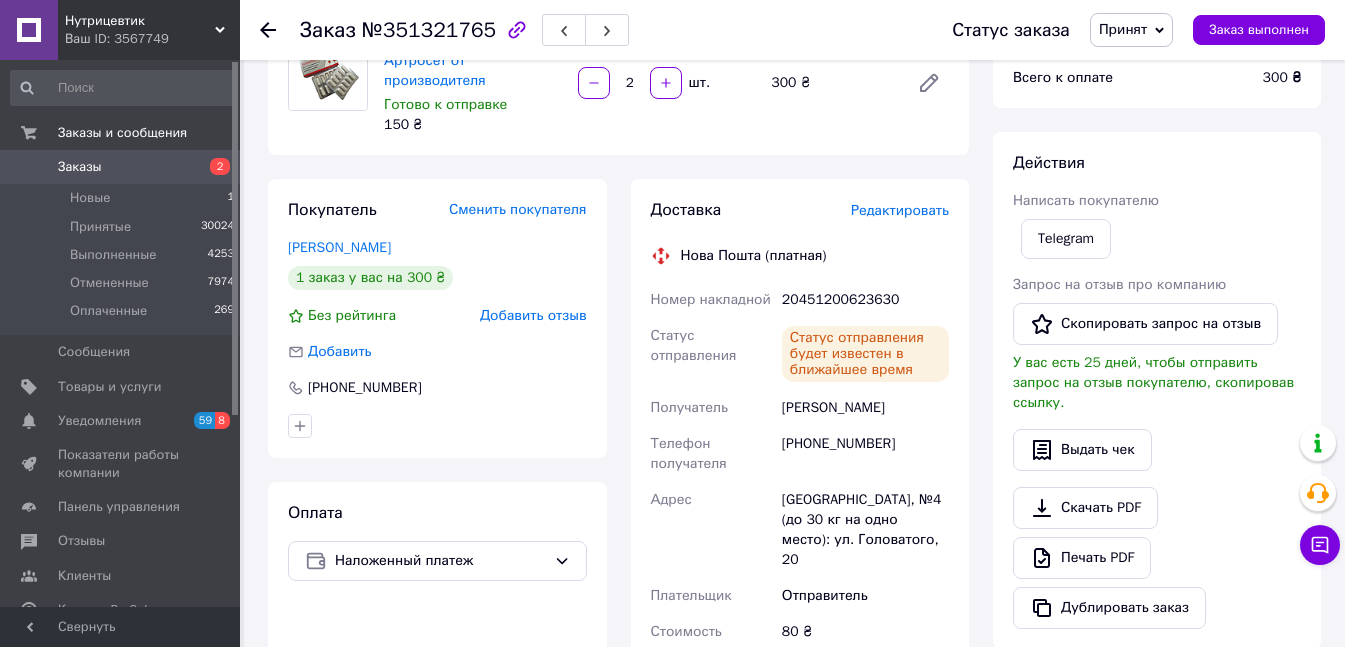 click on "Добавить отзыв" at bounding box center [533, 315] 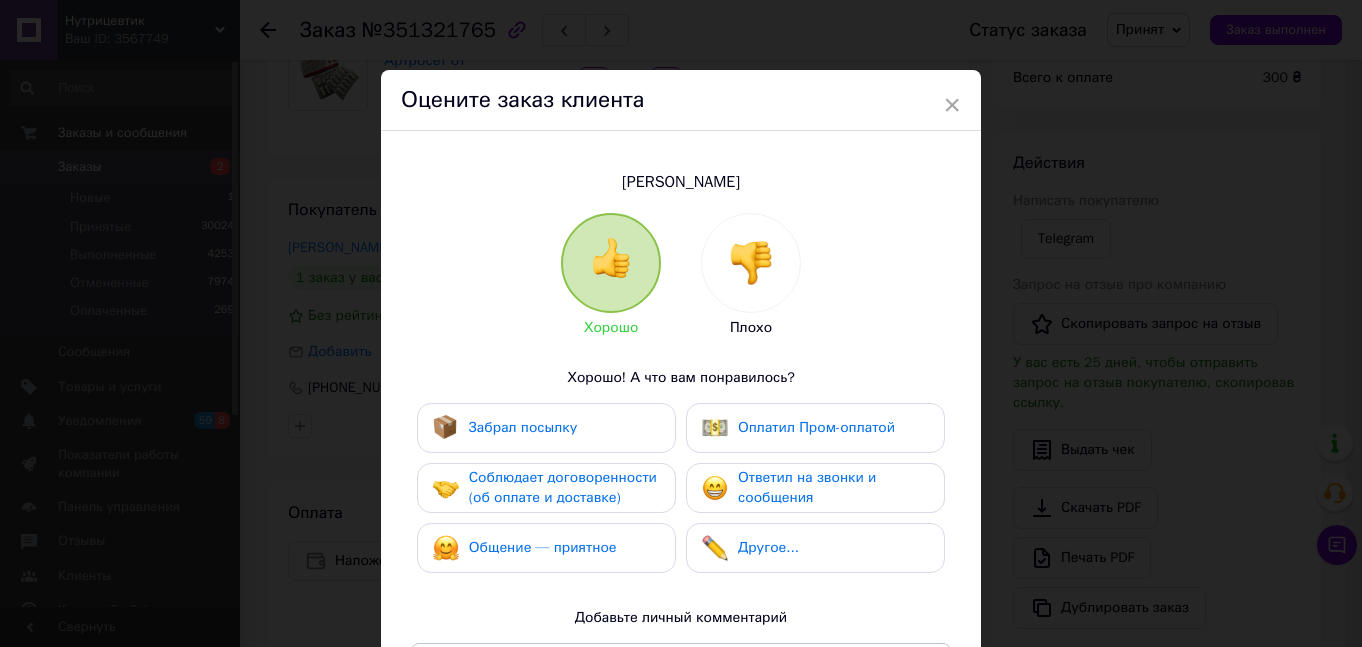 click at bounding box center (751, 263) 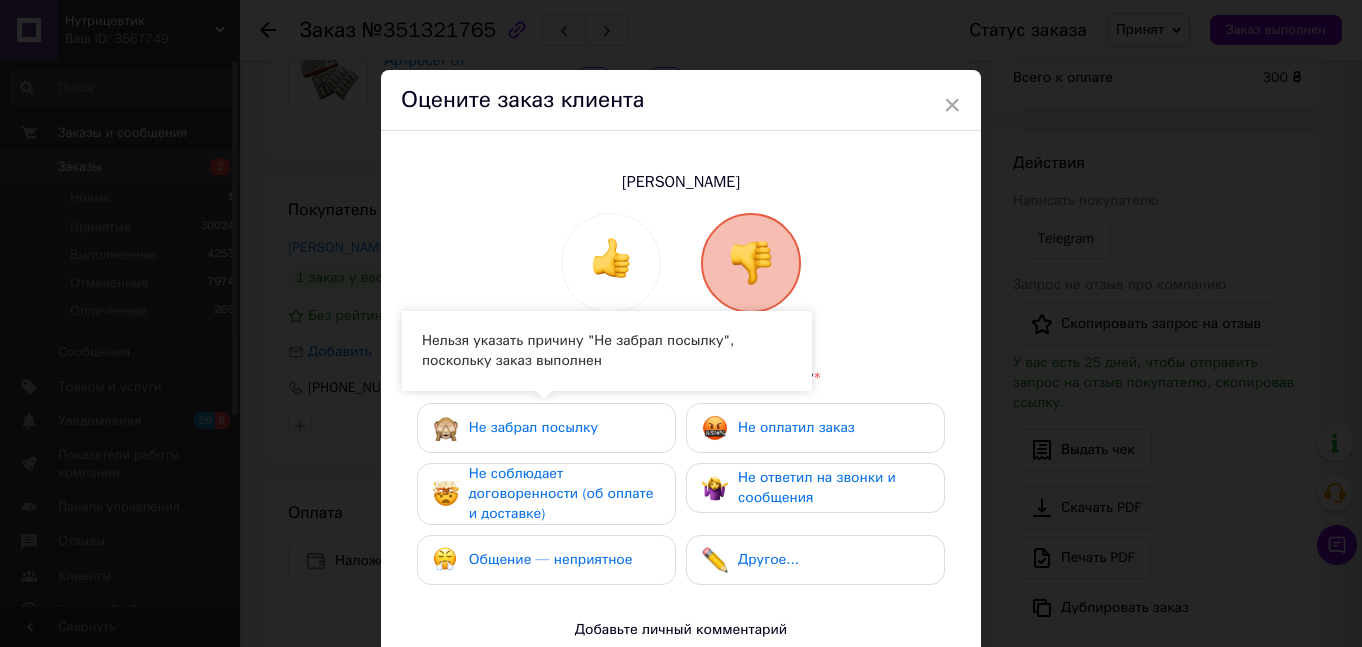 click on "Не соблюдает договоренности (об оплате и доставке)" at bounding box center [564, 494] 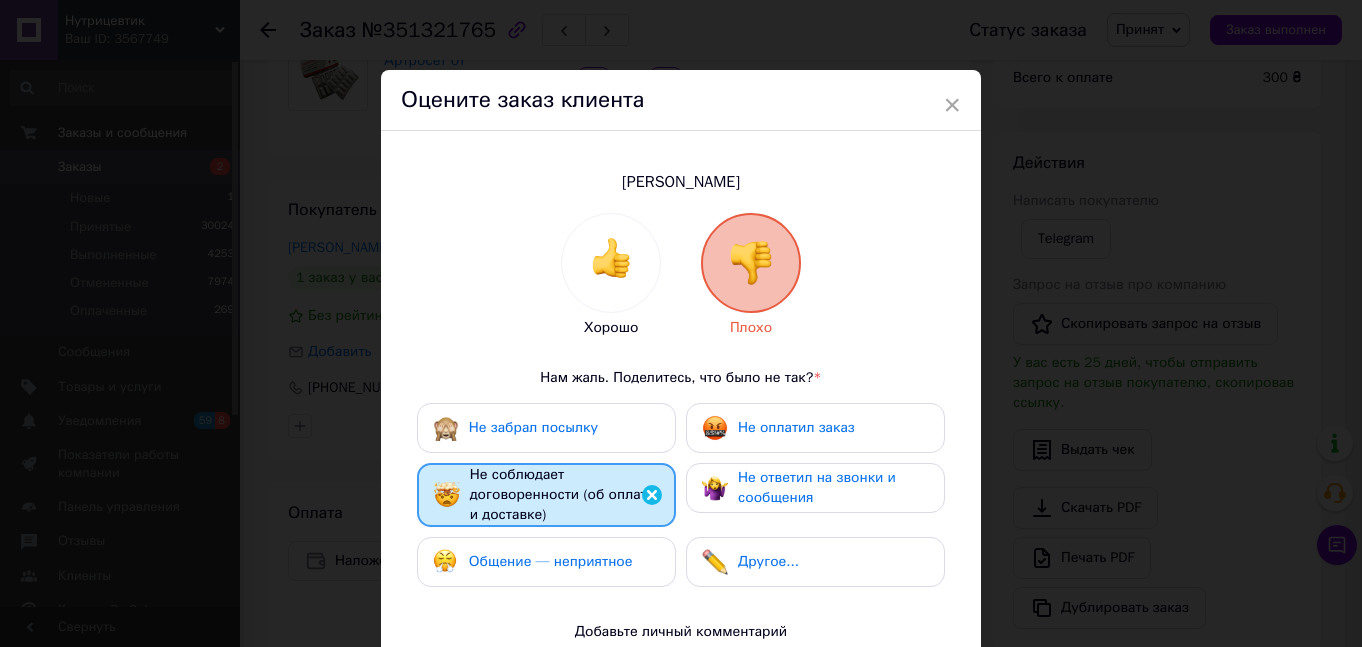 click on "Не оплатил заказ" at bounding box center [796, 427] 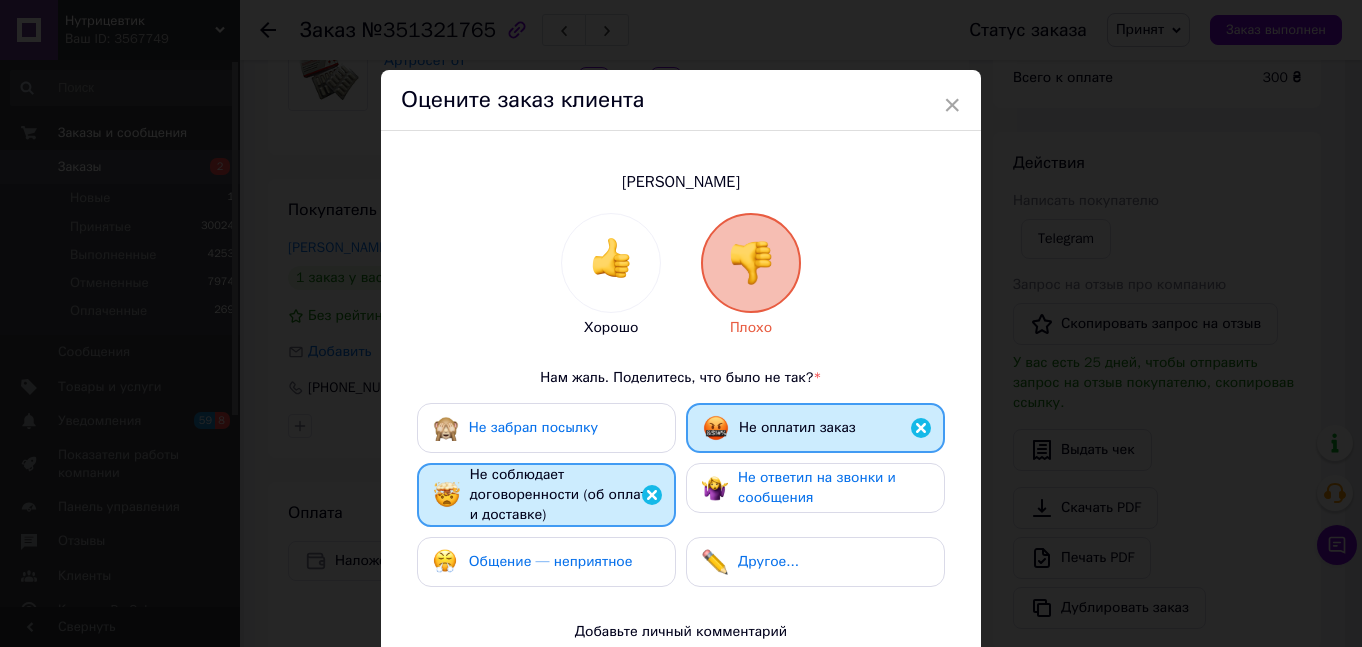 drag, startPoint x: 595, startPoint y: 559, endPoint x: 810, endPoint y: 487, distance: 226.73553 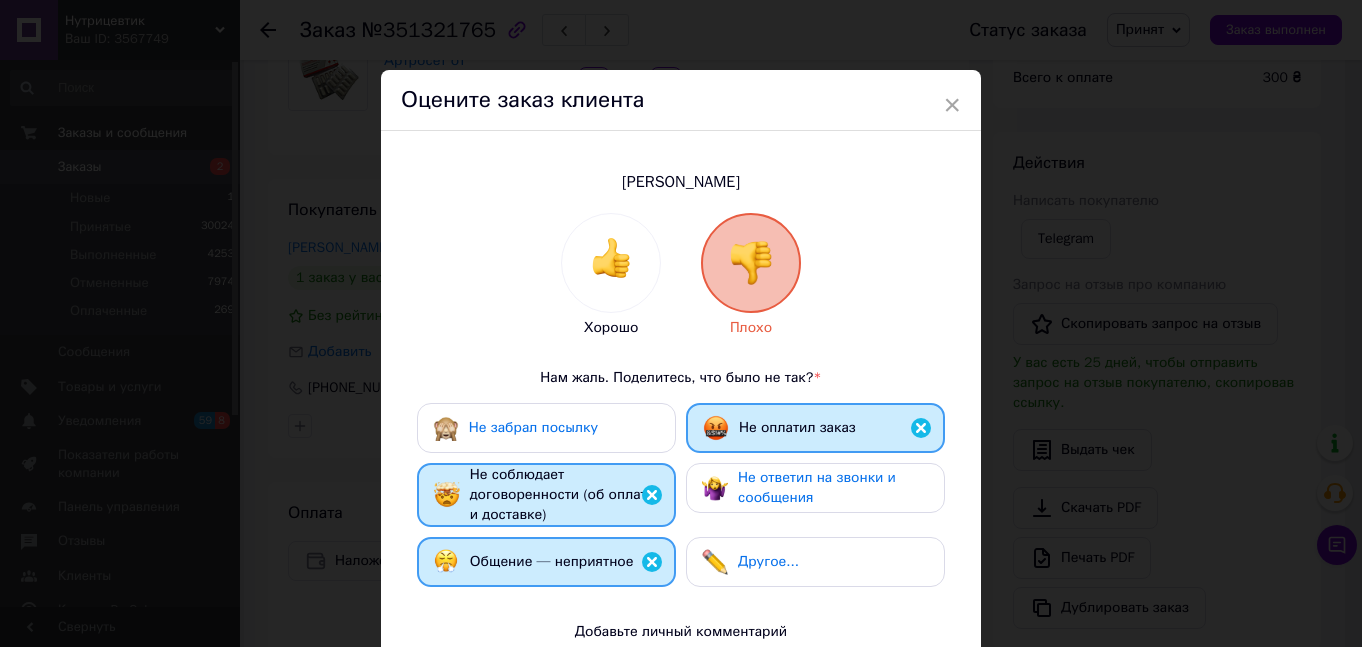 click on "Не ответил на звонки и сообщения" at bounding box center (817, 487) 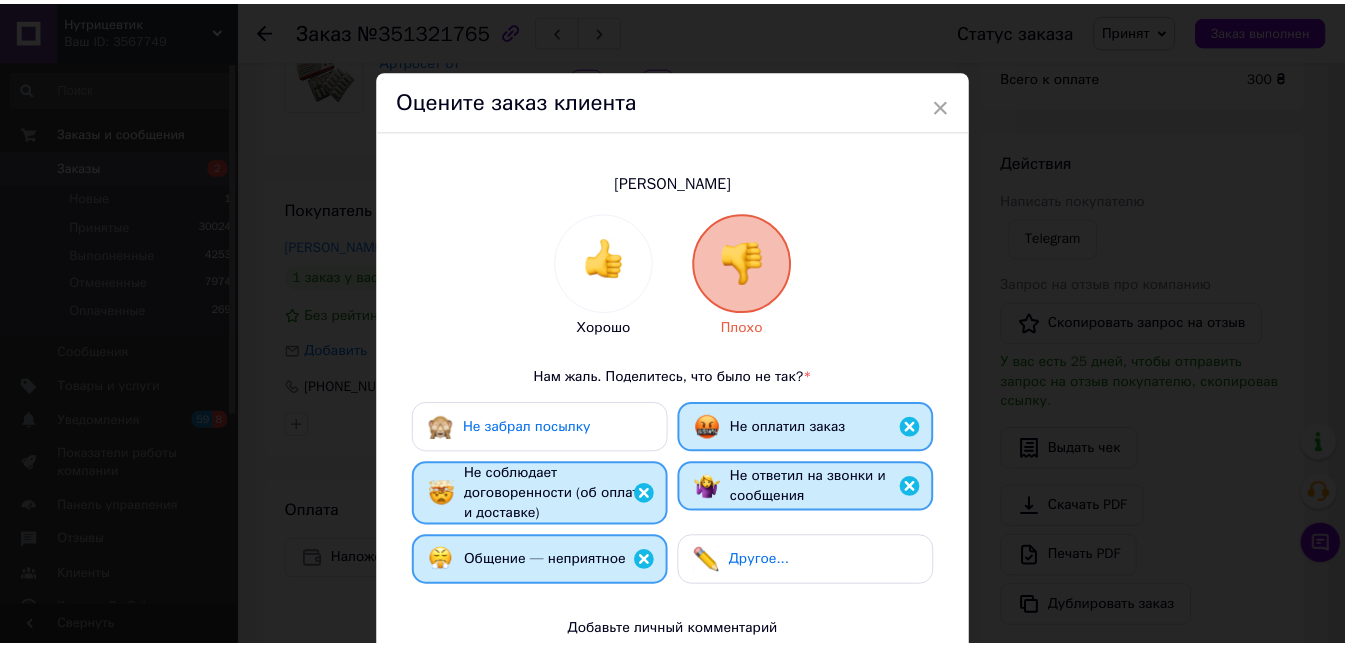 scroll, scrollTop: 338, scrollLeft: 0, axis: vertical 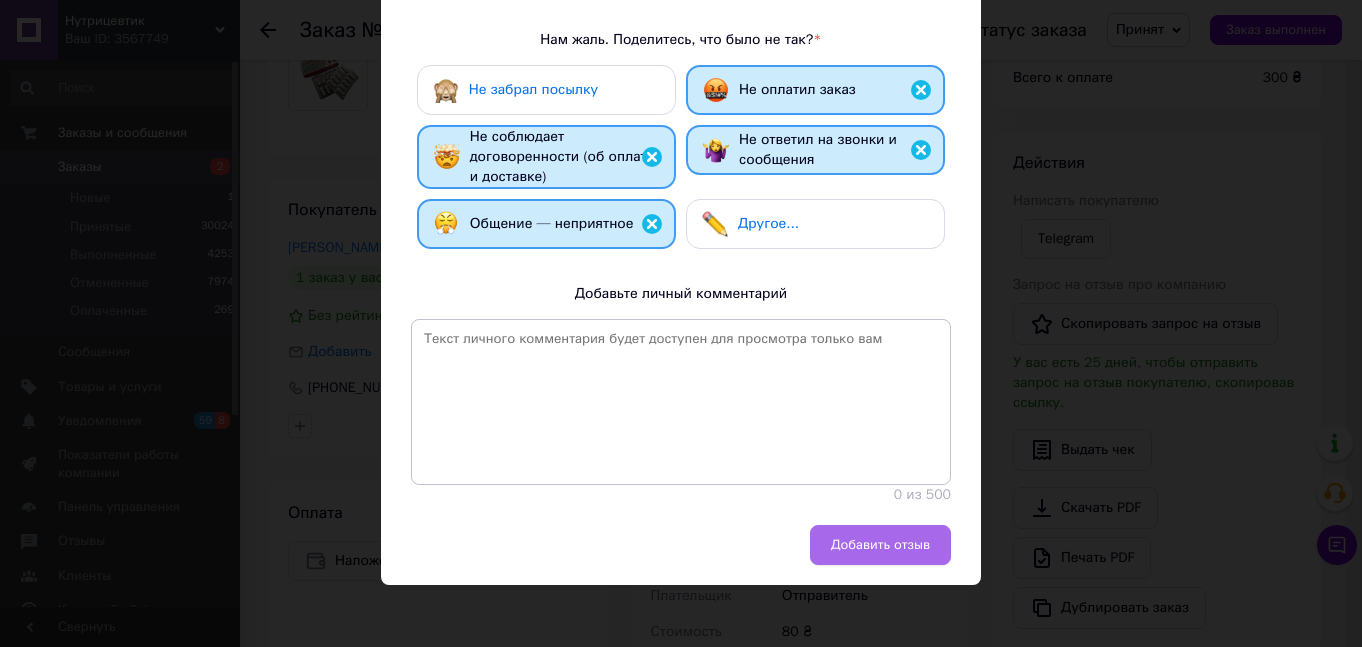 click on "Добавить отзыв" at bounding box center (880, 545) 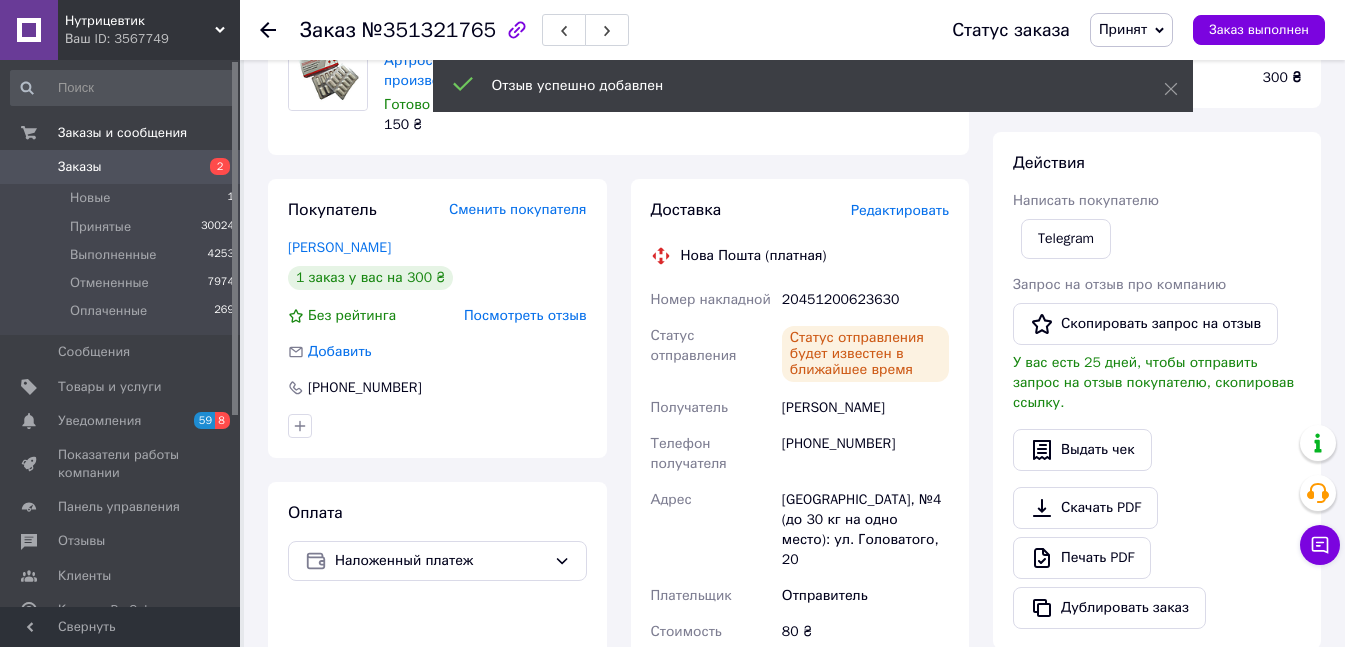 click on "Заказы" at bounding box center (121, 167) 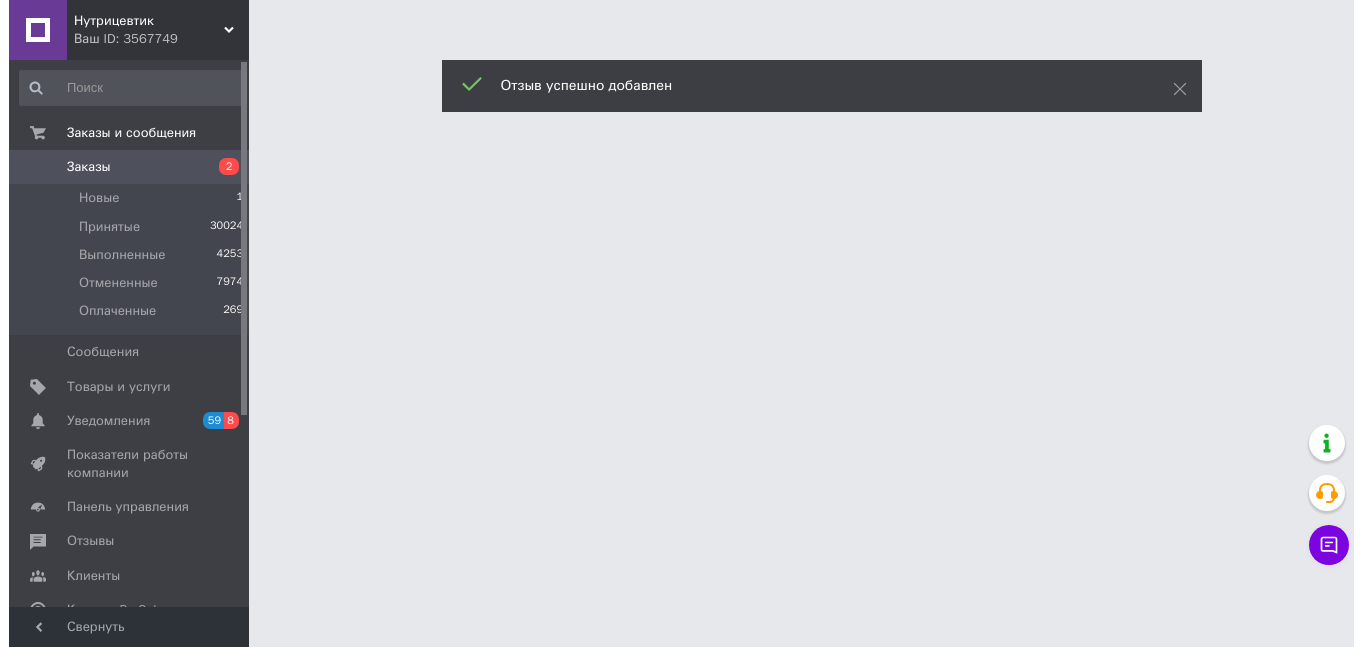 scroll, scrollTop: 0, scrollLeft: 0, axis: both 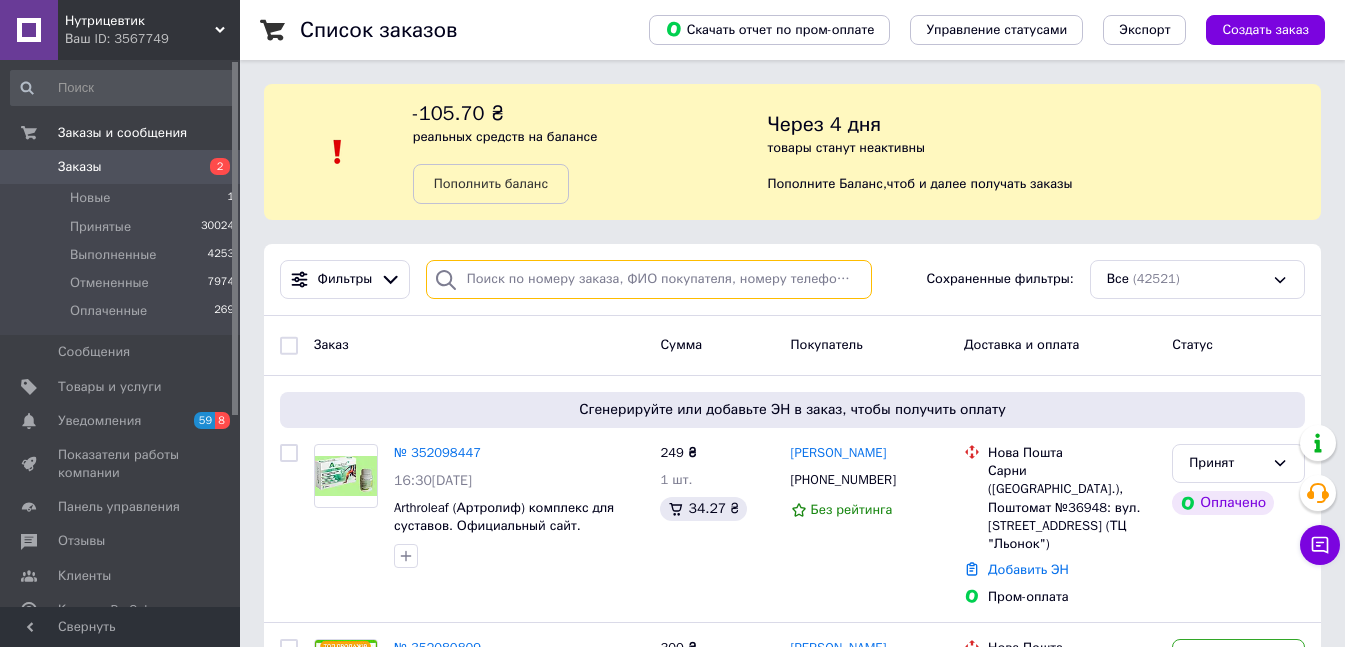 click at bounding box center (649, 279) 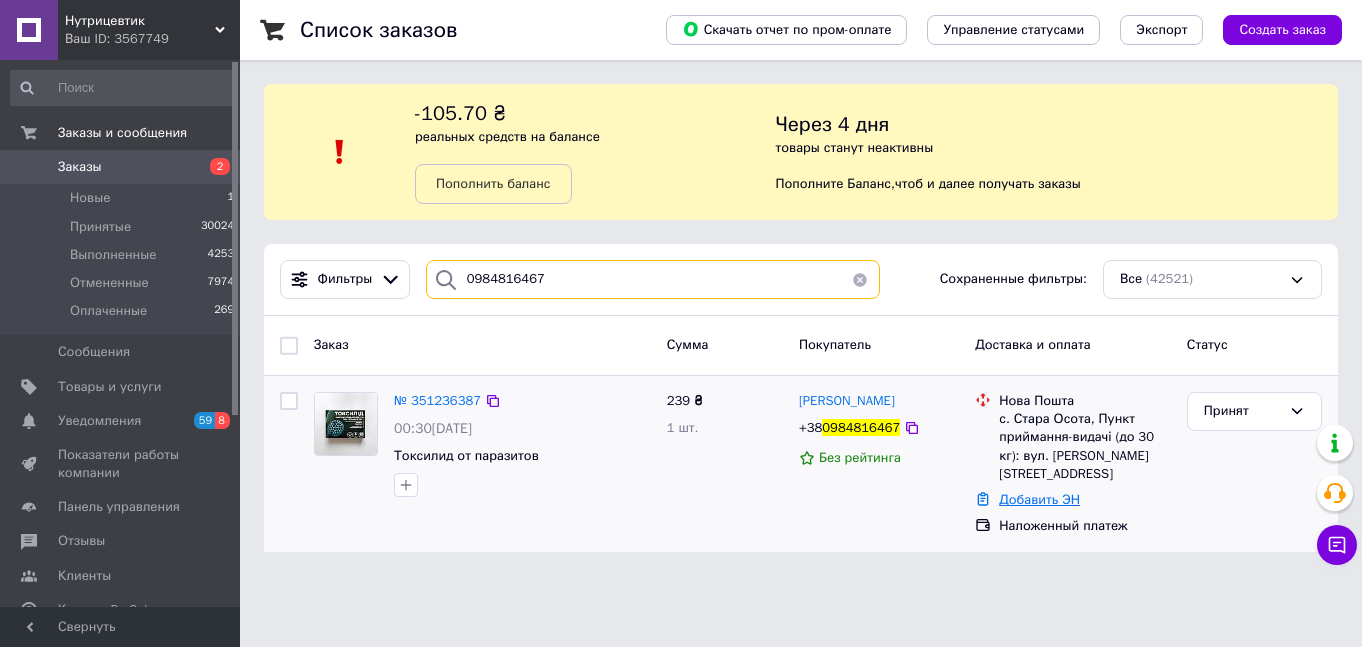 type on "0984816467" 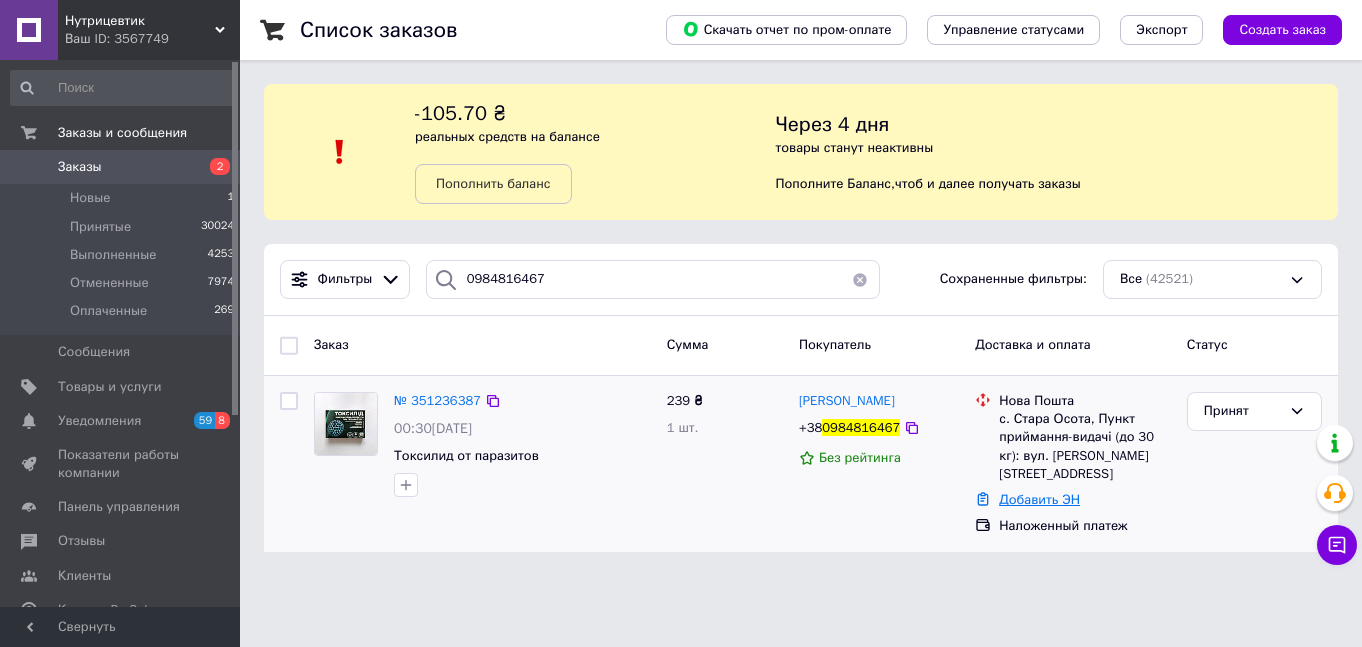 click on "Добавить ЭН" at bounding box center [1039, 499] 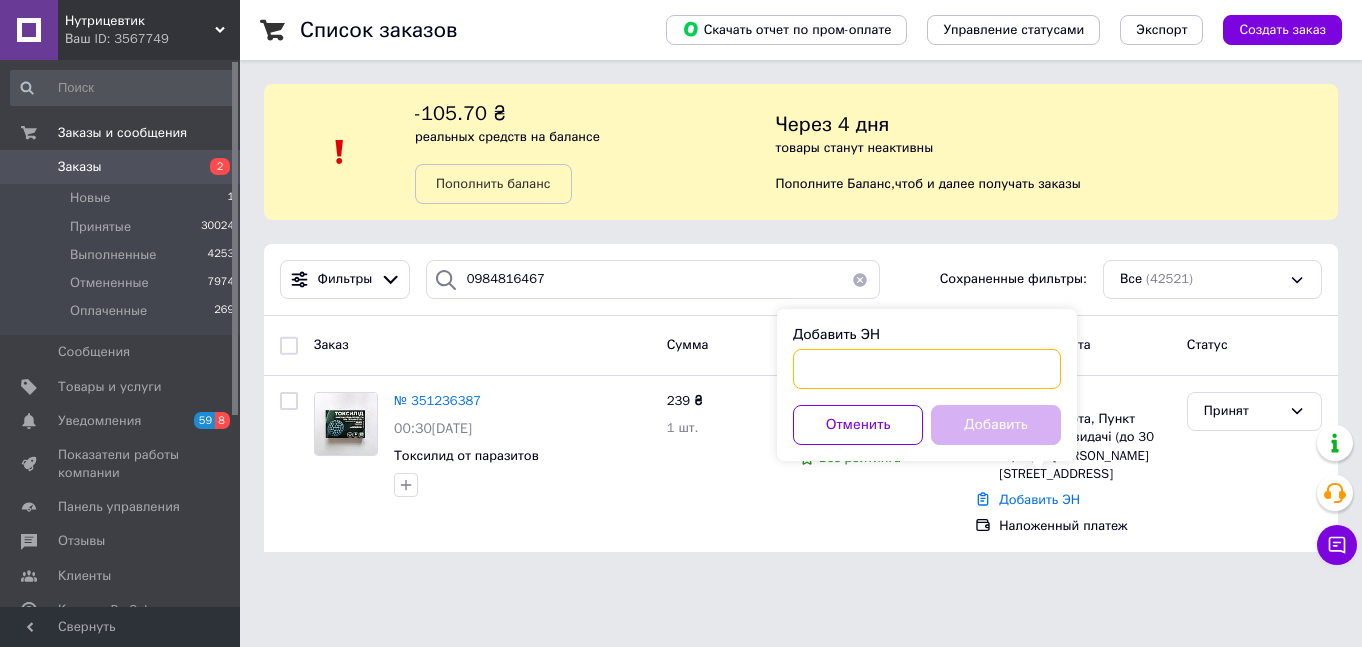 click on "Добавить ЭН" at bounding box center (927, 369) 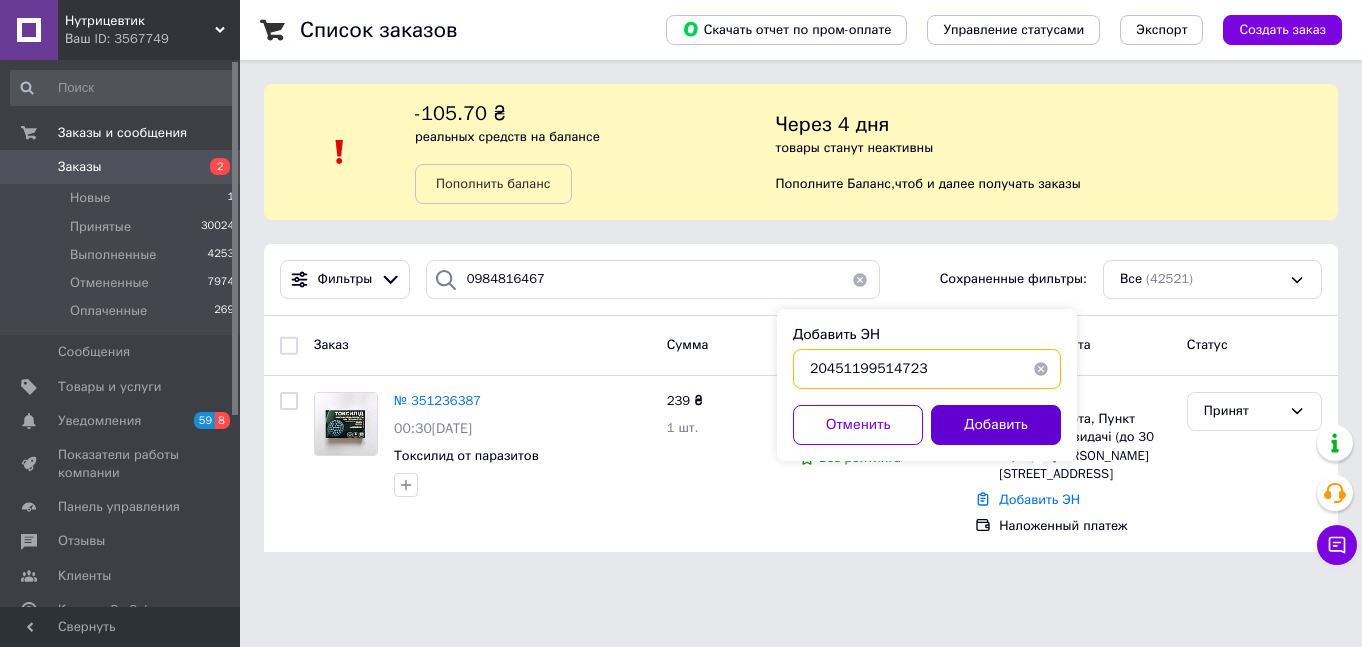 type on "20451199514723" 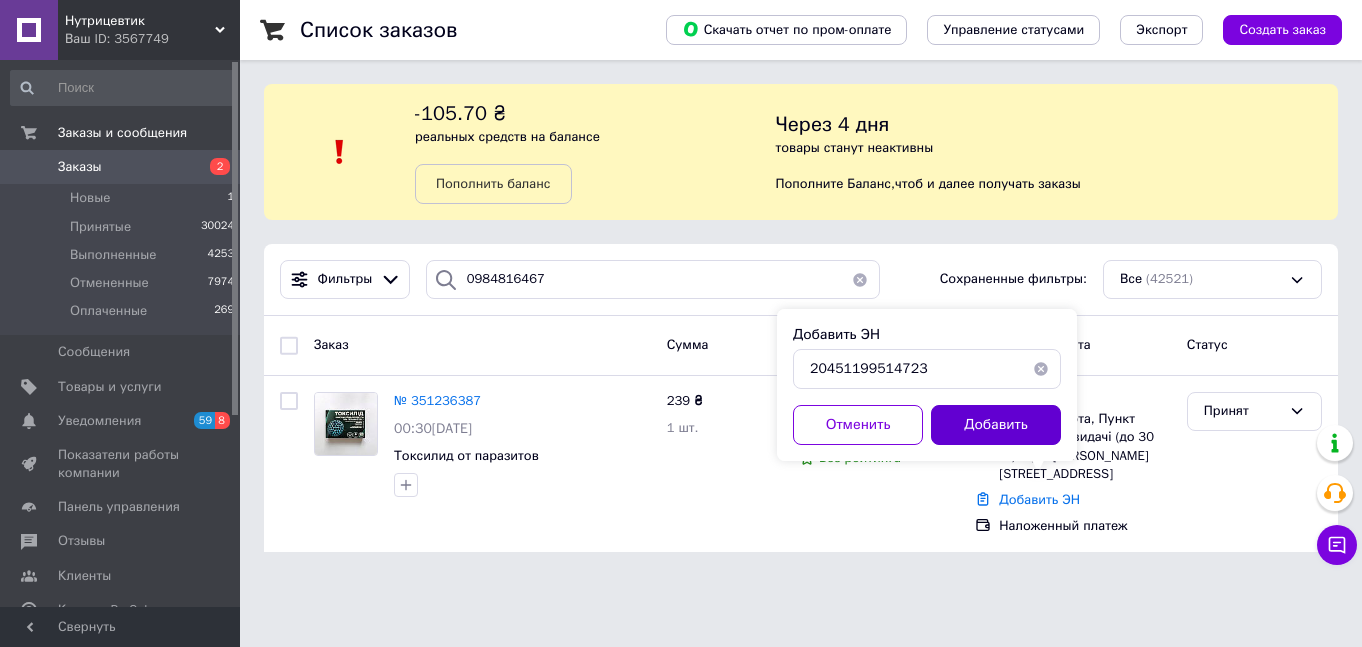 click on "Добавить" at bounding box center (996, 425) 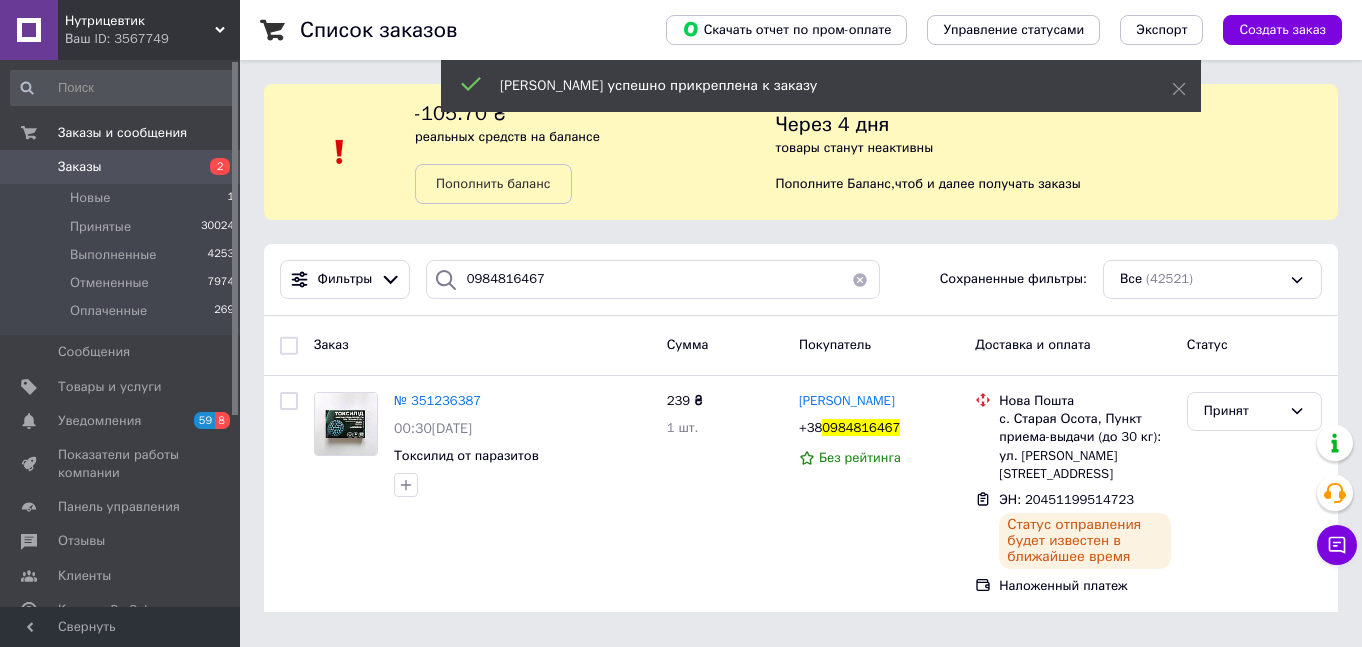 click on "№ 351236387" at bounding box center (437, 400) 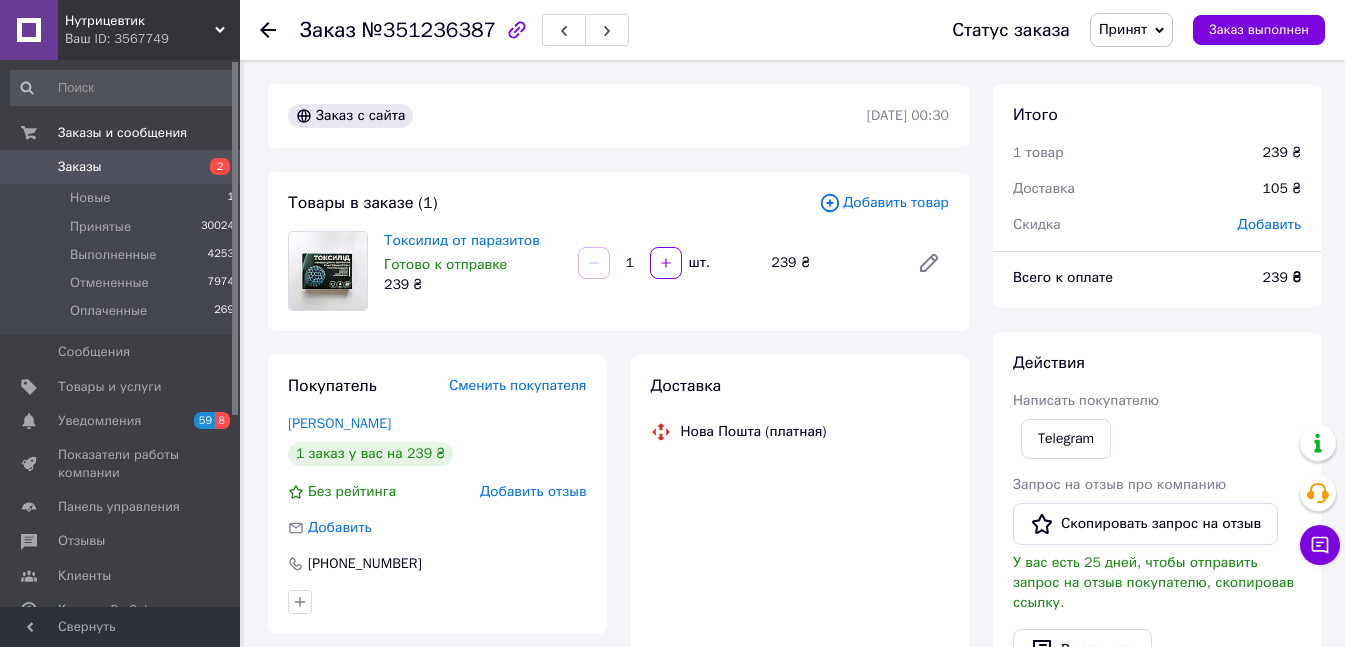 click on "Добавить отзыв" at bounding box center (533, 491) 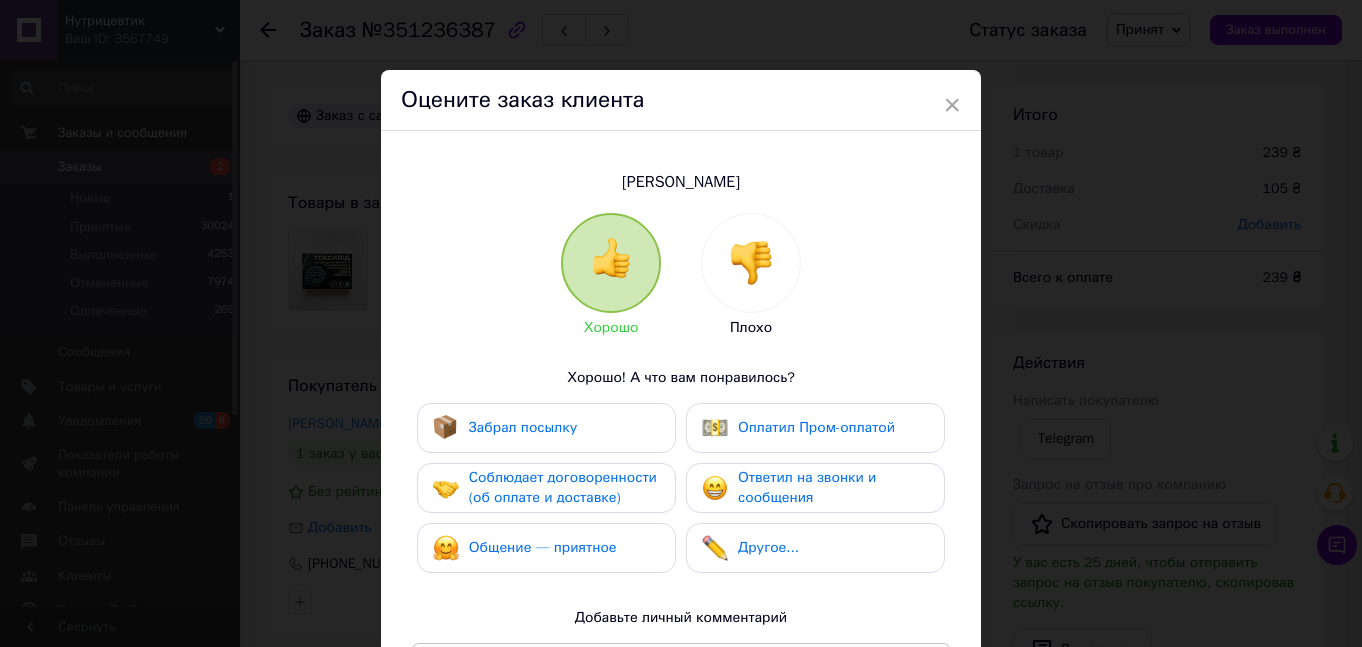 click at bounding box center (751, 263) 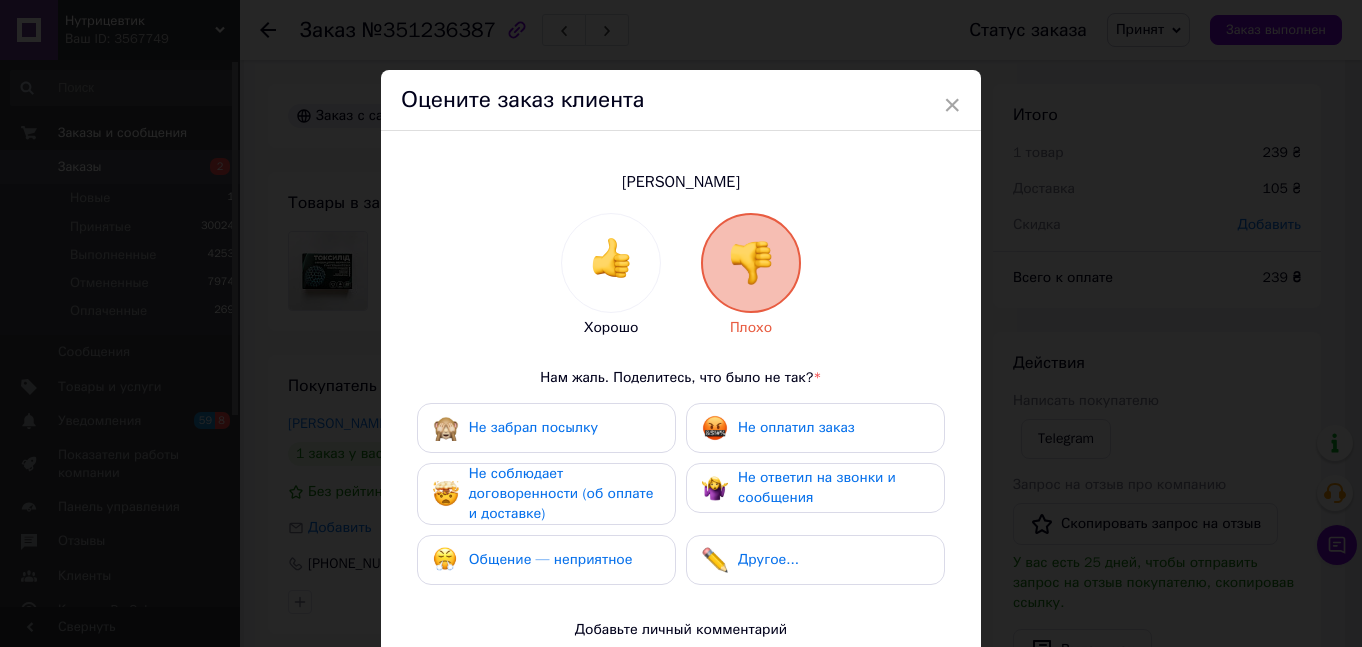 drag, startPoint x: 740, startPoint y: 434, endPoint x: 628, endPoint y: 482, distance: 121.85237 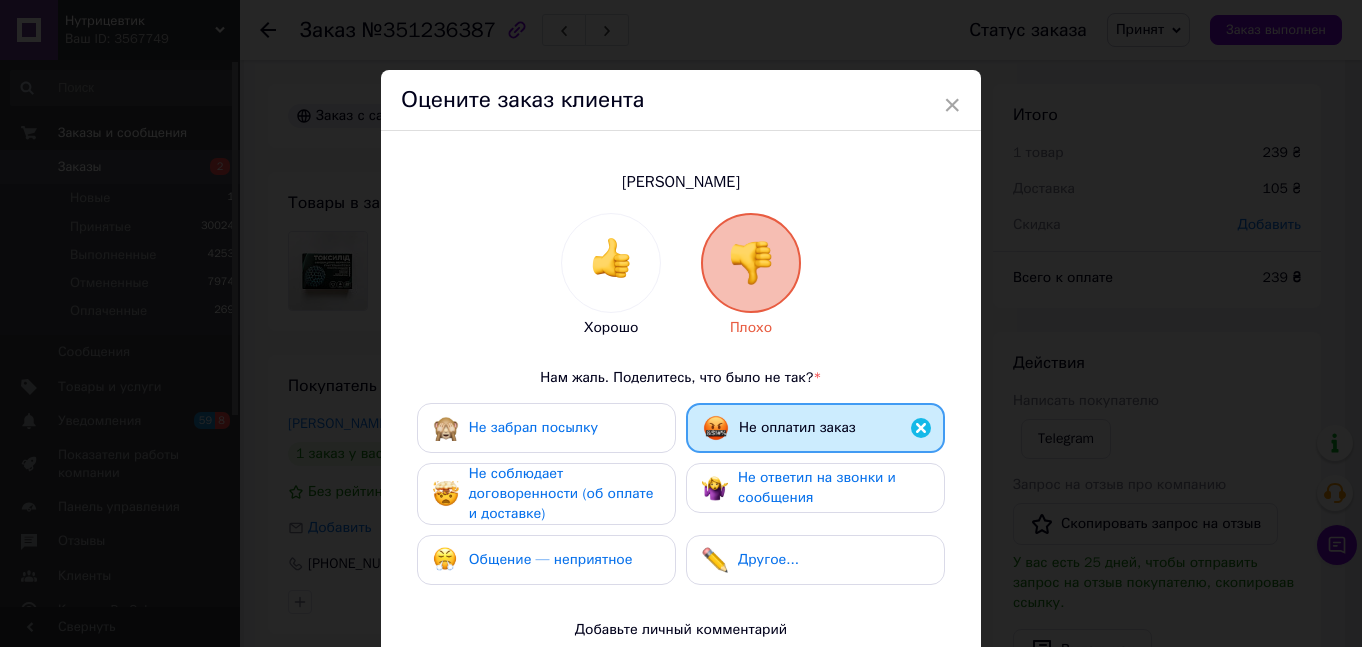 drag, startPoint x: 627, startPoint y: 482, endPoint x: 676, endPoint y: 482, distance: 49 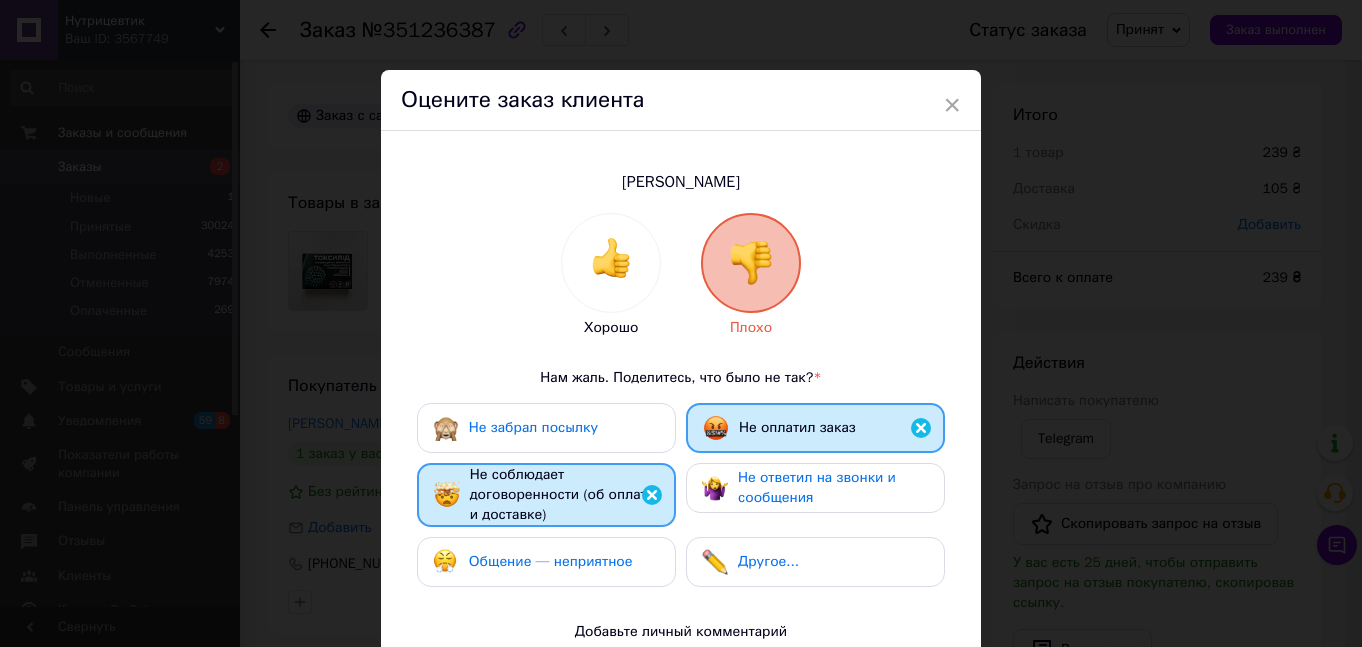 drag, startPoint x: 735, startPoint y: 483, endPoint x: 699, endPoint y: 495, distance: 37.94733 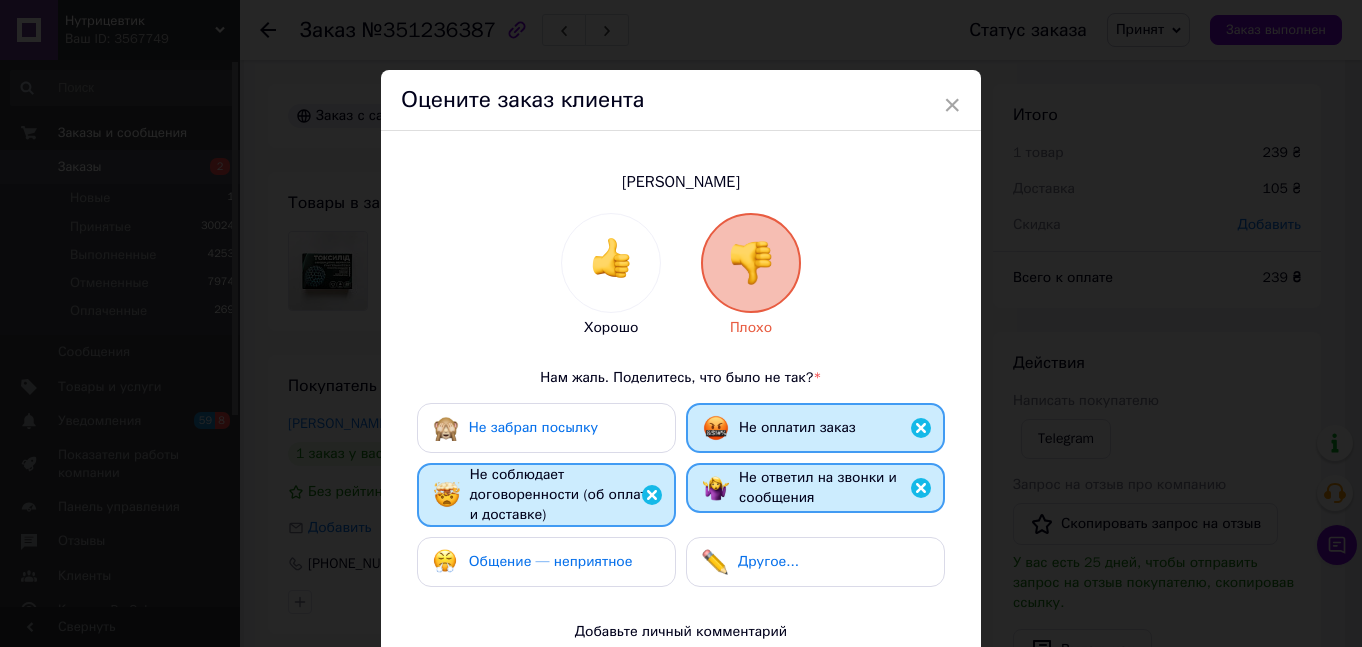 drag, startPoint x: 605, startPoint y: 557, endPoint x: 593, endPoint y: 472, distance: 85.84288 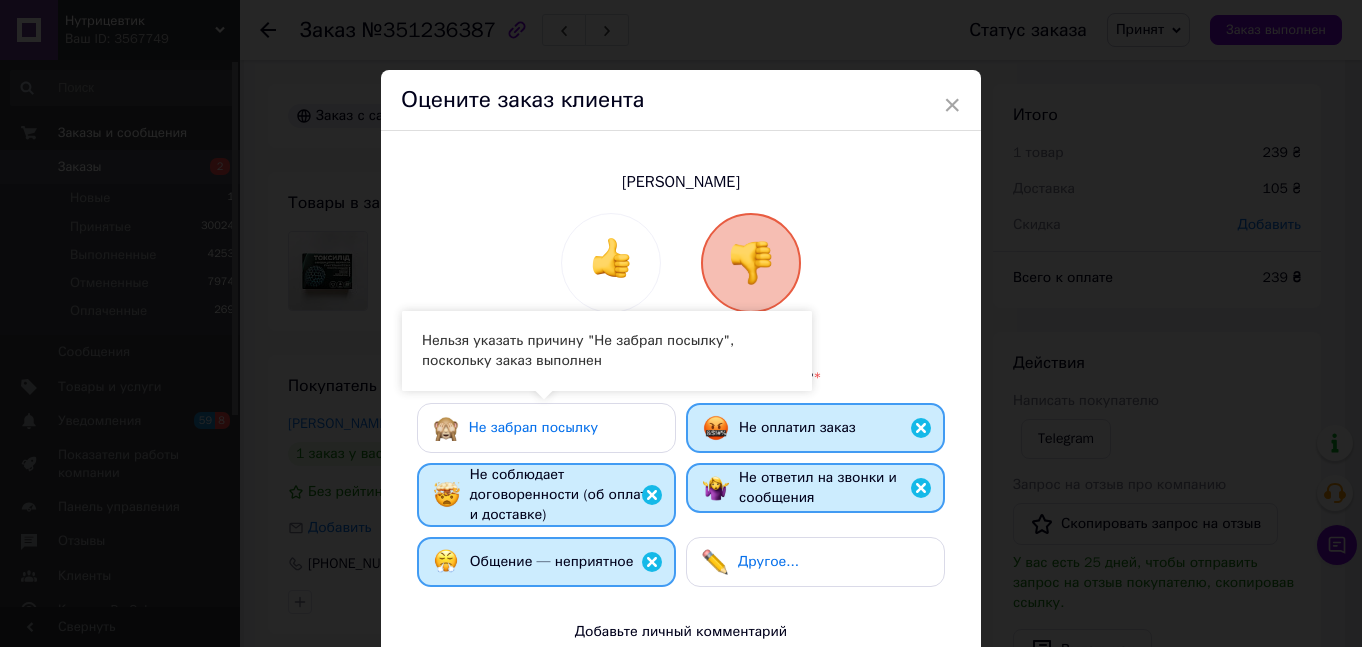 click on "Не забрал посылку" at bounding box center (533, 427) 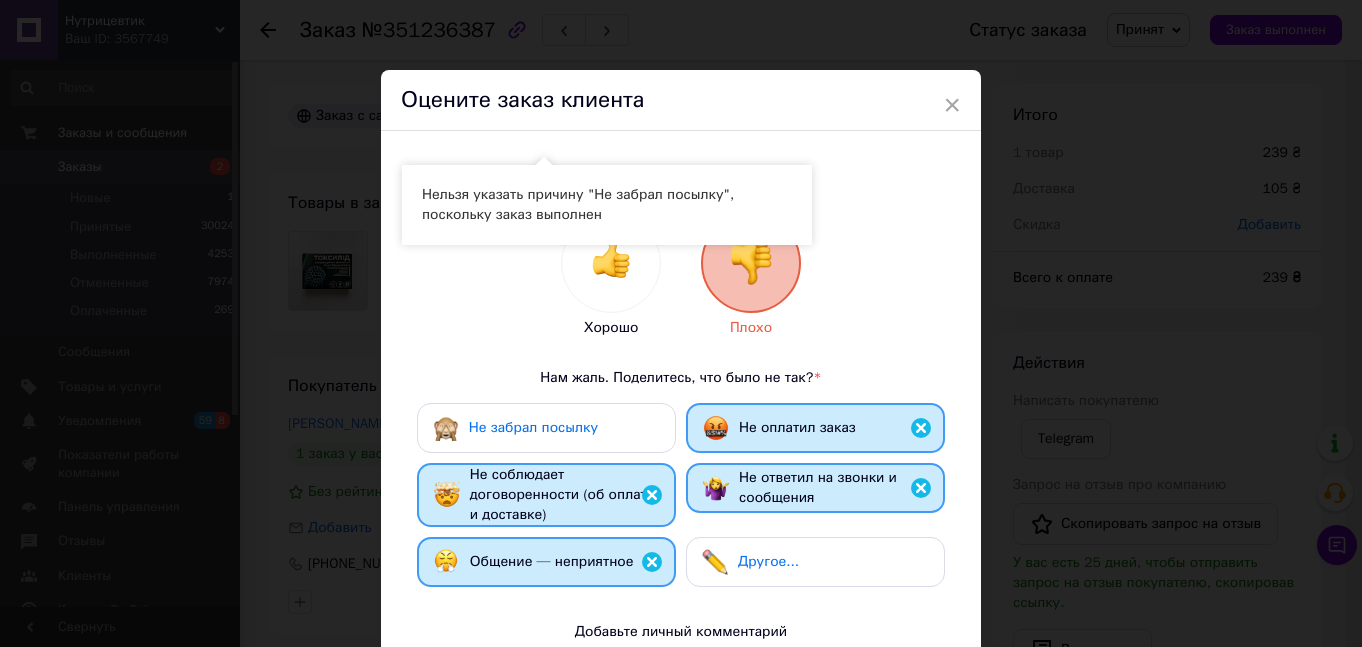 scroll, scrollTop: 338, scrollLeft: 0, axis: vertical 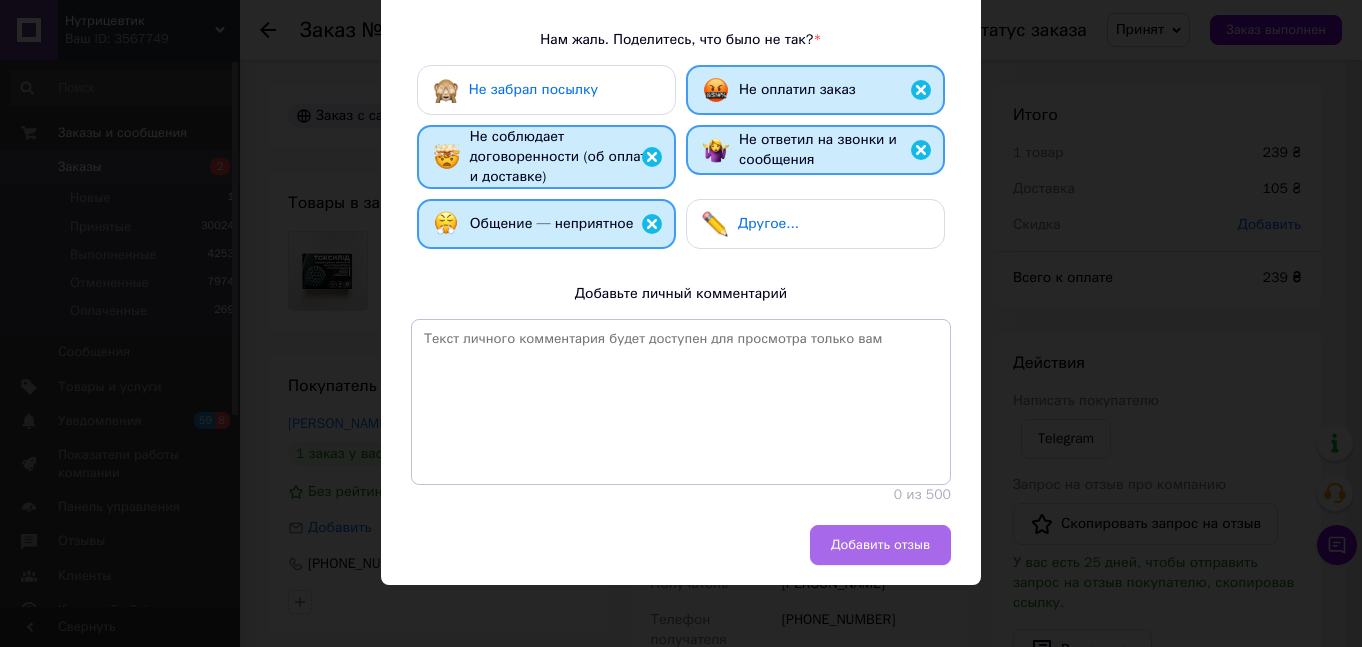 click on "Добавить отзыв" at bounding box center (880, 545) 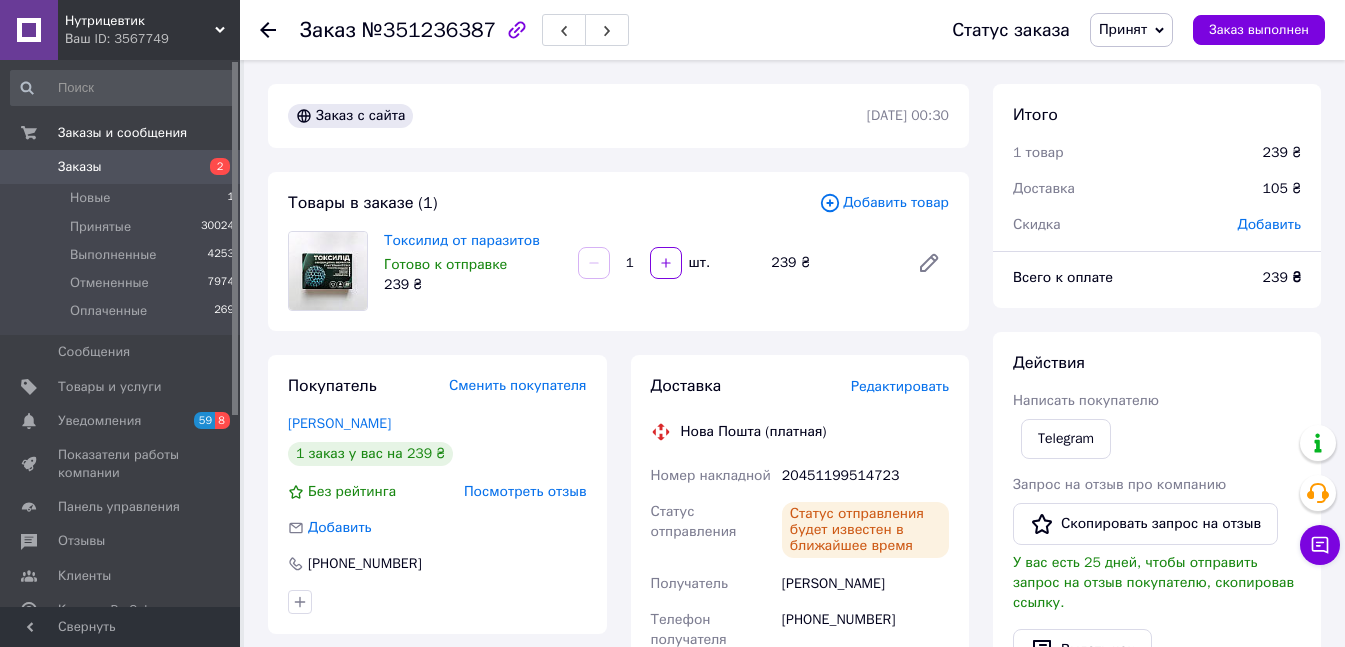 click on "Заказы 2" at bounding box center [123, 167] 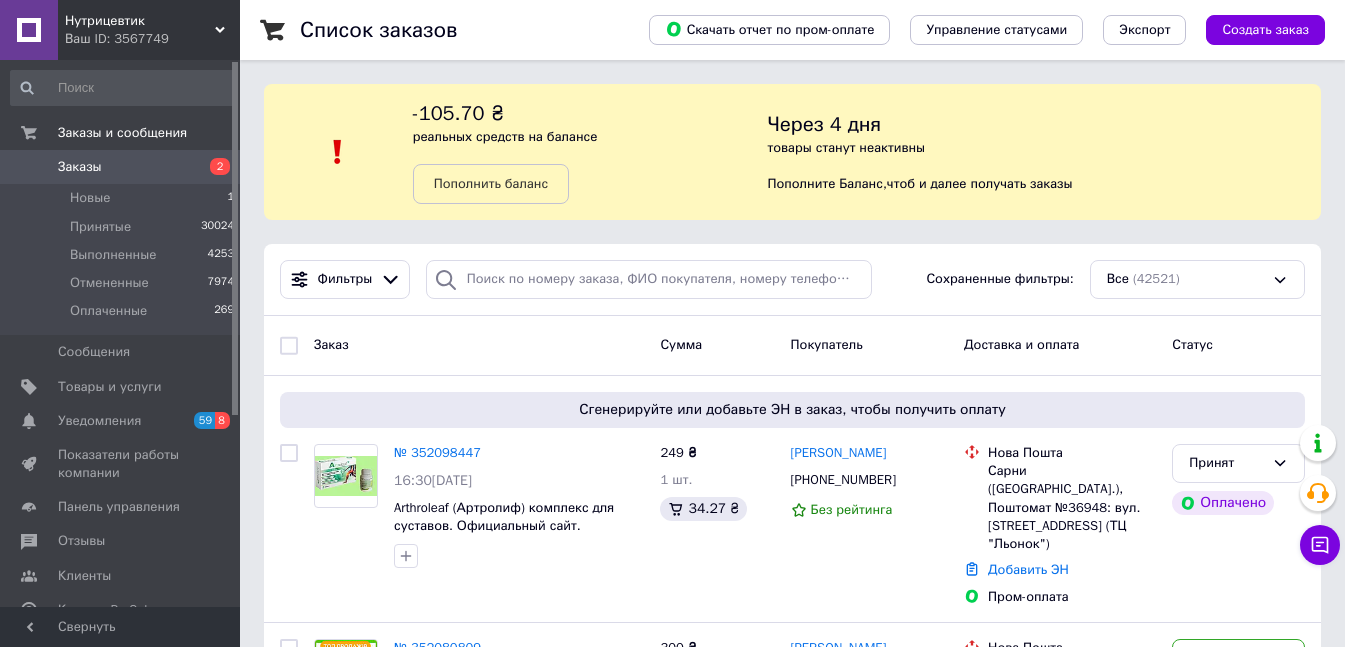 click on "Заказы" at bounding box center [121, 167] 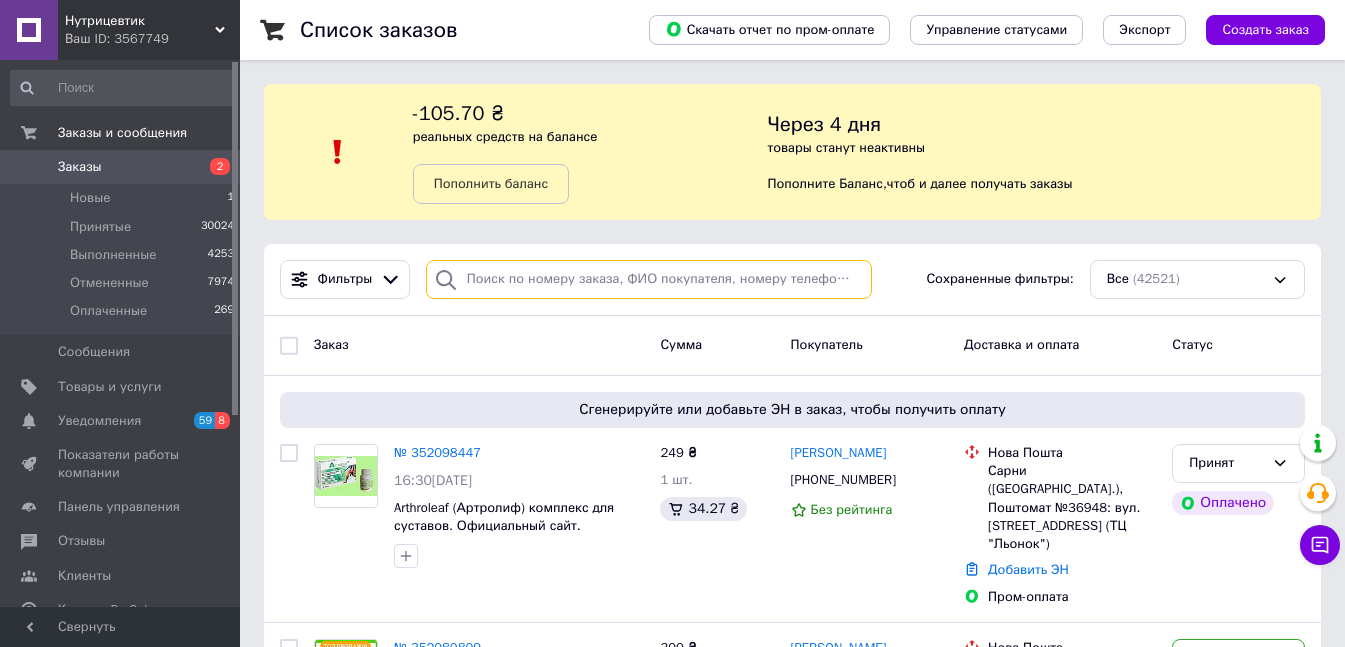click at bounding box center (649, 279) 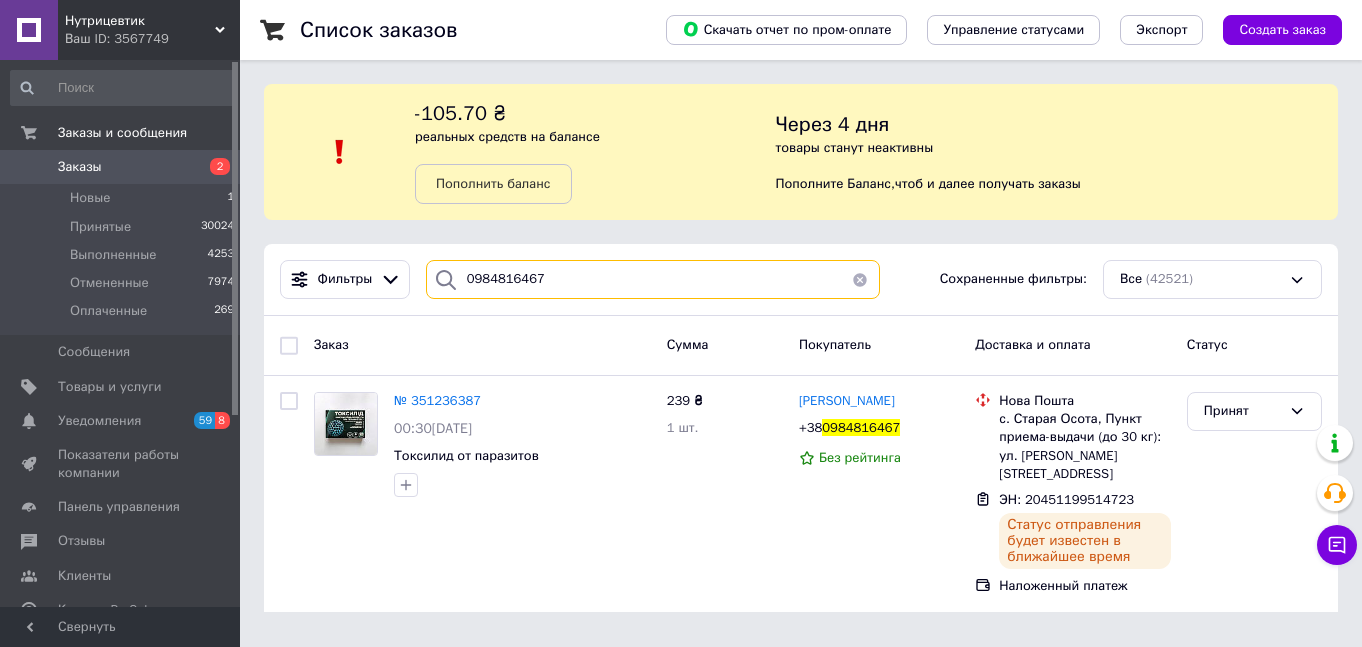 paste on "667996723" 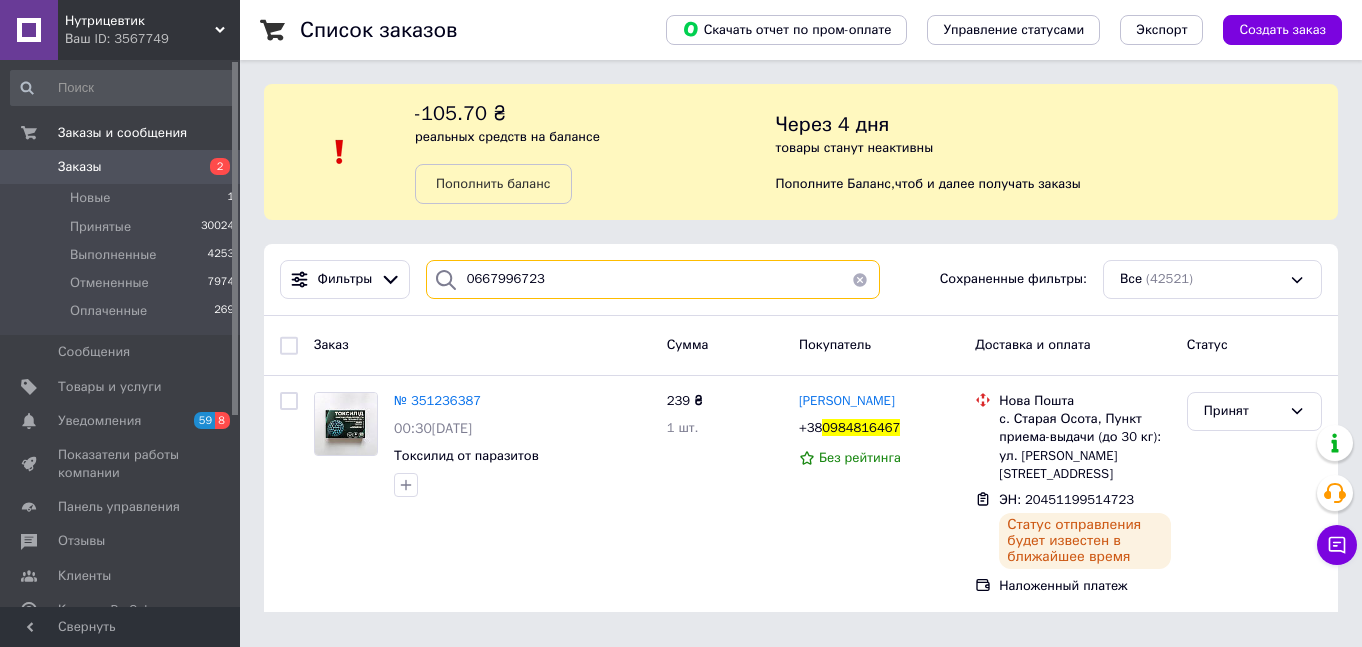 drag, startPoint x: 535, startPoint y: 281, endPoint x: 466, endPoint y: 281, distance: 69 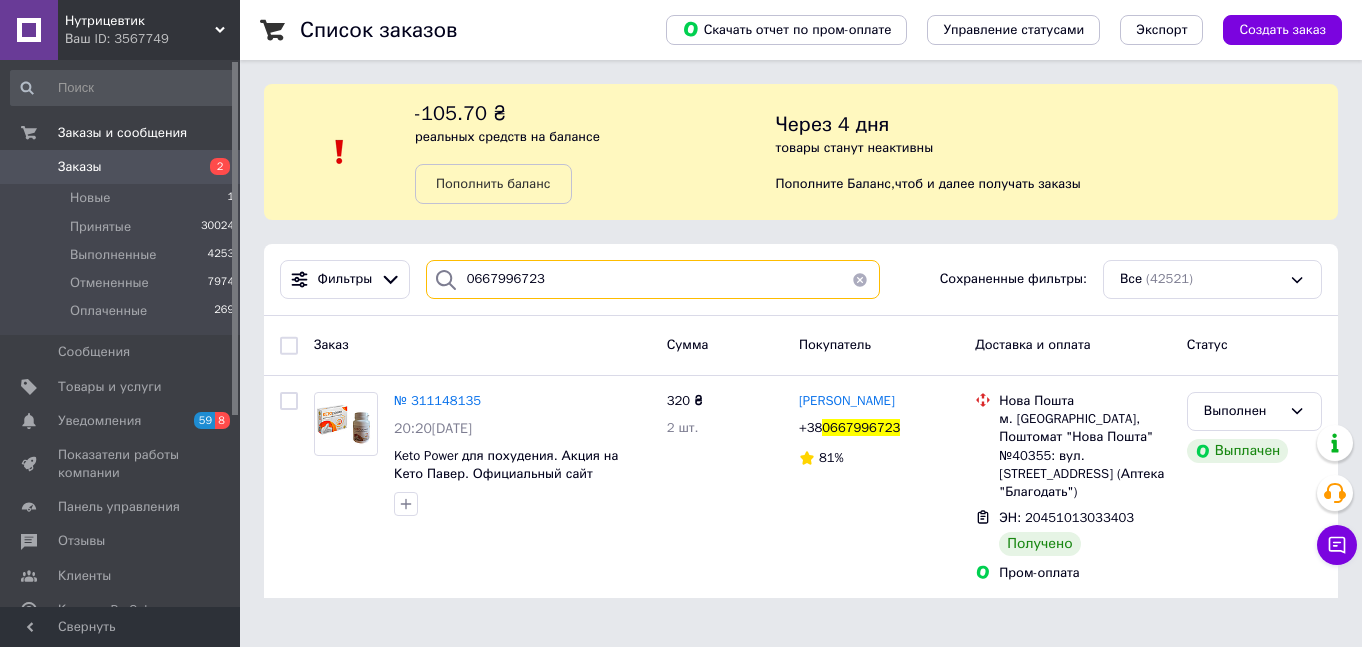 type on "0667996723" 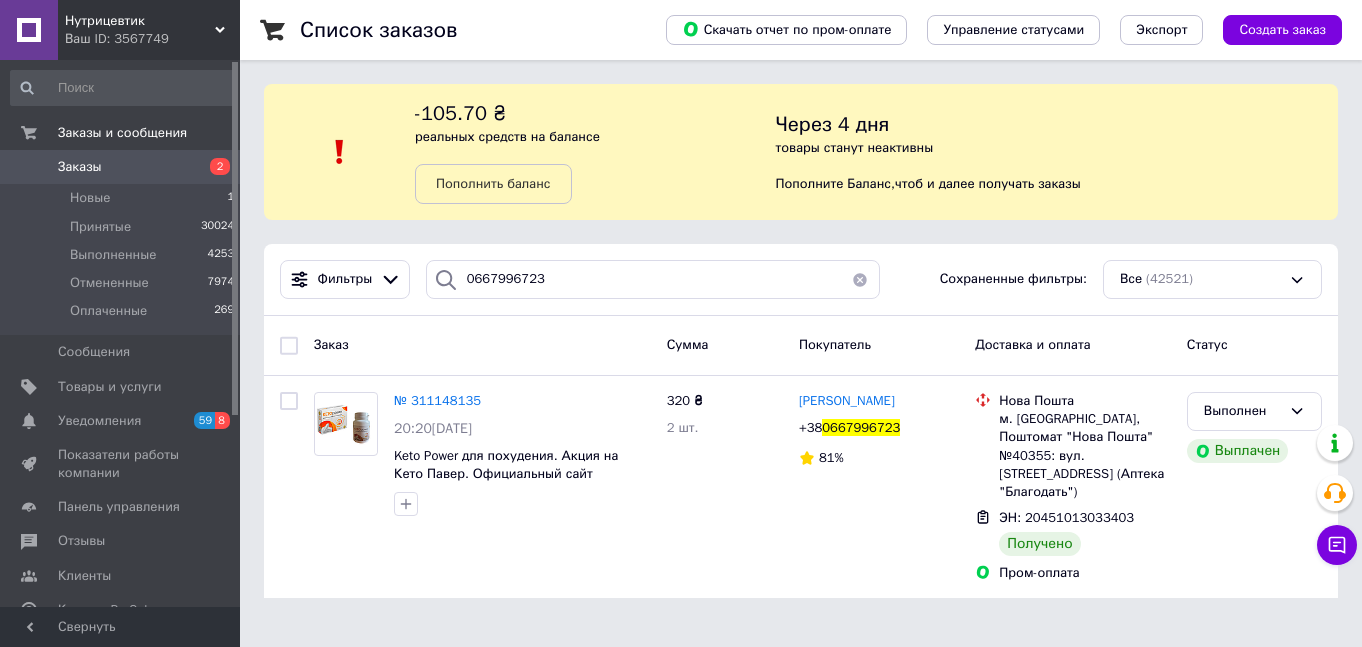 click on "Заказы" at bounding box center [121, 167] 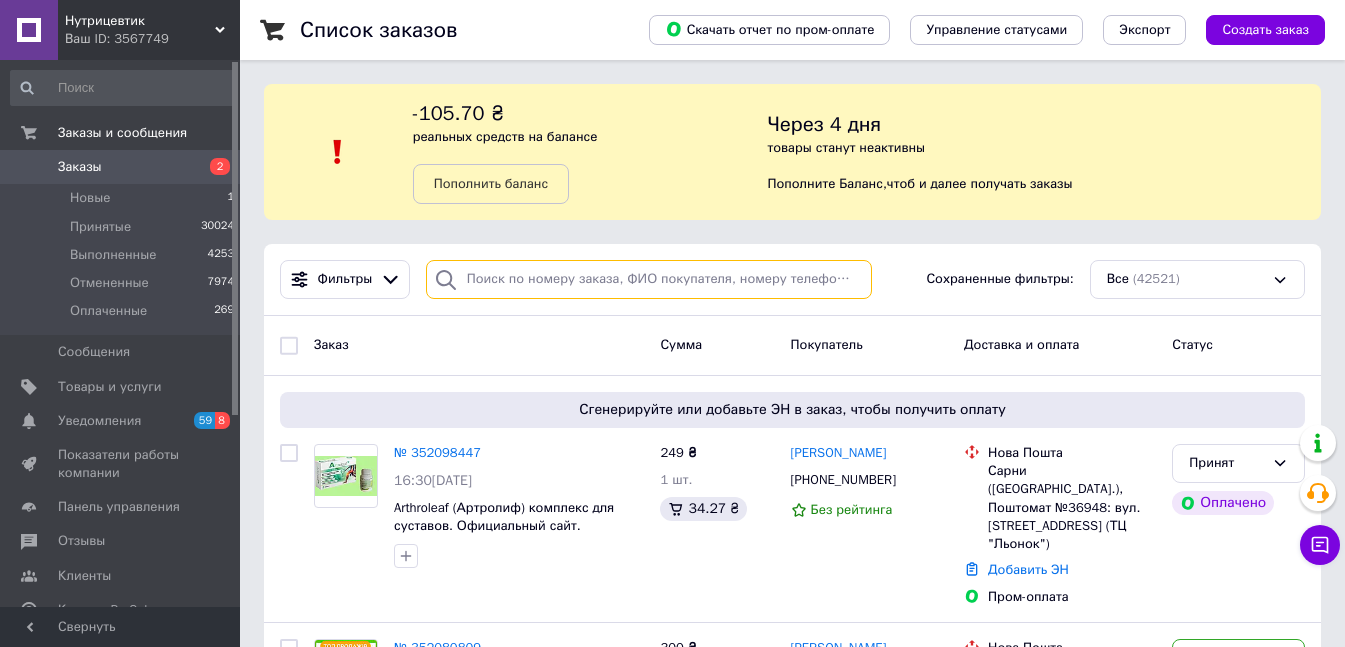 click at bounding box center [649, 279] 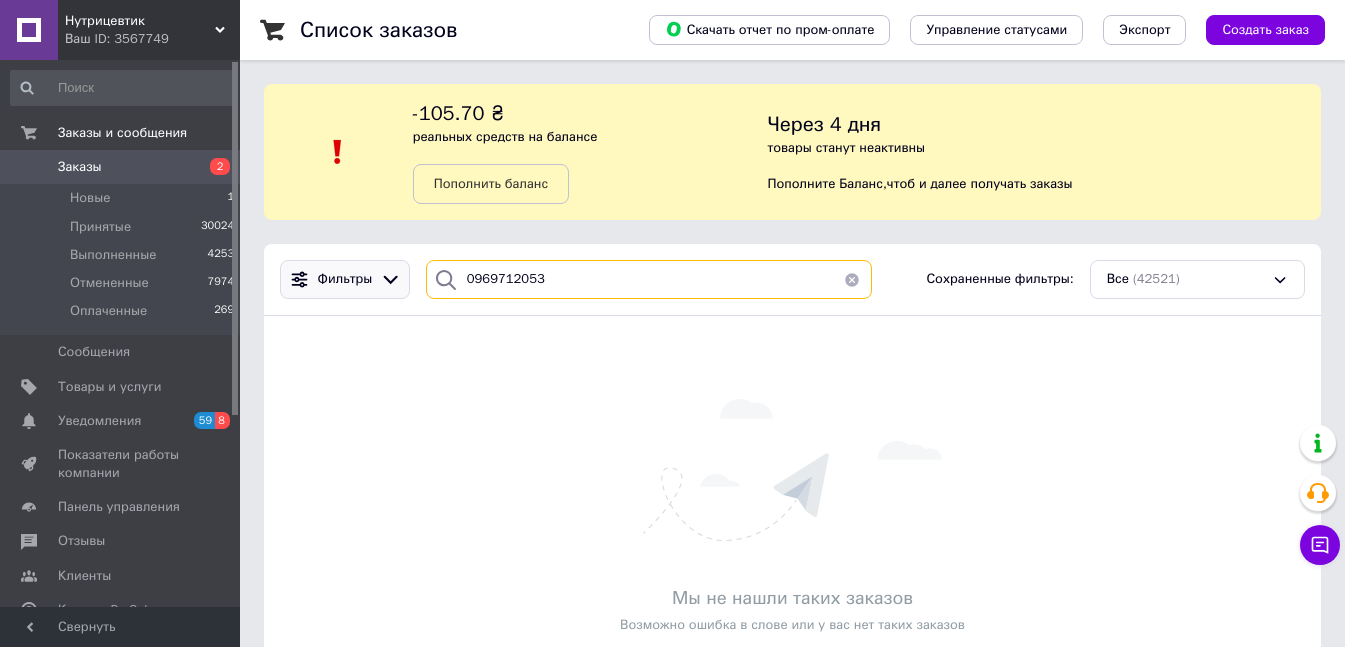 drag, startPoint x: 552, startPoint y: 281, endPoint x: 399, endPoint y: 280, distance: 153.00327 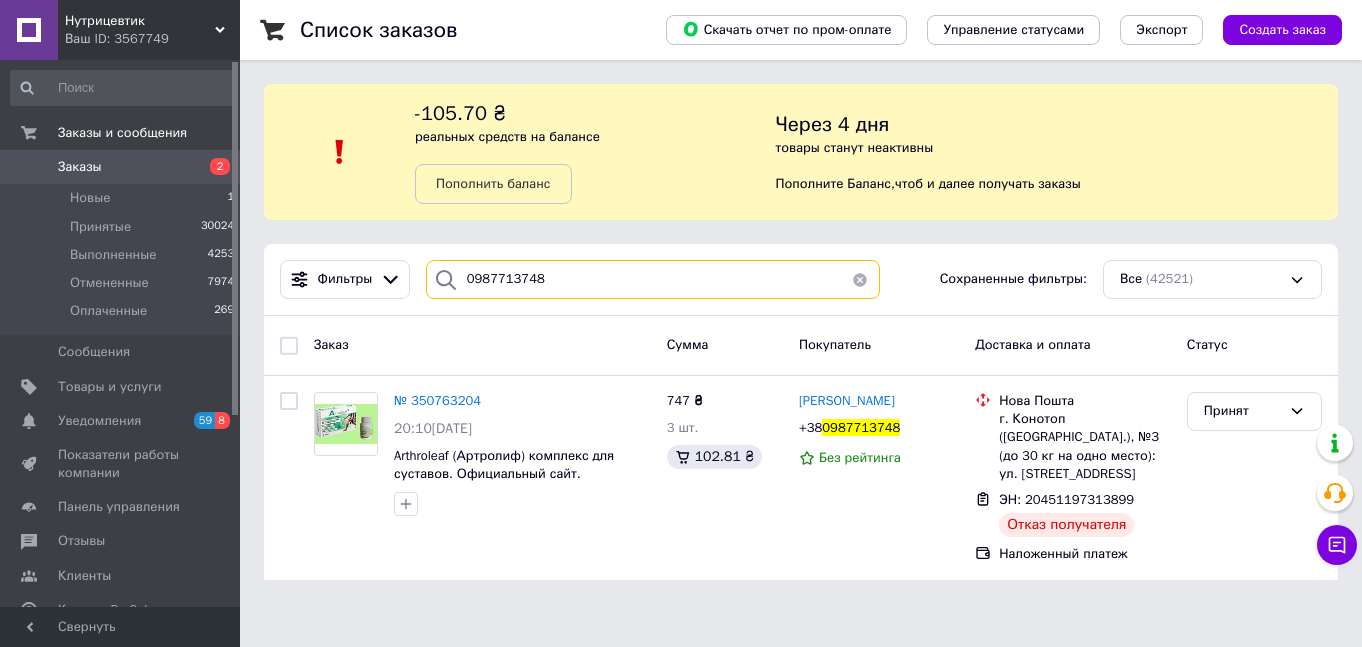 drag, startPoint x: 502, startPoint y: 279, endPoint x: 433, endPoint y: 278, distance: 69.00725 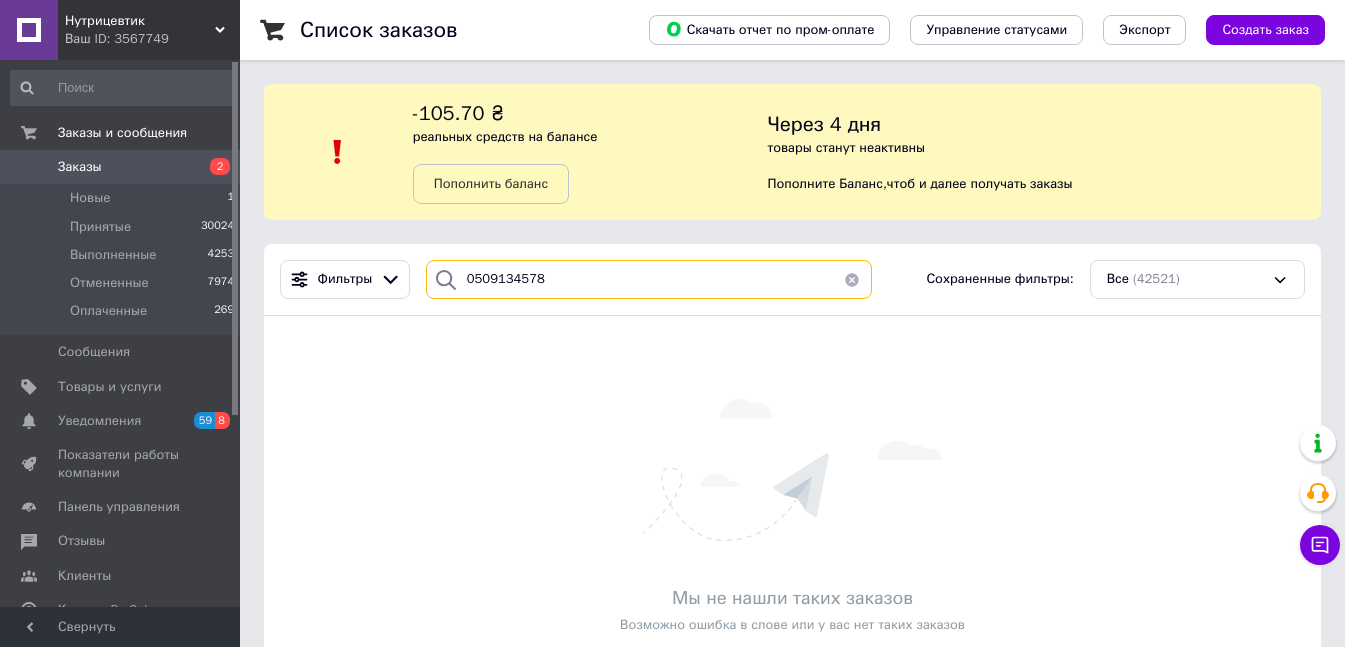 drag, startPoint x: 564, startPoint y: 275, endPoint x: 423, endPoint y: 279, distance: 141.05673 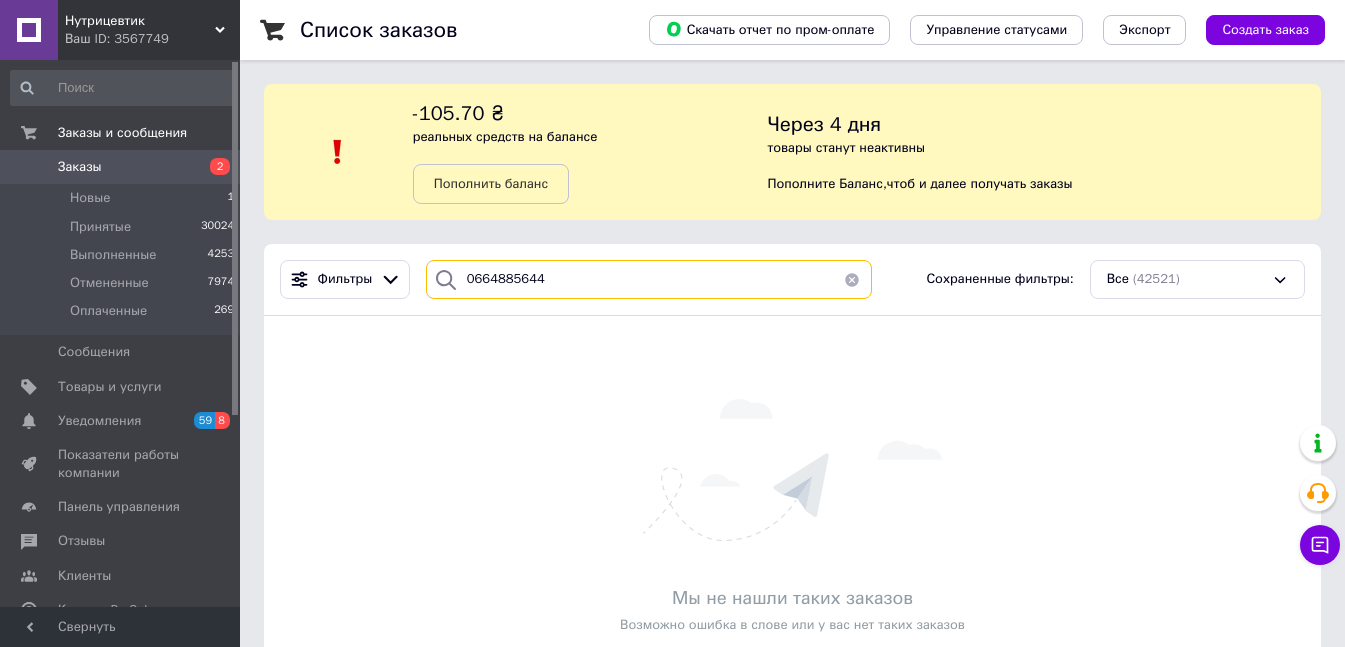 drag, startPoint x: 523, startPoint y: 278, endPoint x: 425, endPoint y: 278, distance: 98 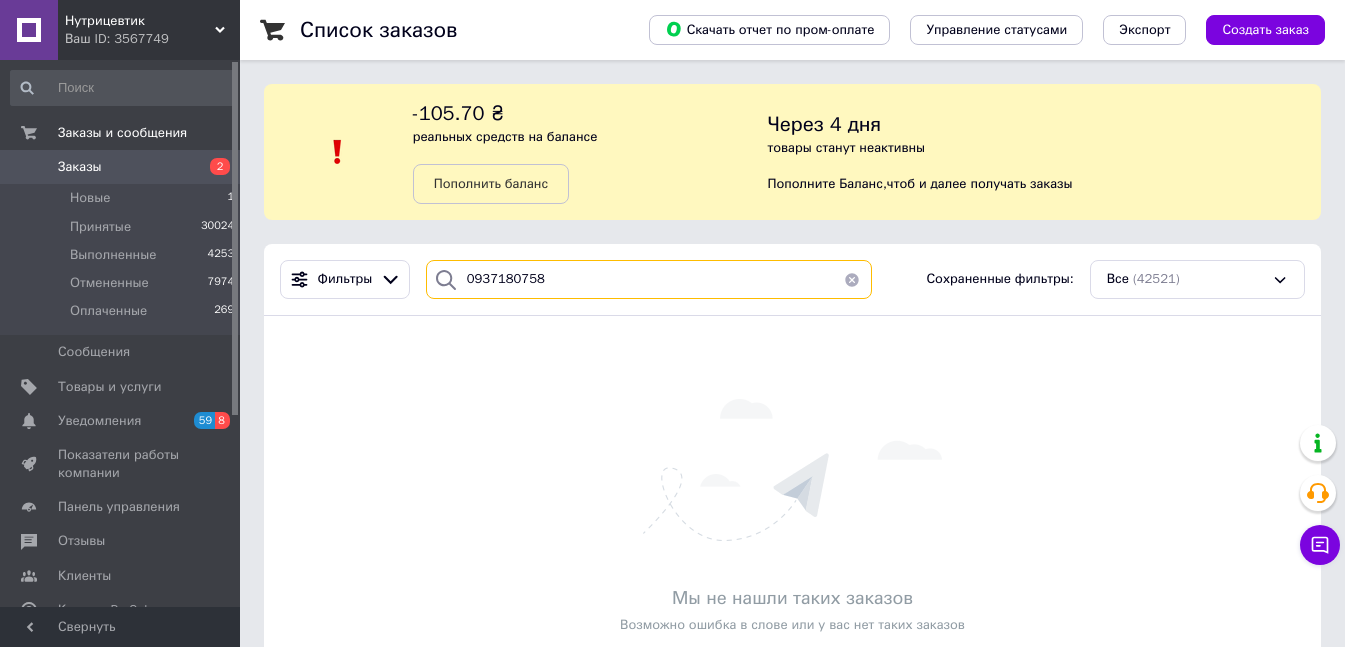 drag, startPoint x: 475, startPoint y: 284, endPoint x: 421, endPoint y: 278, distance: 54.33231 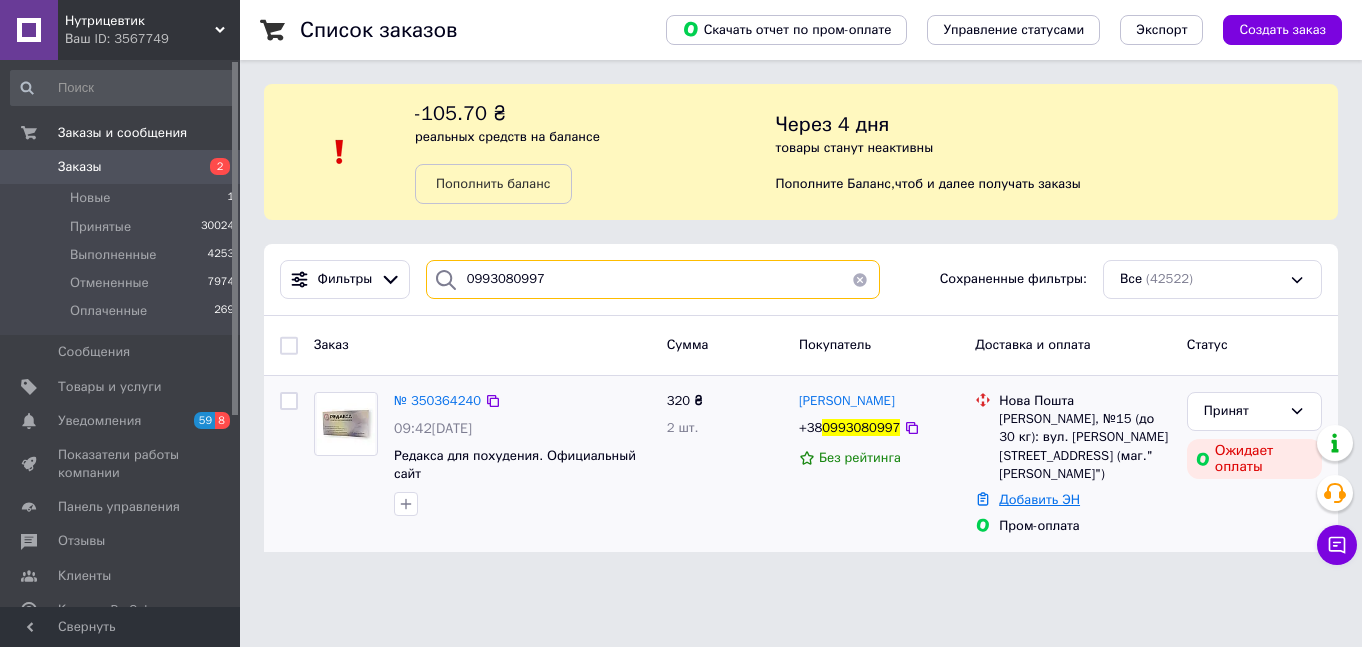 type on "0993080997" 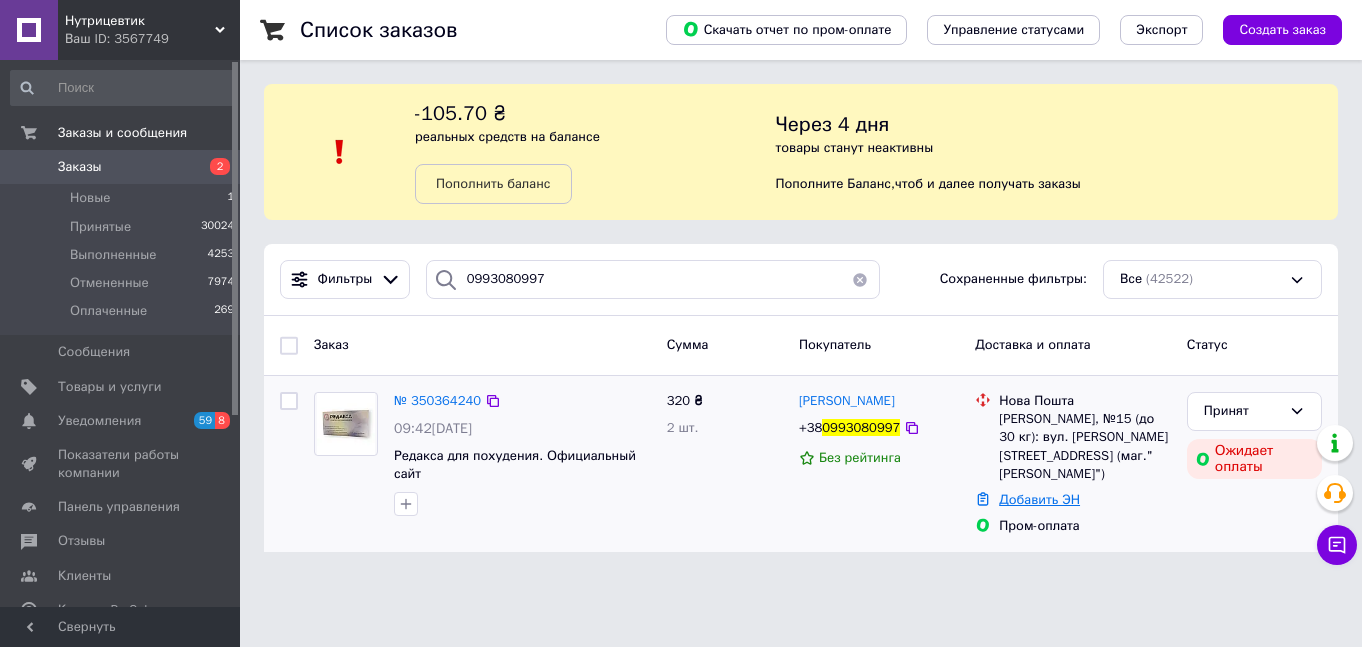 click on "Добавить ЭН" at bounding box center [1039, 499] 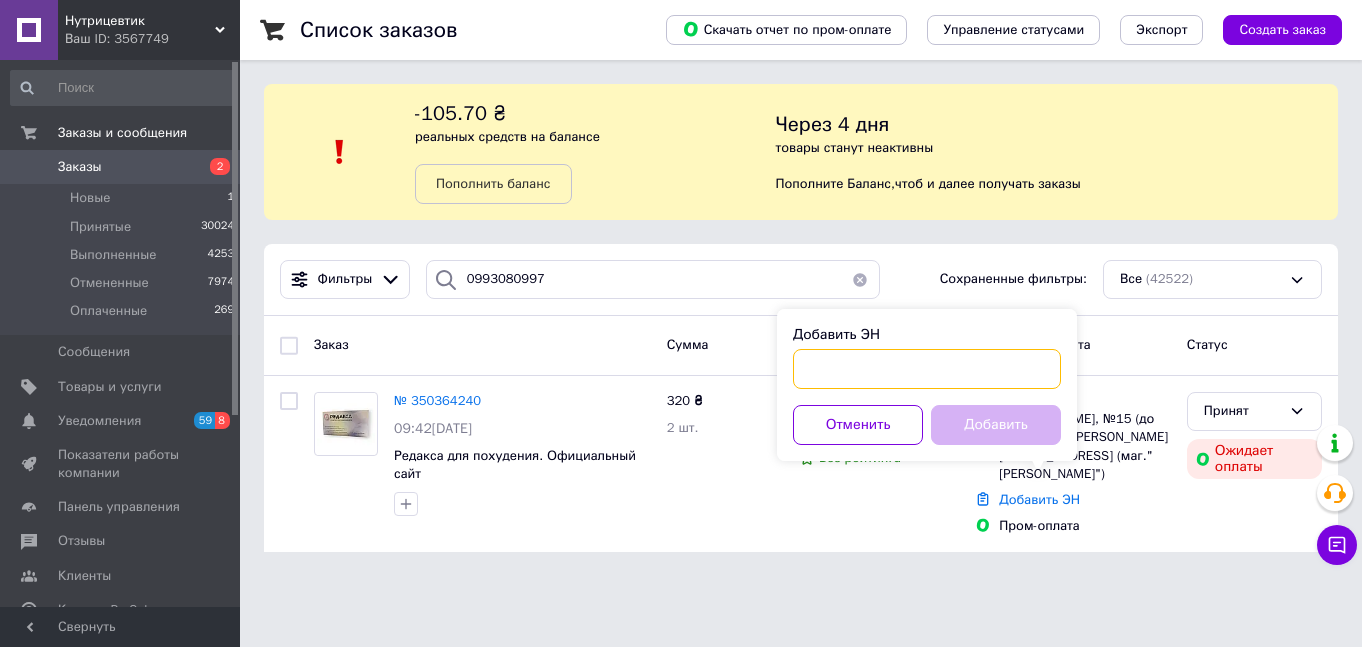 click on "Добавить ЭН" at bounding box center (927, 369) 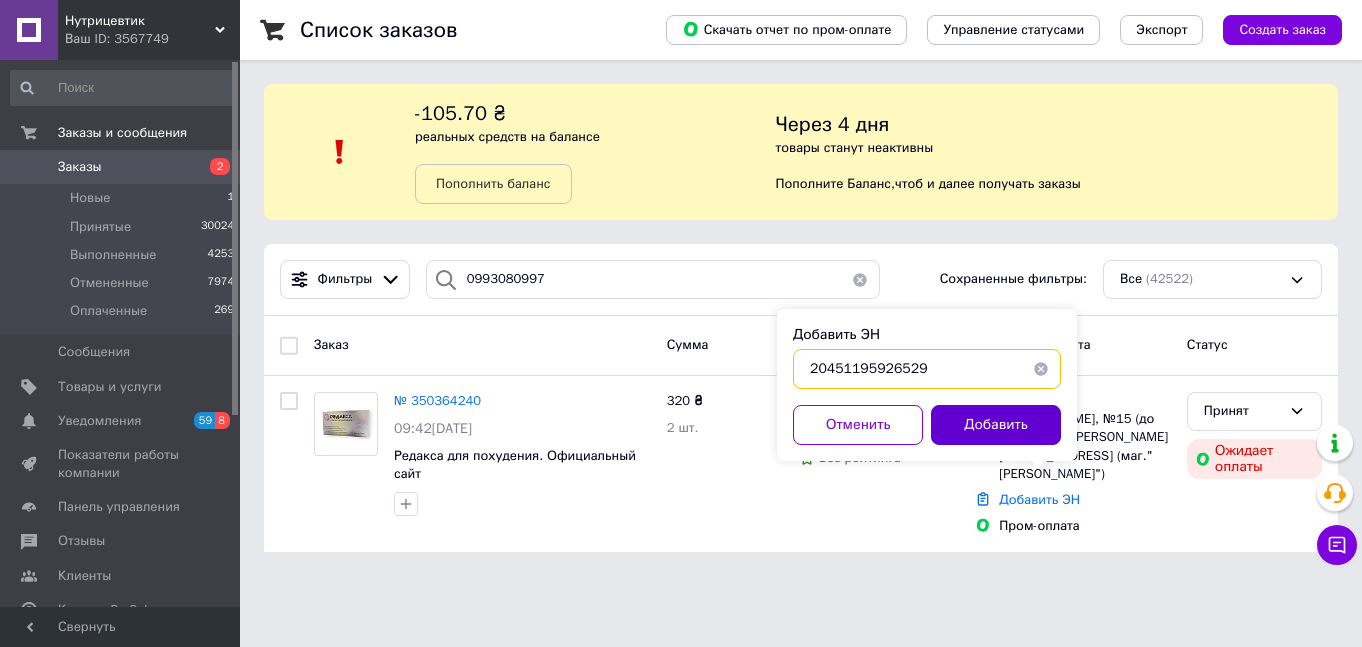 type on "20451195926529" 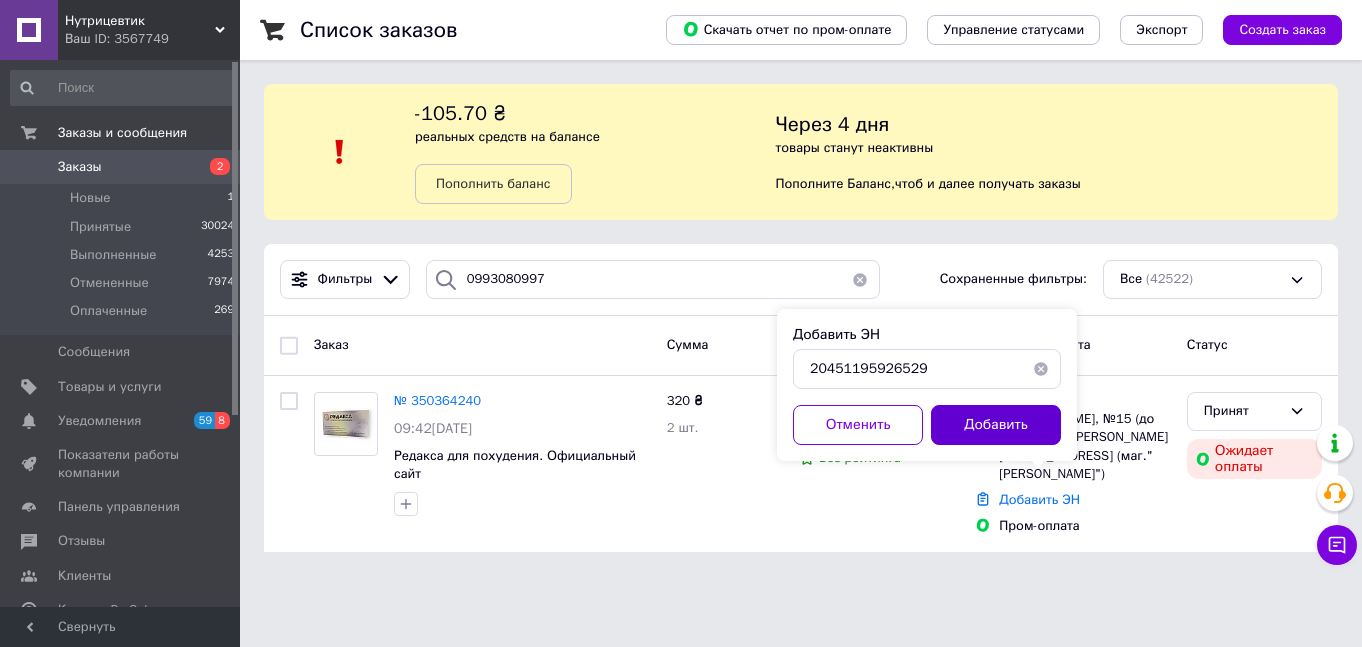 click on "Добавить" at bounding box center [996, 425] 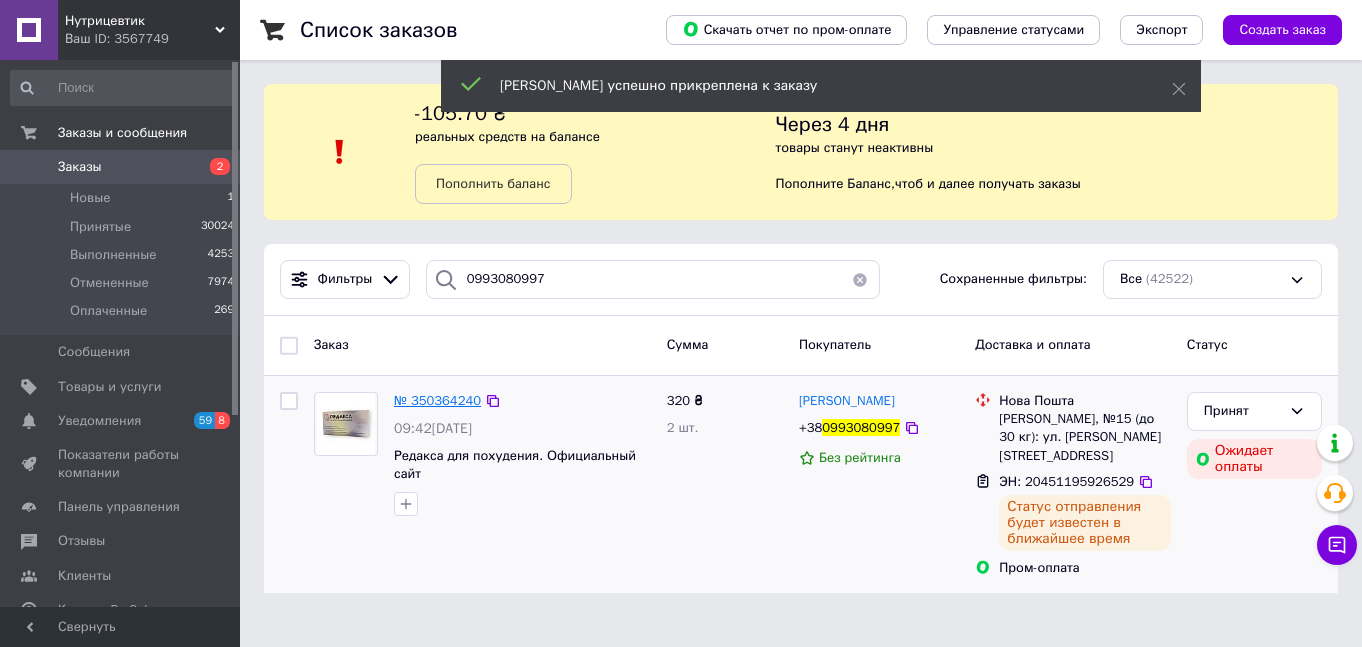 click on "№ 350364240" at bounding box center (437, 400) 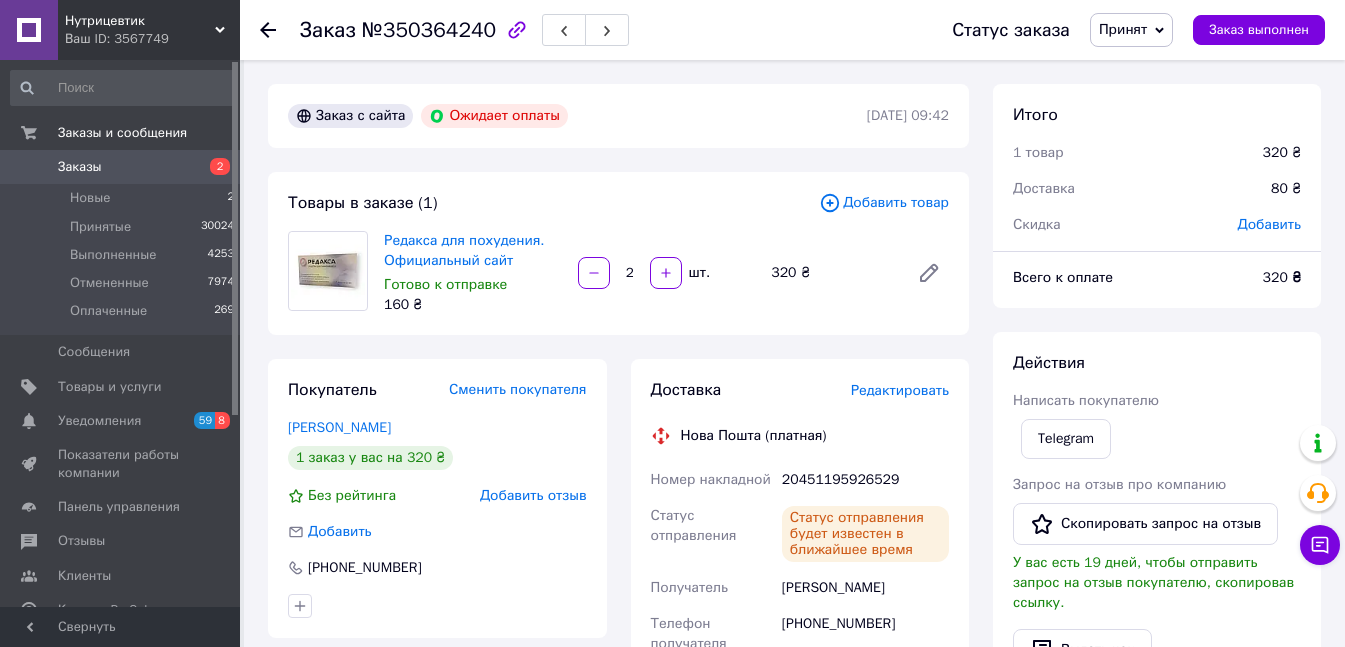 click on "Добавить отзыв" at bounding box center (533, 495) 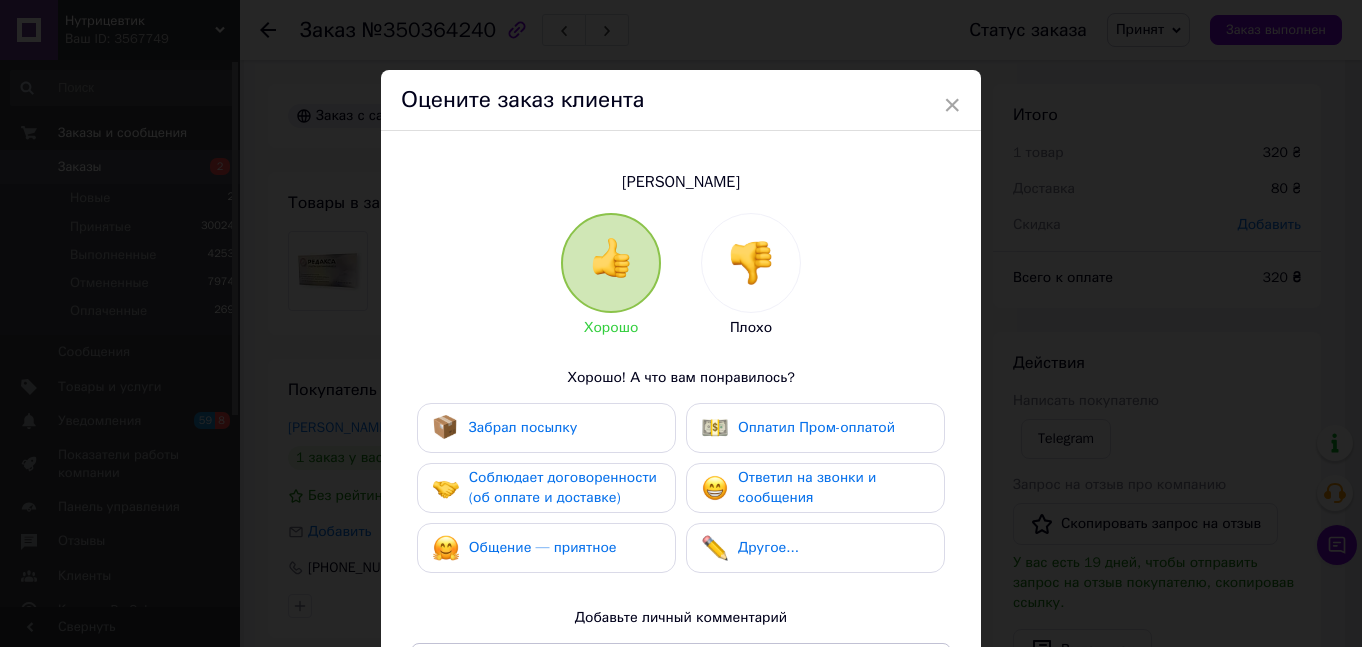 click at bounding box center [751, 263] 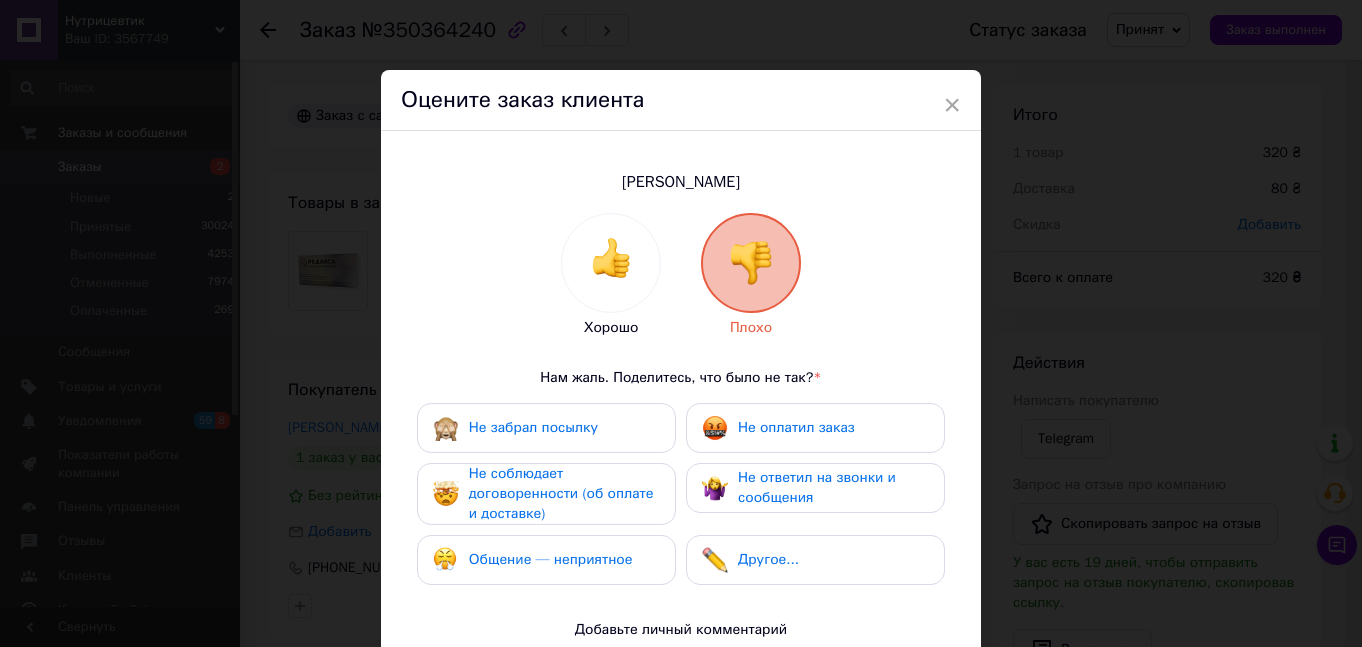 click on "Не оплатил заказ" at bounding box center [778, 428] 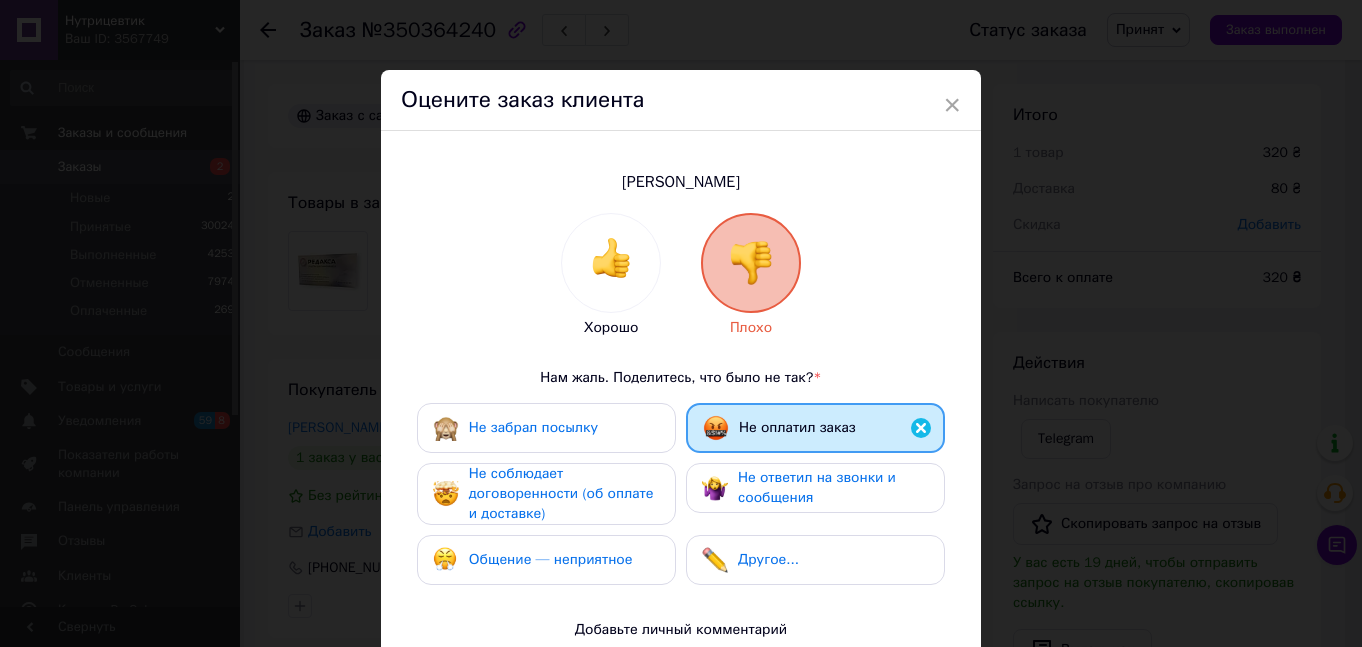 drag, startPoint x: 632, startPoint y: 485, endPoint x: 730, endPoint y: 485, distance: 98 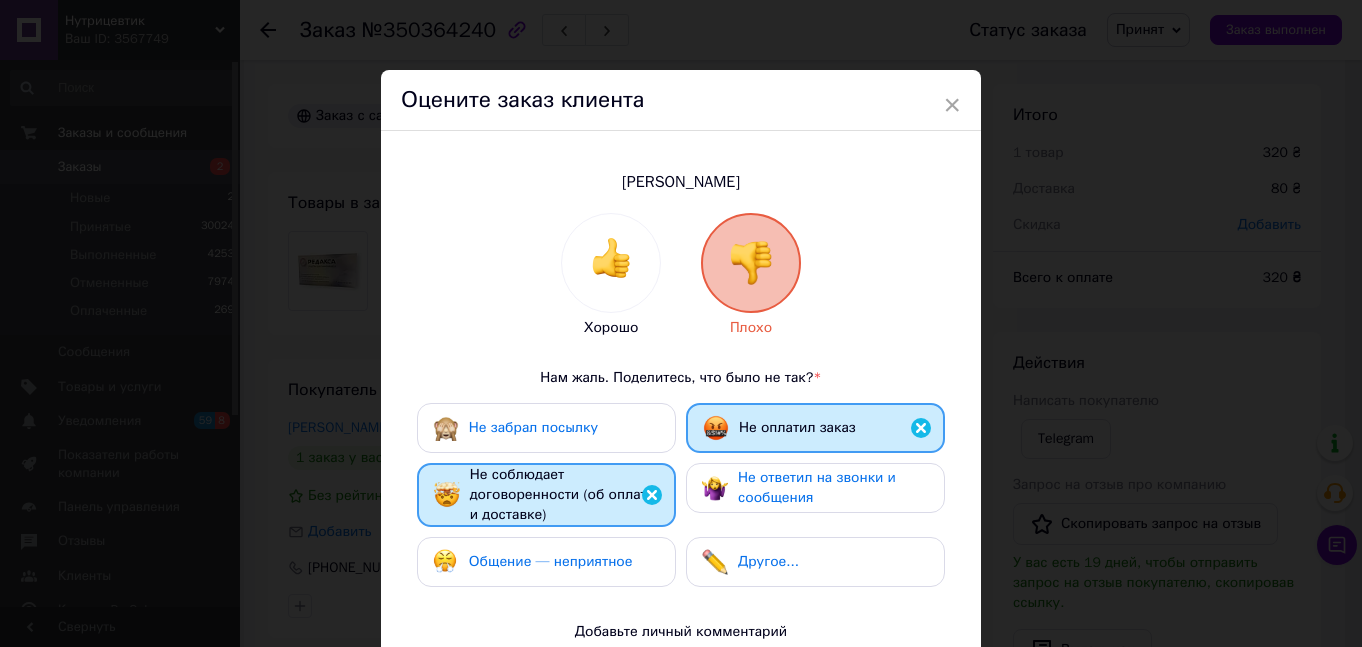 drag, startPoint x: 740, startPoint y: 485, endPoint x: 688, endPoint y: 519, distance: 62.1289 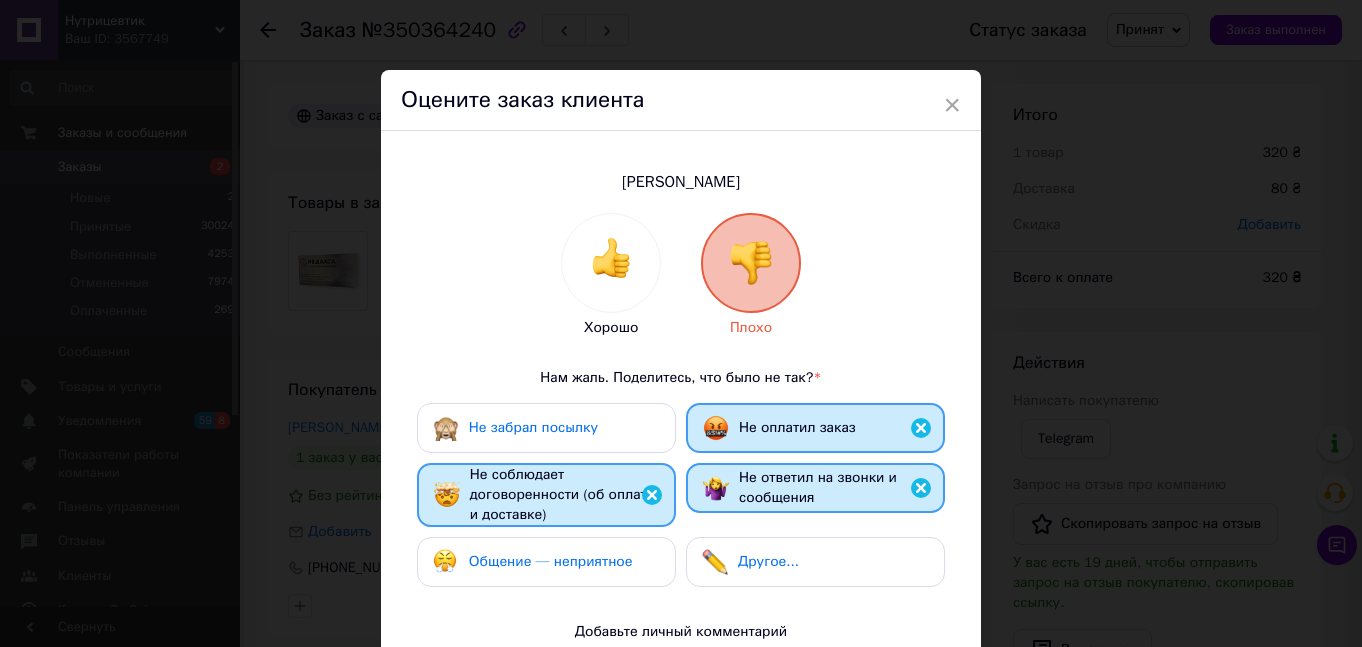 click on "Общение — неприятное" at bounding box center [546, 562] 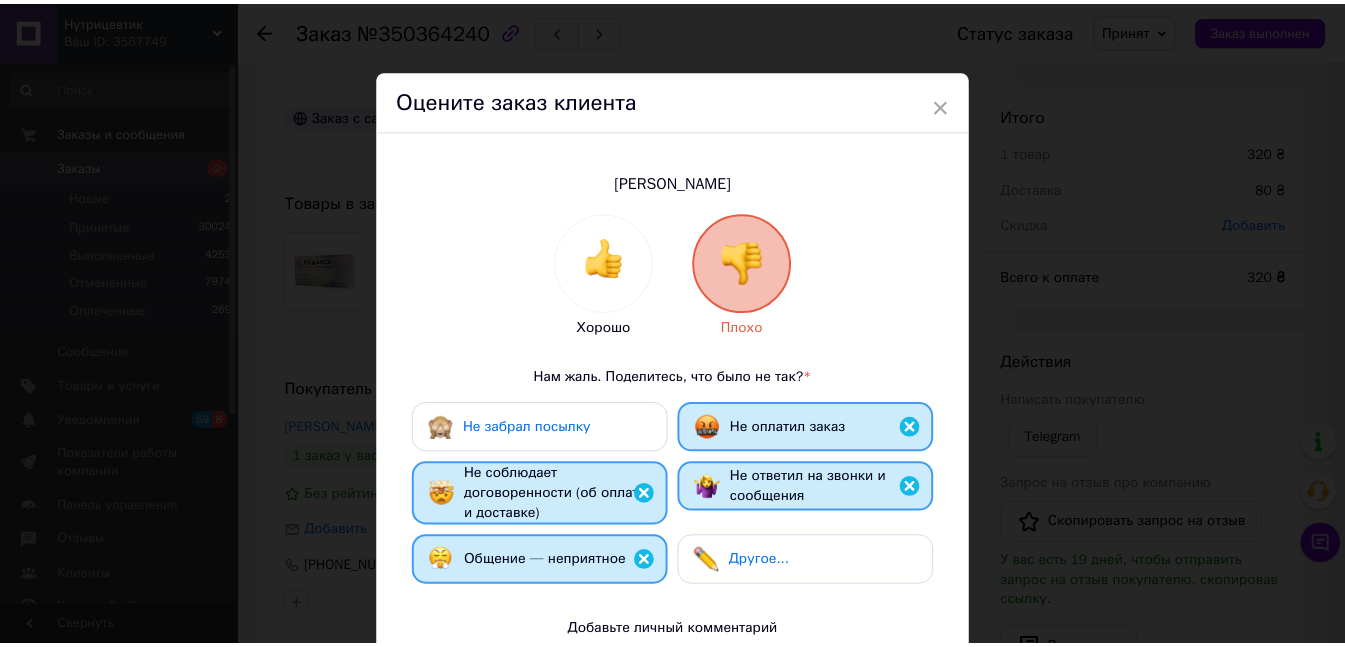 scroll, scrollTop: 300, scrollLeft: 0, axis: vertical 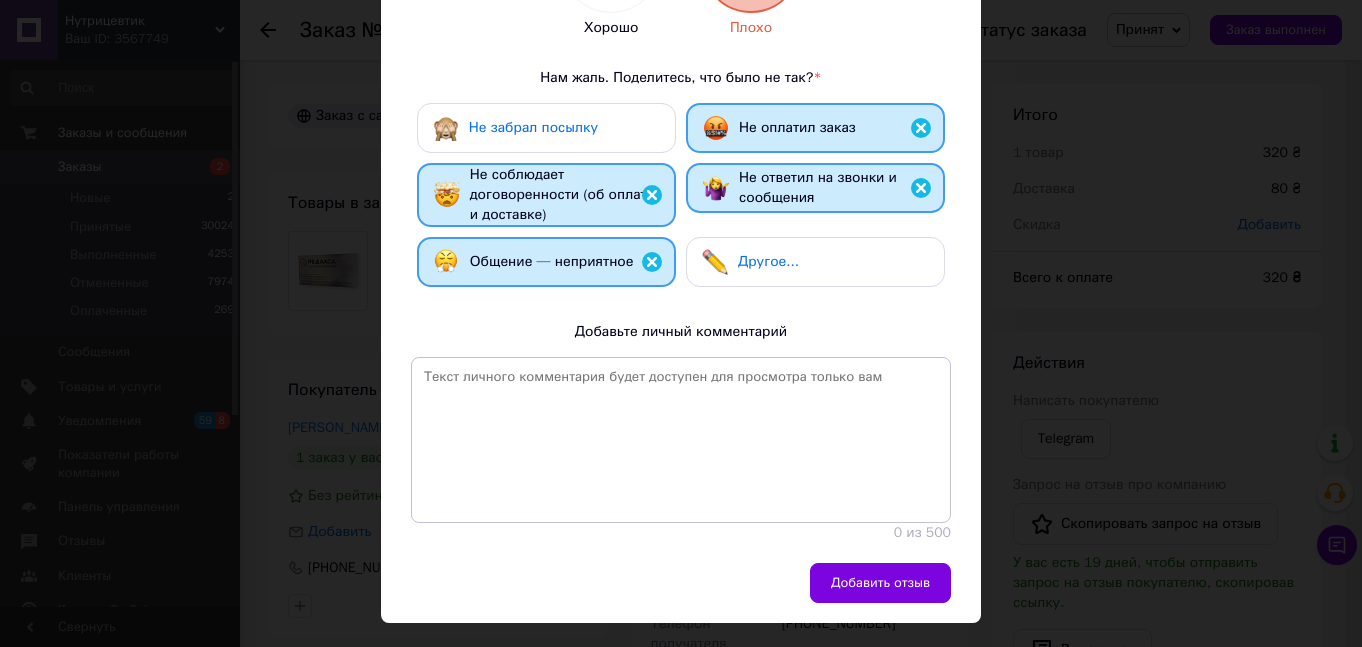 drag, startPoint x: 879, startPoint y: 552, endPoint x: 884, endPoint y: 564, distance: 13 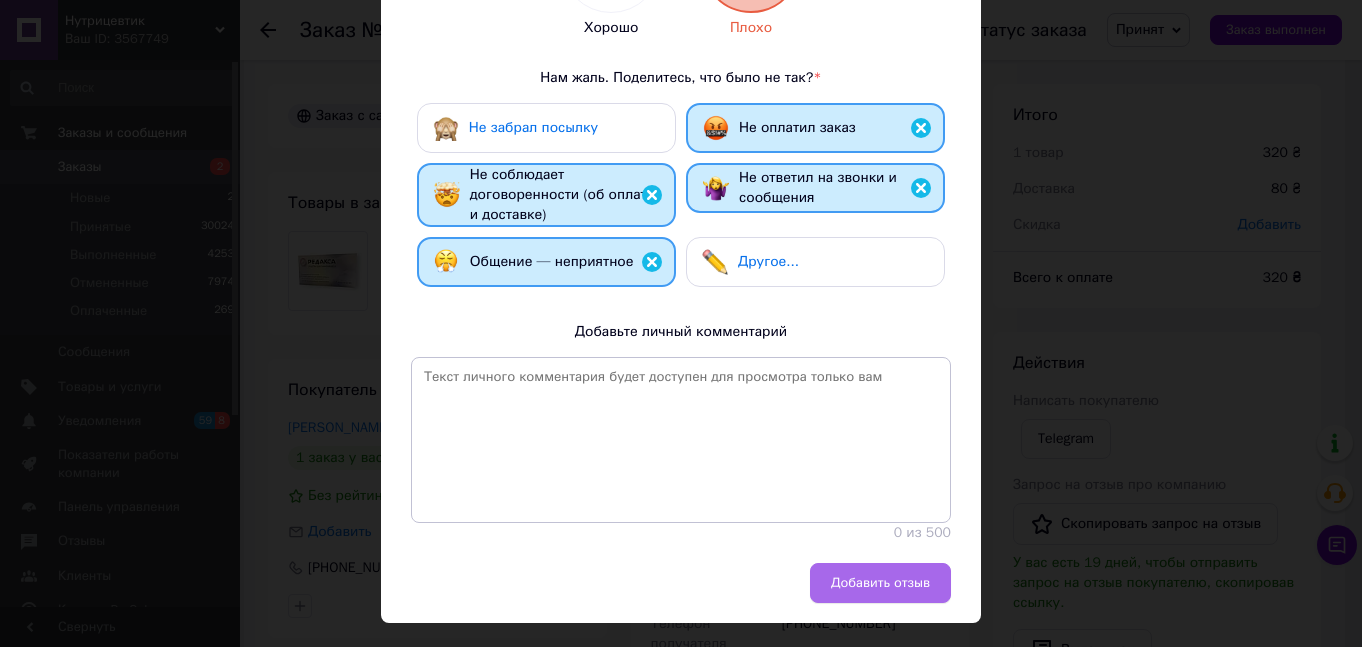 click on "Добавить отзыв" at bounding box center [880, 583] 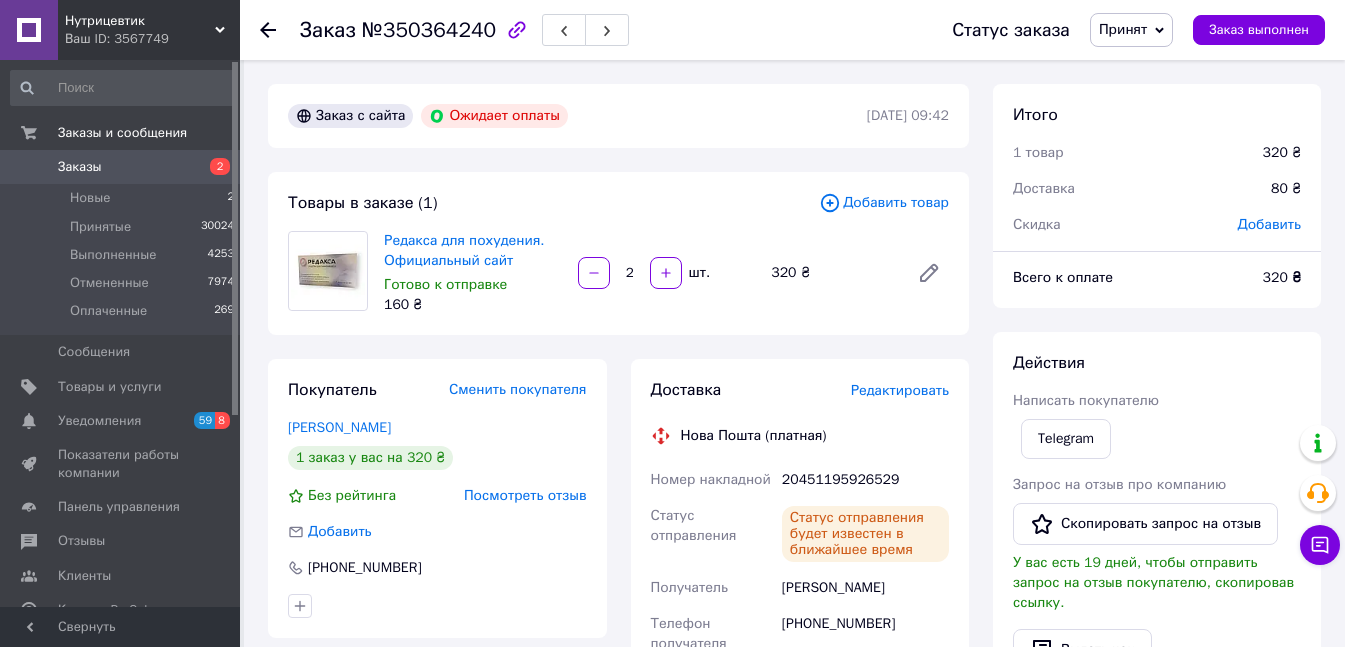 click on "Заказы" at bounding box center (121, 167) 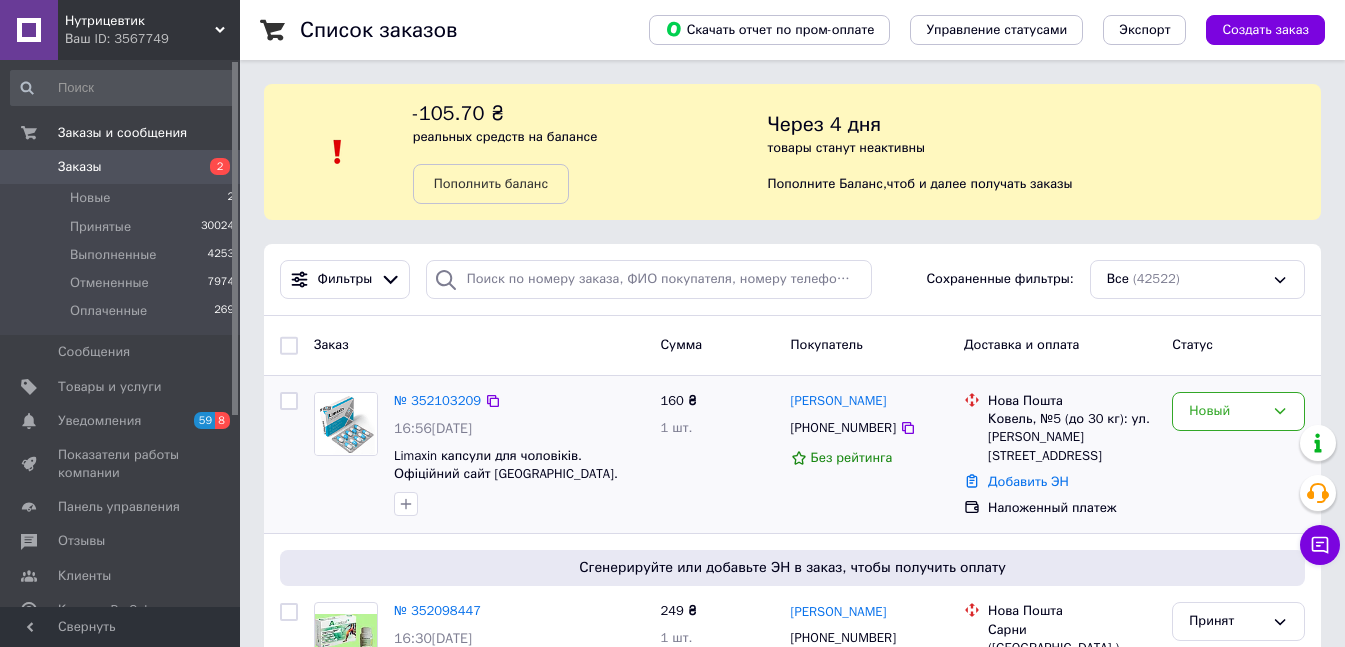 click on "-105.70 ₴ реальных средств на балансе Пополнить баланс" at bounding box center (590, 152) 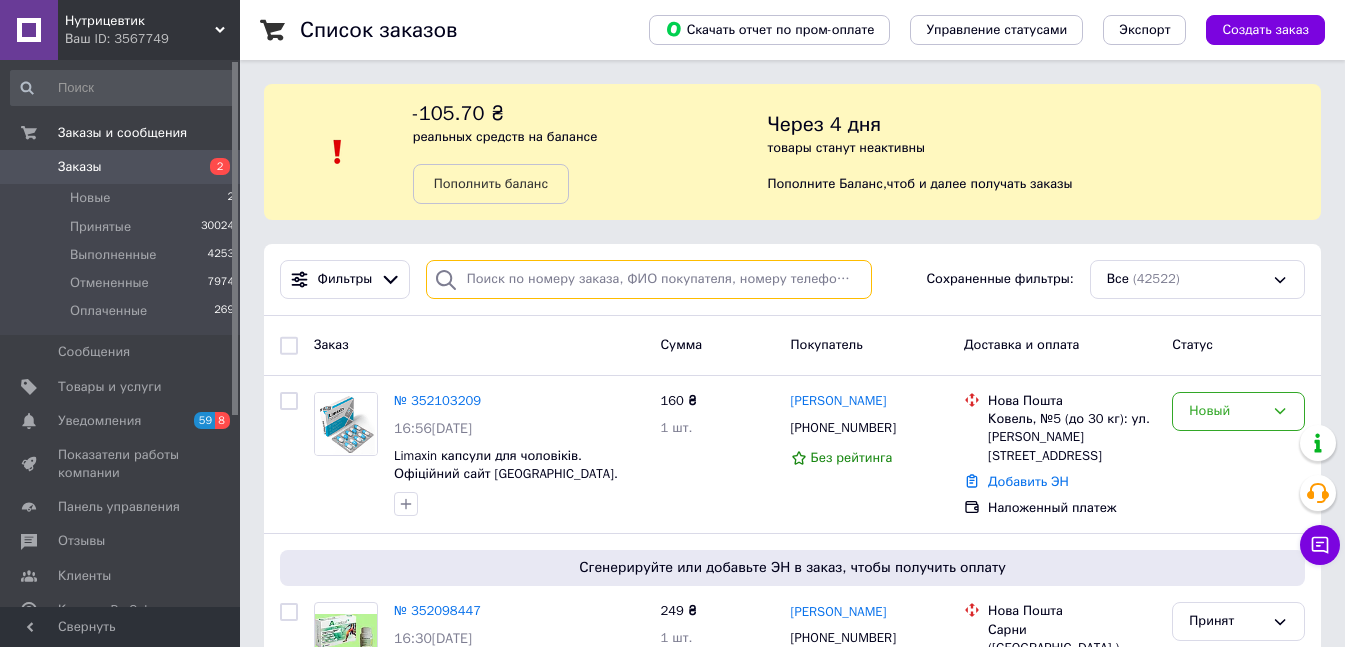 click at bounding box center (649, 279) 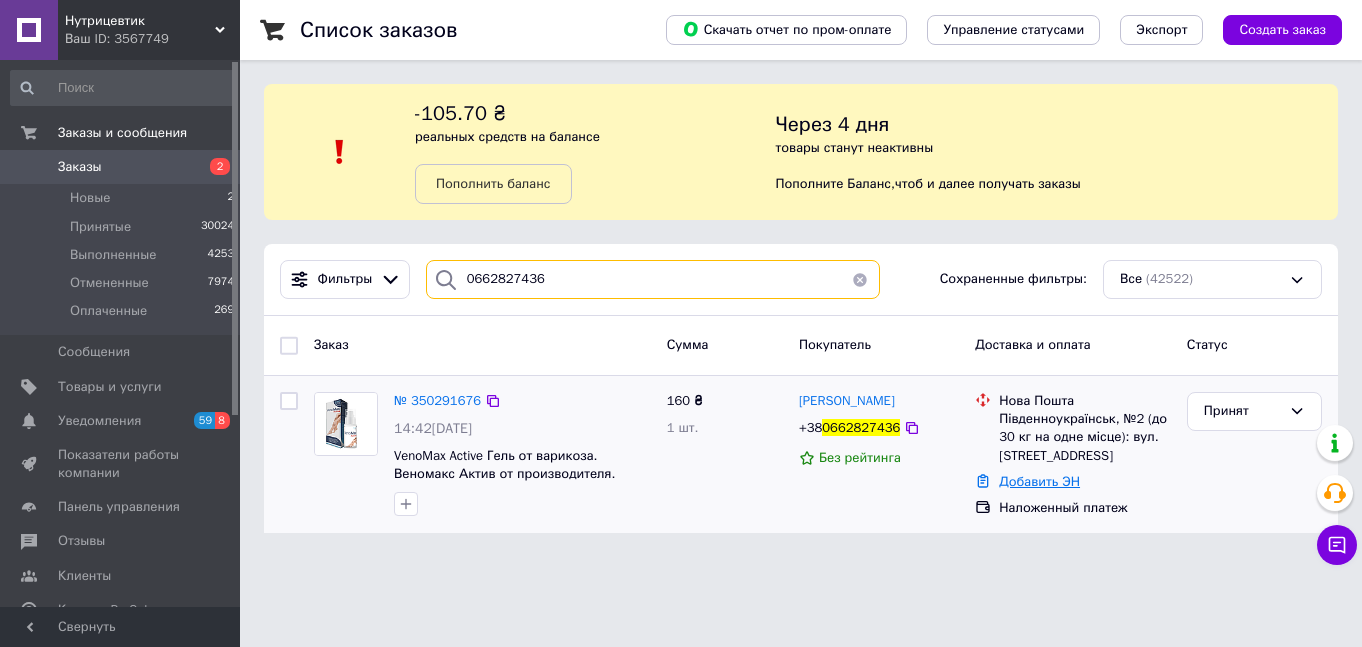 type on "0662827436" 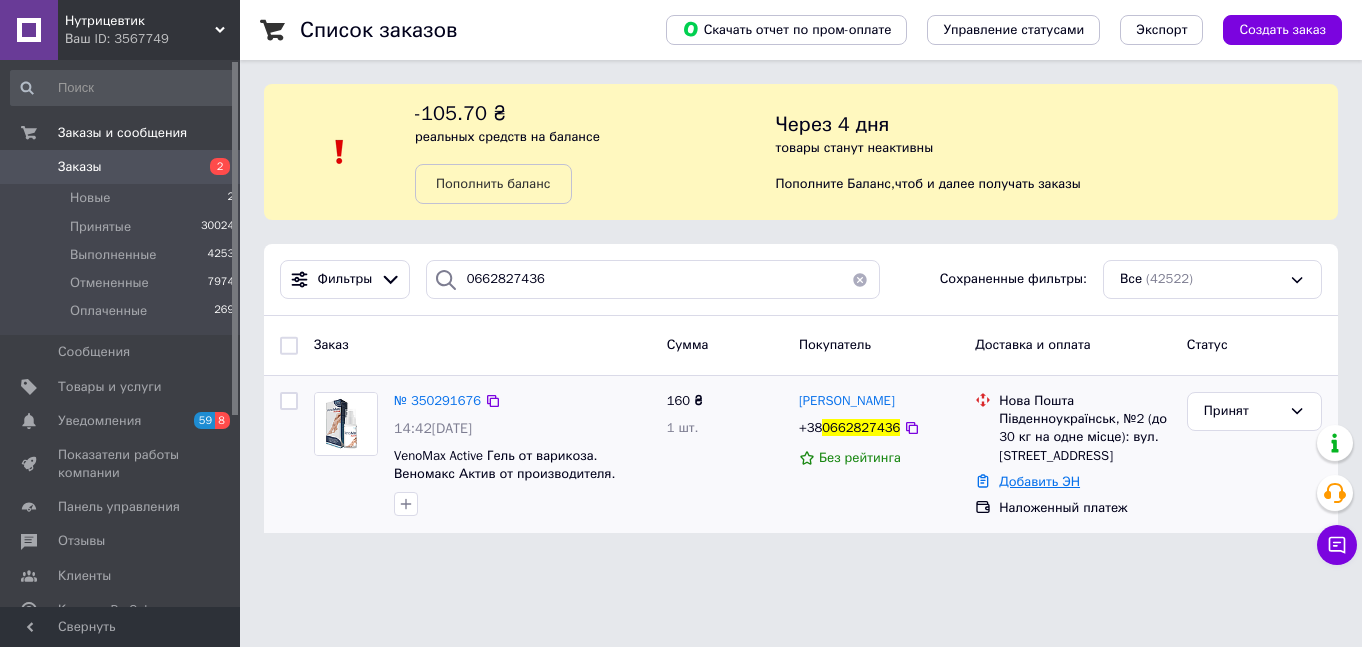 click on "Добавить ЭН" at bounding box center [1039, 481] 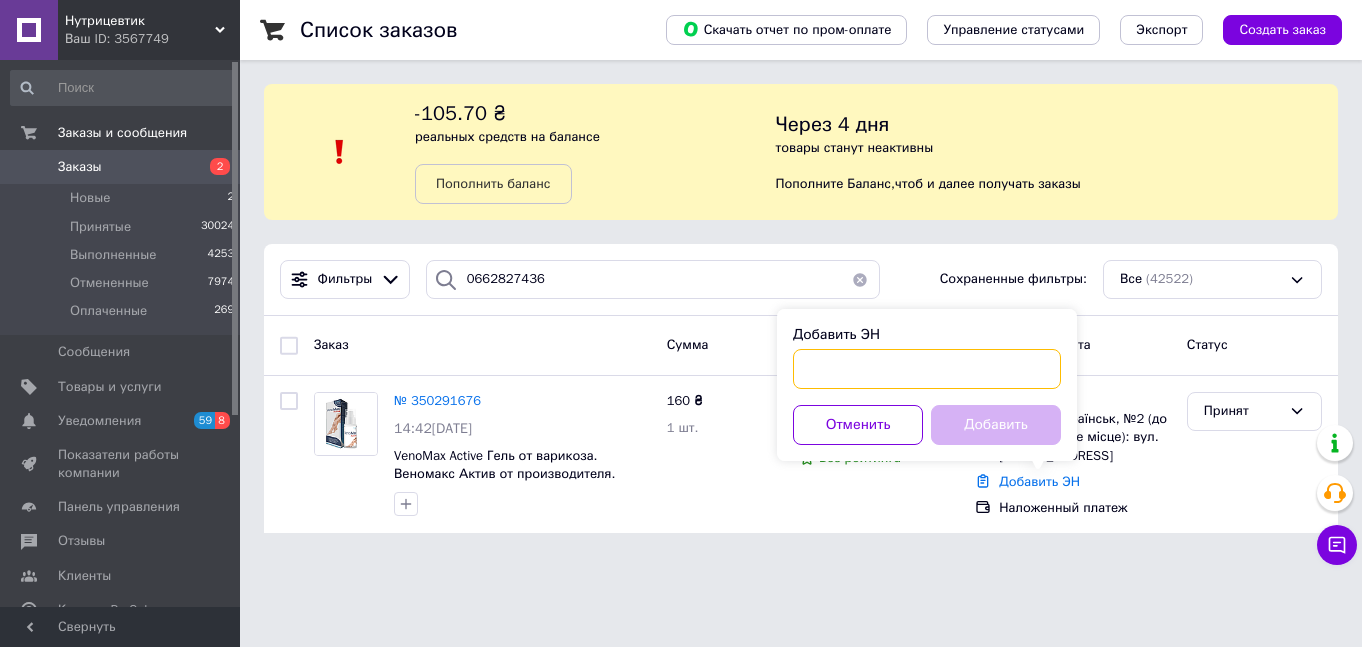 click on "Добавить ЭН" at bounding box center [927, 369] 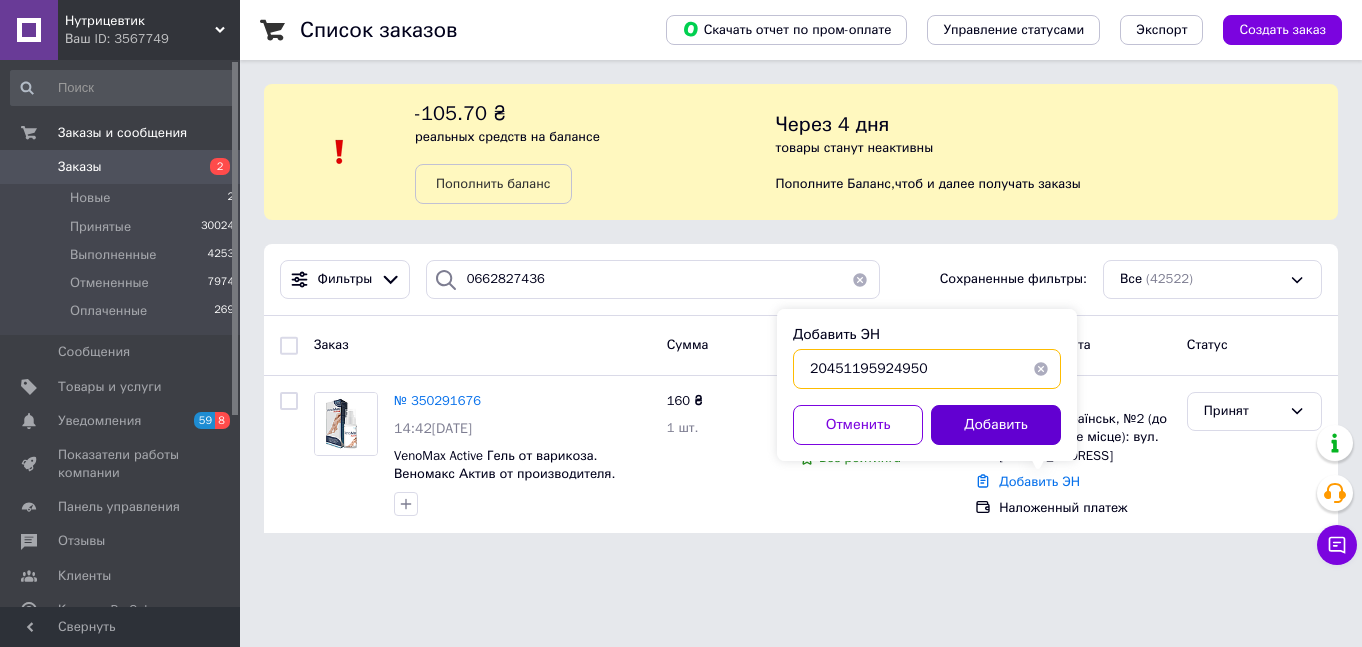 type on "20451195924950" 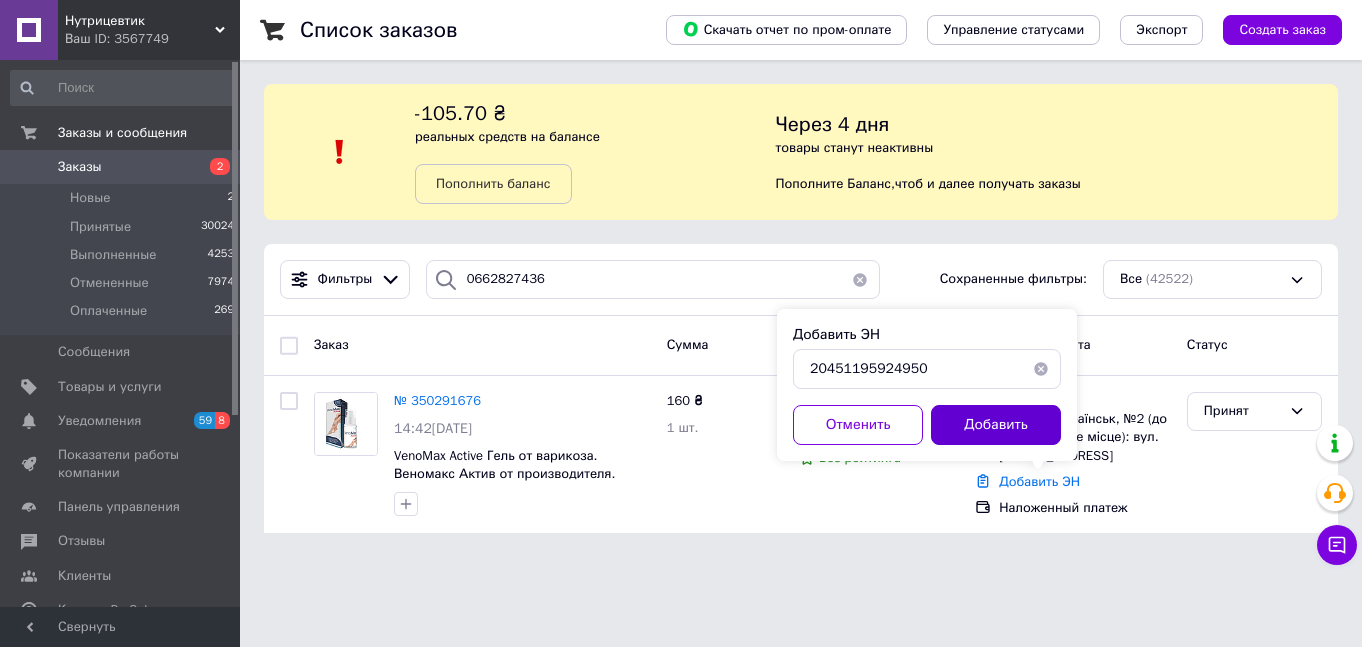click on "Добавить" at bounding box center [996, 425] 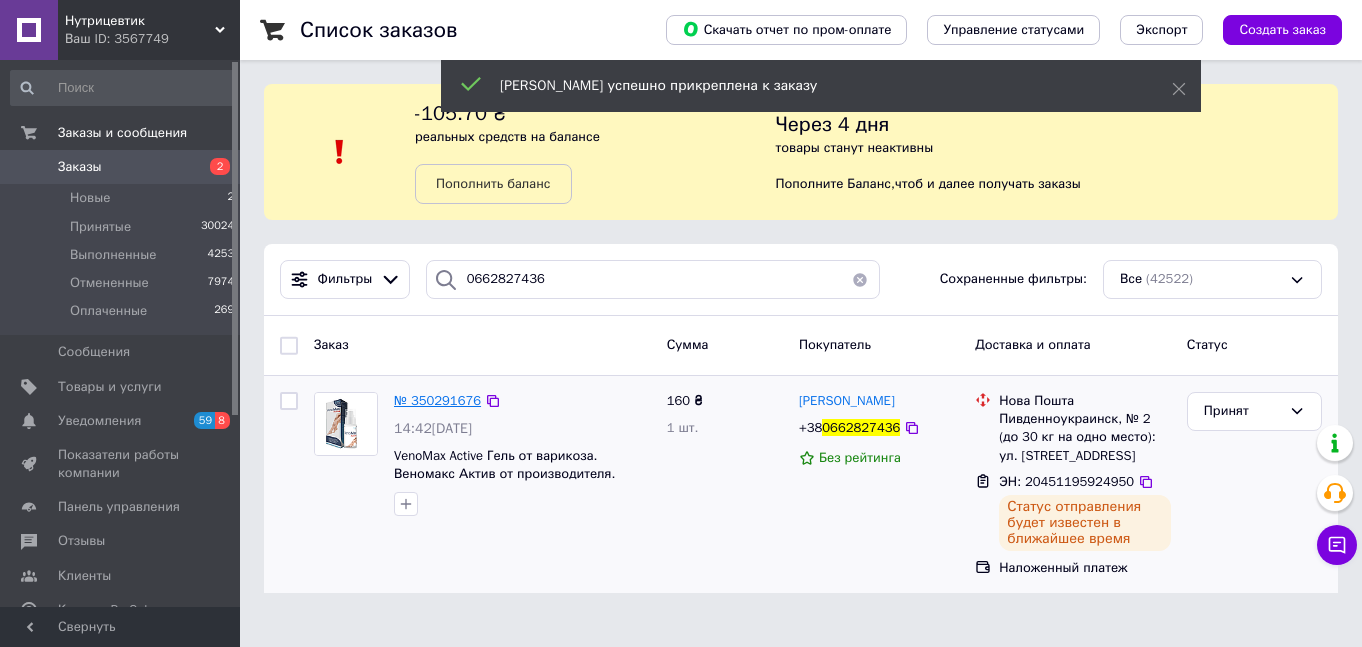 click on "№ 350291676" at bounding box center (437, 400) 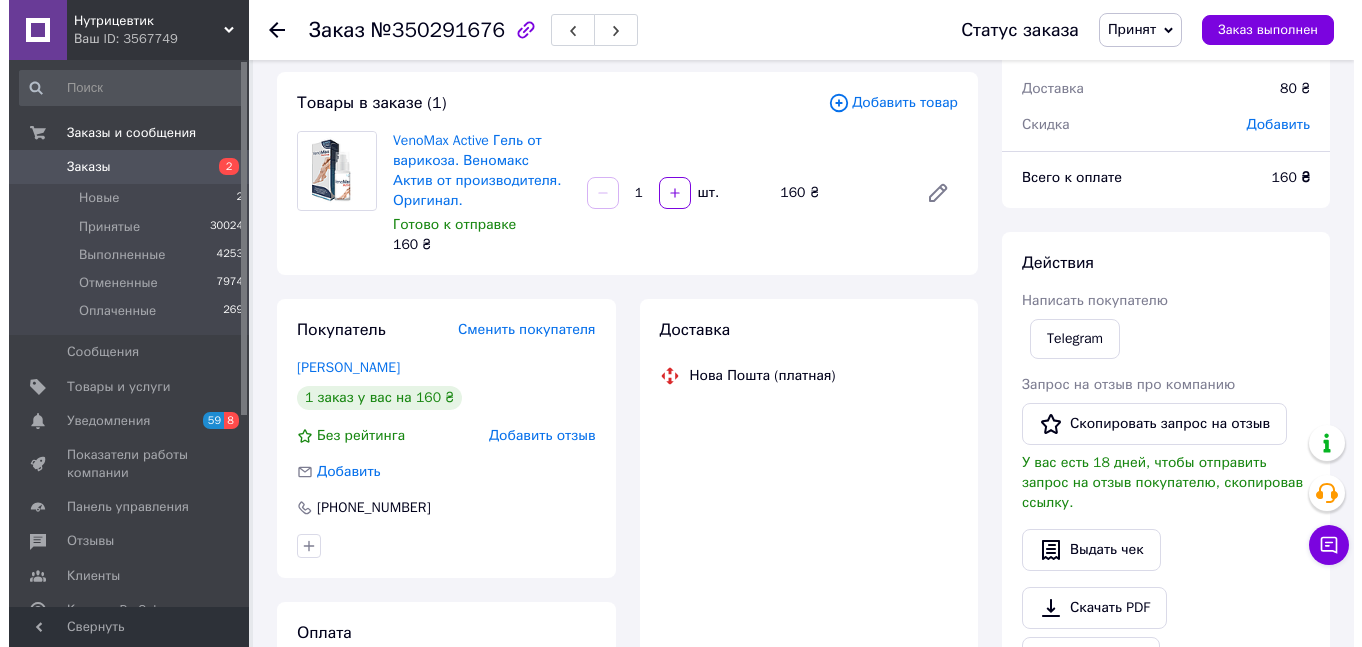 scroll, scrollTop: 200, scrollLeft: 0, axis: vertical 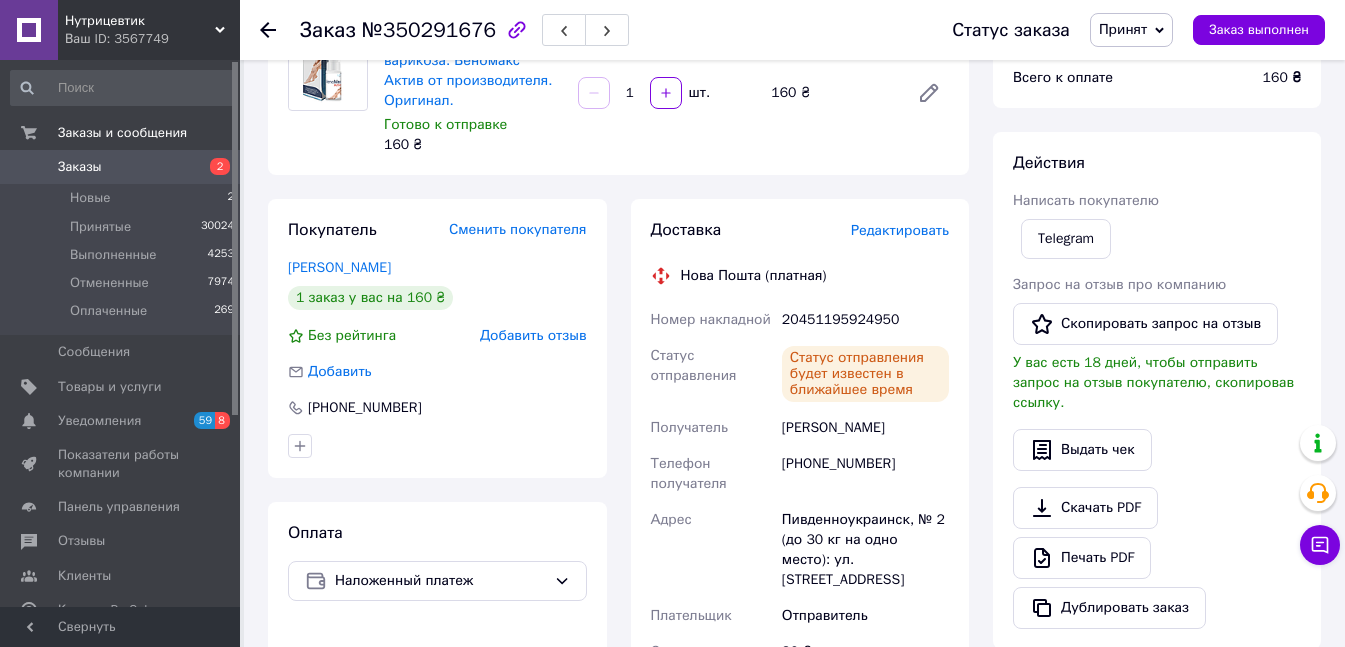 click on "Добавить отзыв" at bounding box center (533, 335) 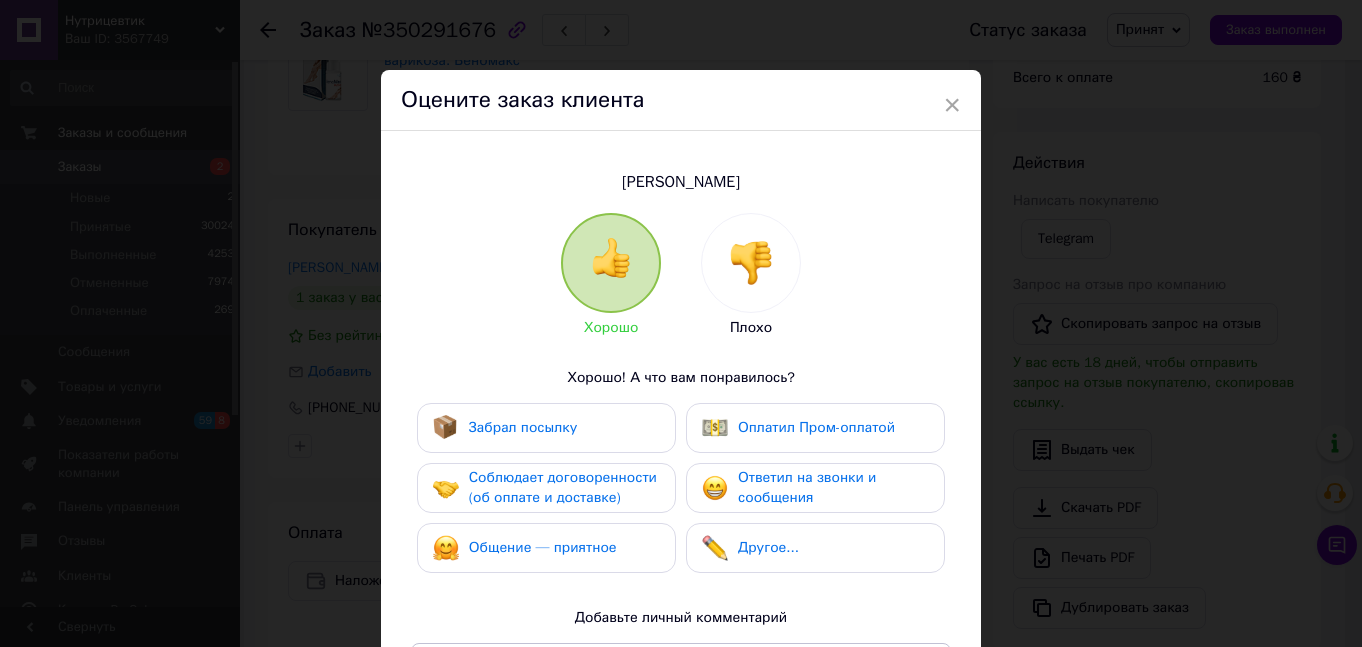 click at bounding box center (751, 263) 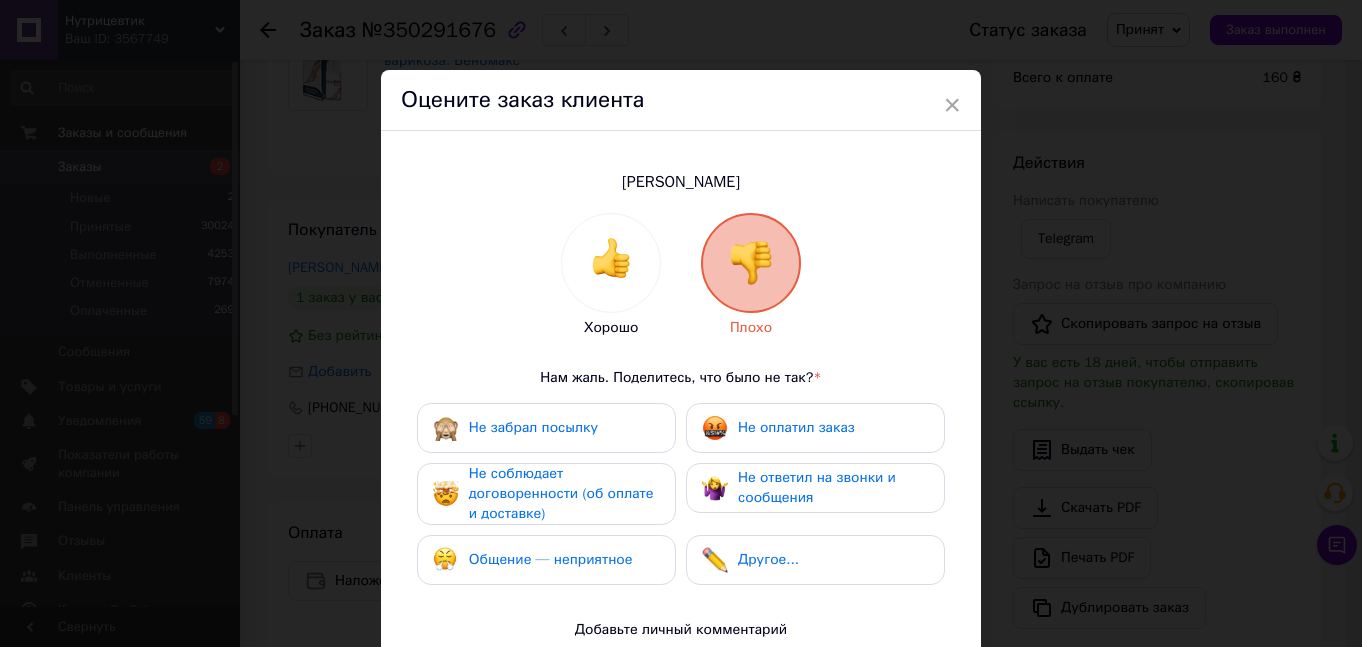 drag, startPoint x: 760, startPoint y: 425, endPoint x: 662, endPoint y: 481, distance: 112.871605 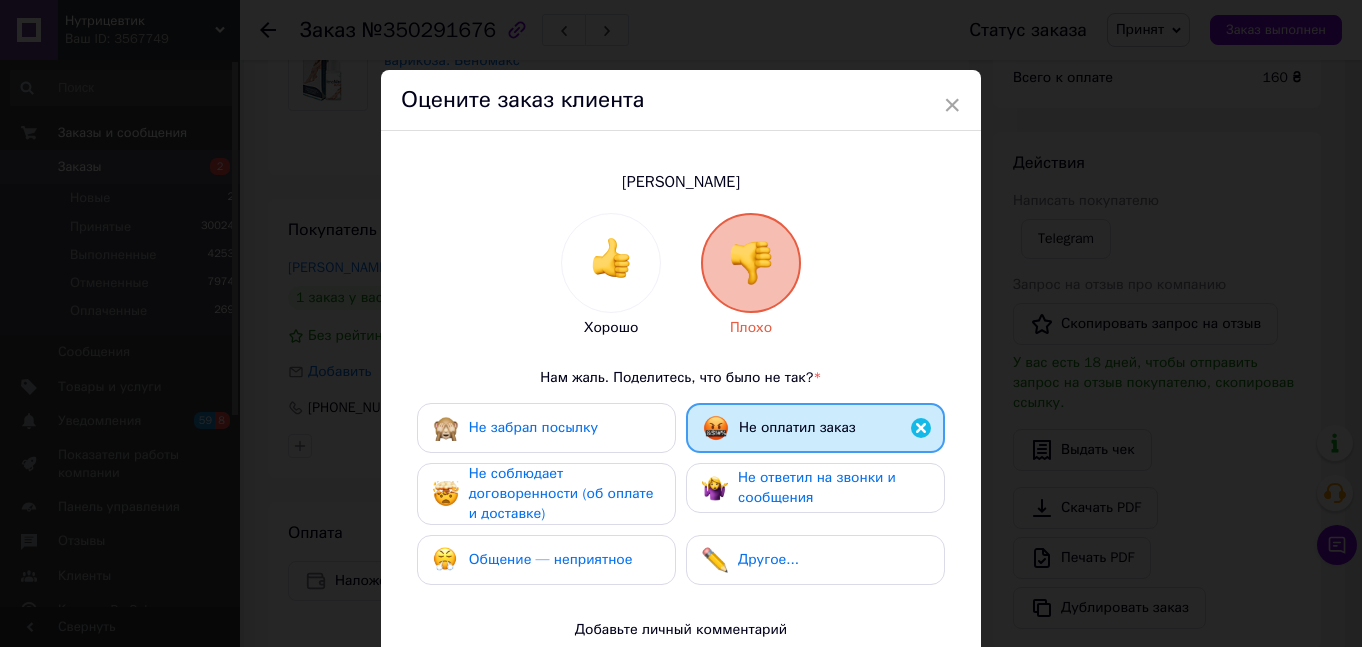 drag, startPoint x: 628, startPoint y: 495, endPoint x: 649, endPoint y: 492, distance: 21.213203 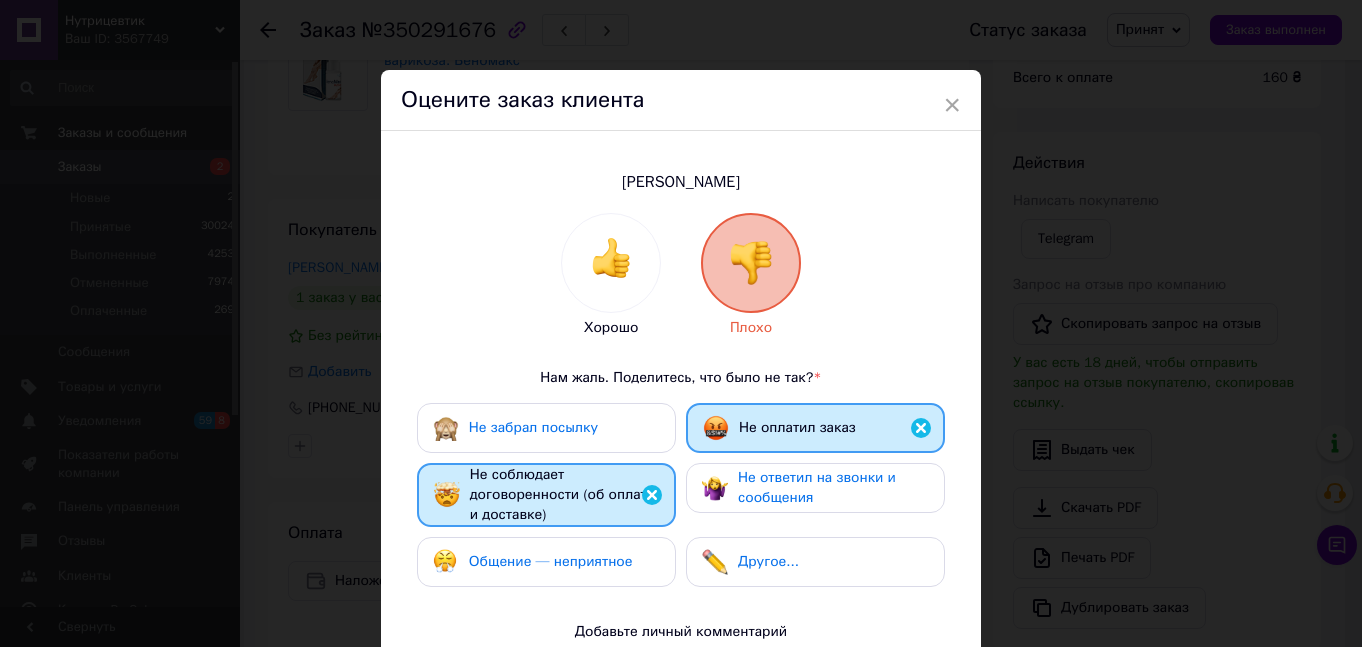 drag, startPoint x: 751, startPoint y: 486, endPoint x: 680, endPoint y: 516, distance: 77.07788 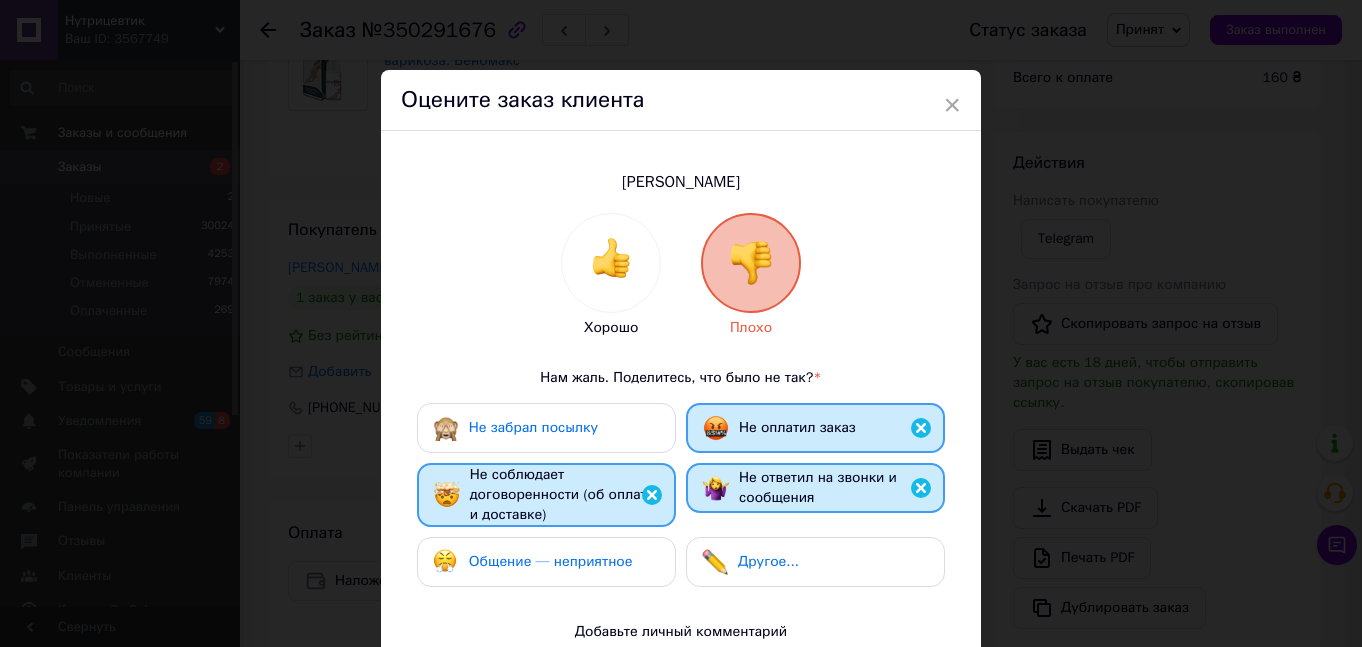click on "Общение — неприятное" at bounding box center [551, 561] 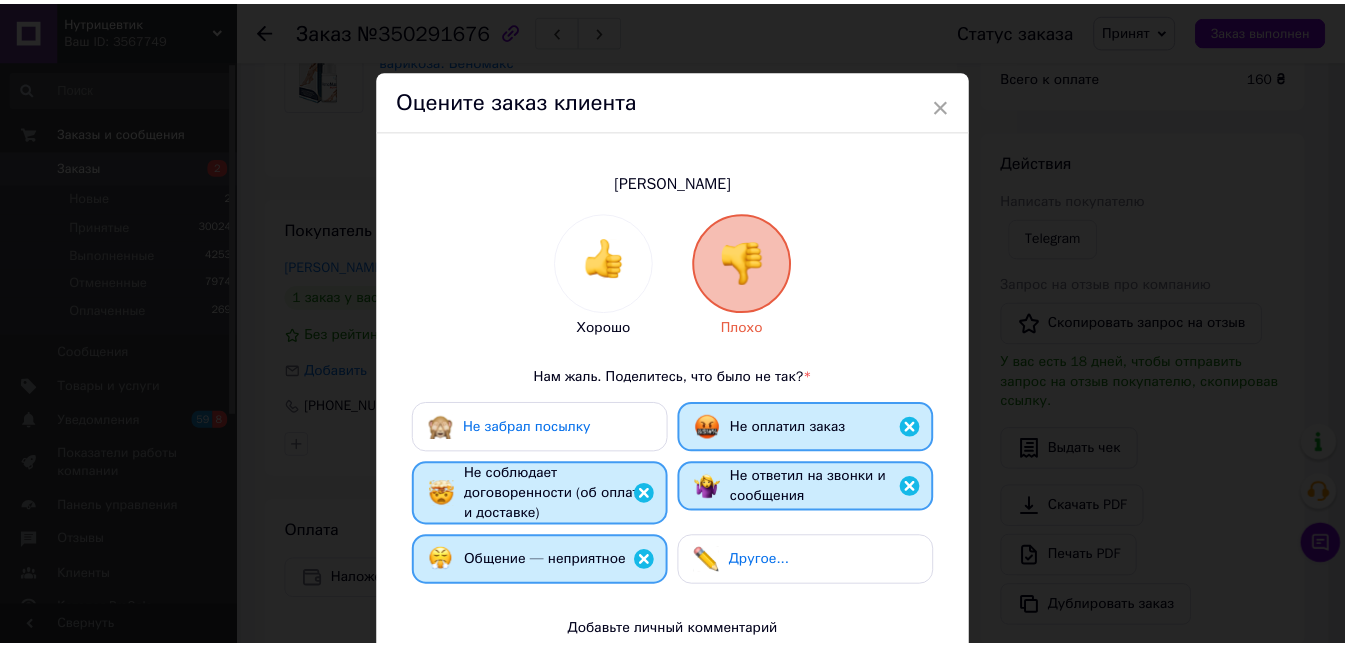 scroll, scrollTop: 338, scrollLeft: 0, axis: vertical 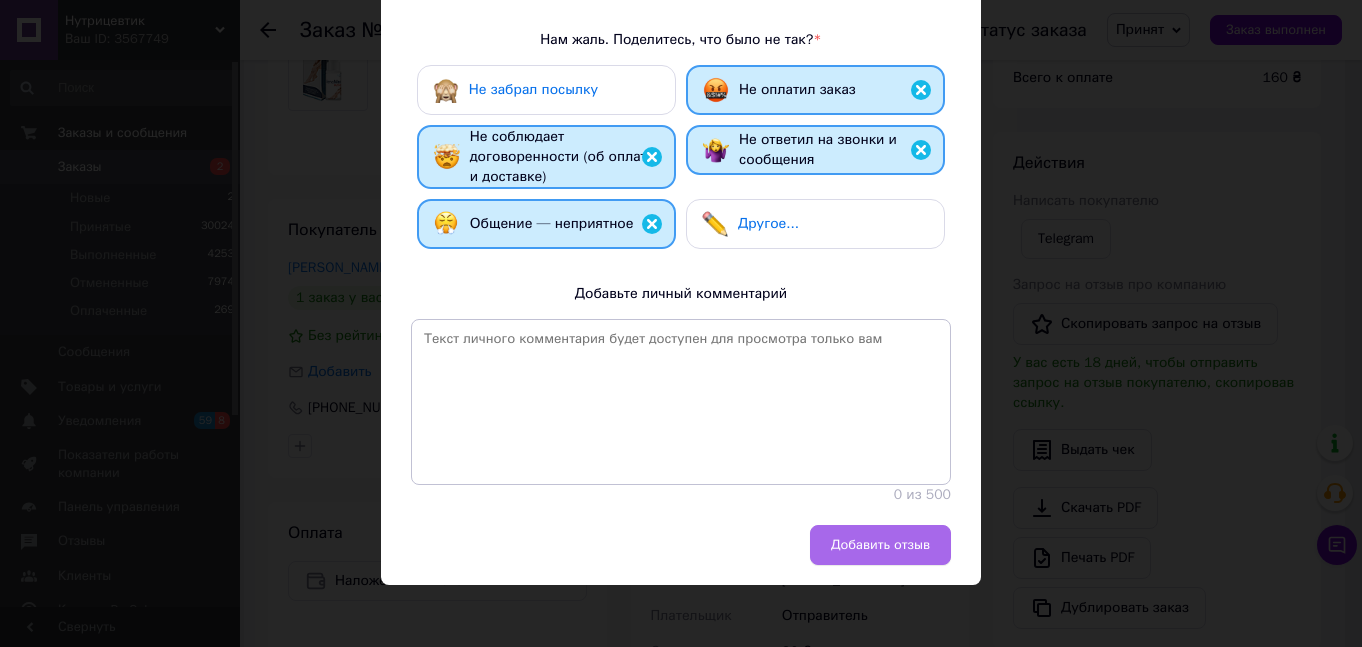click on "Добавить отзыв" at bounding box center (880, 545) 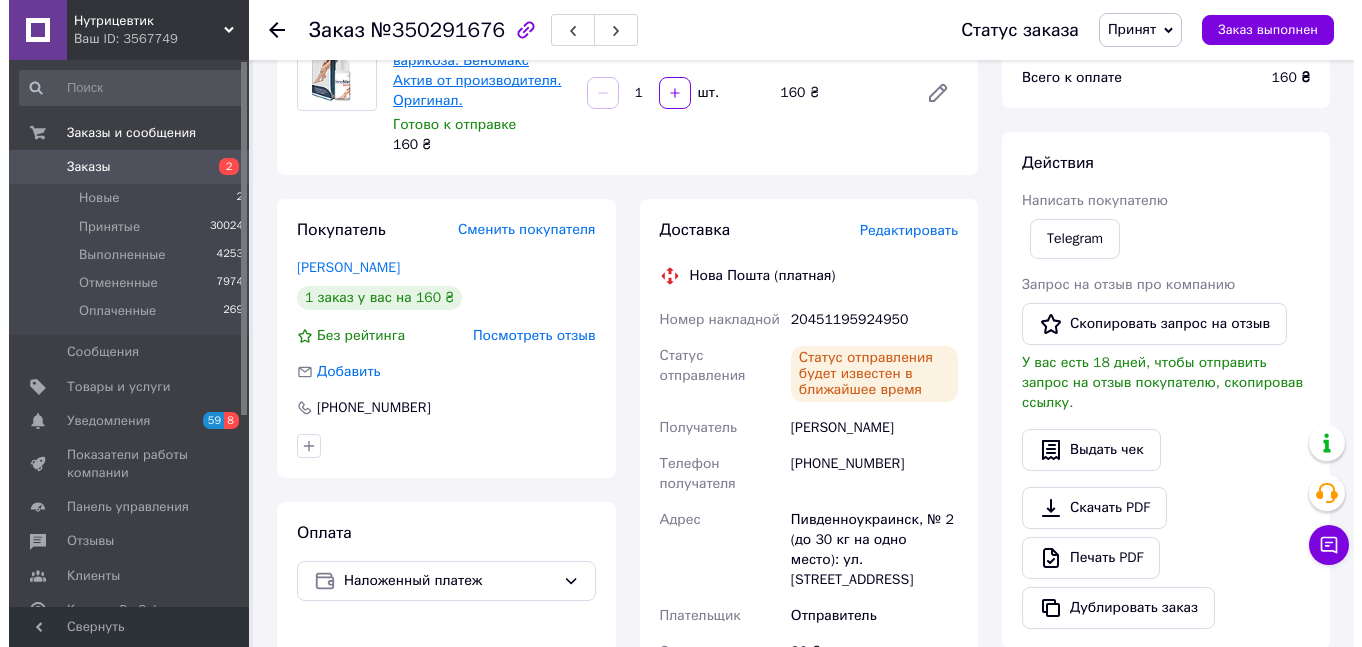 scroll, scrollTop: 0, scrollLeft: 0, axis: both 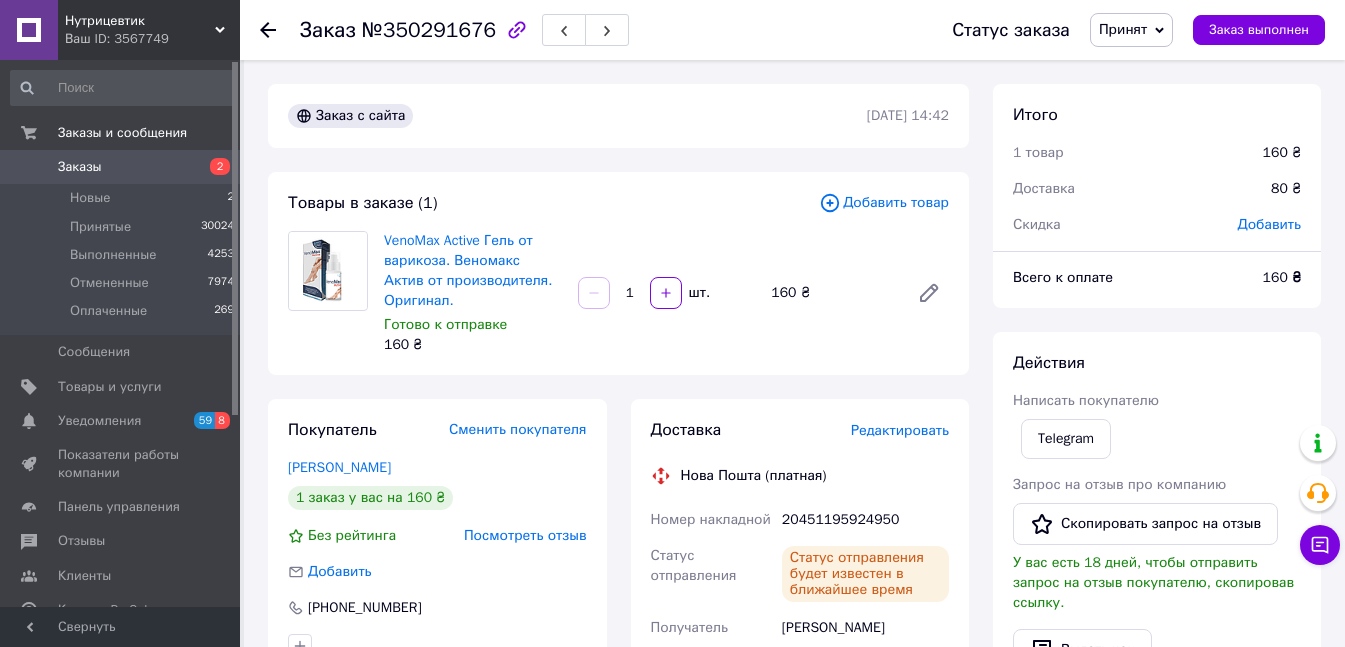 click on "Заказы" at bounding box center [121, 167] 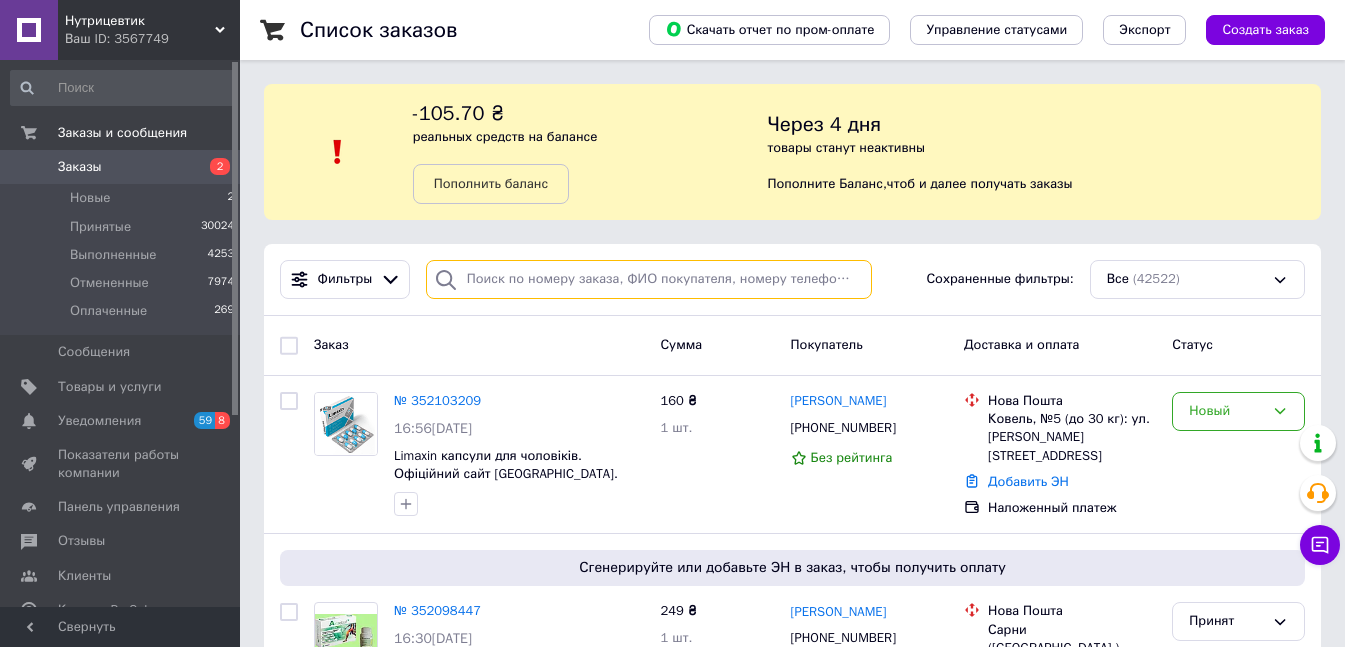 click at bounding box center (649, 279) 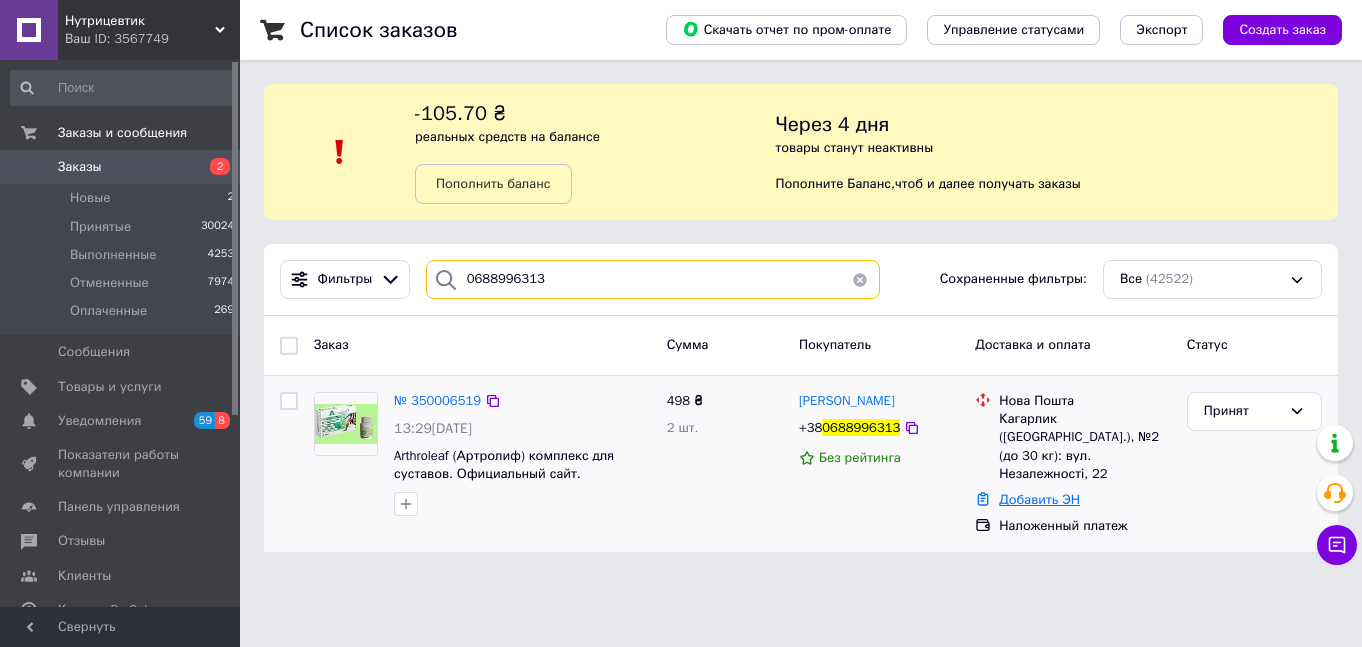 type on "0688996313" 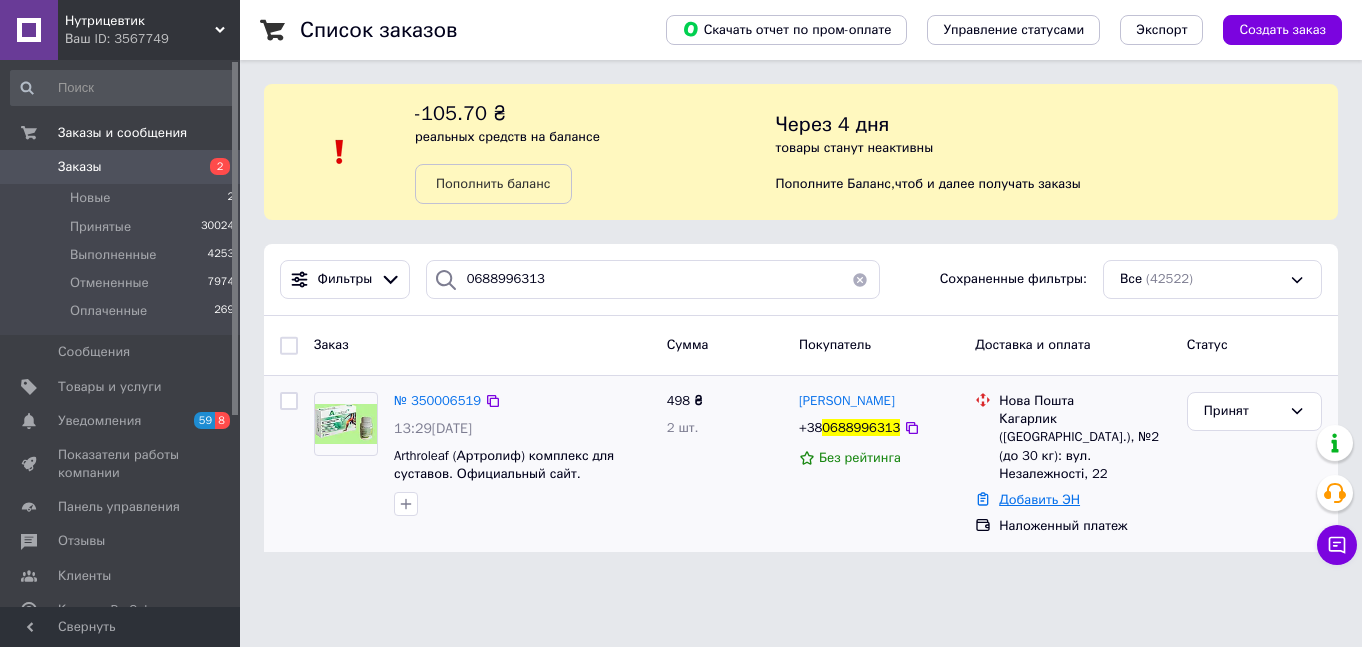 click on "Добавить ЭН" at bounding box center [1039, 499] 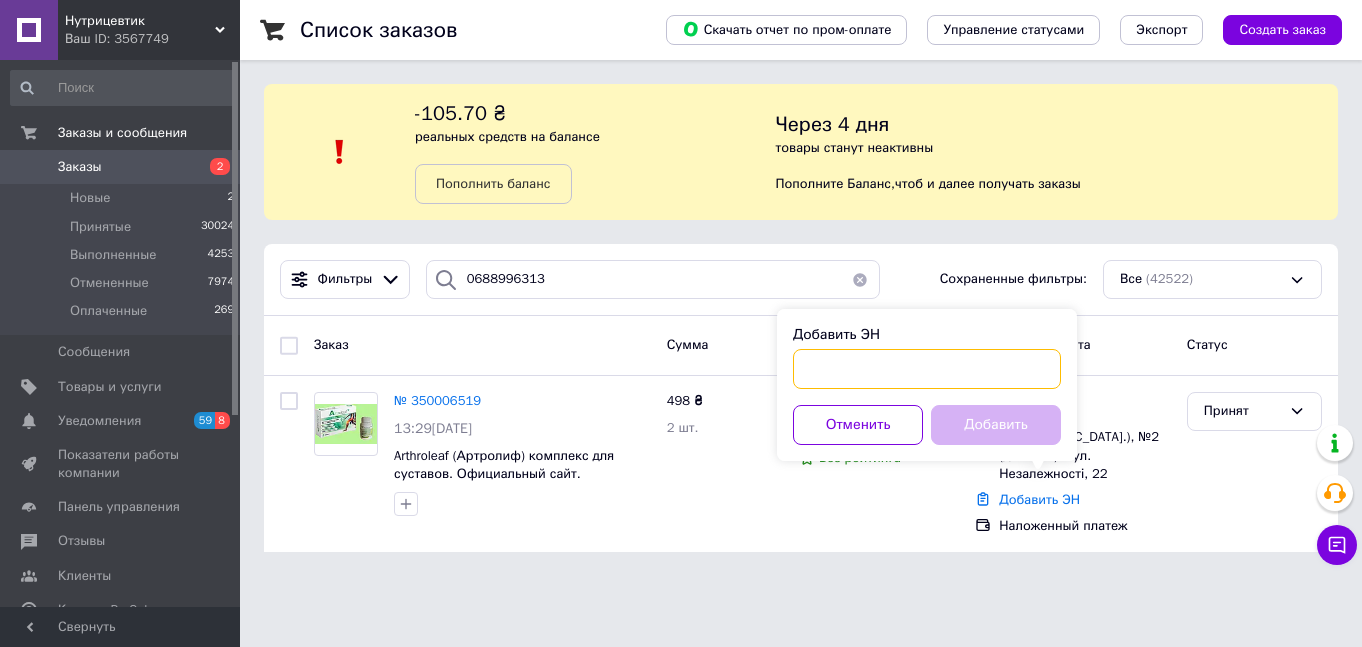 click on "Добавить ЭН" at bounding box center [927, 369] 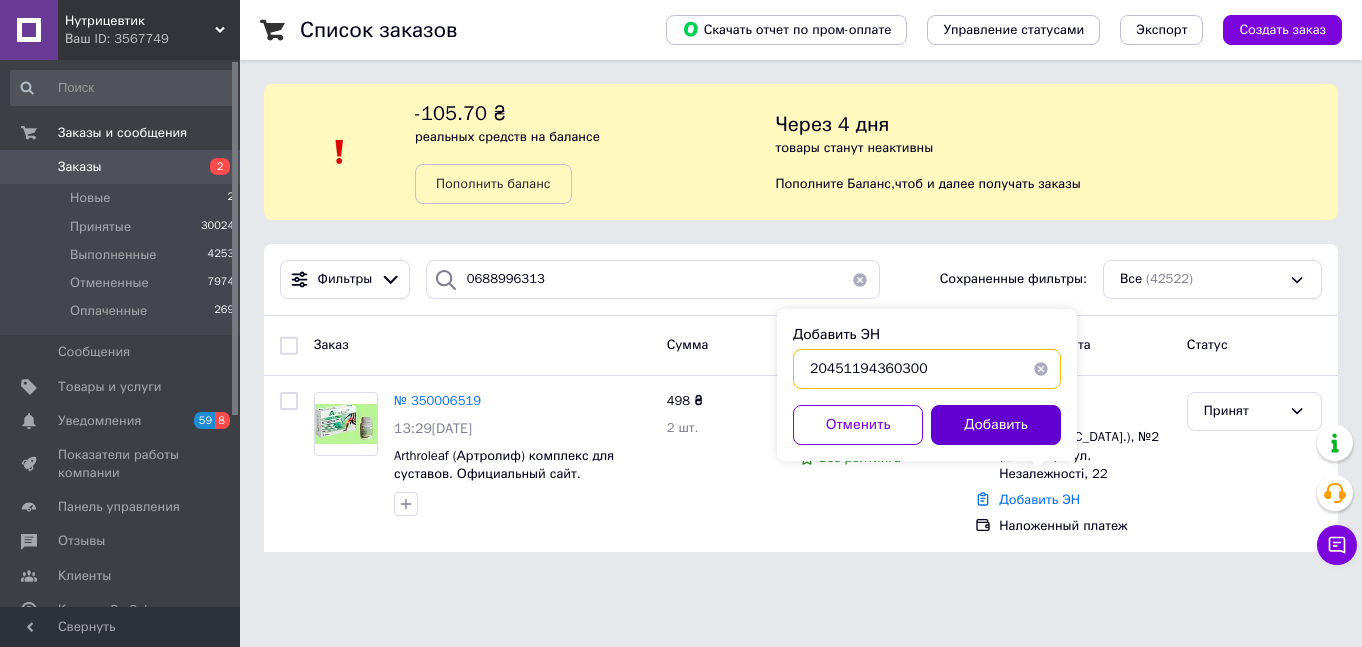type on "20451194360300" 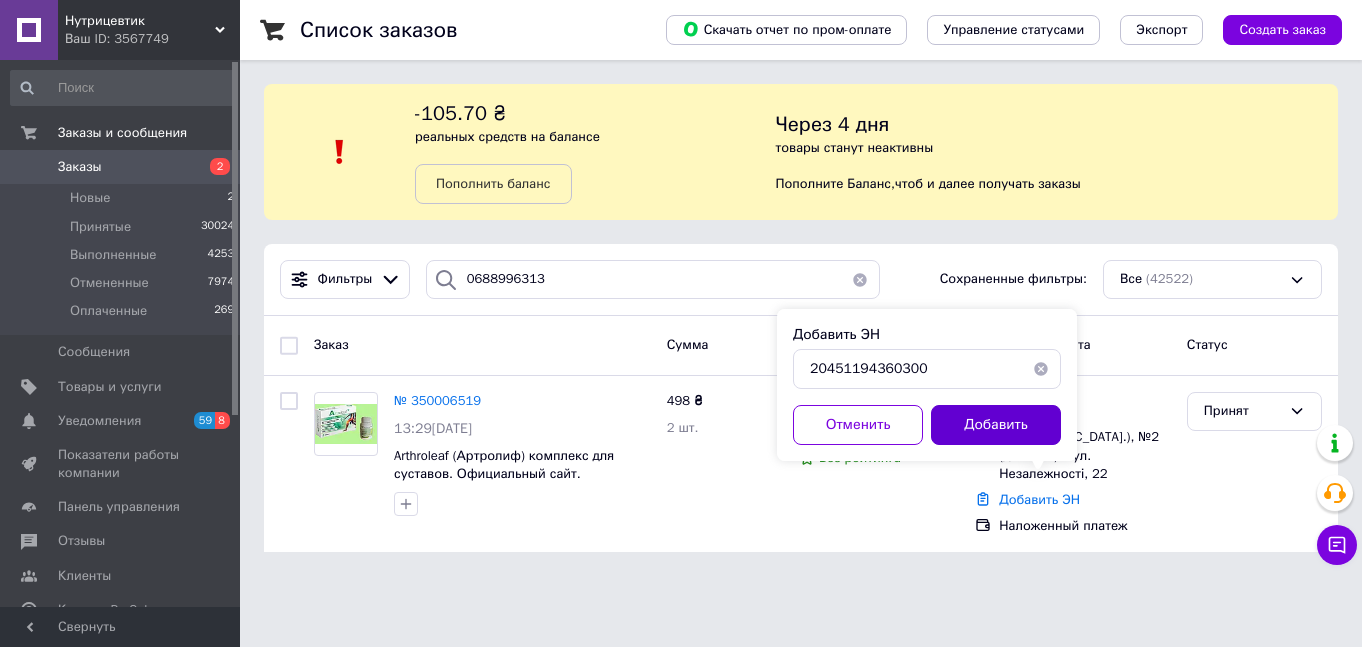 click on "Добавить" at bounding box center [996, 425] 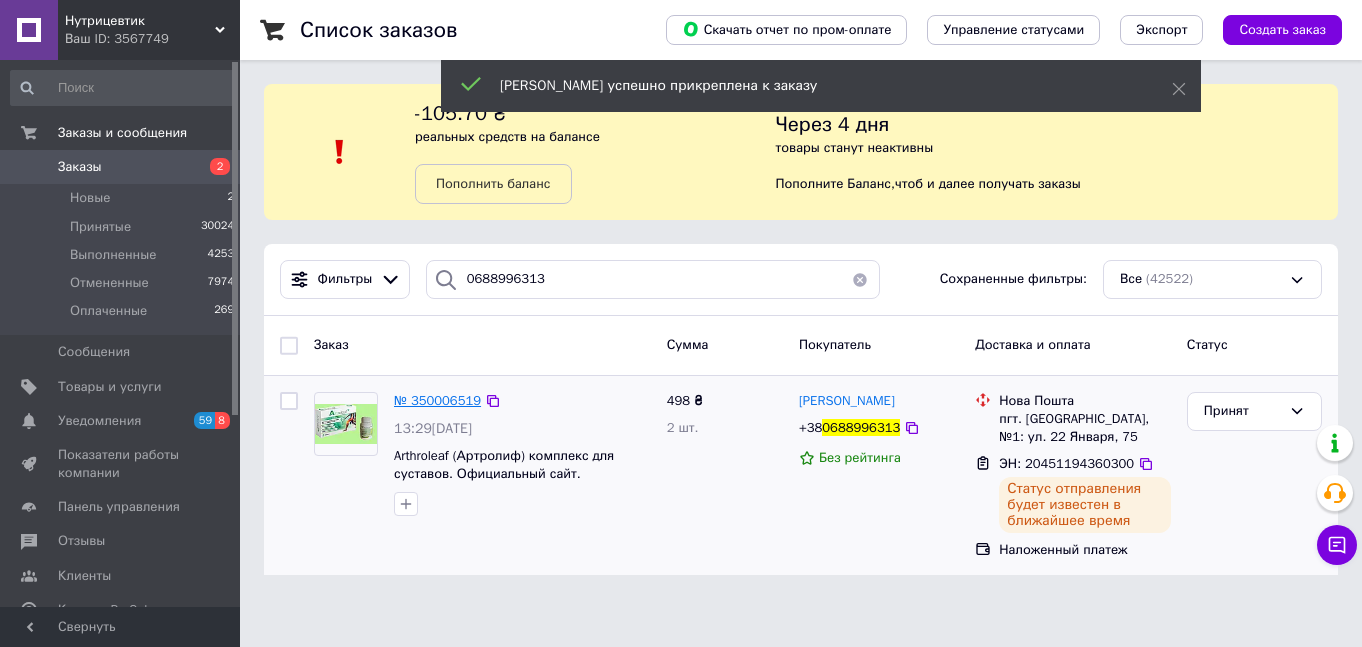 click on "№ 350006519" at bounding box center (437, 400) 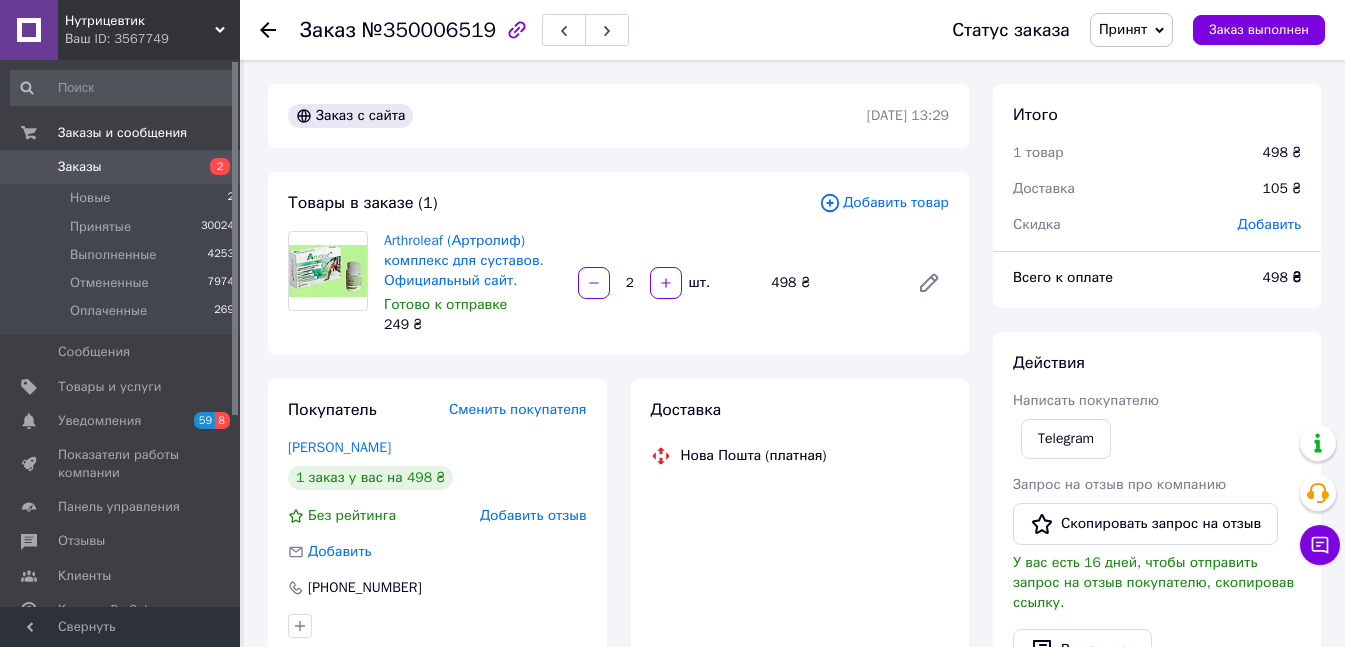 click on "Добавить отзыв" at bounding box center (533, 515) 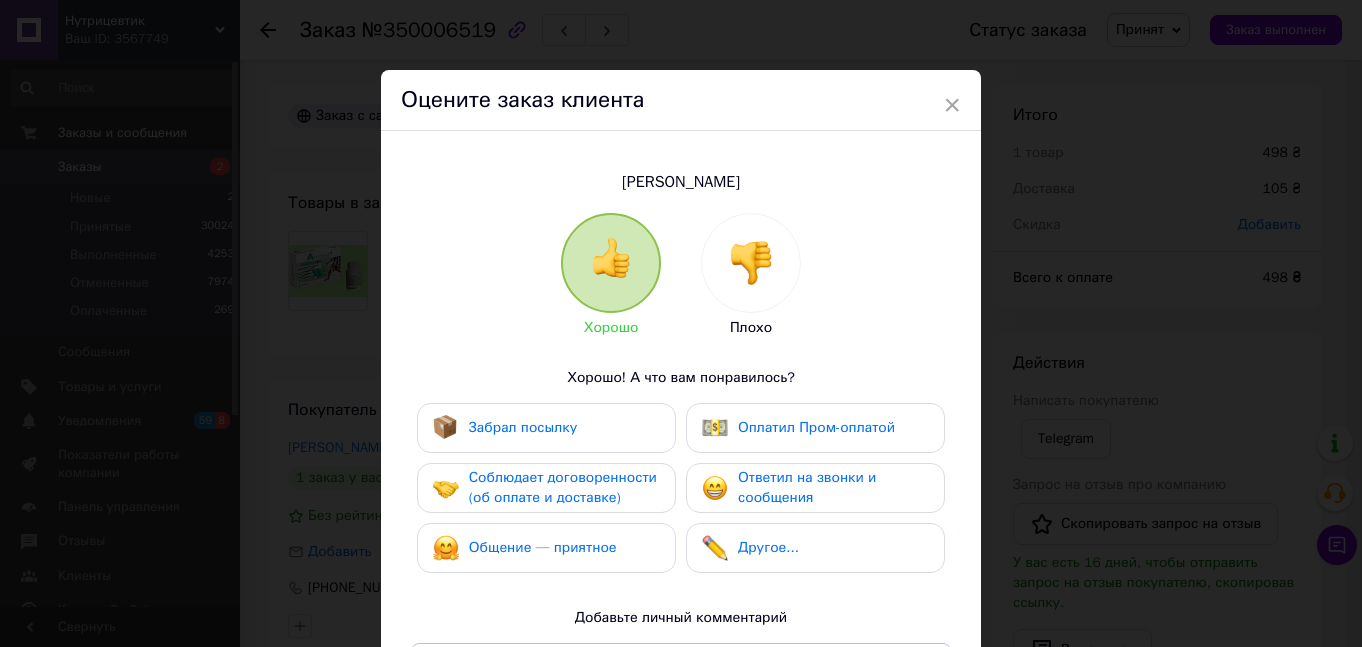 click at bounding box center (751, 263) 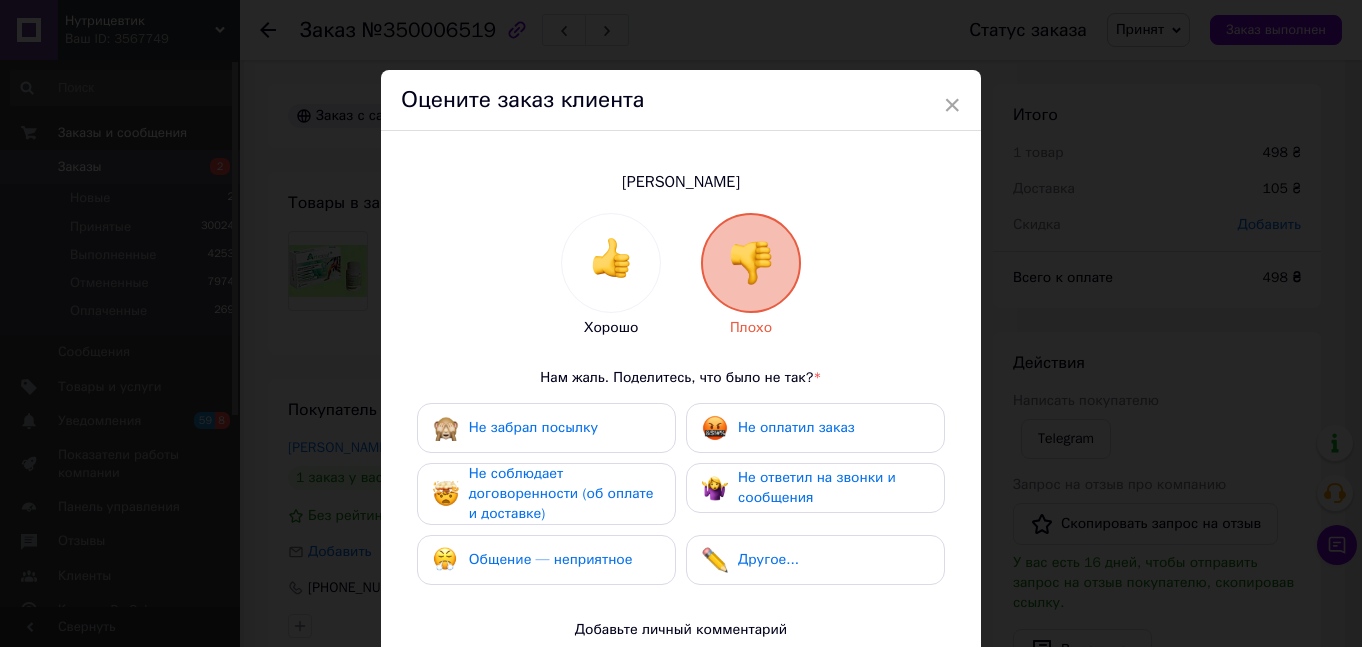 drag, startPoint x: 770, startPoint y: 425, endPoint x: 646, endPoint y: 475, distance: 133.70116 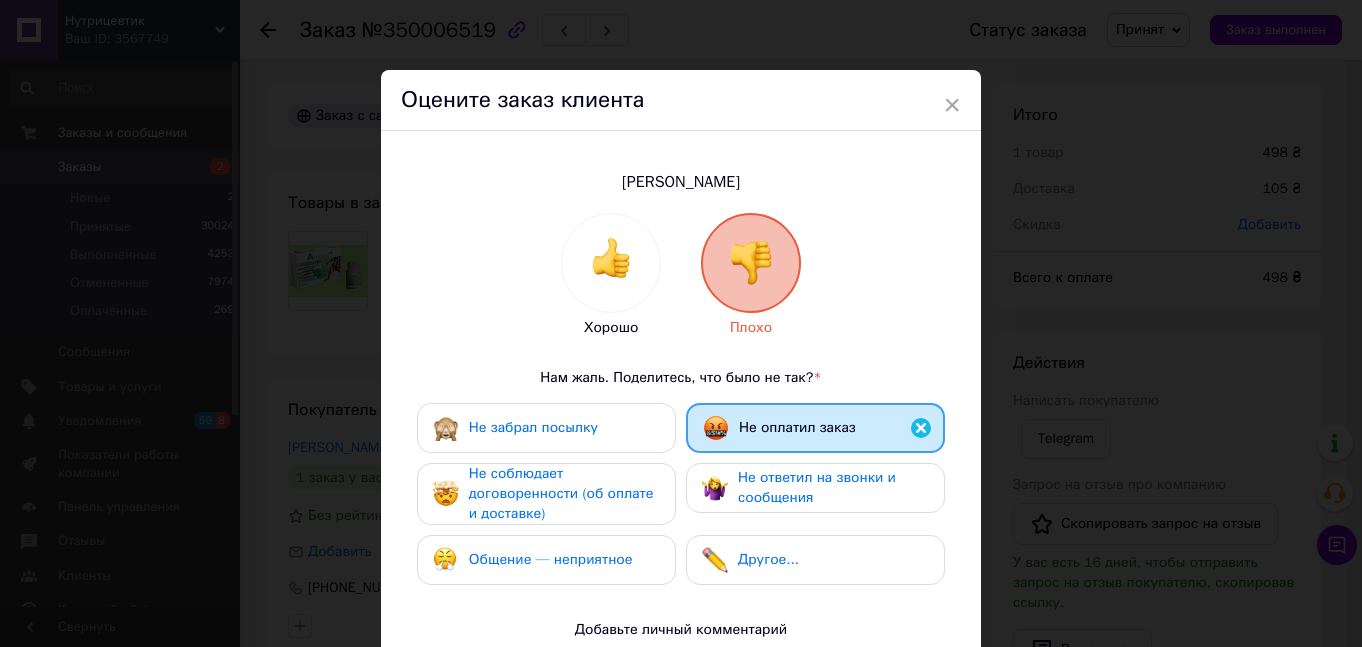 click on "Не соблюдает договоренности (об оплате и доставке)" at bounding box center [561, 493] 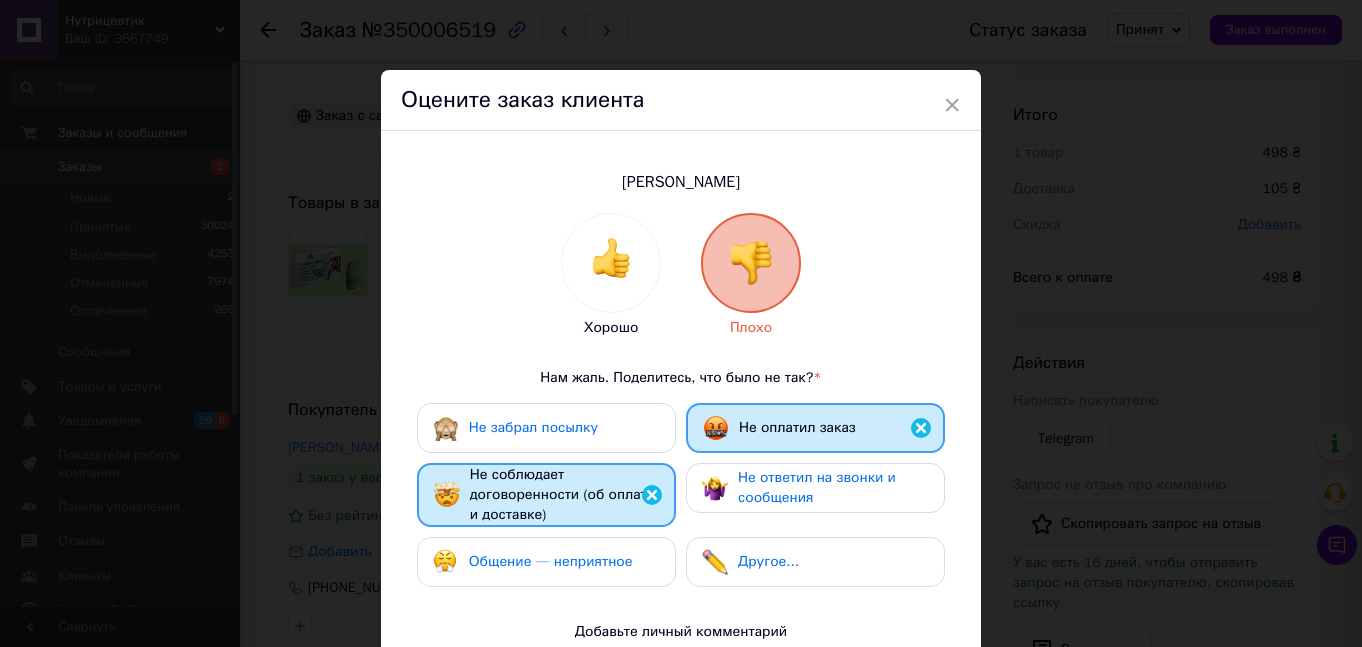 click on "Не ответил на звонки и сообщения" at bounding box center [817, 487] 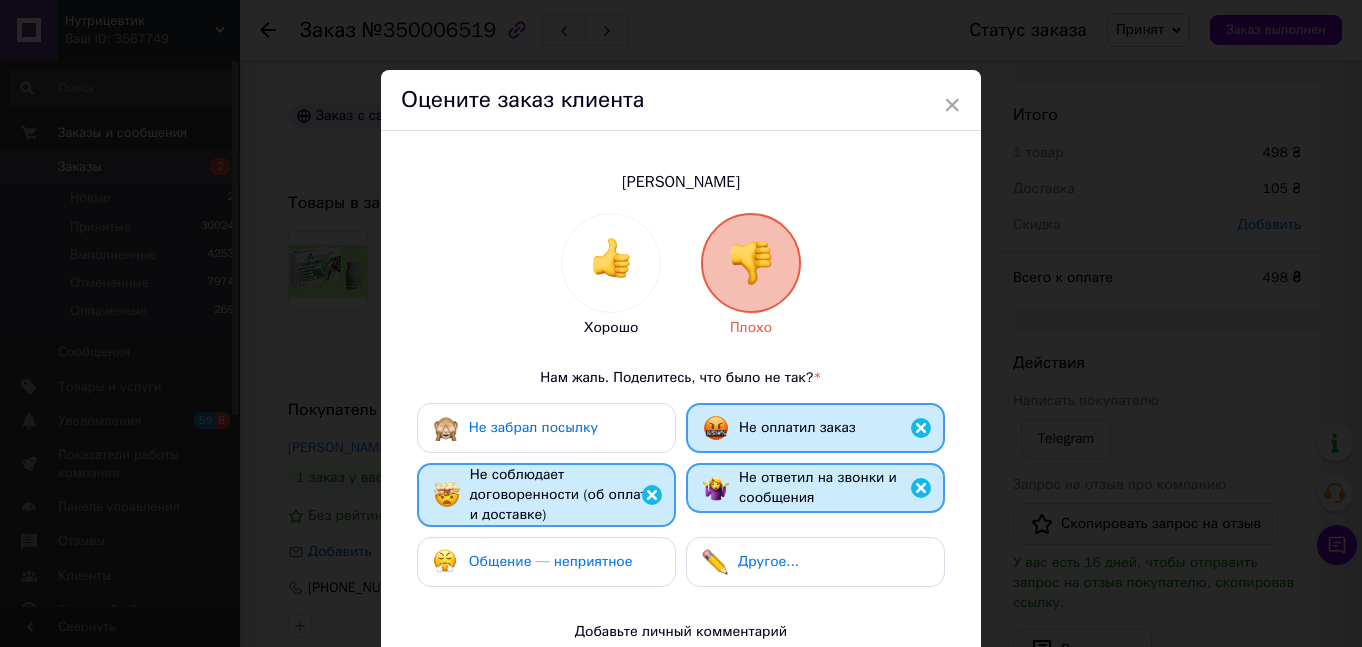 click on "Общение — неприятное" at bounding box center (546, 562) 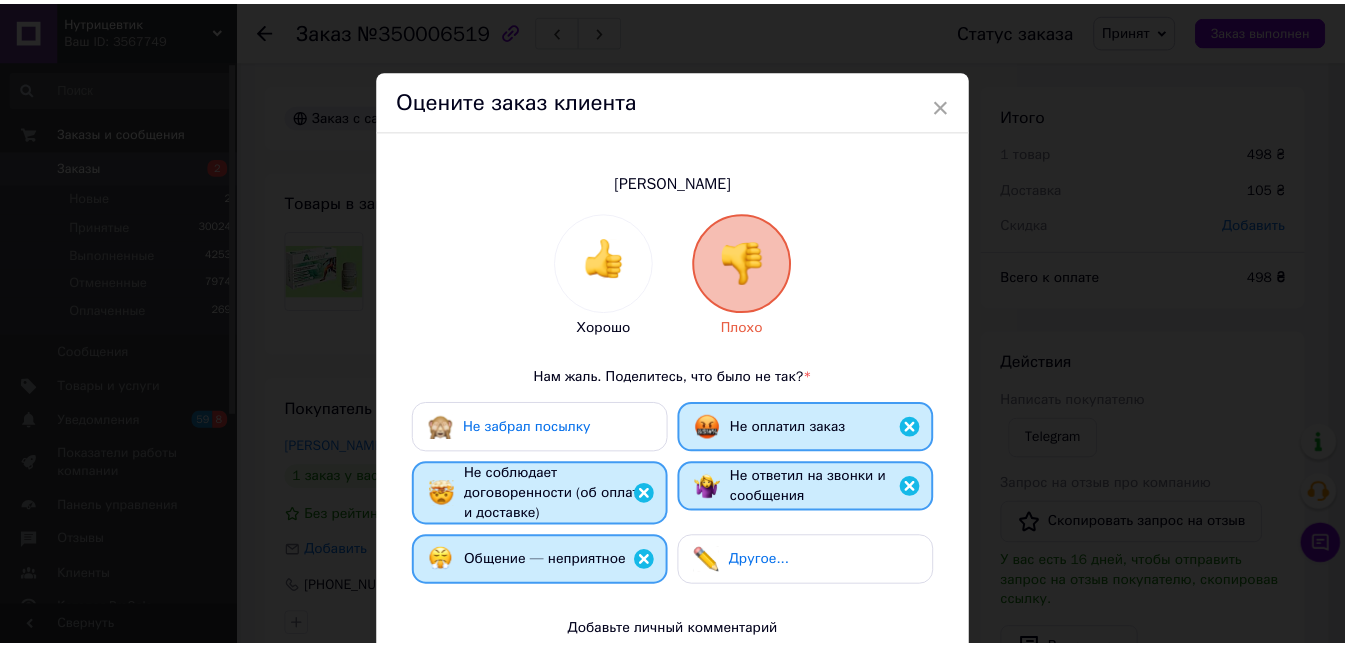 scroll, scrollTop: 300, scrollLeft: 0, axis: vertical 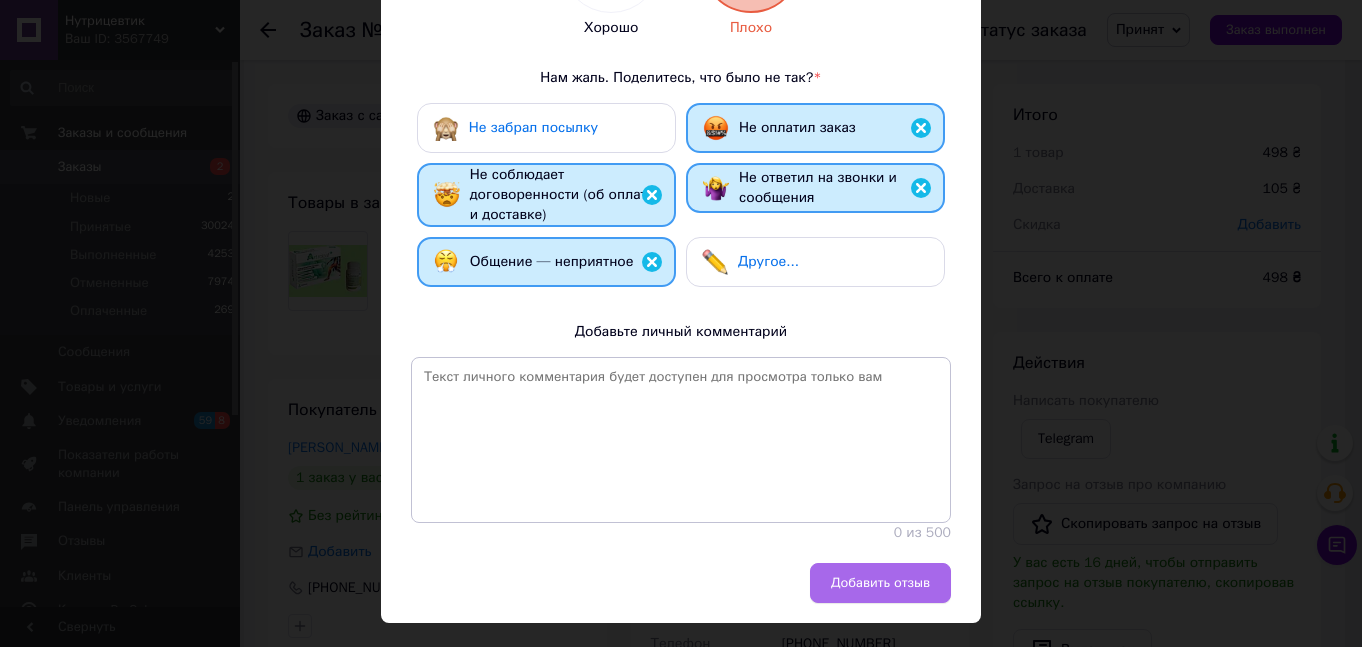 click on "Добавить отзыв" at bounding box center (880, 583) 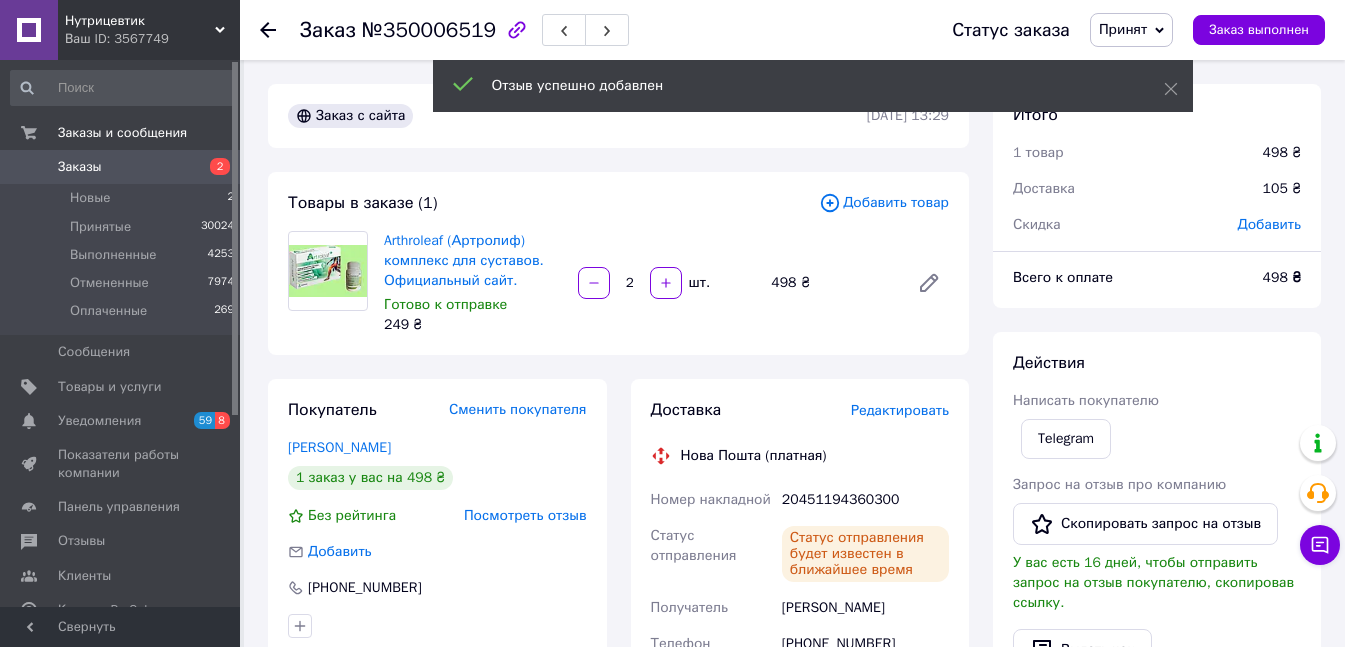click on "Заказы" at bounding box center [121, 167] 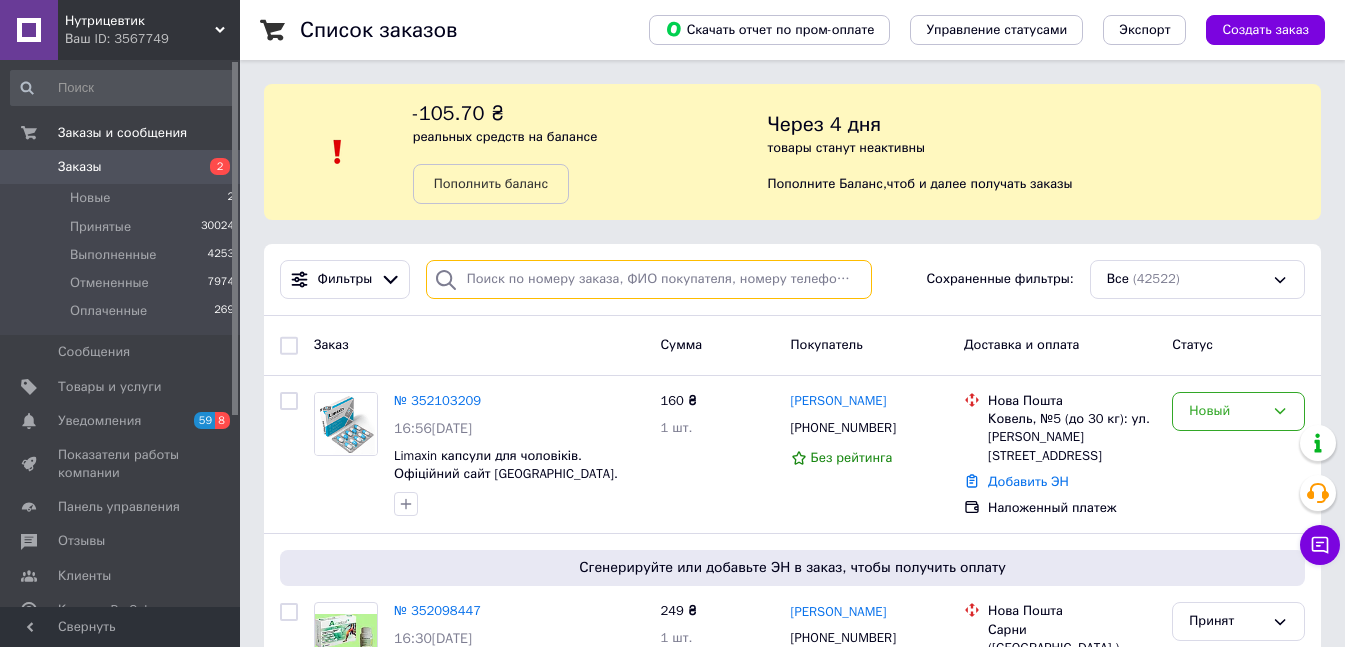 click at bounding box center [649, 279] 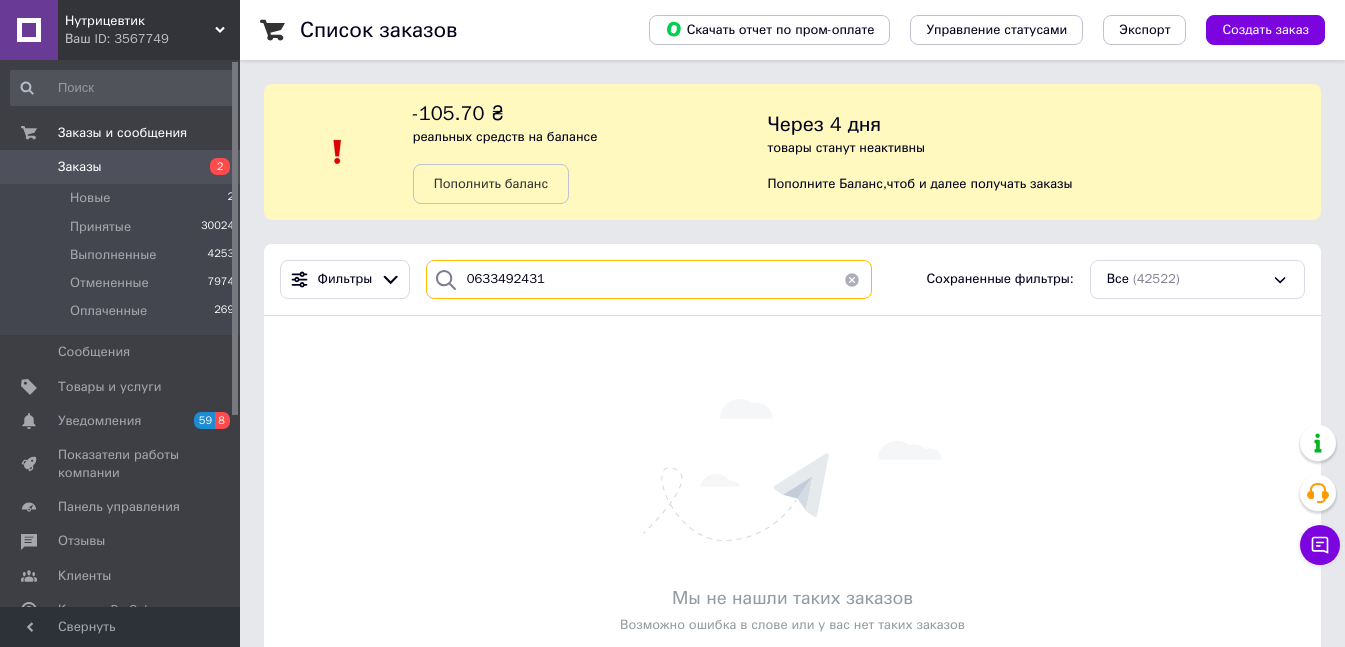 drag, startPoint x: 550, startPoint y: 275, endPoint x: 424, endPoint y: 279, distance: 126.06348 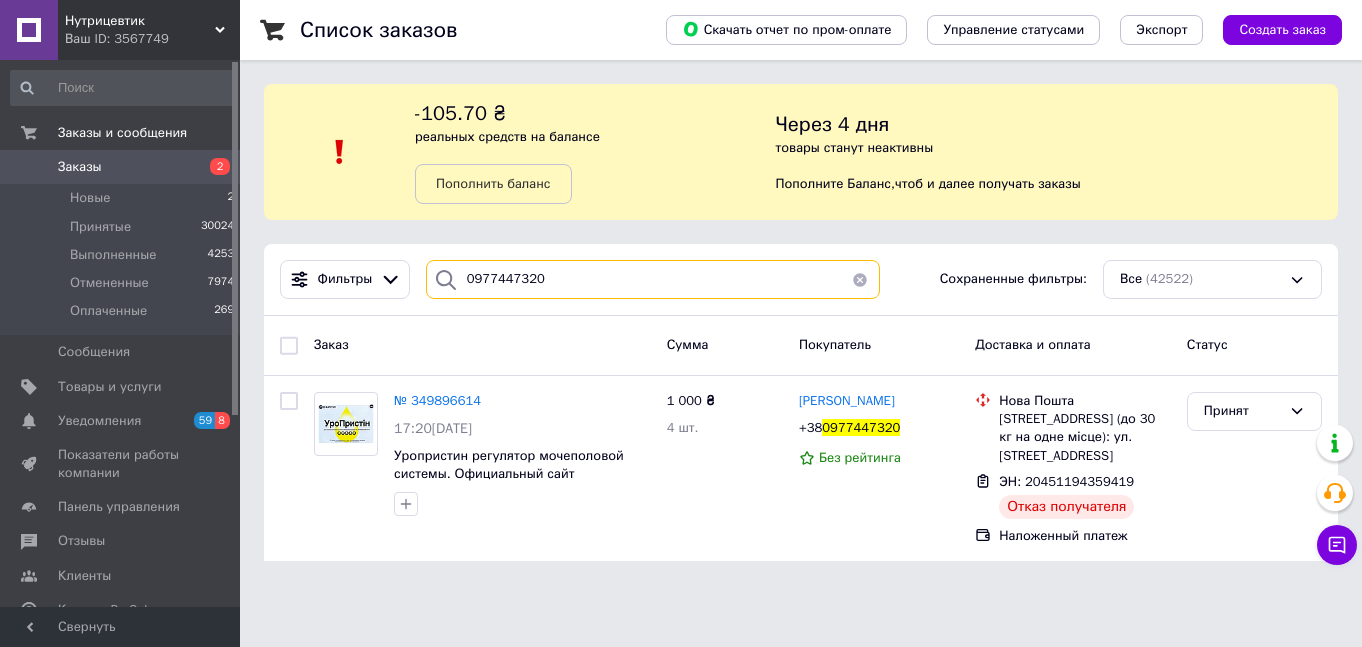 drag, startPoint x: 525, startPoint y: 288, endPoint x: 440, endPoint y: 288, distance: 85 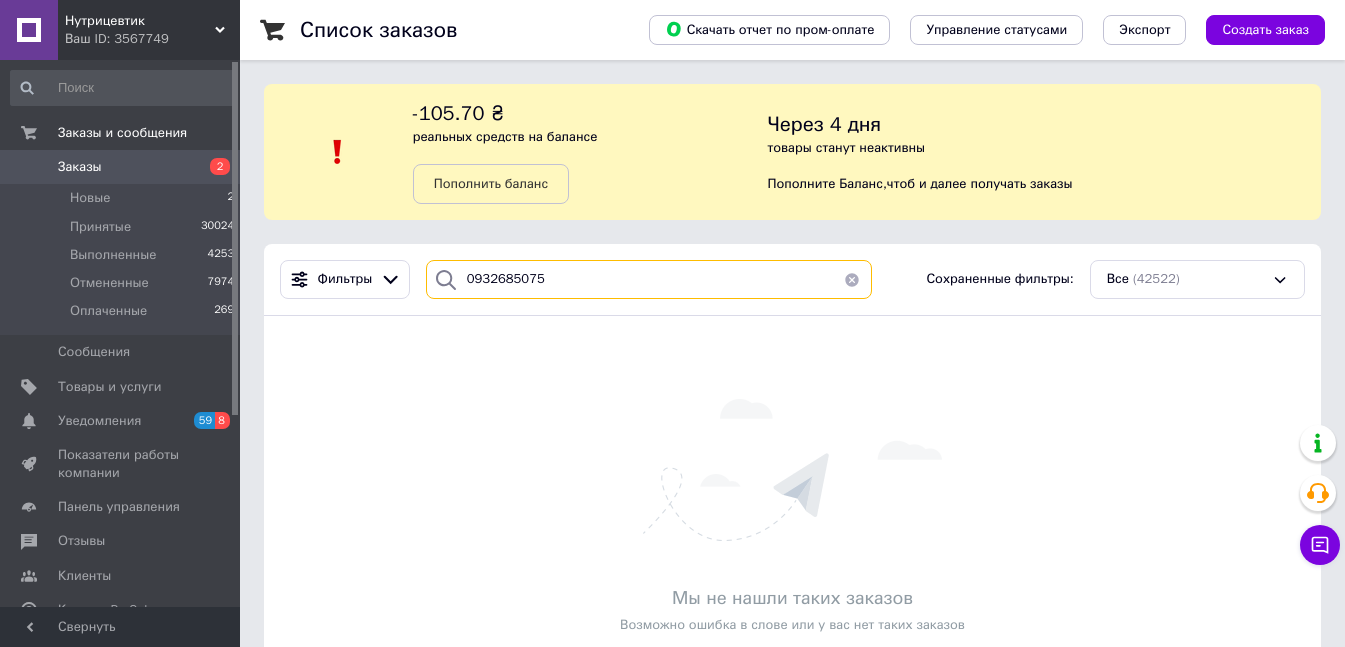 paste on "638005528" 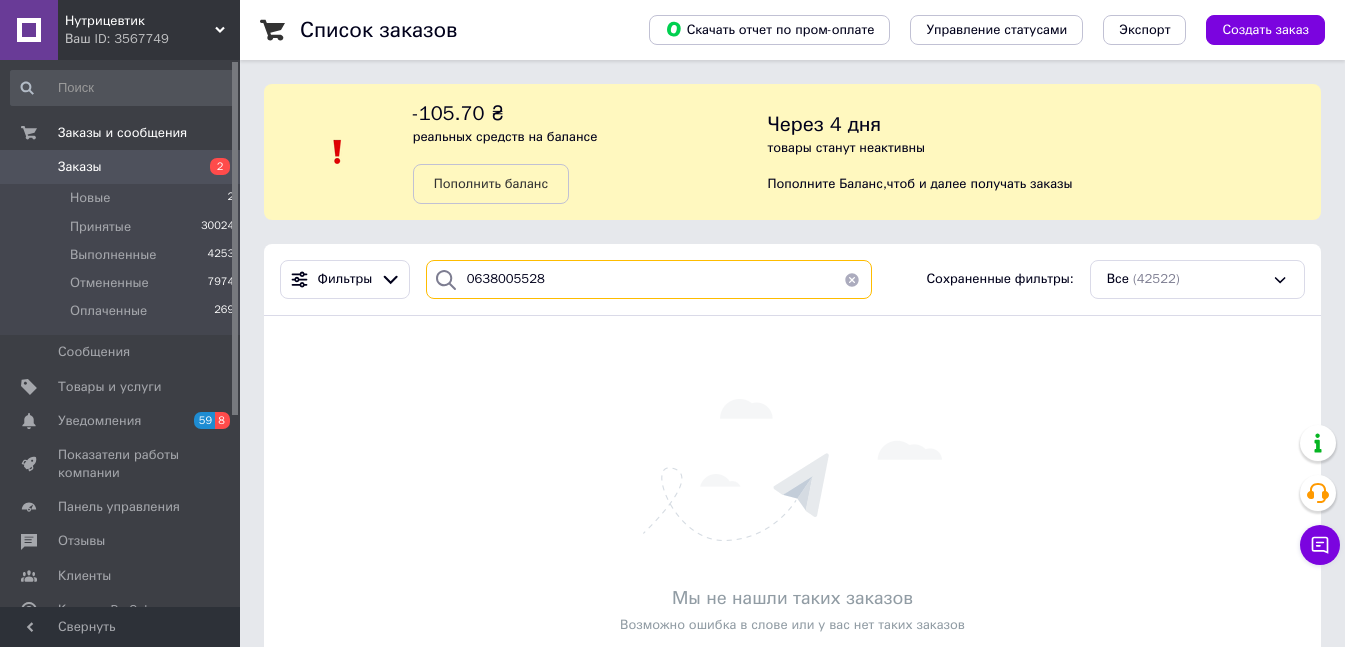 drag, startPoint x: 551, startPoint y: 288, endPoint x: 434, endPoint y: 288, distance: 117 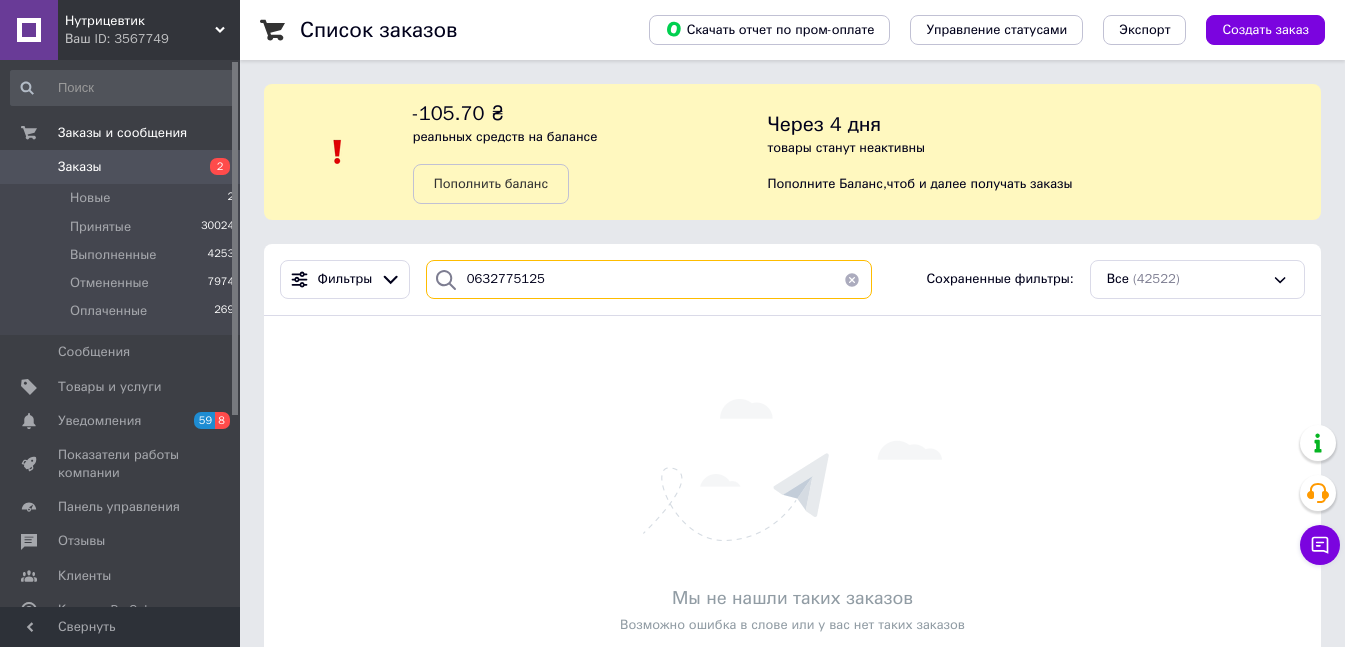 drag, startPoint x: 566, startPoint y: 284, endPoint x: 432, endPoint y: 282, distance: 134.01492 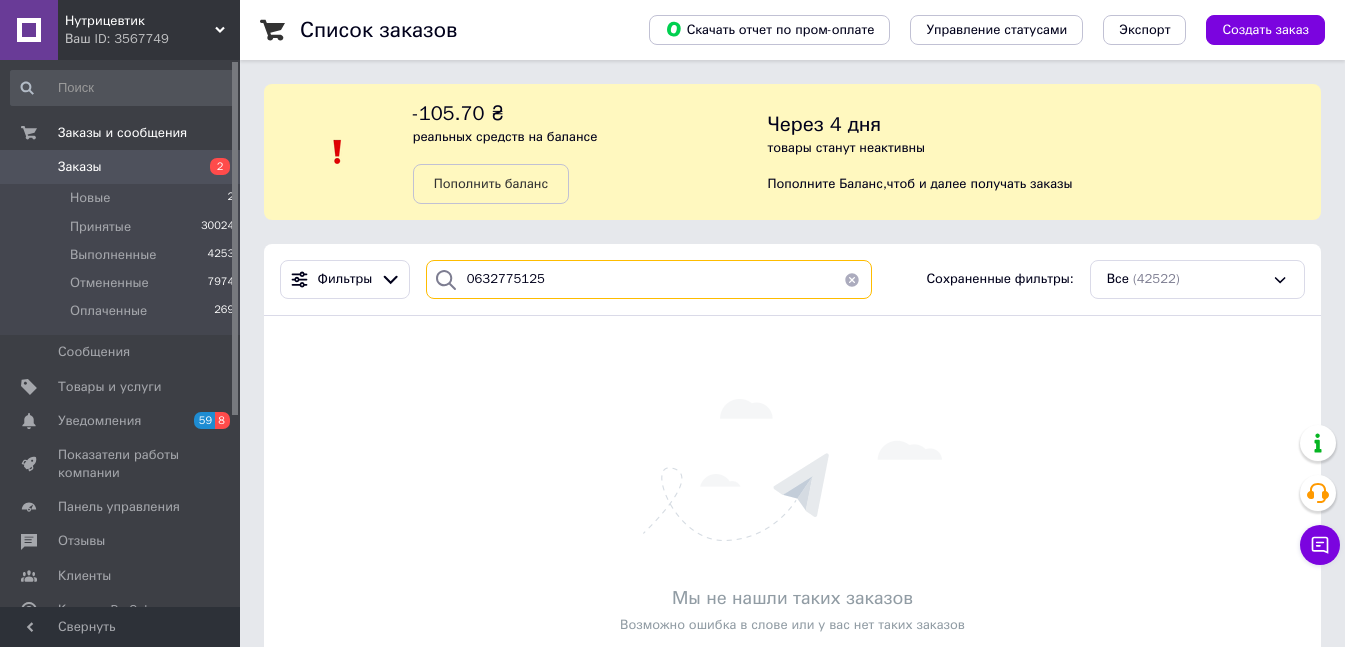 type on "0632775125" 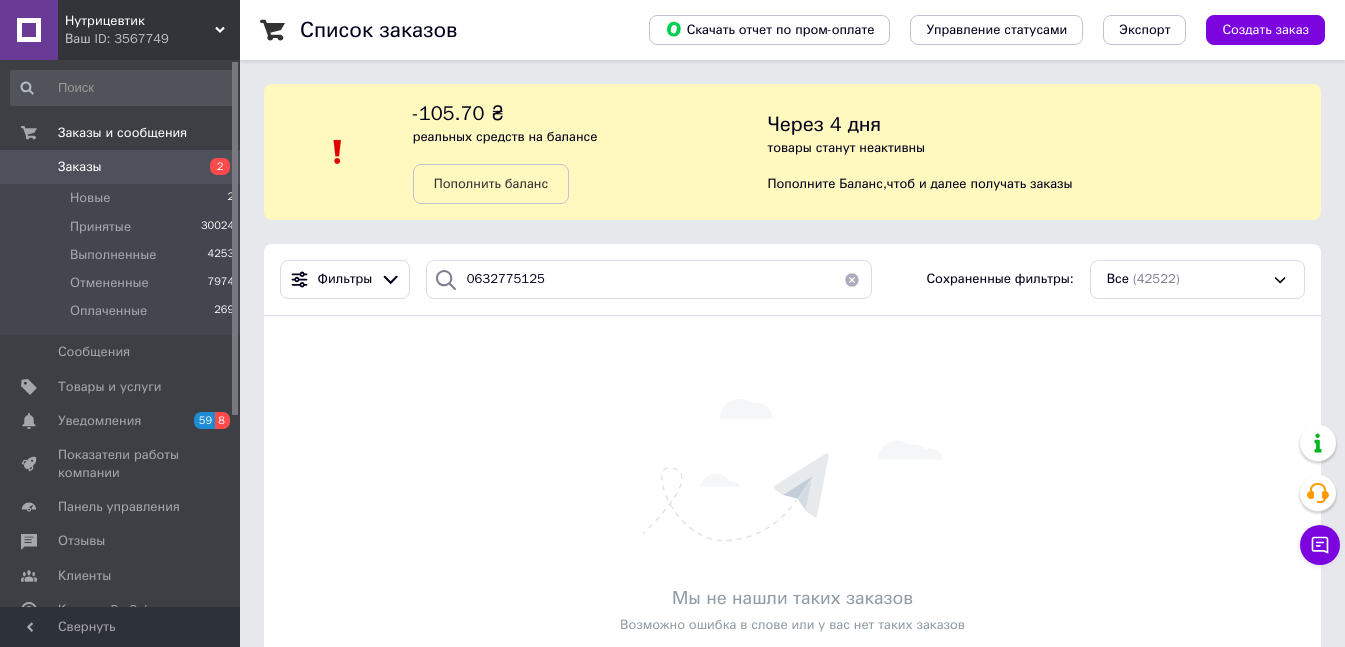 click on "Заказы 2" at bounding box center [123, 167] 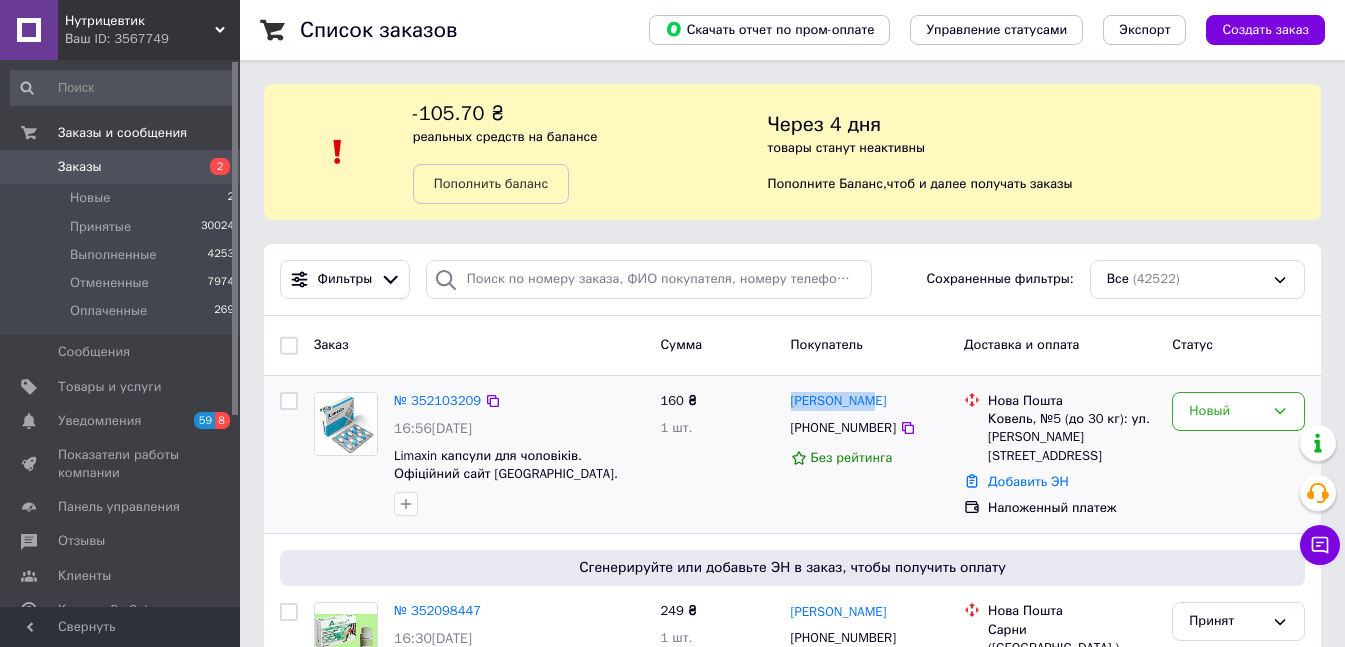 drag, startPoint x: 871, startPoint y: 403, endPoint x: 789, endPoint y: 402, distance: 82.006096 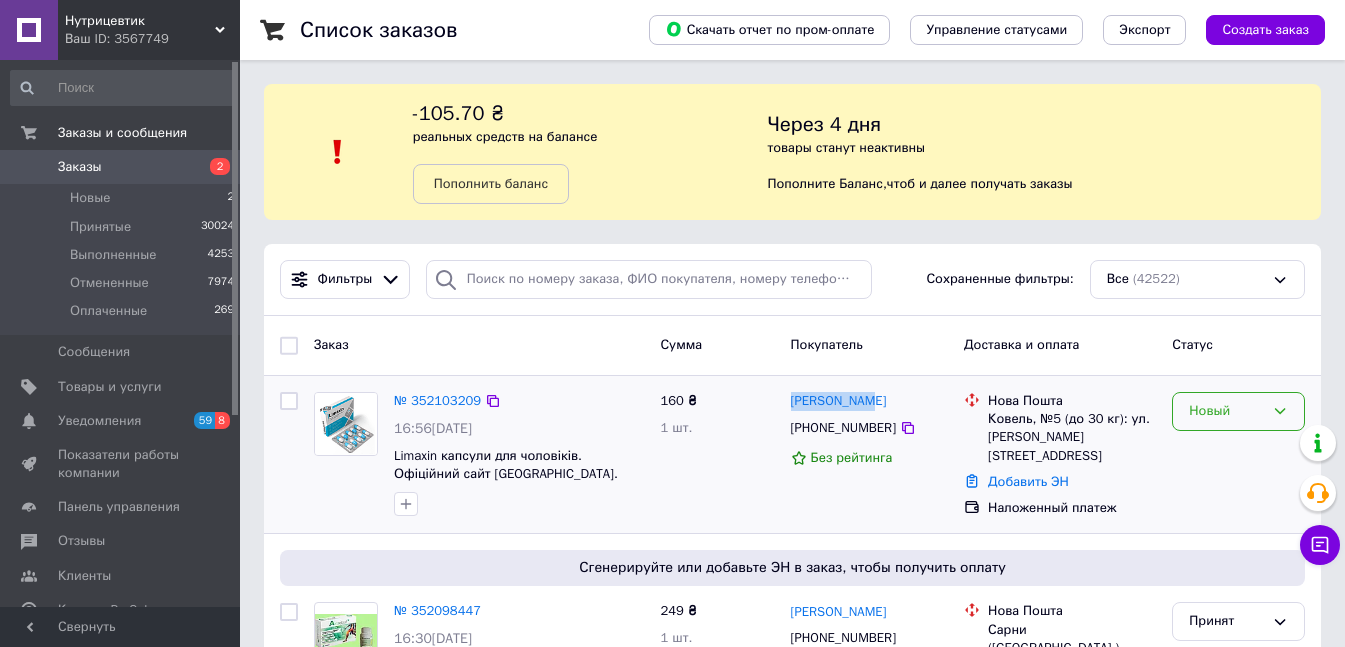 click on "Новый" at bounding box center [1238, 411] 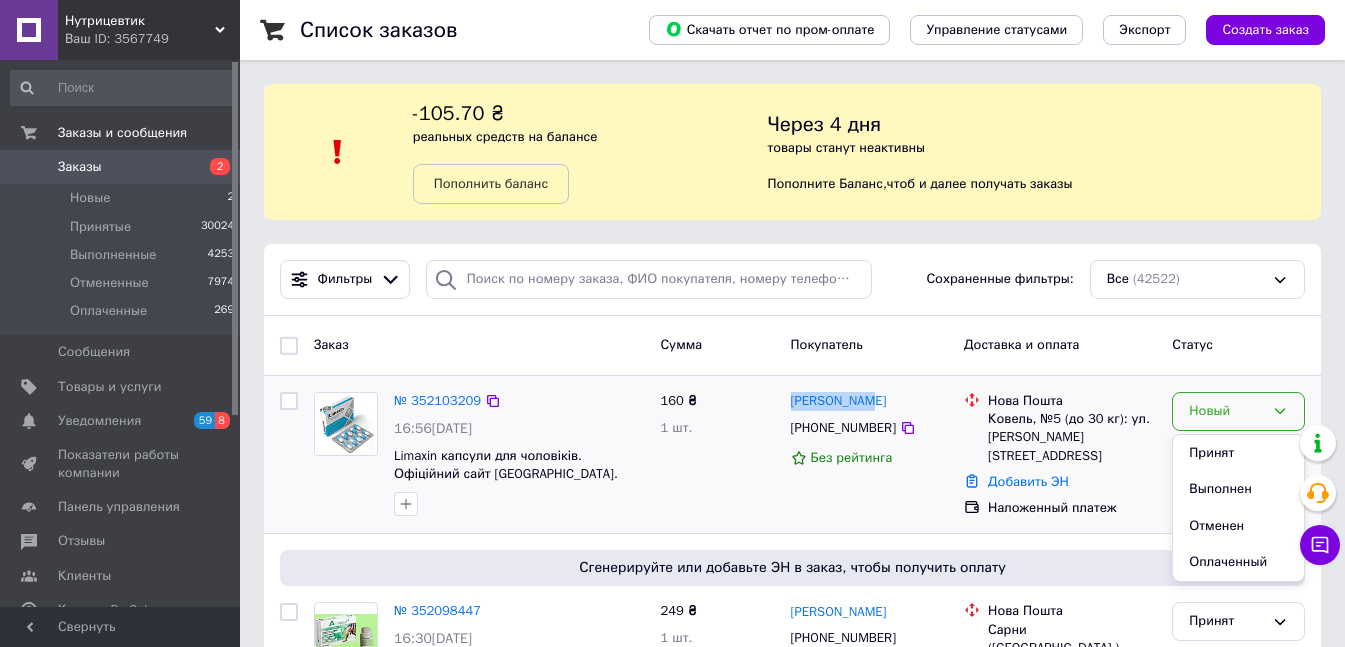 click on "Принят" at bounding box center [1238, 453] 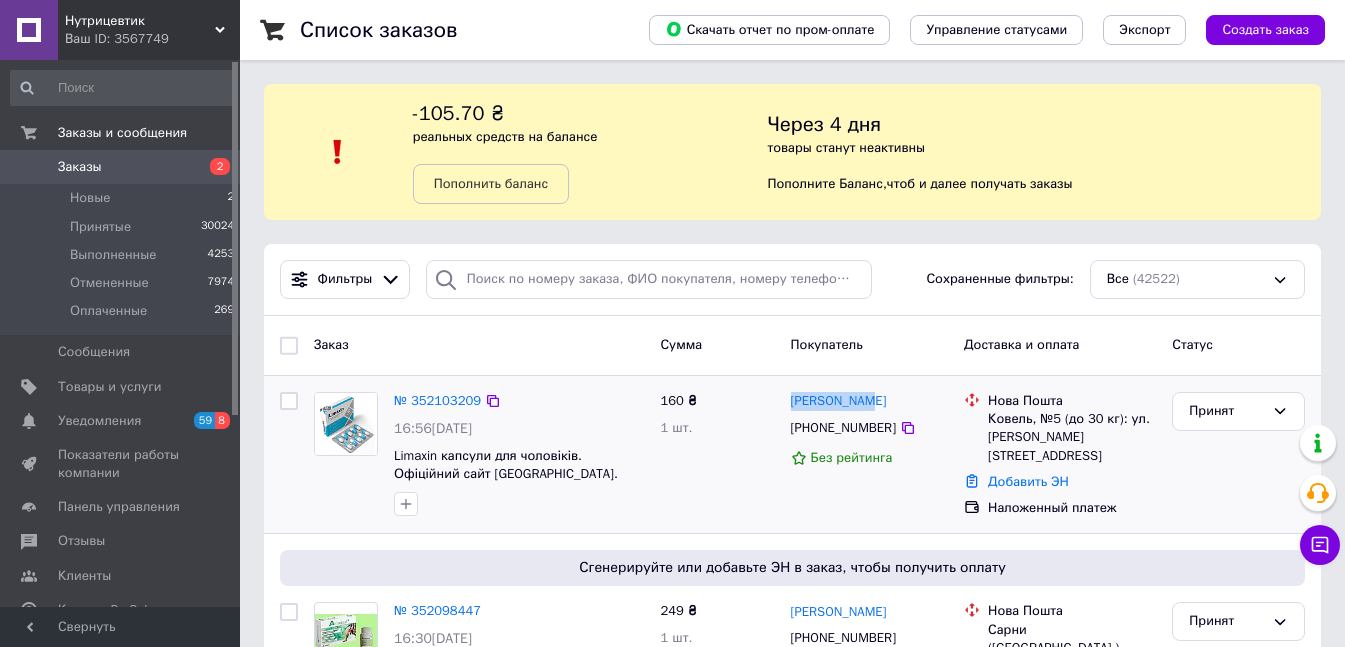 click on "Заказы" at bounding box center [121, 167] 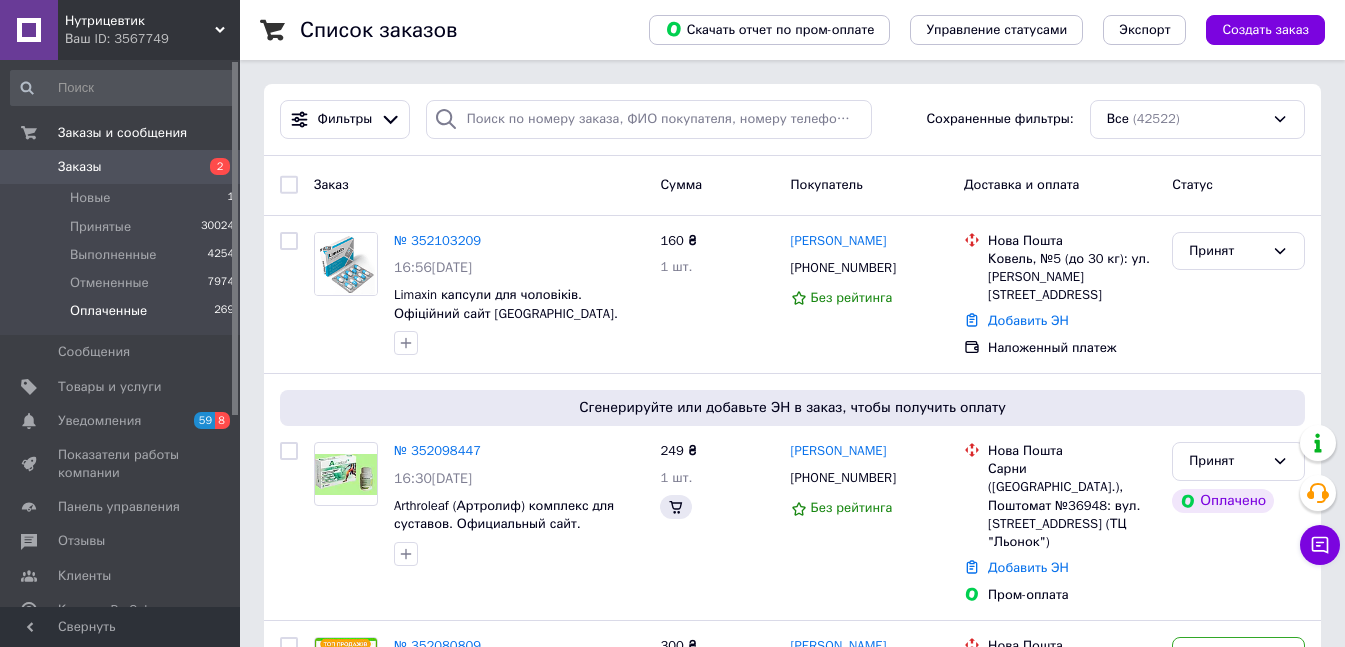 click on "Оплаченные 269" at bounding box center [123, 316] 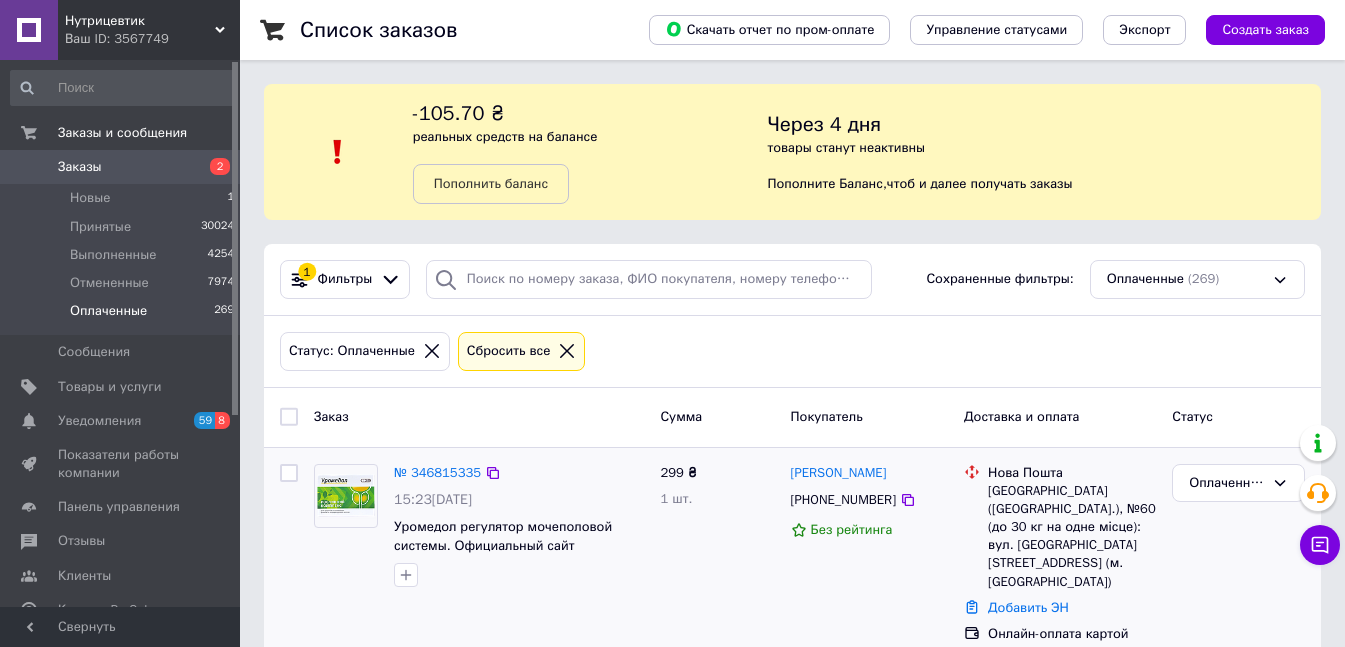 scroll, scrollTop: 400, scrollLeft: 0, axis: vertical 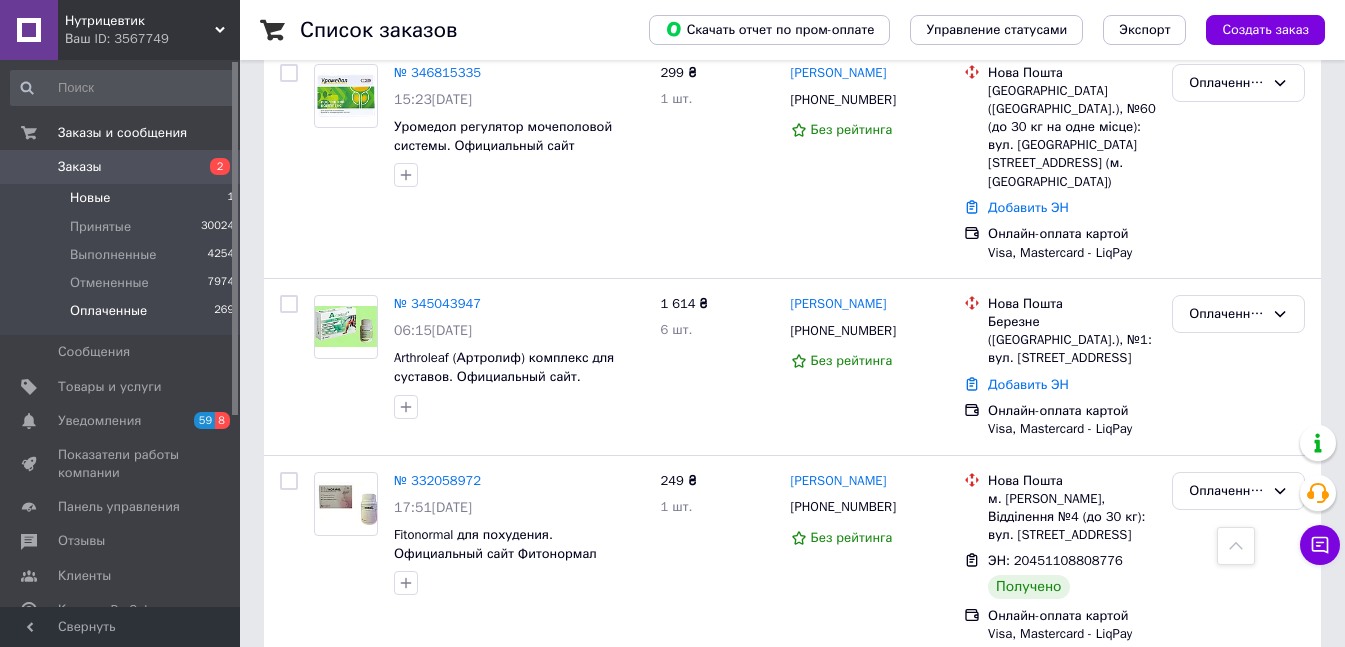 click on "Новые" at bounding box center (90, 198) 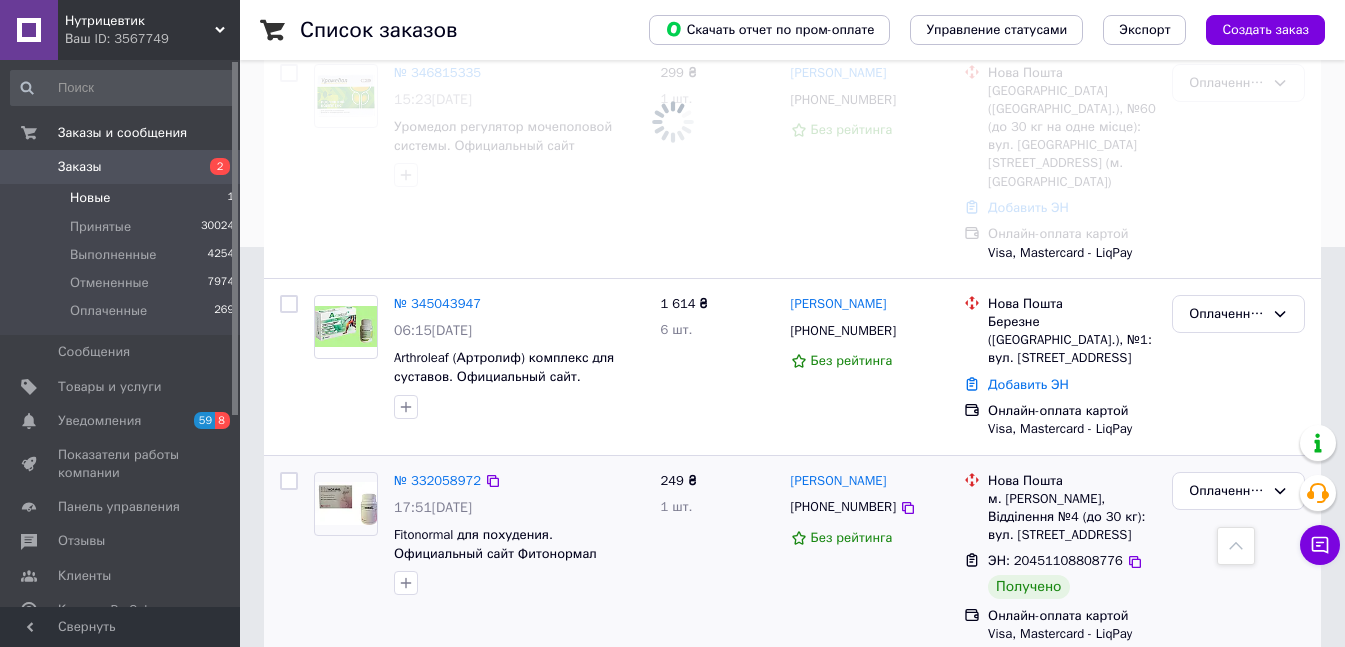 scroll, scrollTop: 0, scrollLeft: 0, axis: both 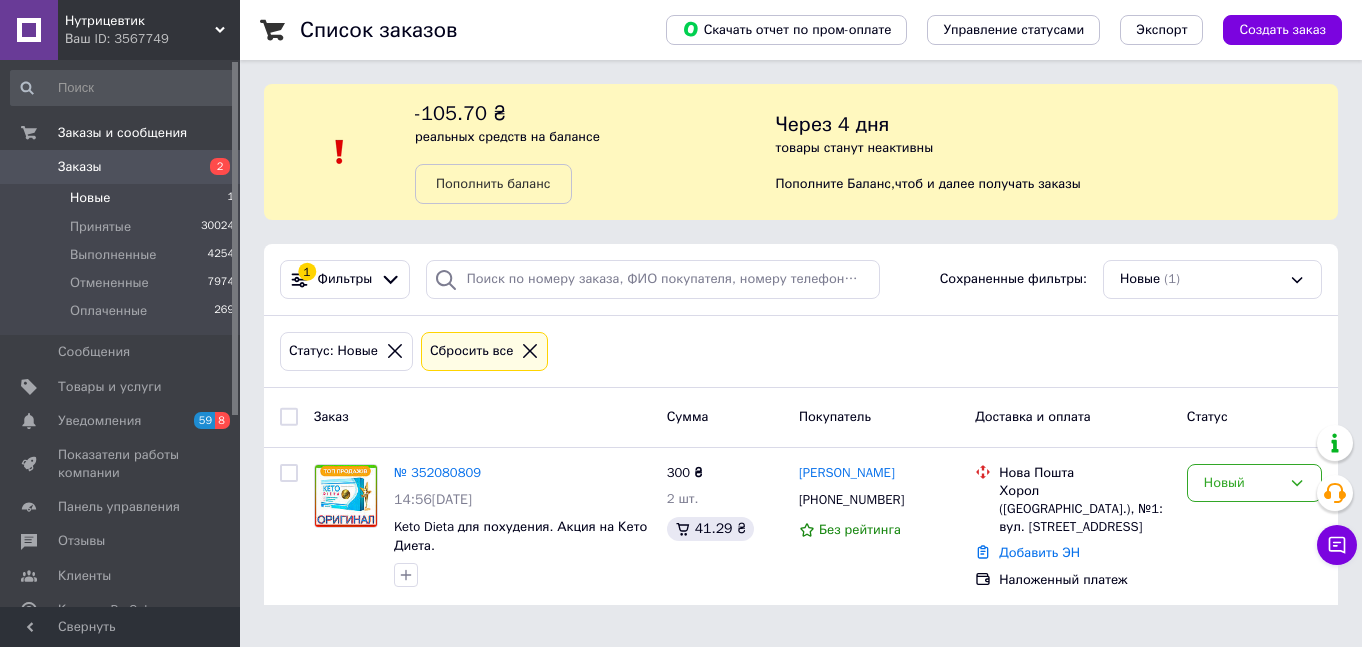 click on "Заказы 2" at bounding box center [123, 167] 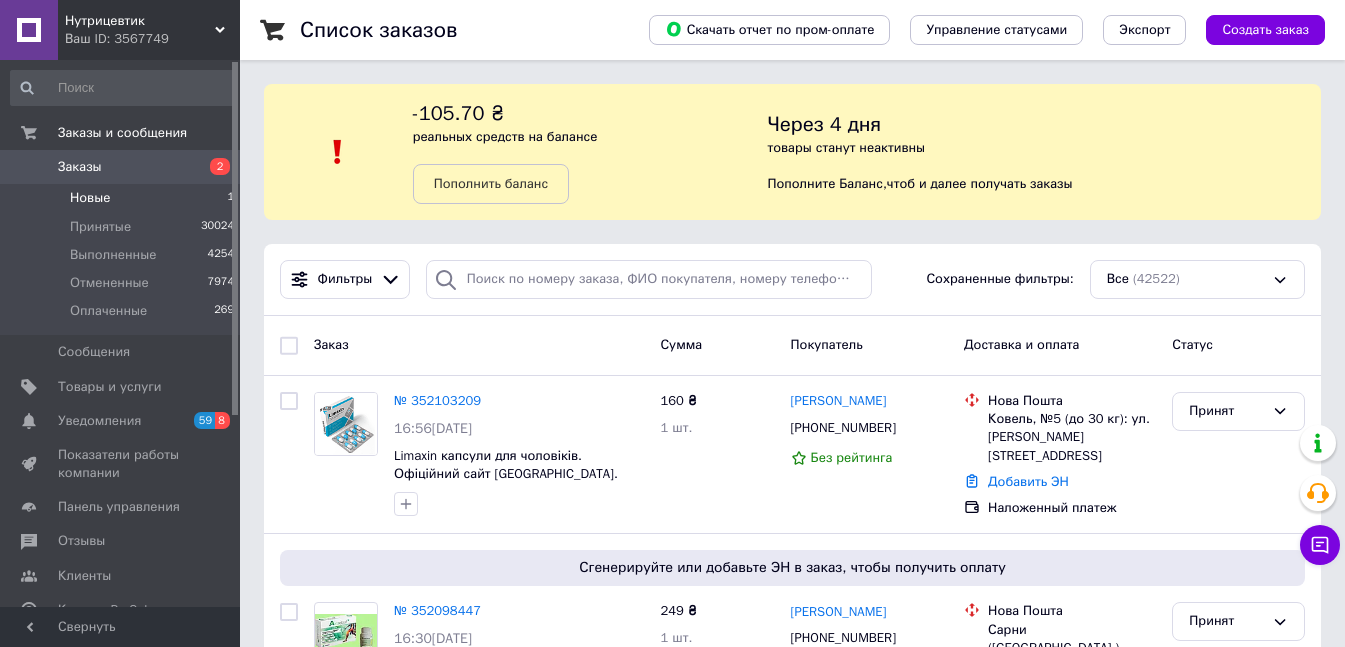 click on "Новые" at bounding box center (90, 198) 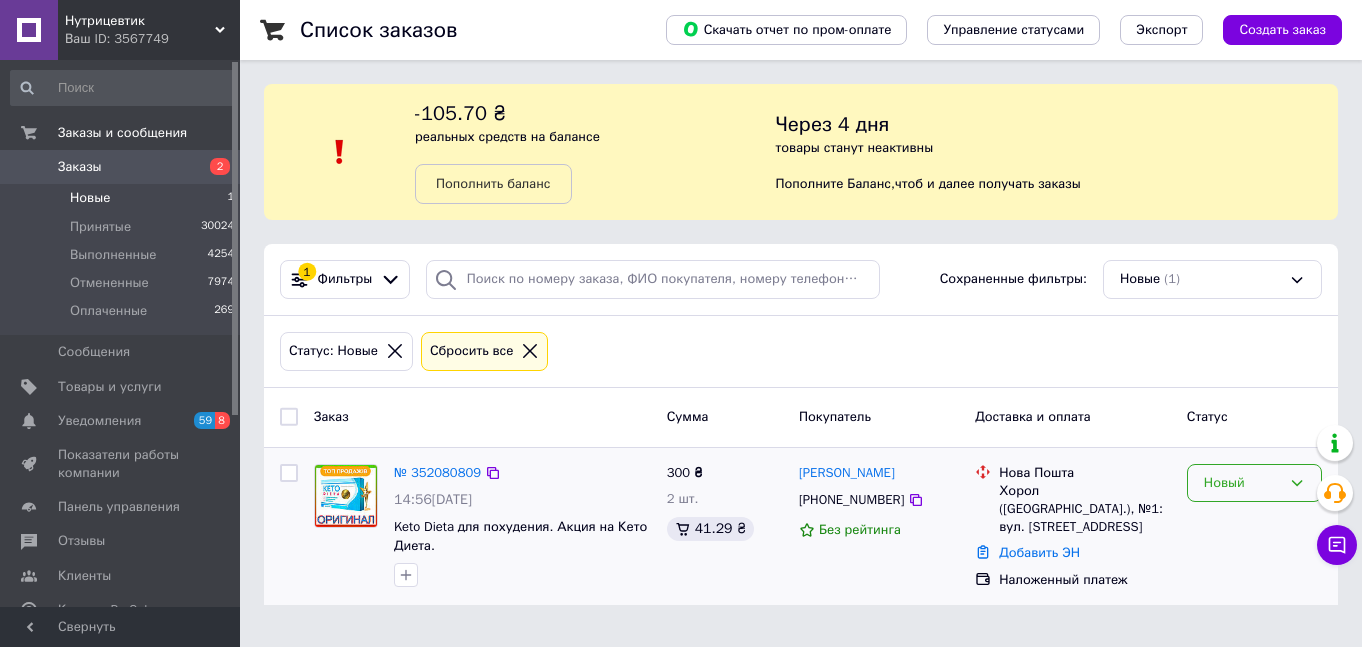 click on "Новый" at bounding box center (1242, 483) 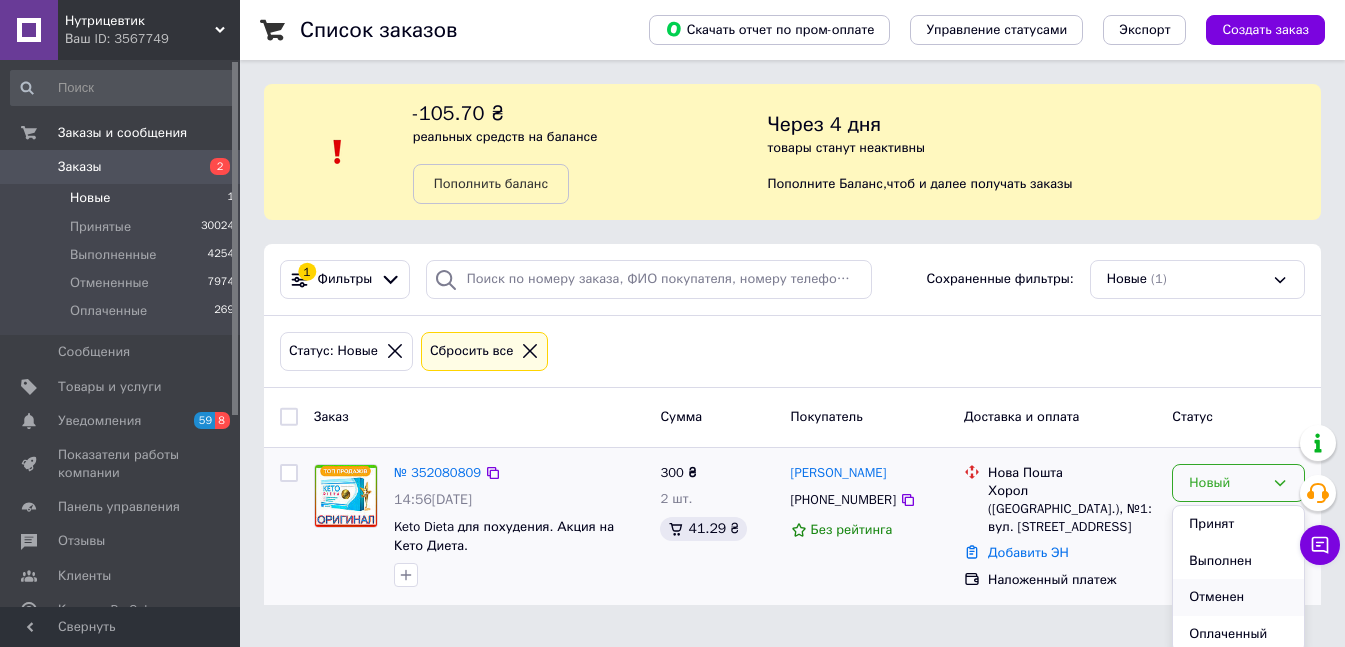 click on "Отменен" at bounding box center [1238, 597] 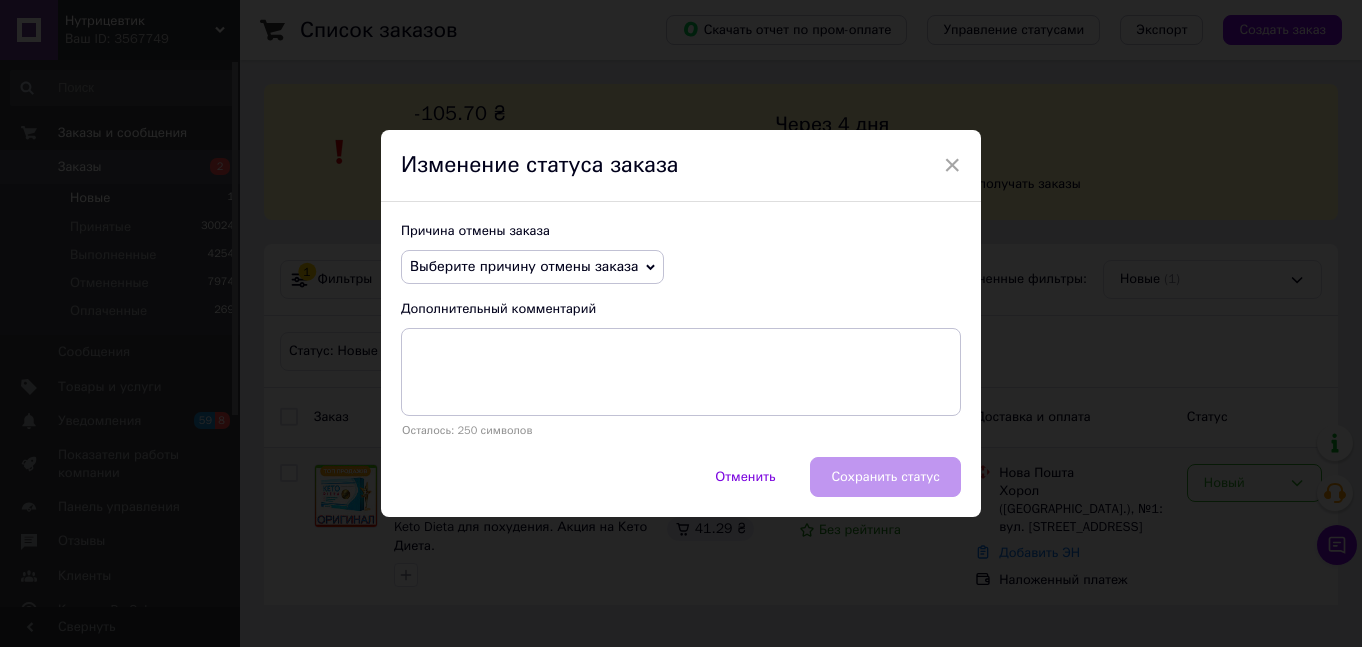 drag, startPoint x: 595, startPoint y: 263, endPoint x: 563, endPoint y: 323, distance: 68 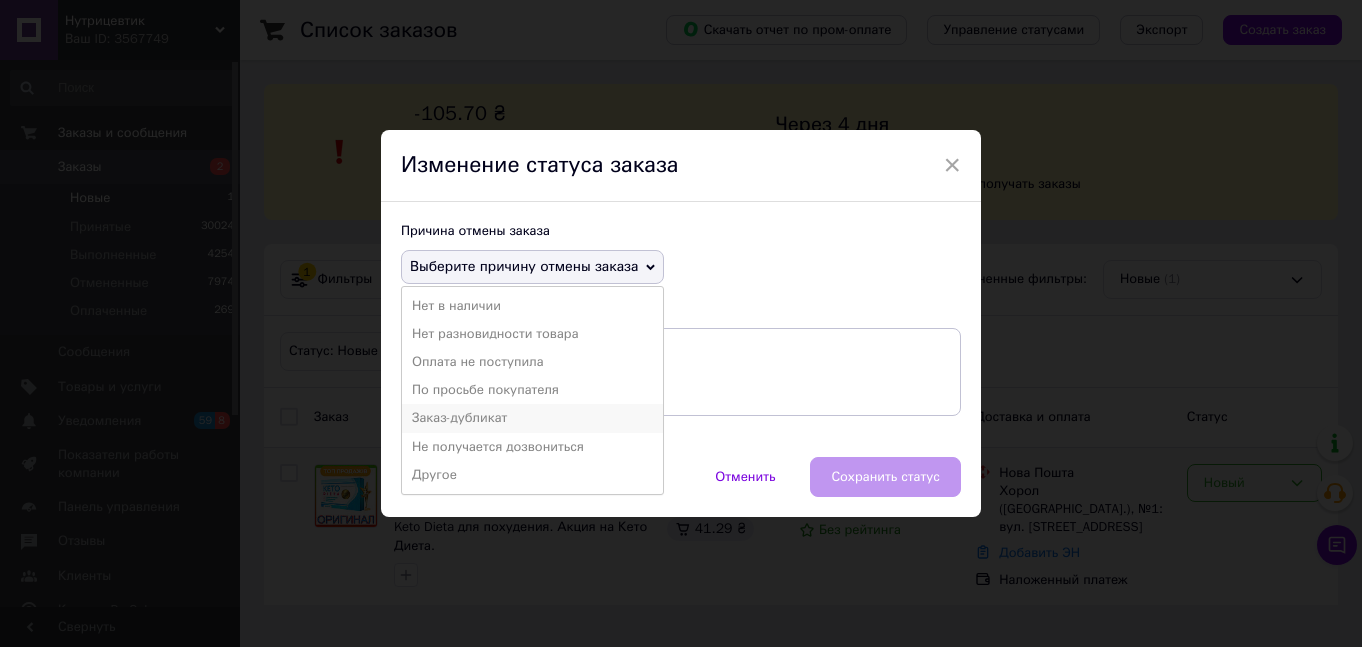 click on "Заказ-дубликат" at bounding box center (532, 418) 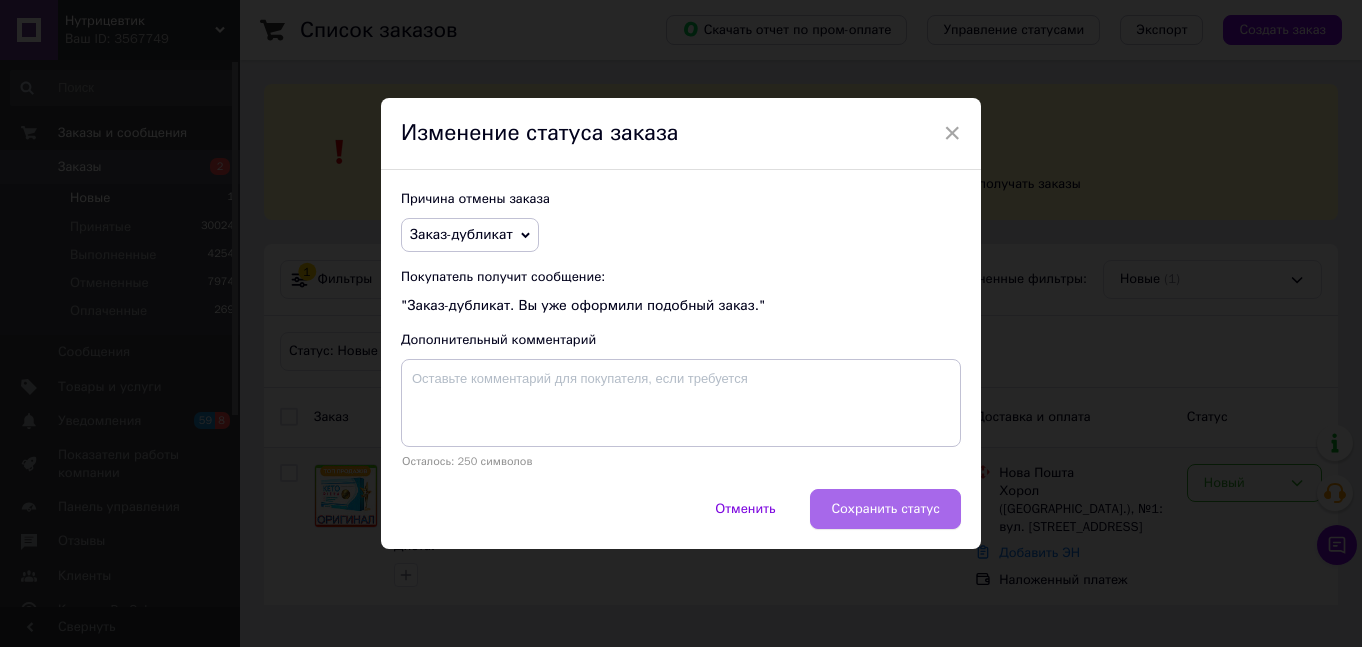 click on "Сохранить статус" at bounding box center (885, 509) 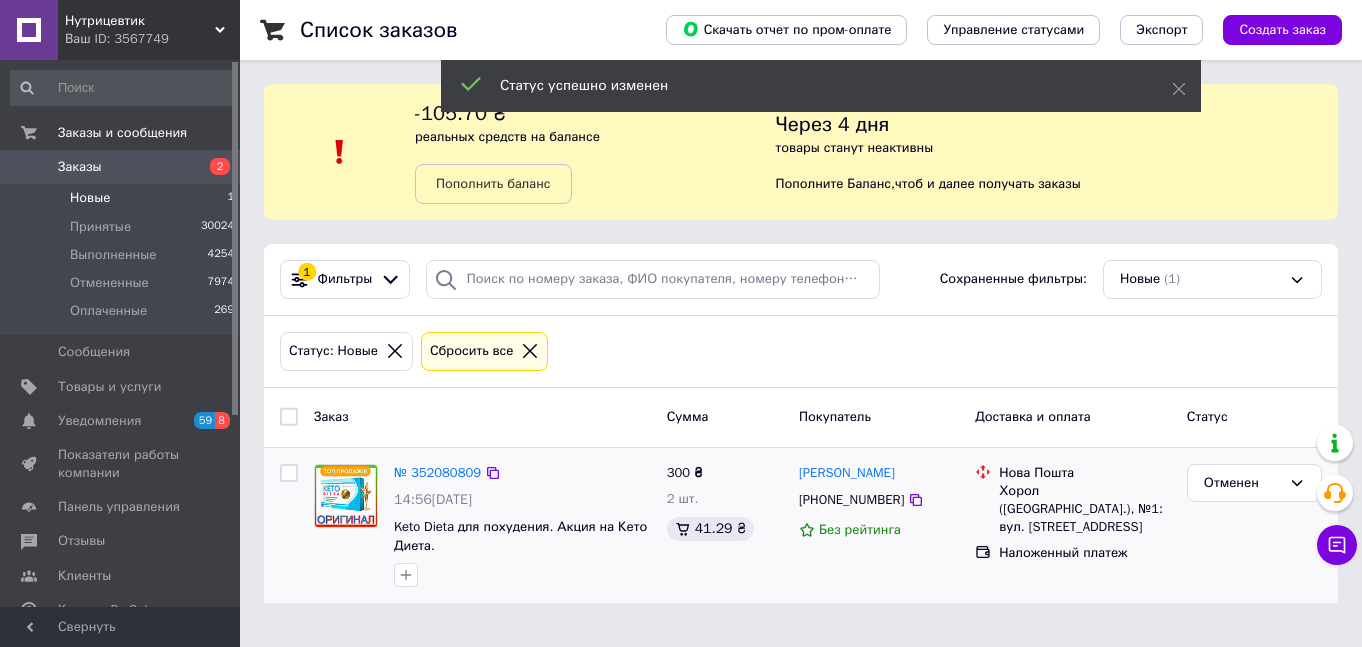 click on "Заказы" at bounding box center (80, 167) 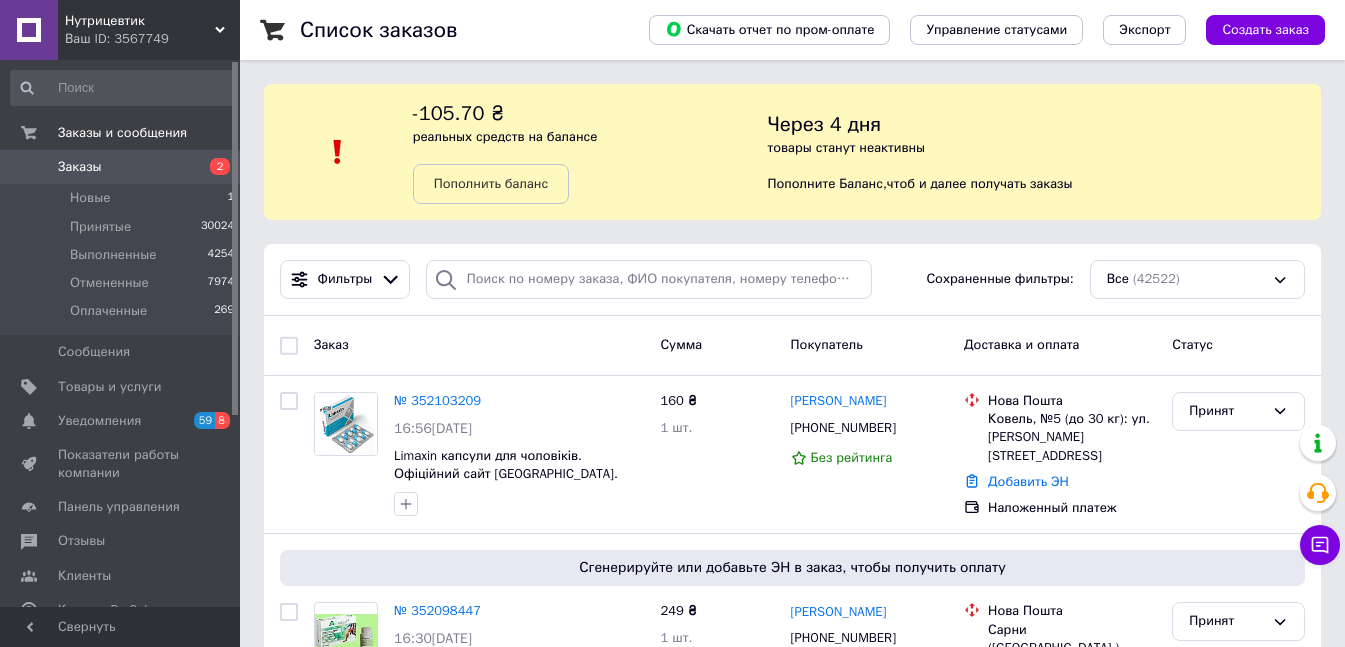 click on "Заказы" at bounding box center (121, 167) 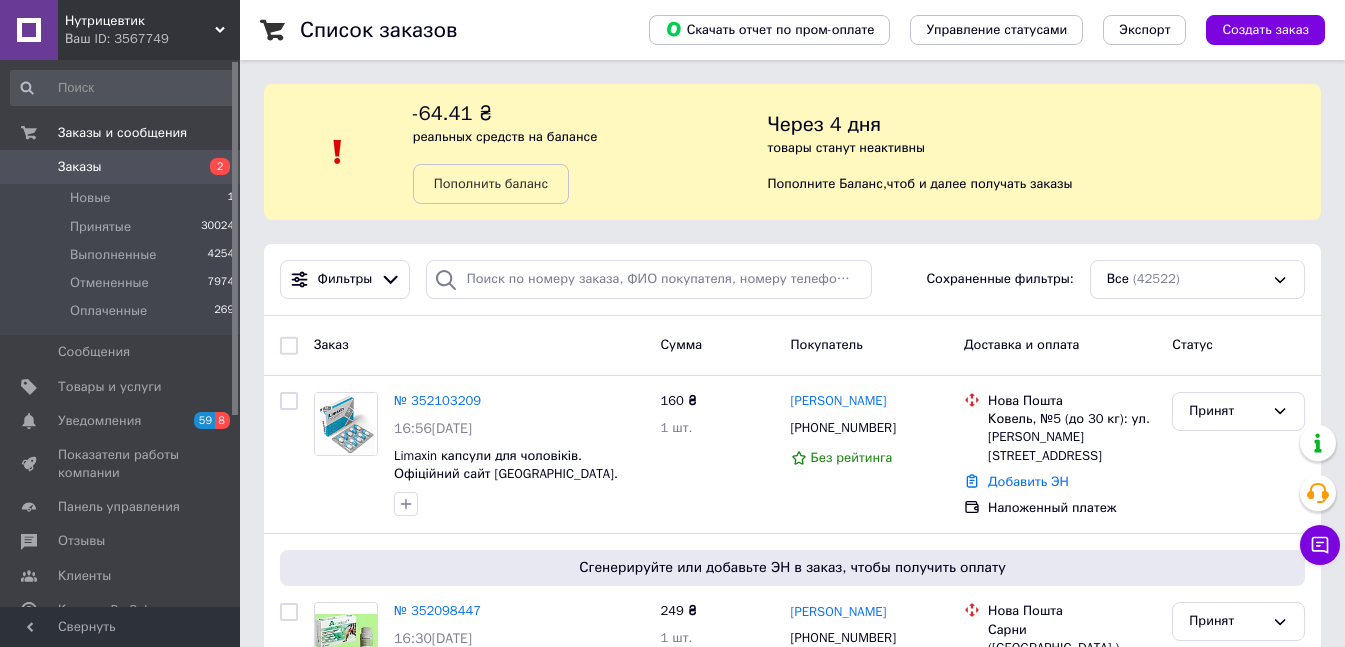 click on "Заказы" at bounding box center (121, 167) 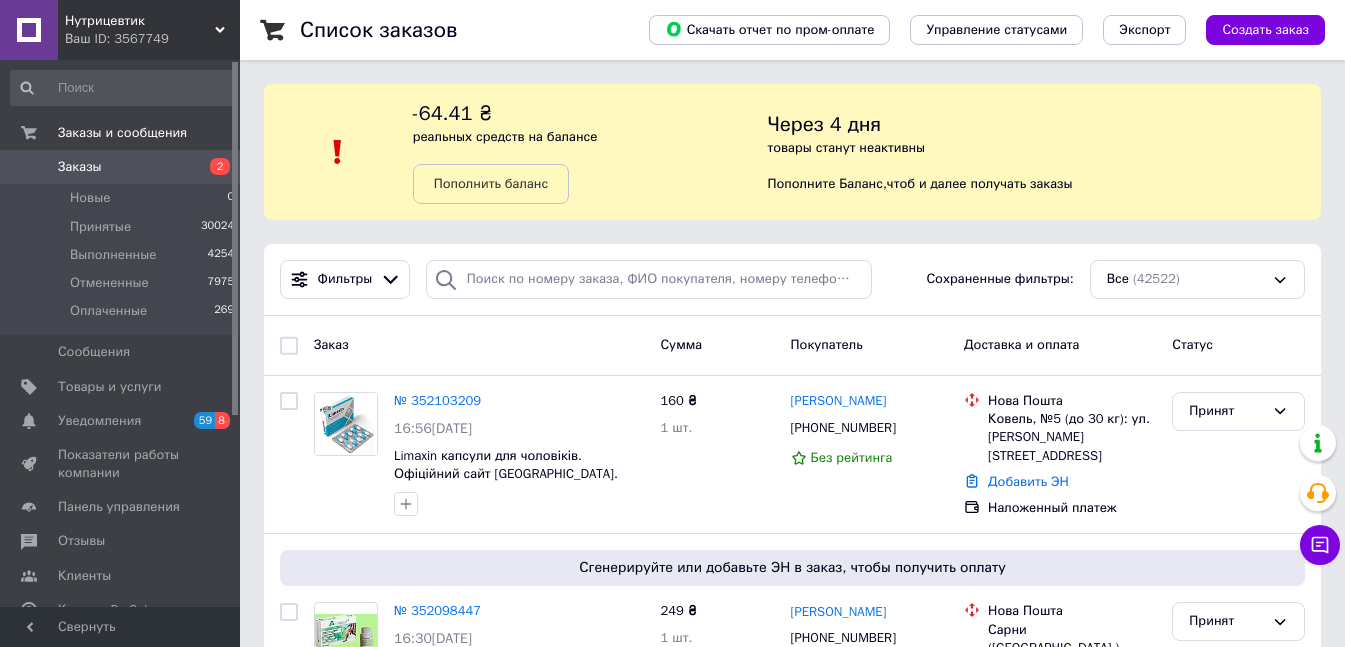 click on "Заказы" at bounding box center [121, 167] 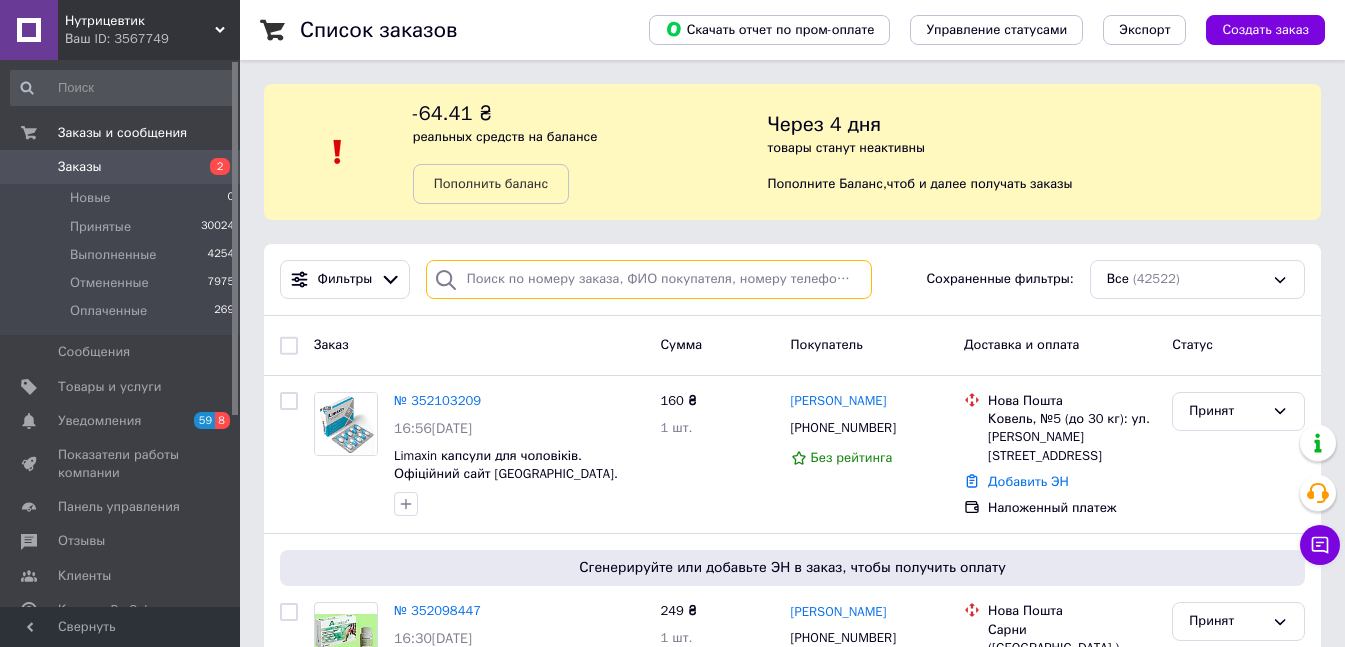 click at bounding box center [649, 279] 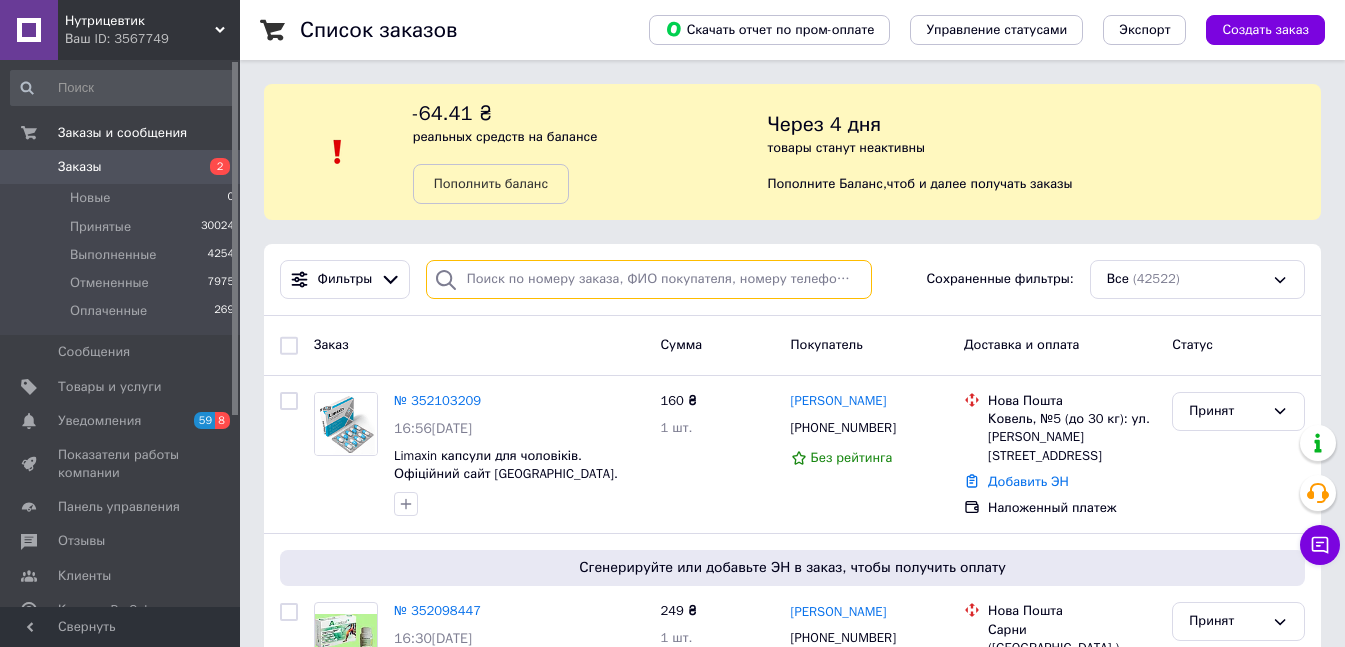 paste on "0633986978" 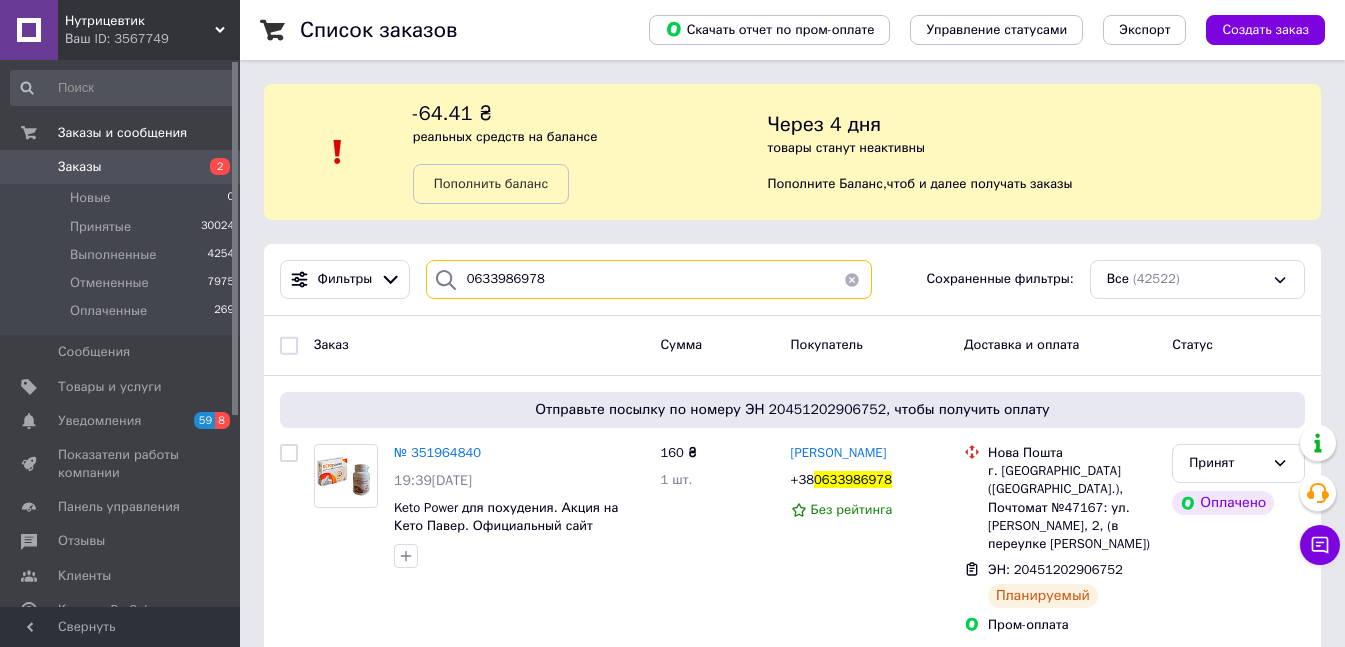drag, startPoint x: 545, startPoint y: 275, endPoint x: 445, endPoint y: 285, distance: 100.49876 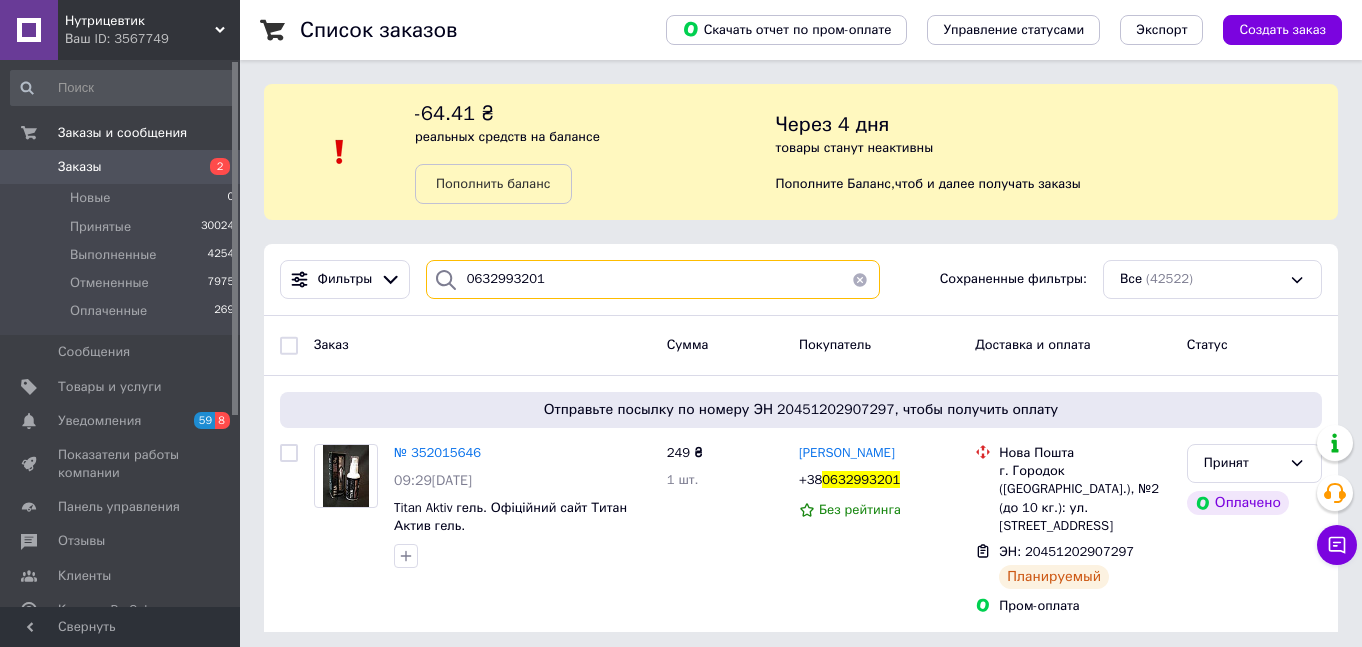 drag, startPoint x: 541, startPoint y: 272, endPoint x: 415, endPoint y: 277, distance: 126.09917 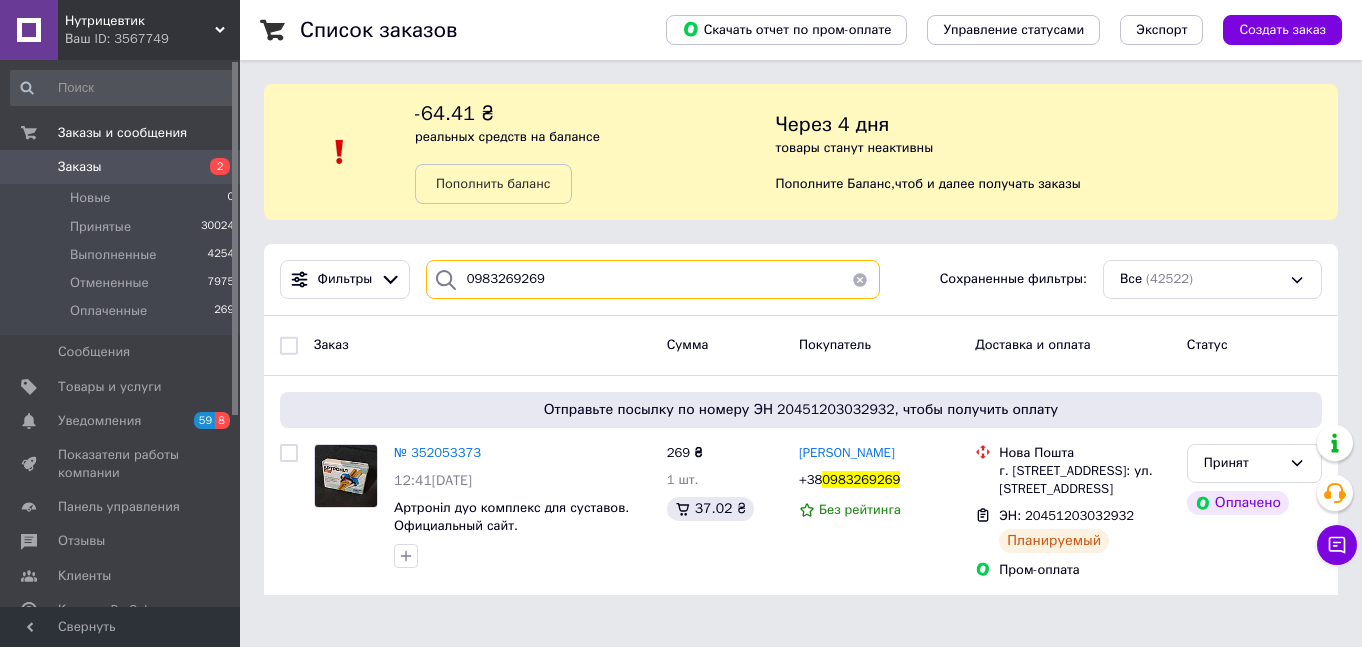 drag, startPoint x: 555, startPoint y: 267, endPoint x: 438, endPoint y: 281, distance: 117.83463 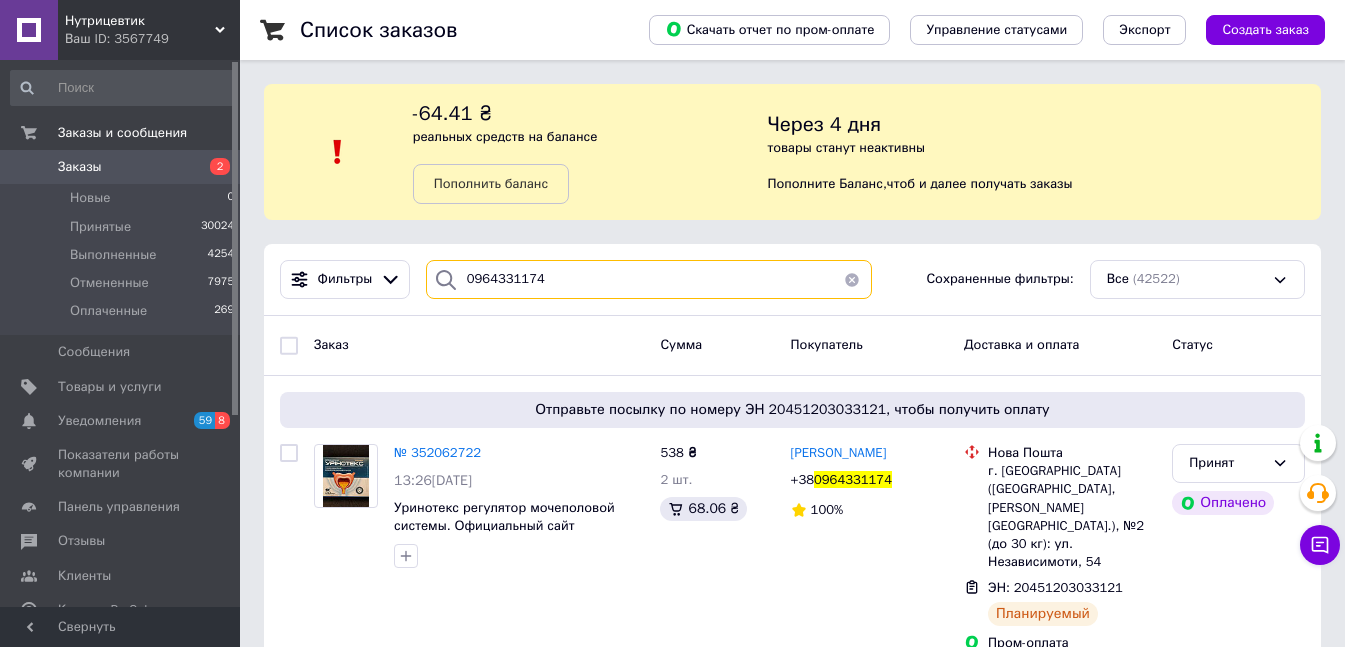 type on "0964331174" 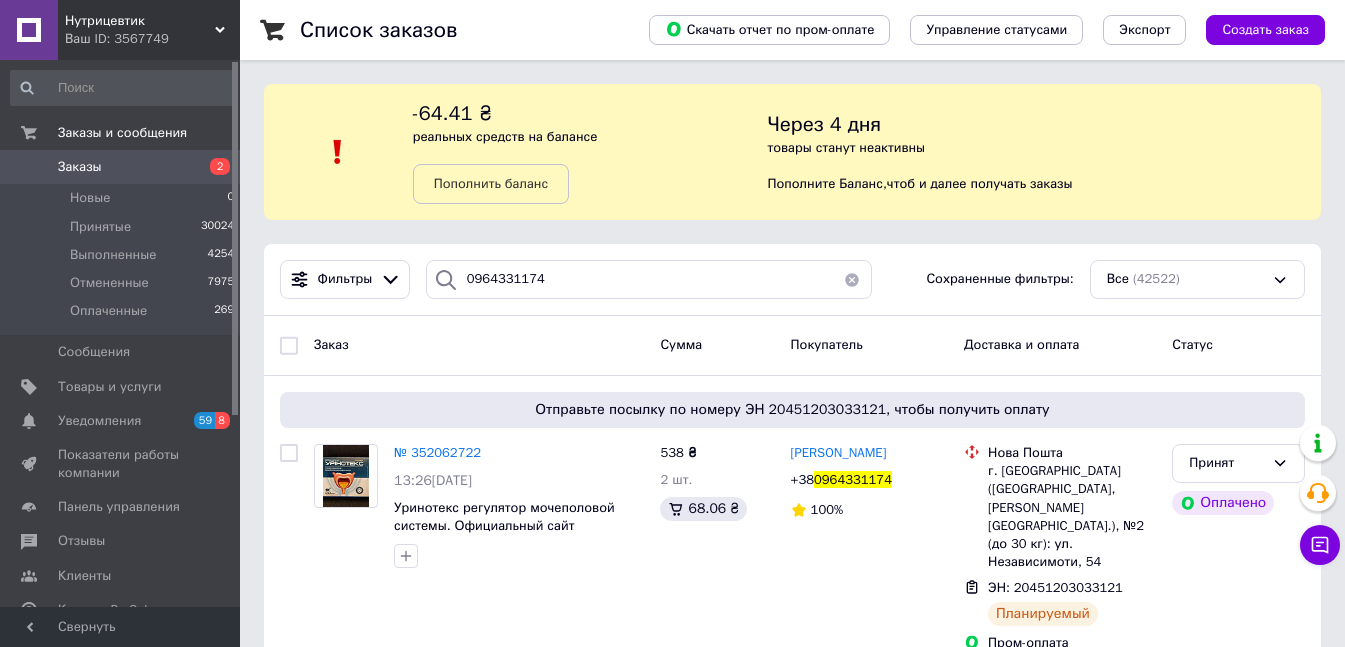 click on "Заказы" at bounding box center (121, 167) 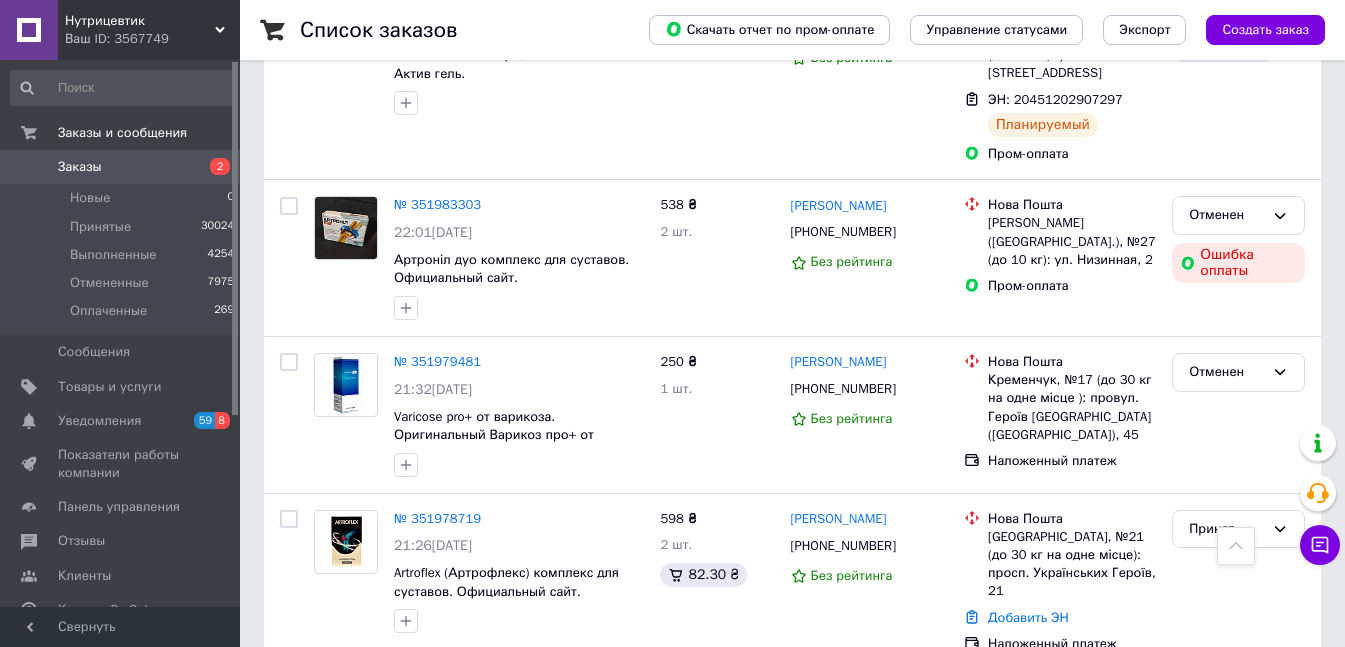 scroll, scrollTop: 3300, scrollLeft: 0, axis: vertical 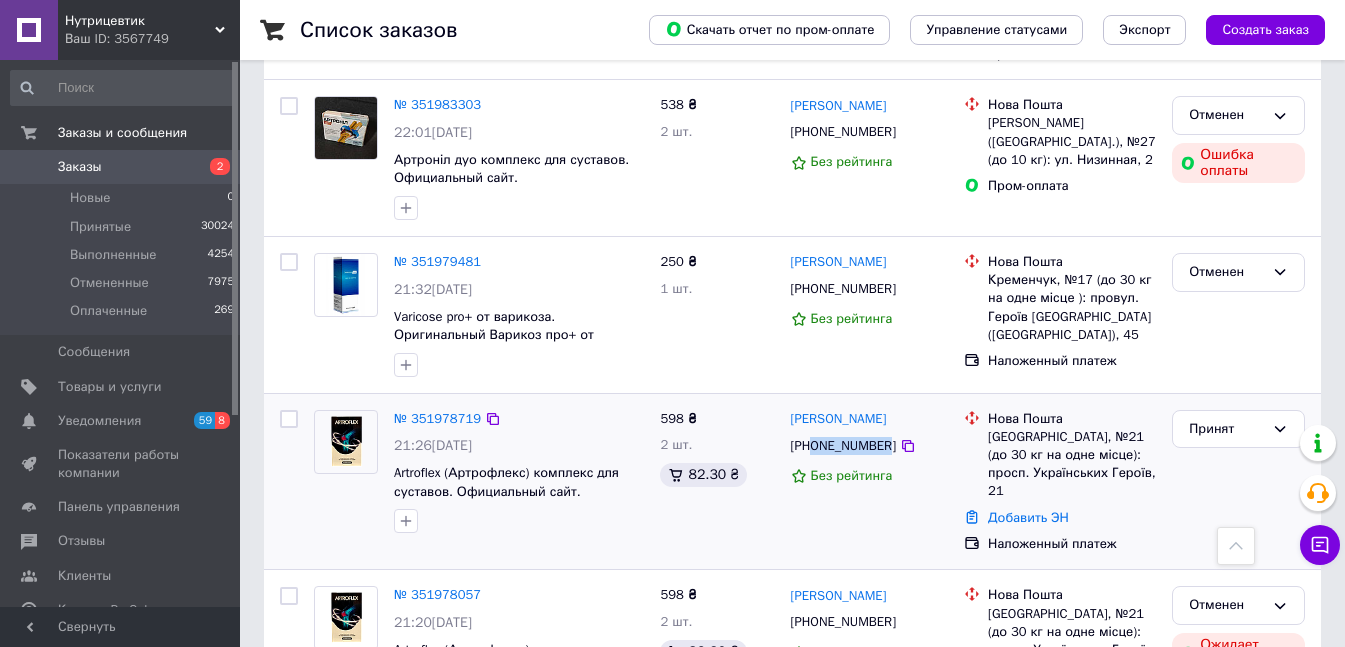 drag, startPoint x: 816, startPoint y: 309, endPoint x: 881, endPoint y: 309, distance: 65 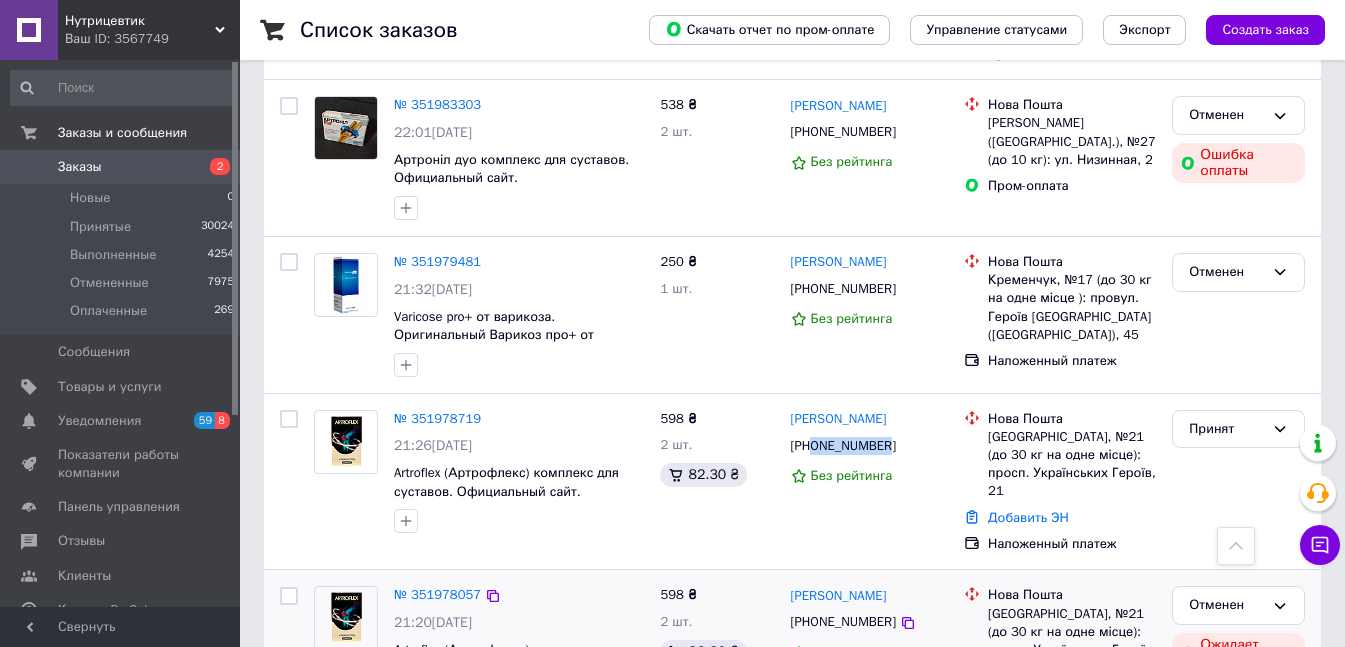 copy on "0504156165" 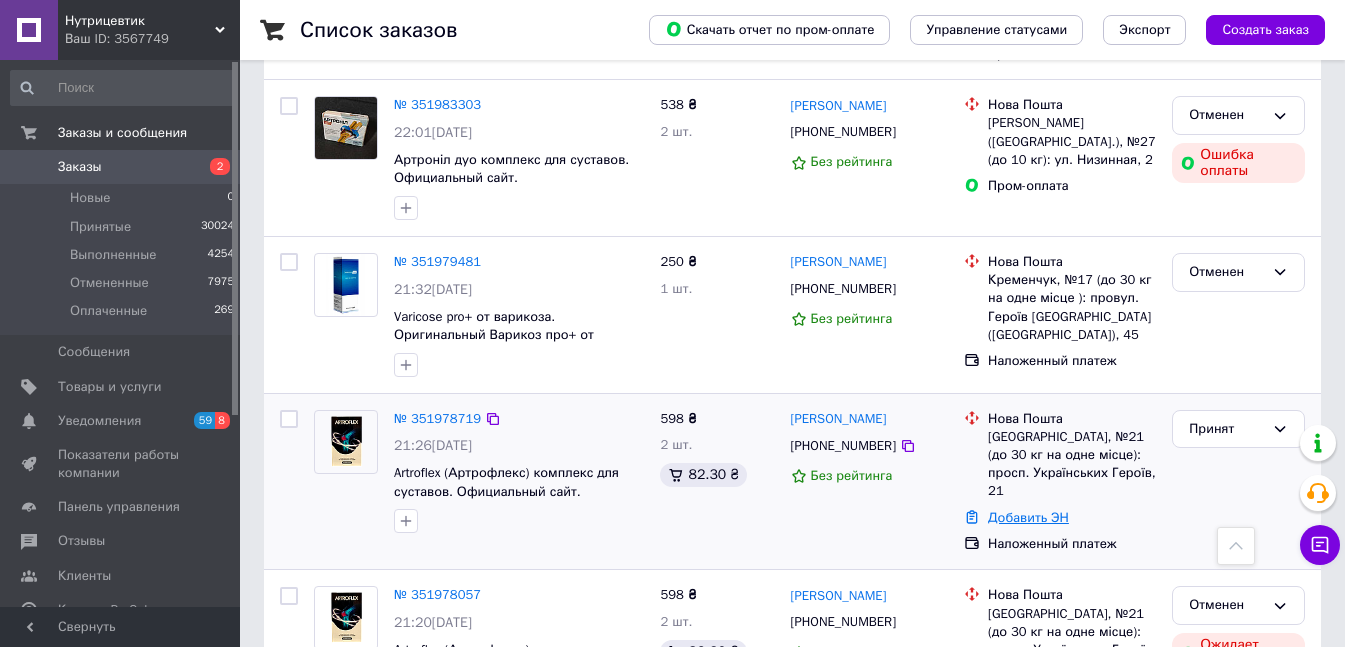 click on "Добавить ЭН" at bounding box center [1028, 517] 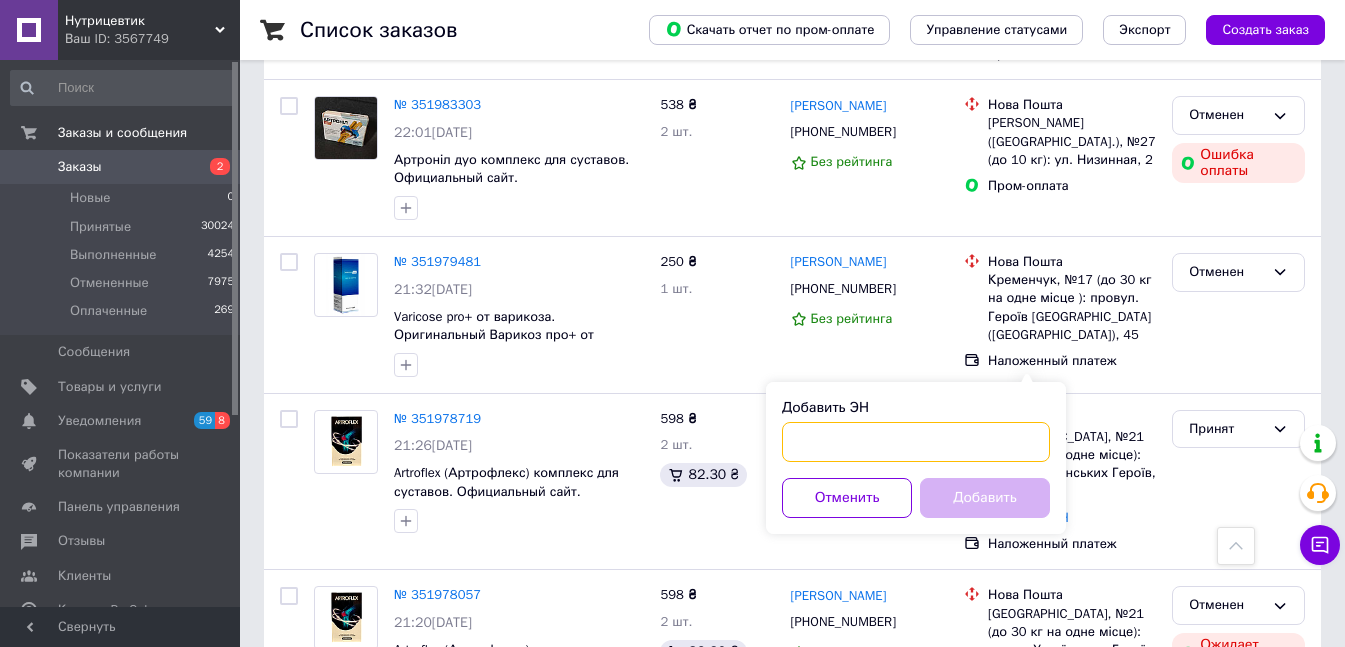 click on "Добавить ЭН" at bounding box center [916, 442] 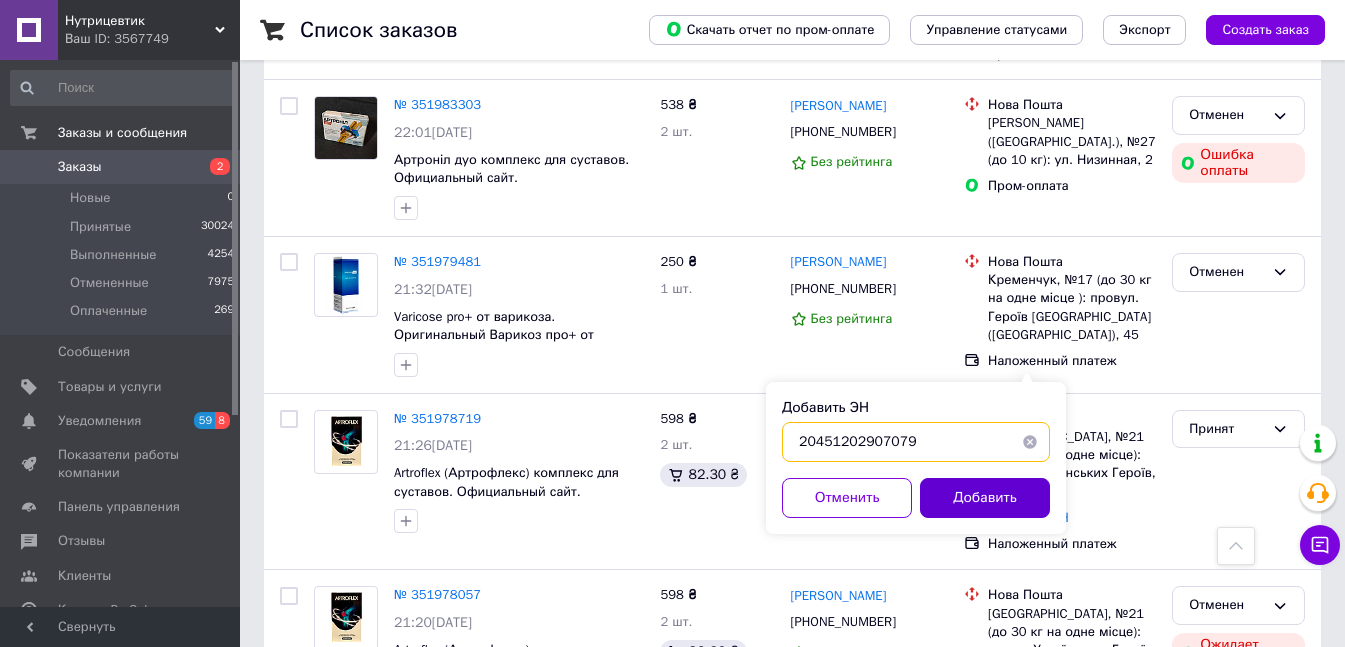 type on "20451202907079" 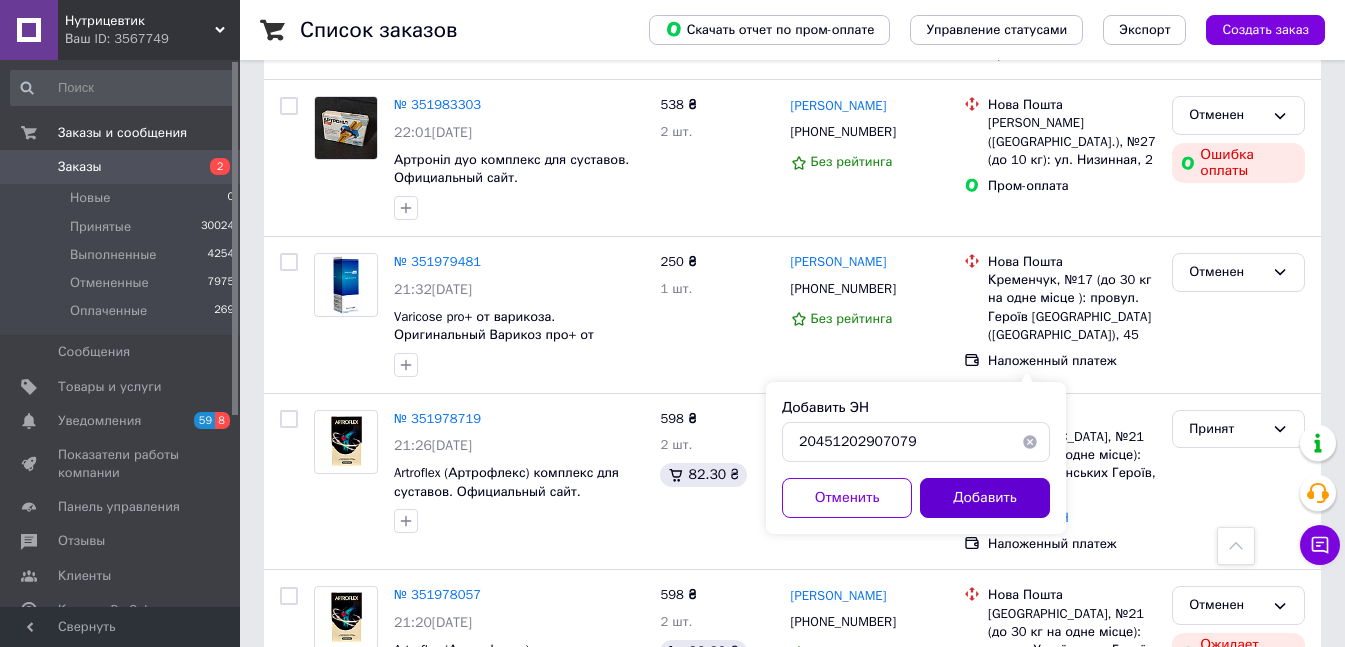 click on "Добавить" at bounding box center (985, 498) 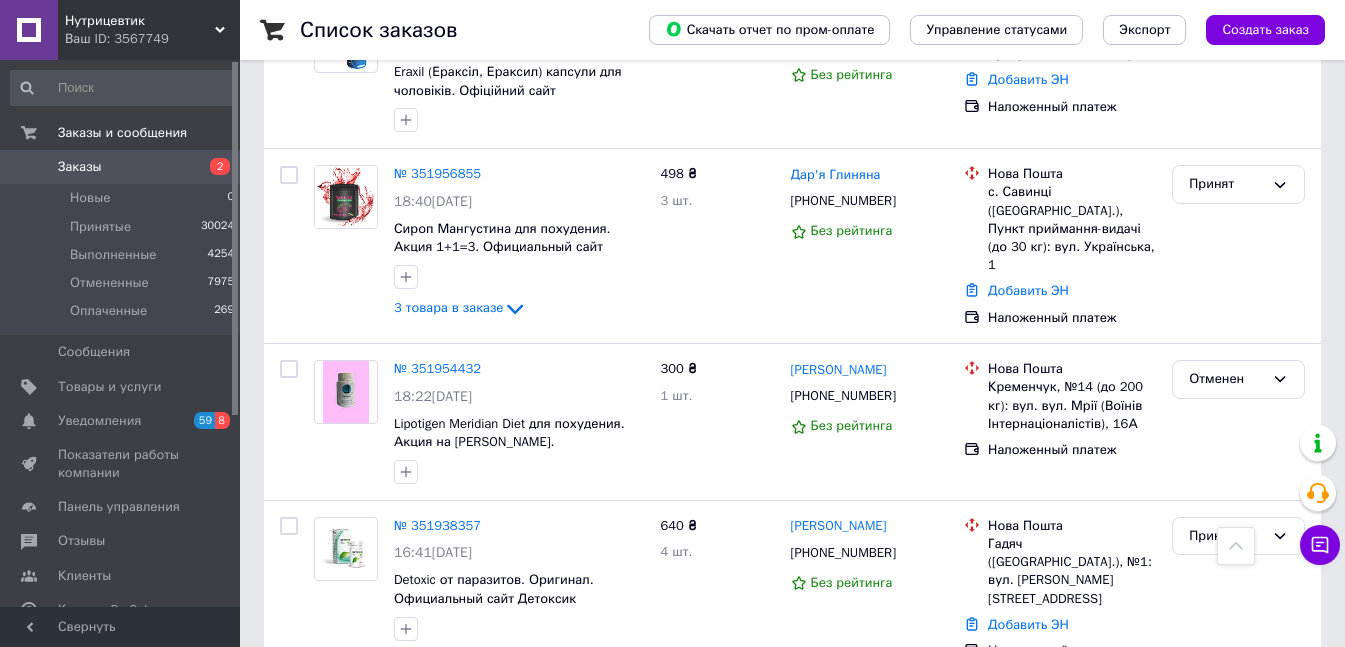 scroll, scrollTop: 5400, scrollLeft: 0, axis: vertical 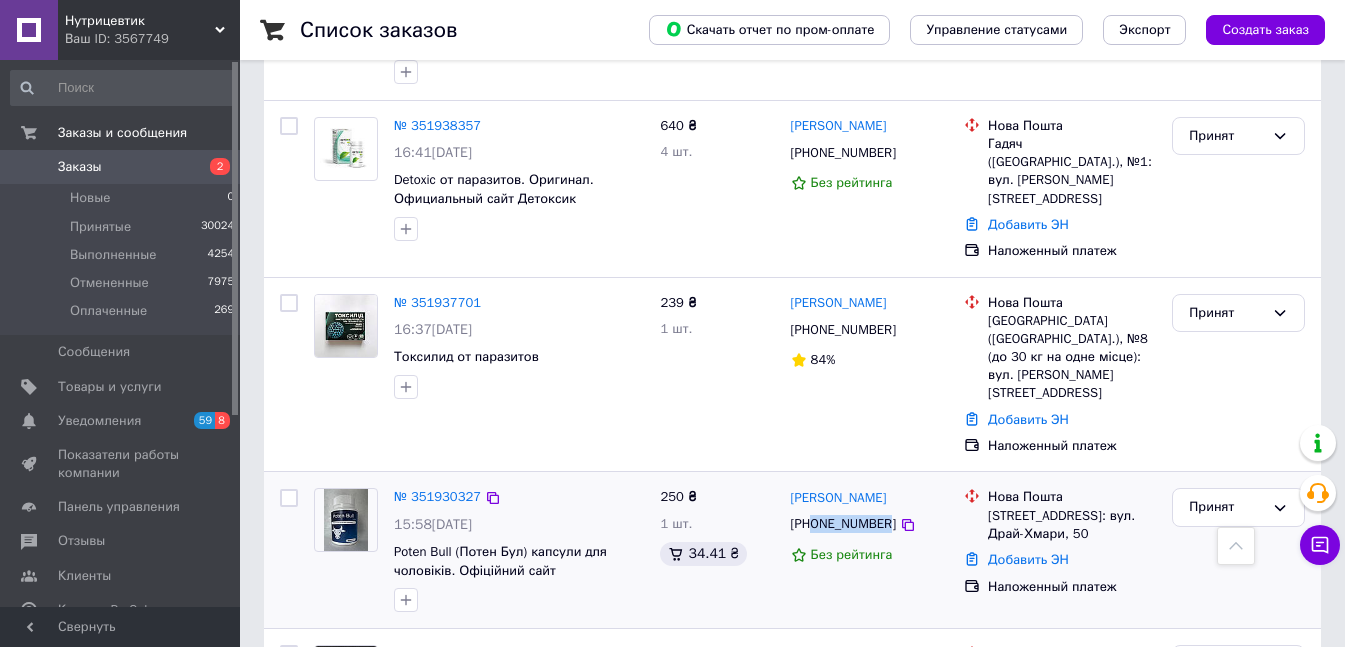 drag, startPoint x: 817, startPoint y: 326, endPoint x: 882, endPoint y: 324, distance: 65.03076 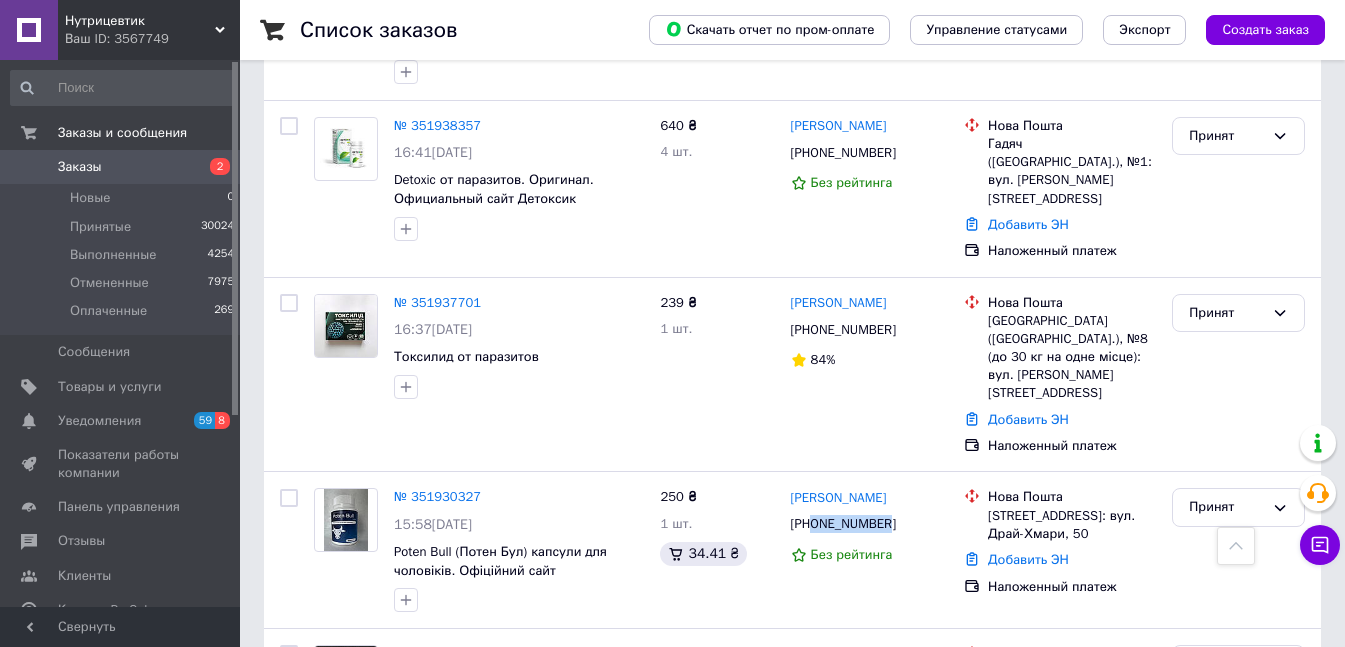 scroll, scrollTop: 5800, scrollLeft: 0, axis: vertical 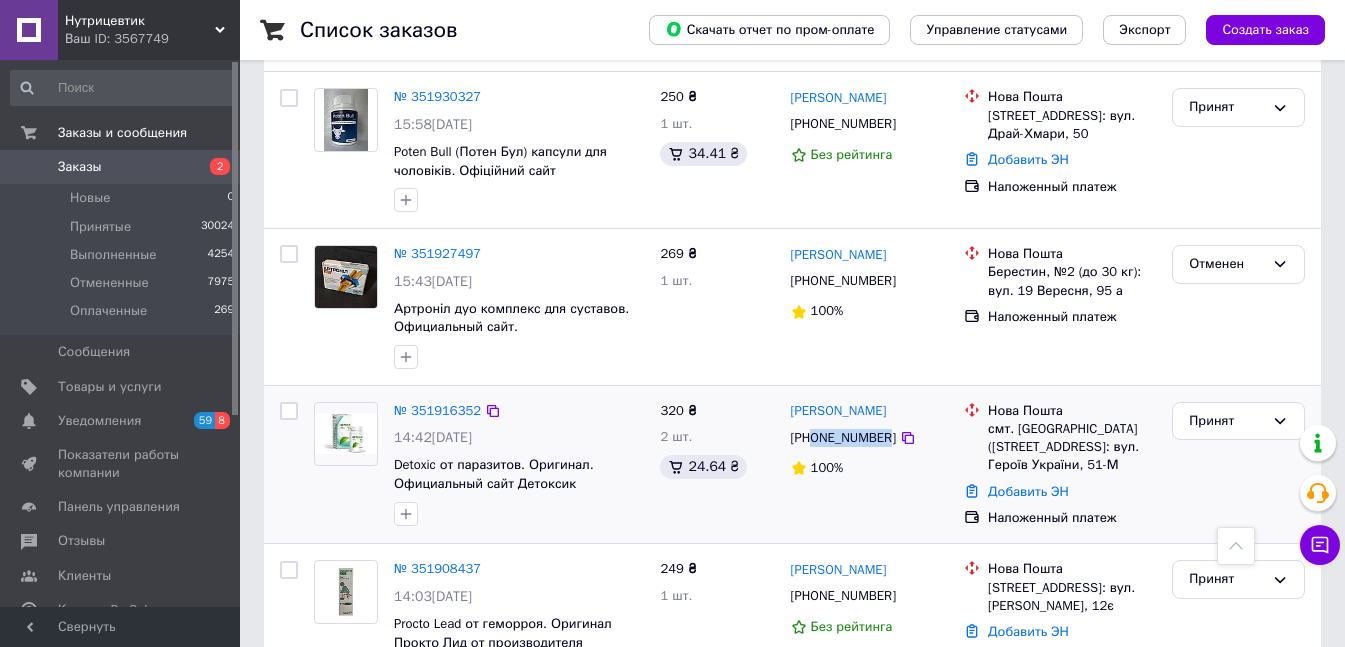 drag, startPoint x: 812, startPoint y: 236, endPoint x: 882, endPoint y: 236, distance: 70 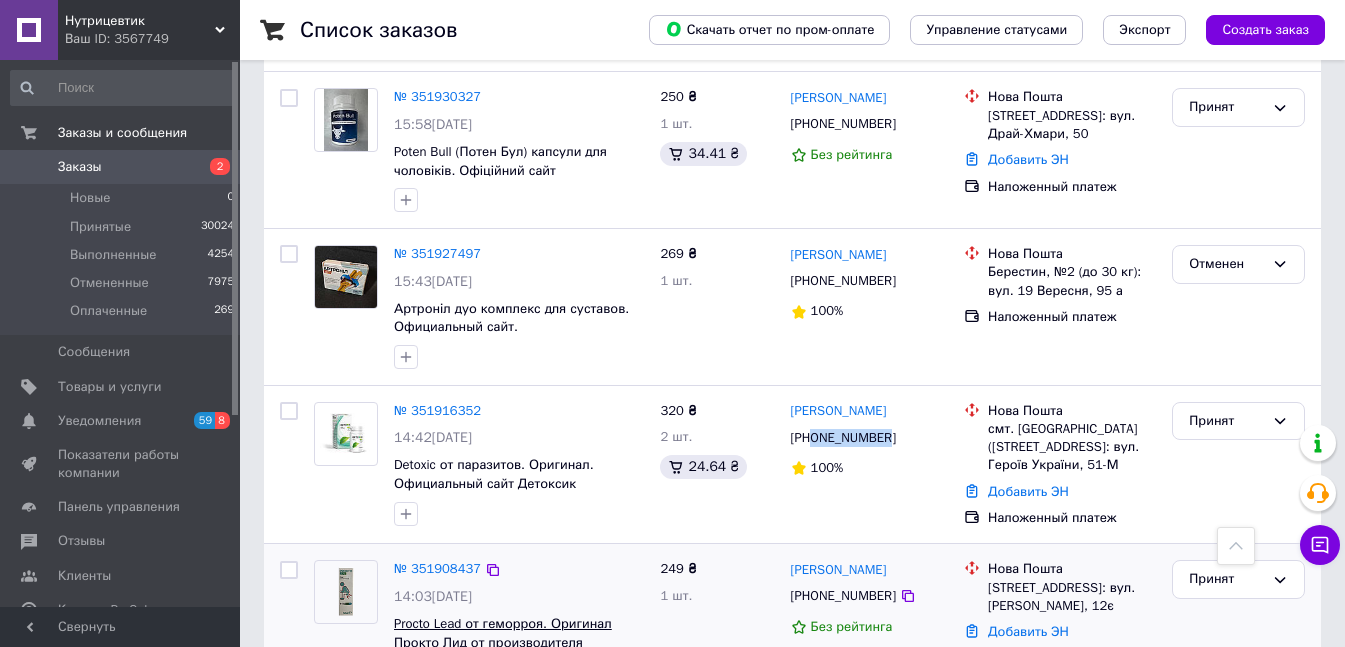 copy on "0965494523" 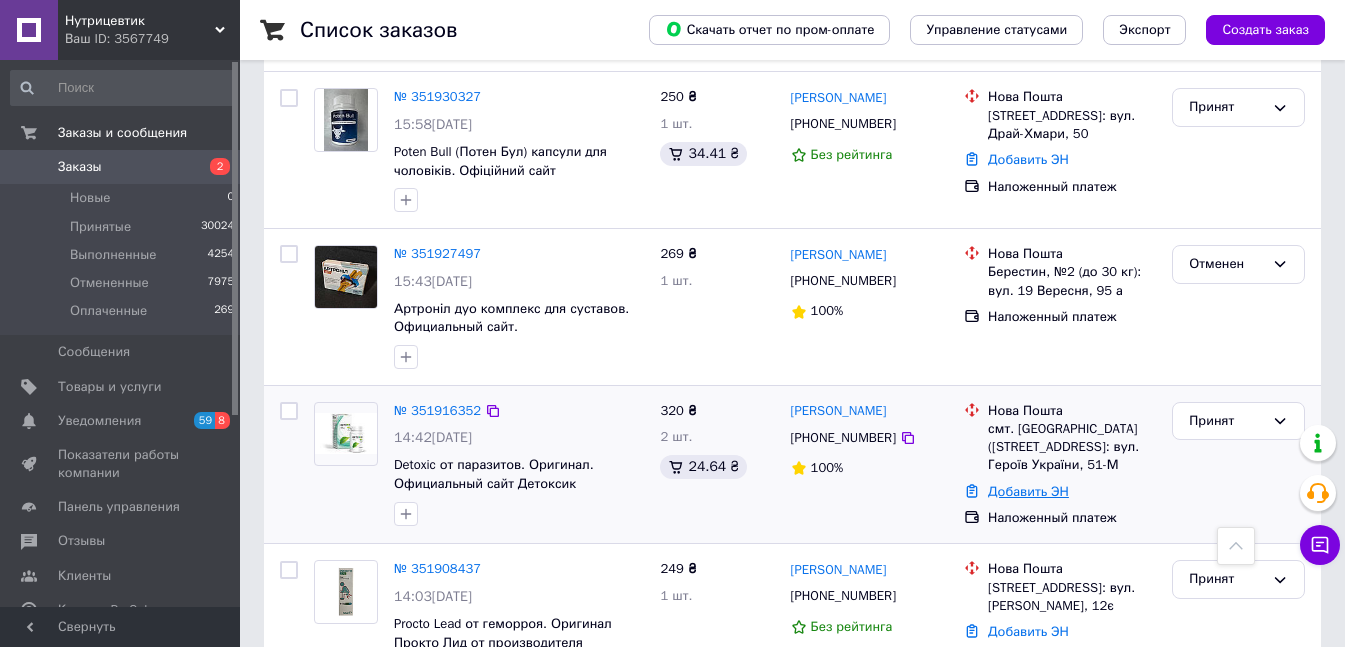 click on "Добавить ЭН" at bounding box center (1028, 491) 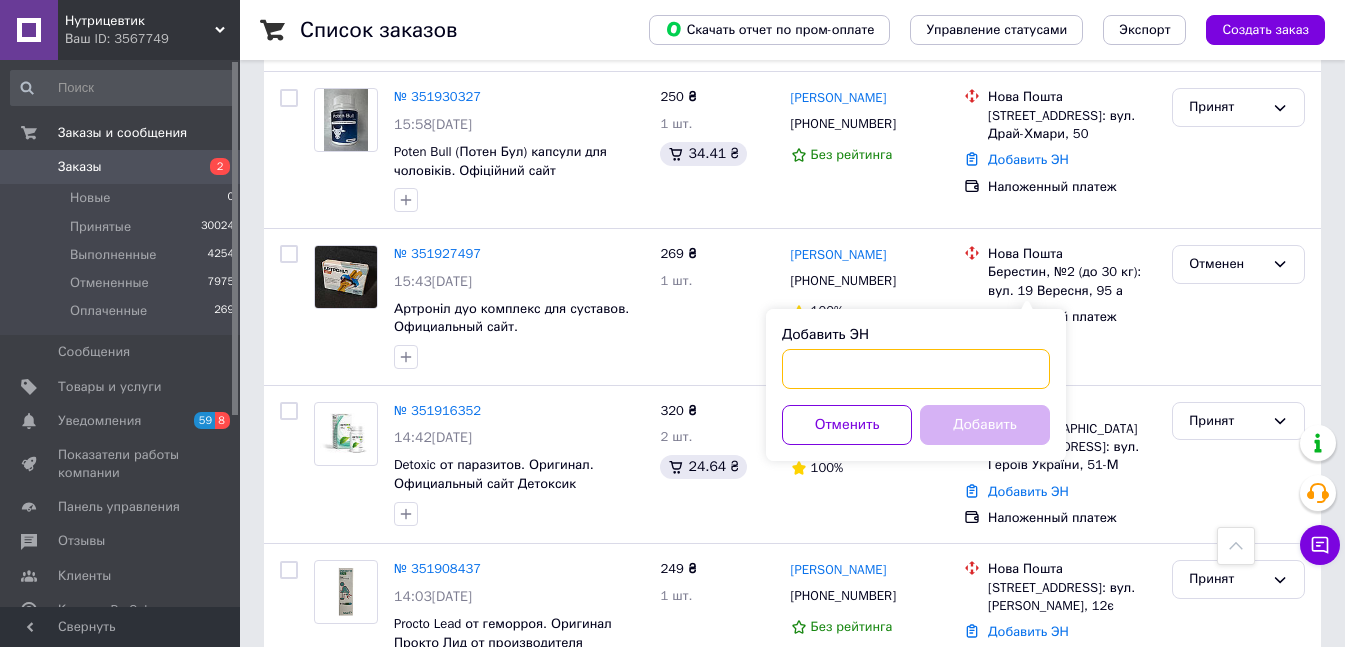 click on "Добавить ЭН" at bounding box center [916, 369] 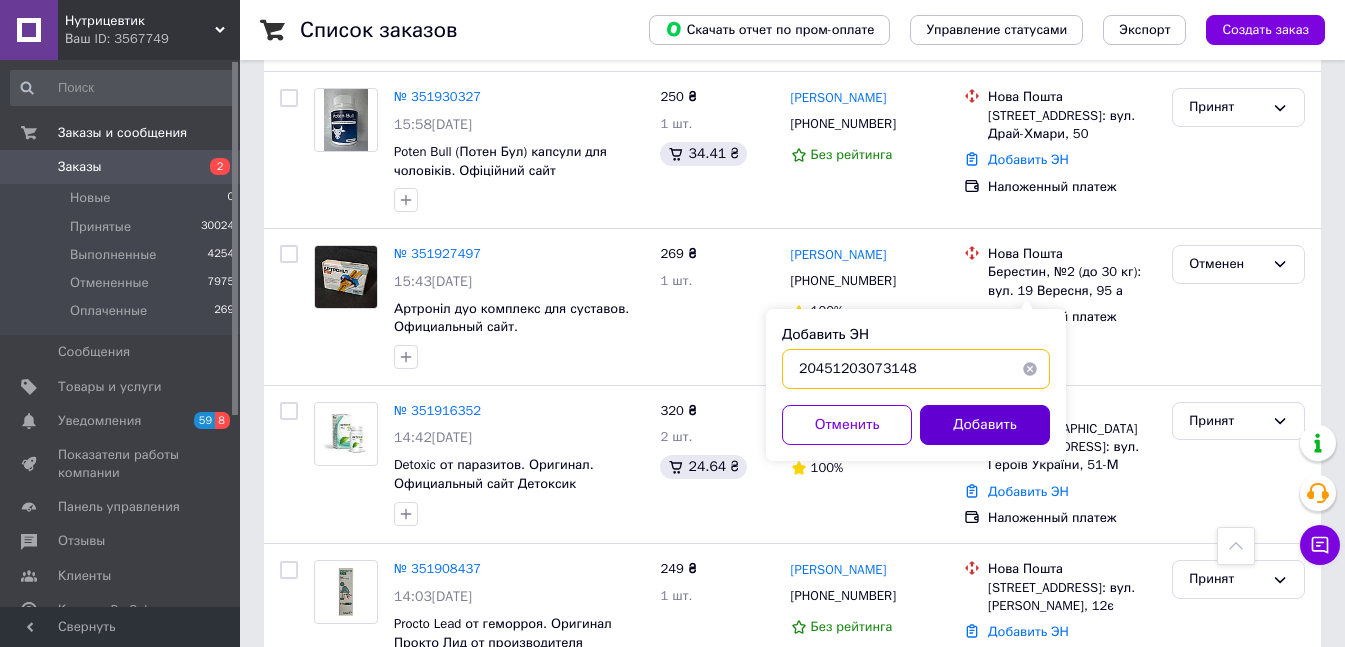 type on "20451203073148" 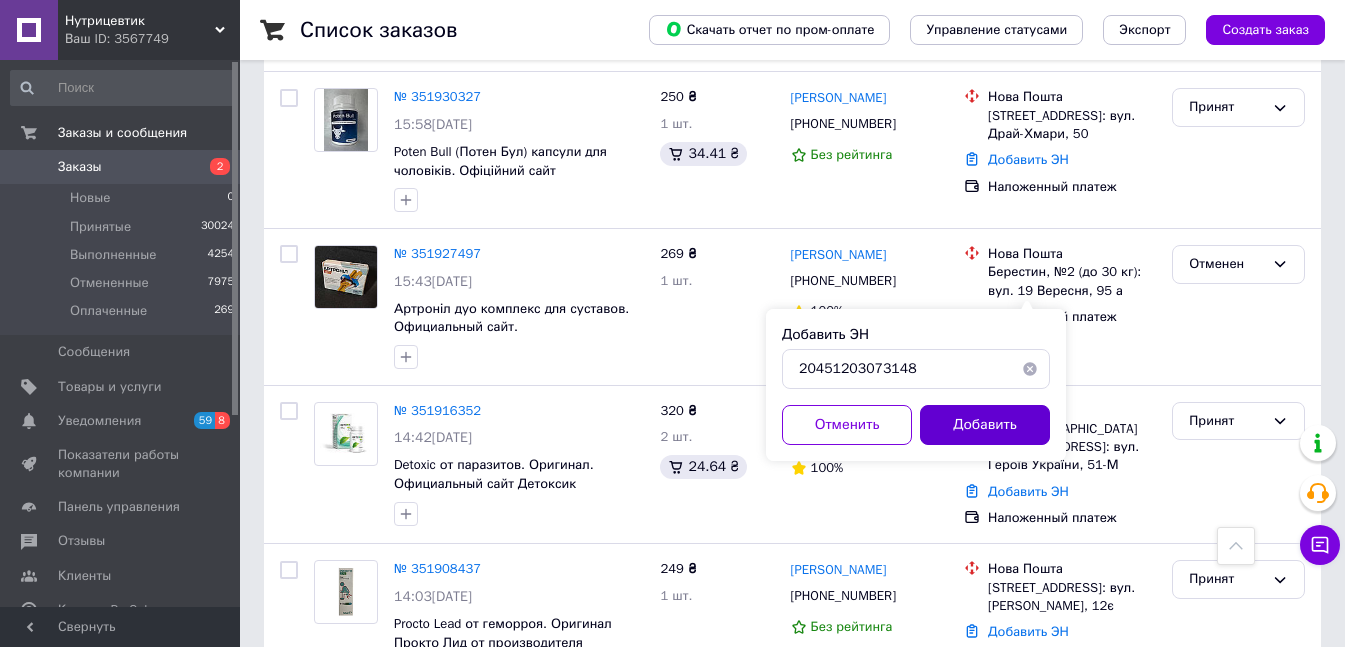 click on "Добавить" at bounding box center [985, 425] 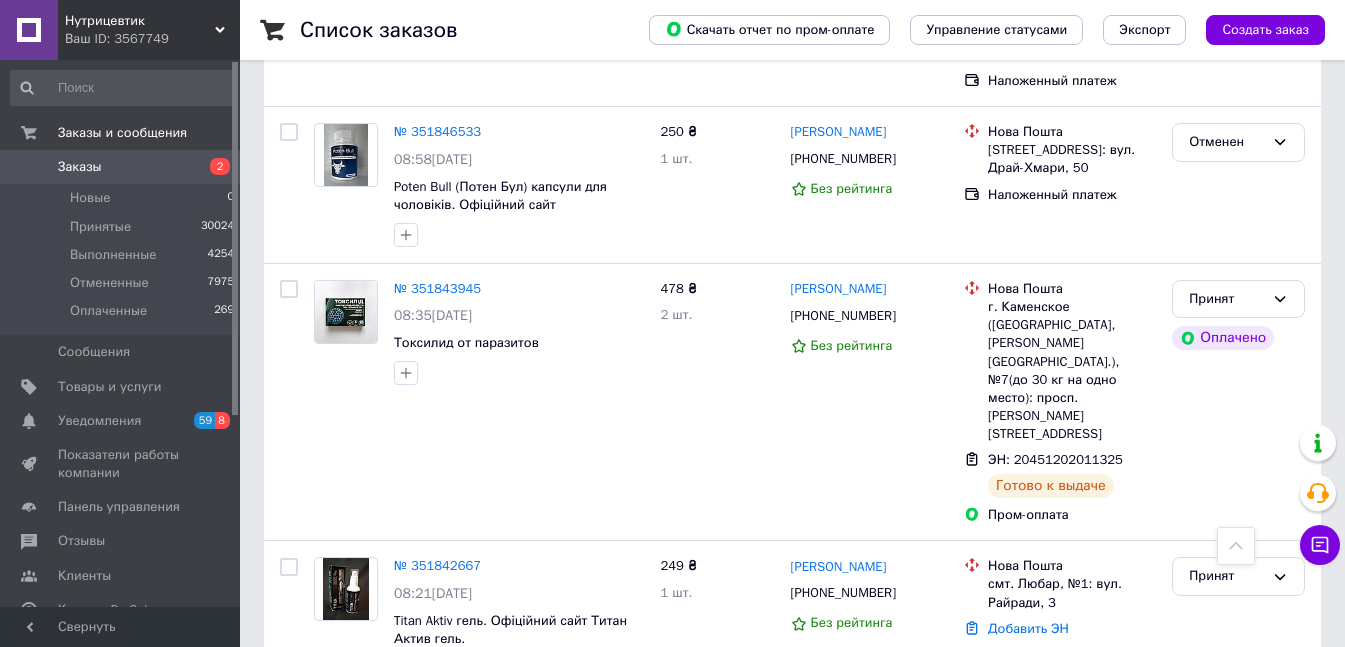scroll, scrollTop: 9000, scrollLeft: 0, axis: vertical 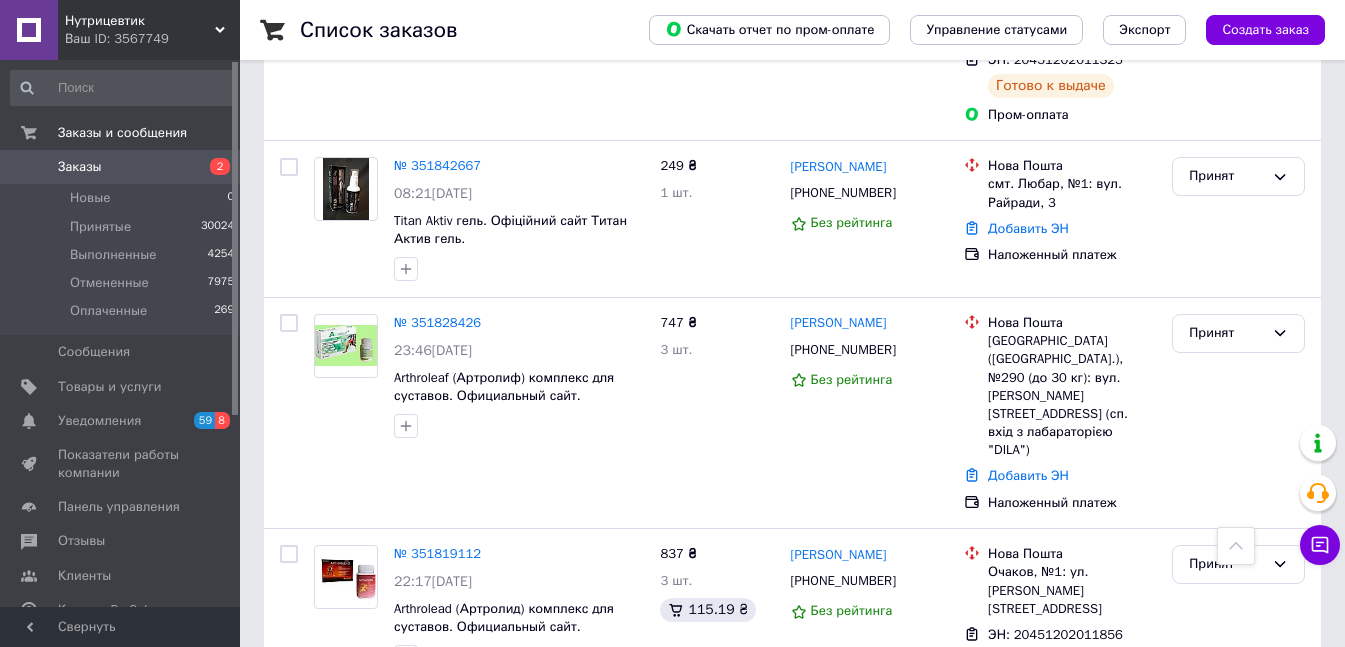 click on "Заказы" at bounding box center (121, 167) 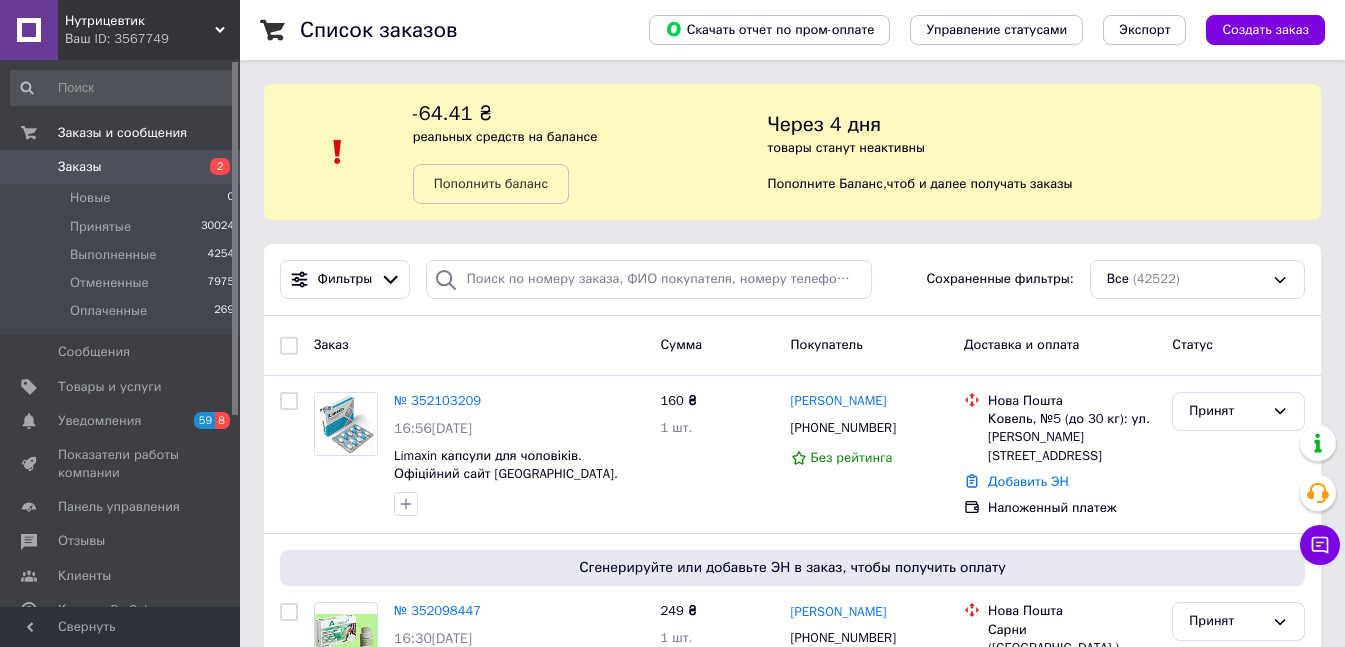 click on "Заказы" at bounding box center (121, 167) 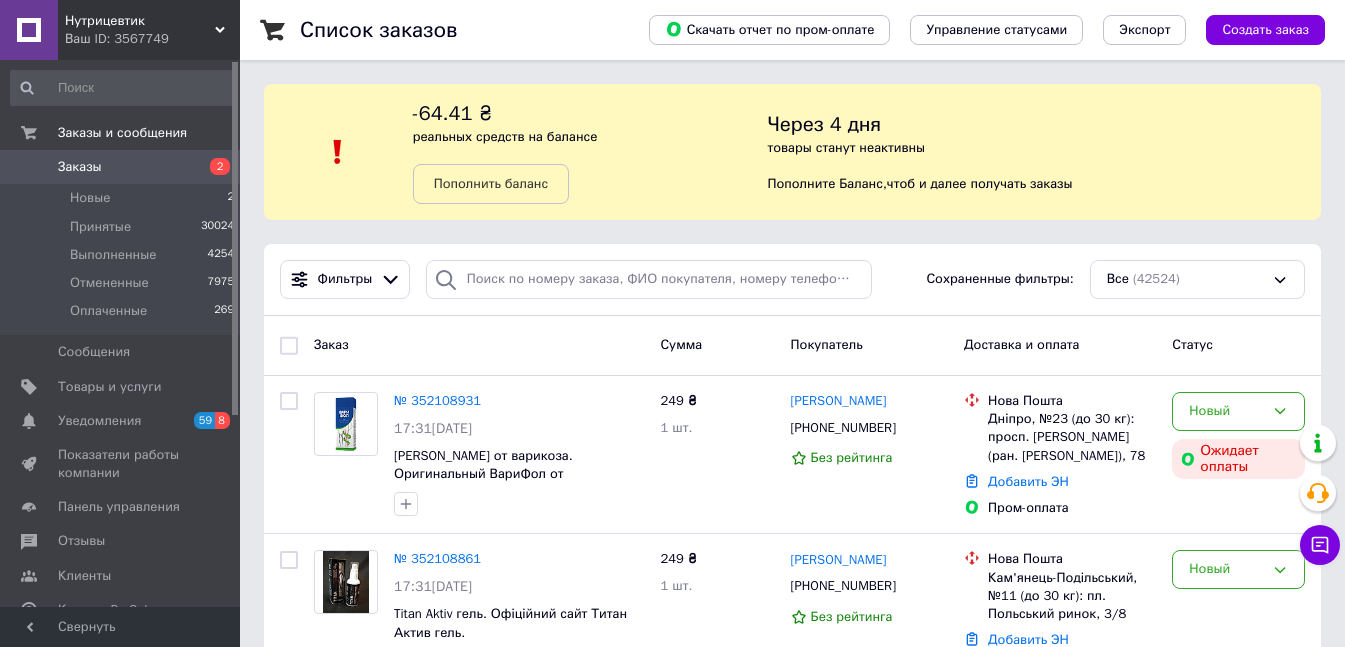 scroll, scrollTop: 300, scrollLeft: 0, axis: vertical 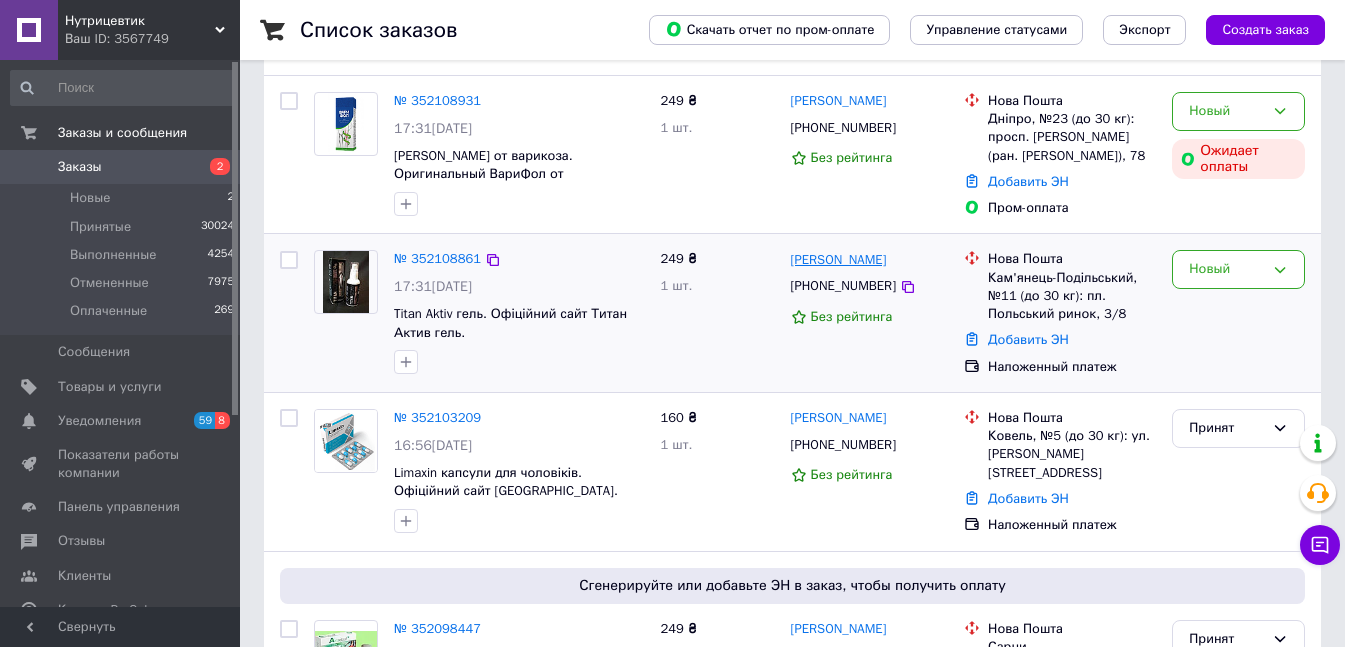 drag, startPoint x: 900, startPoint y: 261, endPoint x: 791, endPoint y: 260, distance: 109.004585 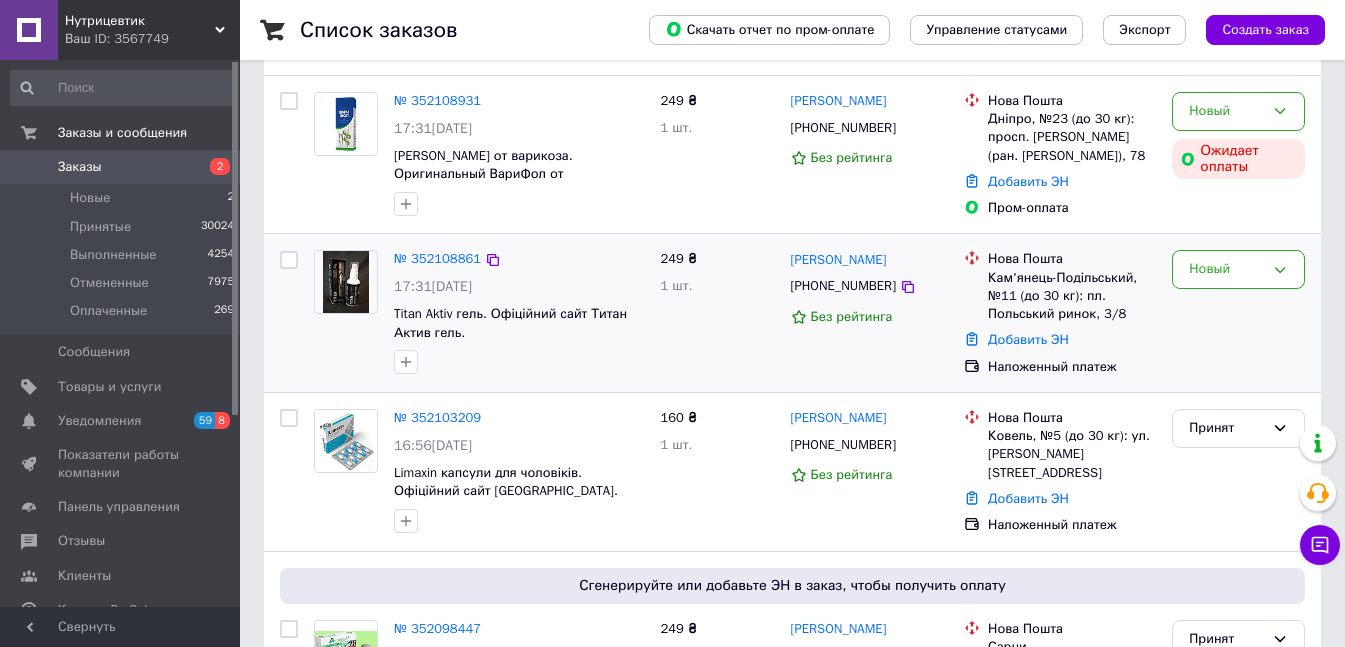 copy on "Валерій  Поблічко" 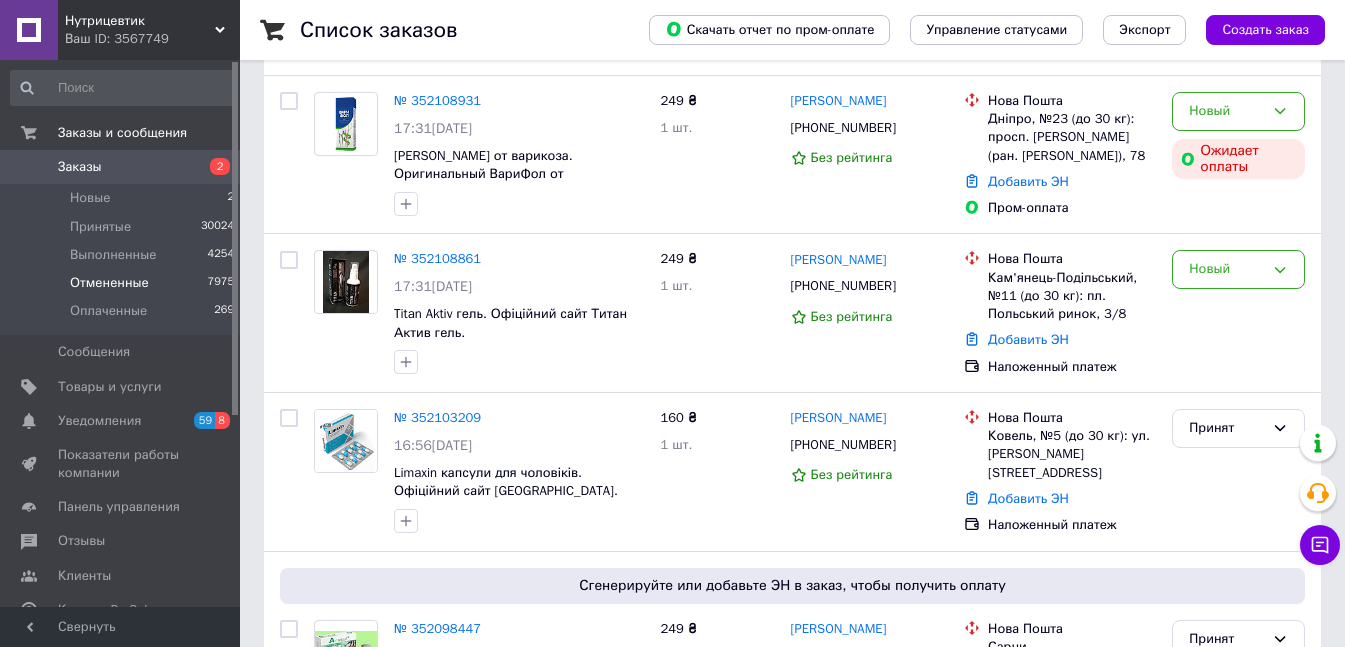 click on "Отмененные 7975" at bounding box center [123, 283] 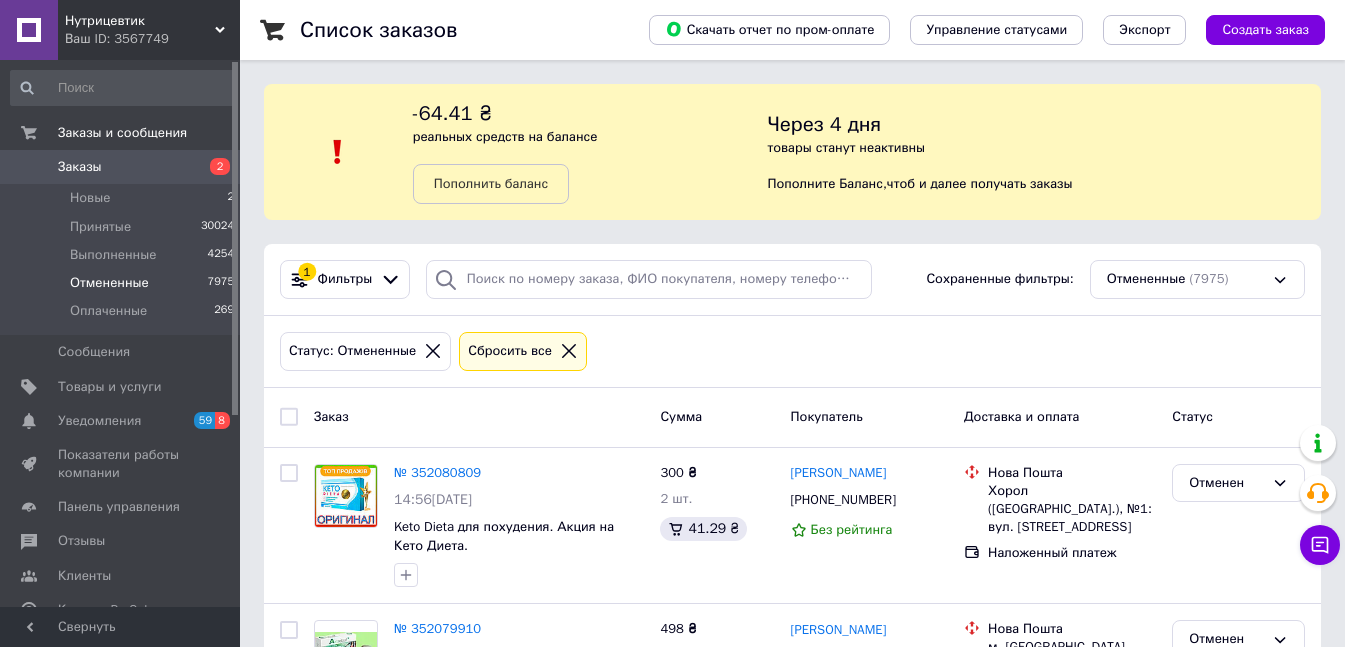 scroll, scrollTop: 300, scrollLeft: 0, axis: vertical 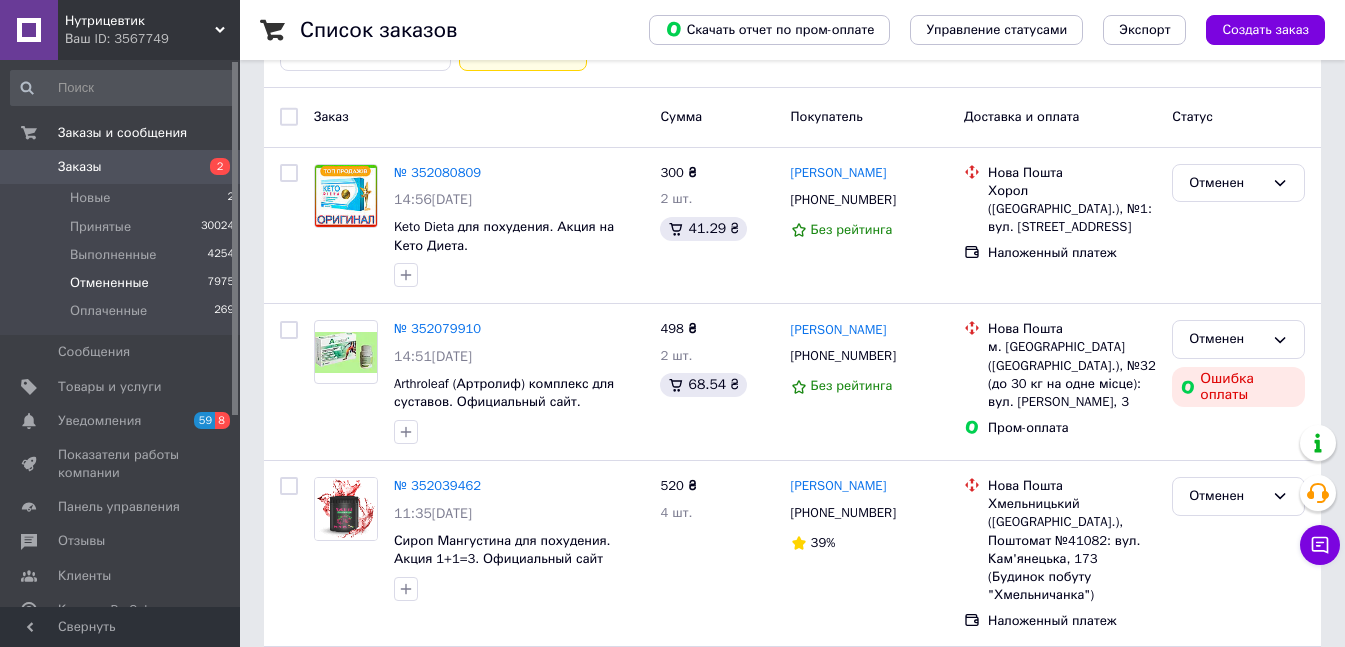 click on "Заказы 2" at bounding box center (123, 167) 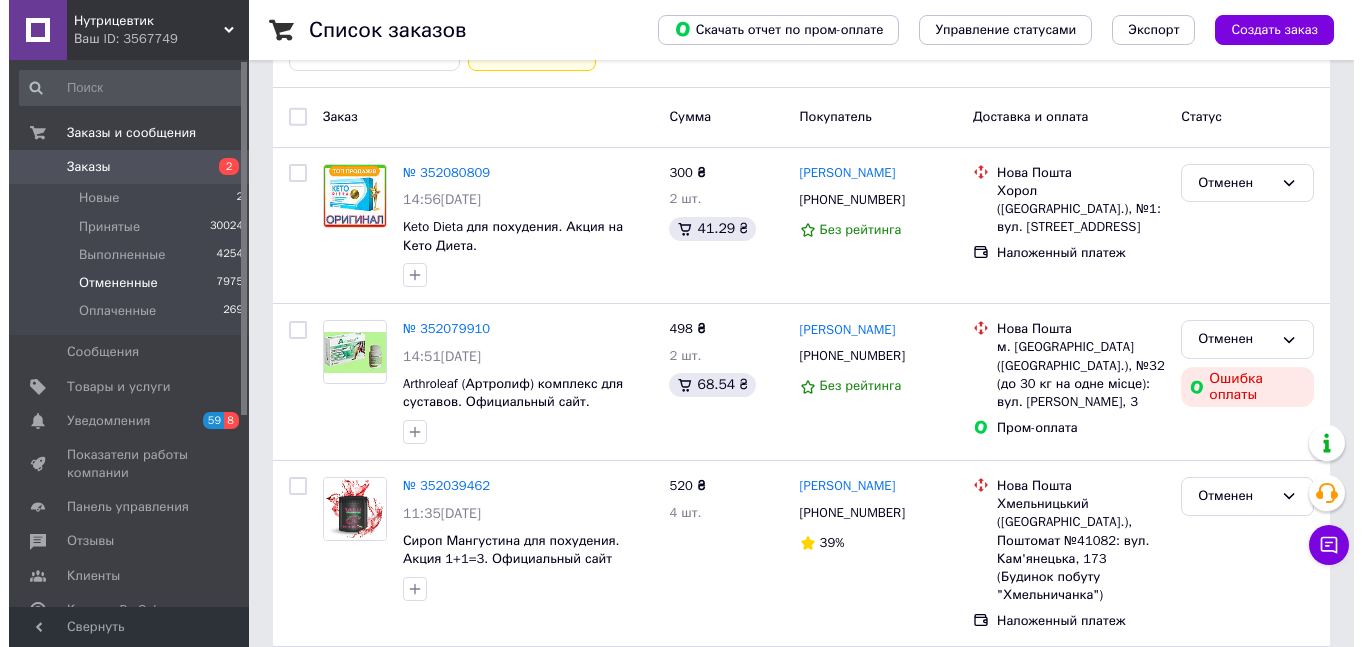 scroll, scrollTop: 0, scrollLeft: 0, axis: both 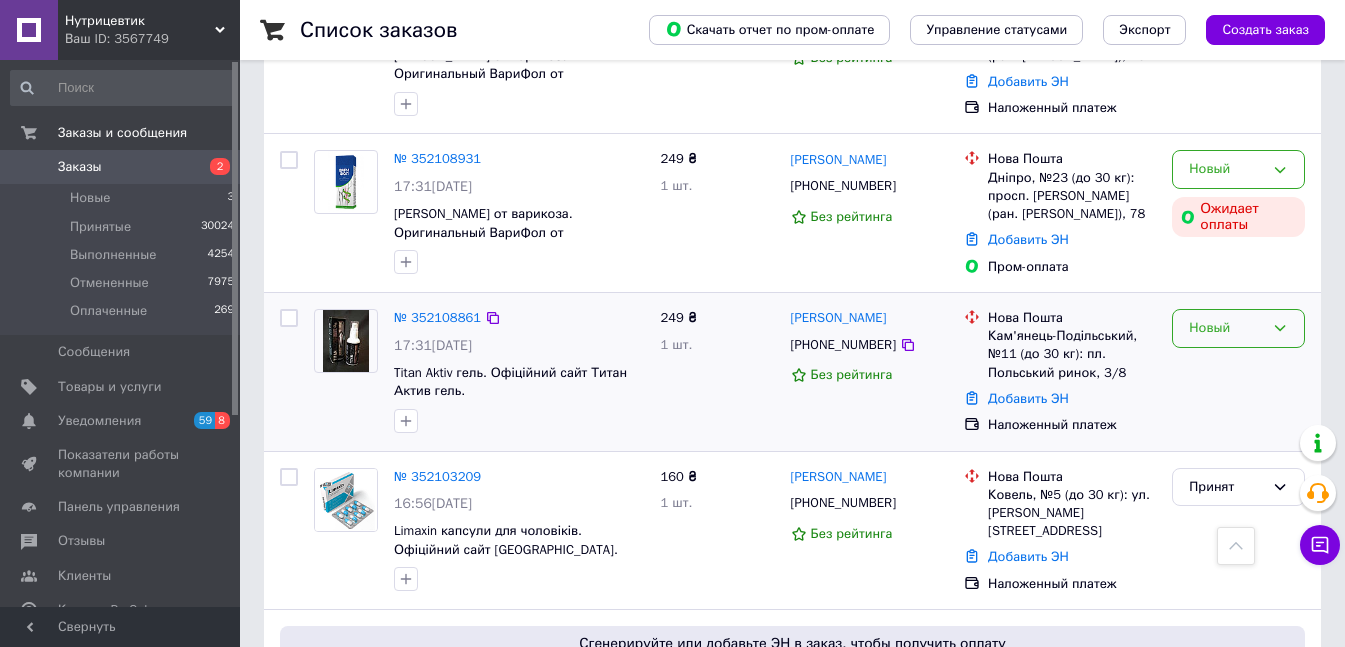 click on "Новый" at bounding box center [1226, 328] 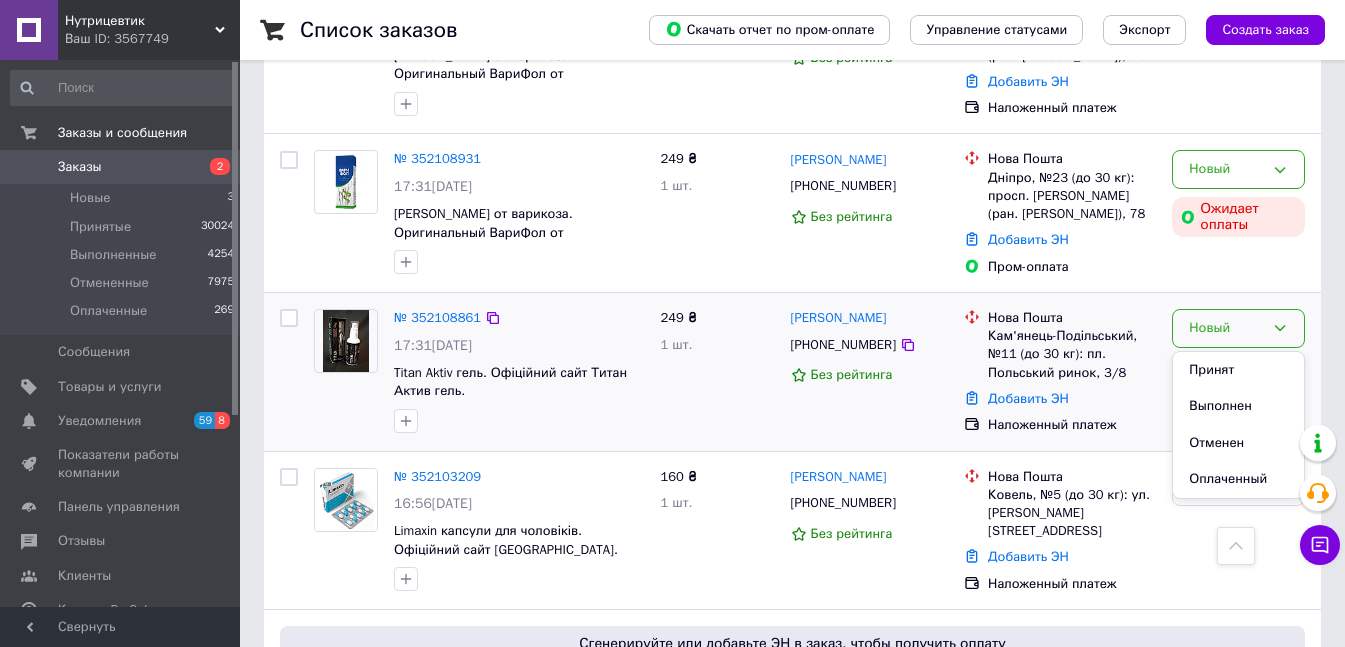 click on "Принят" at bounding box center (1238, 370) 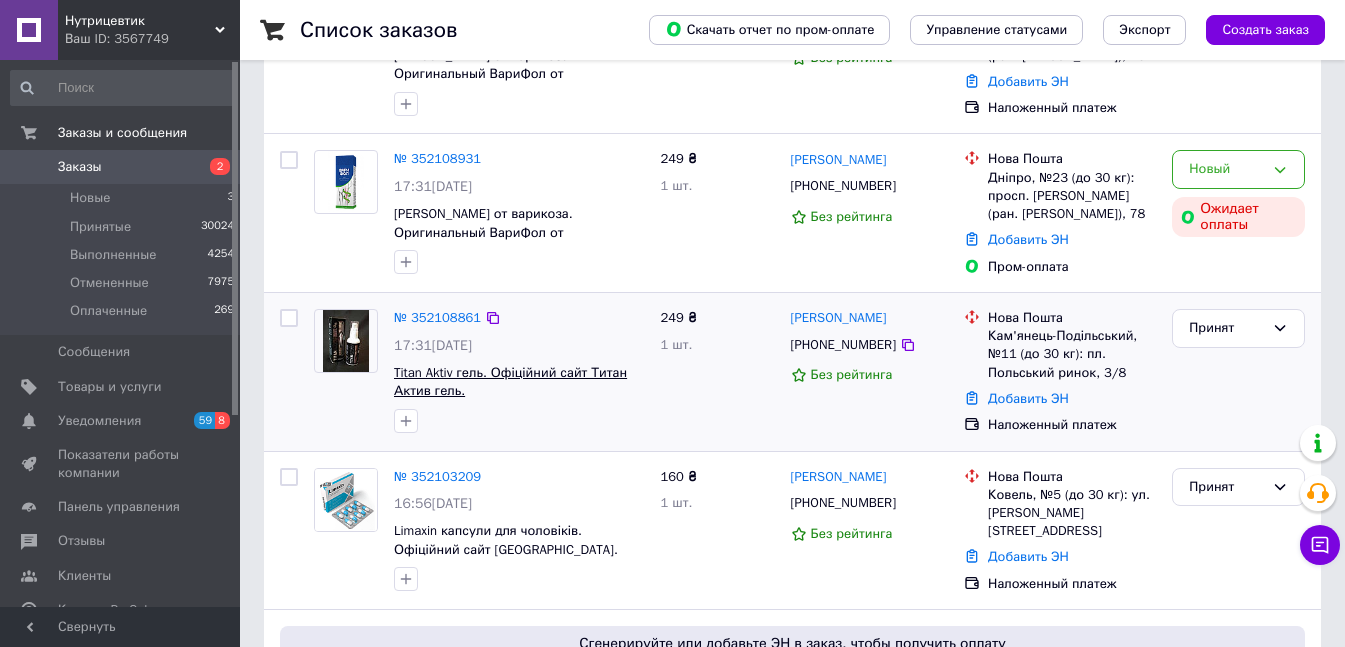 scroll, scrollTop: 0, scrollLeft: 0, axis: both 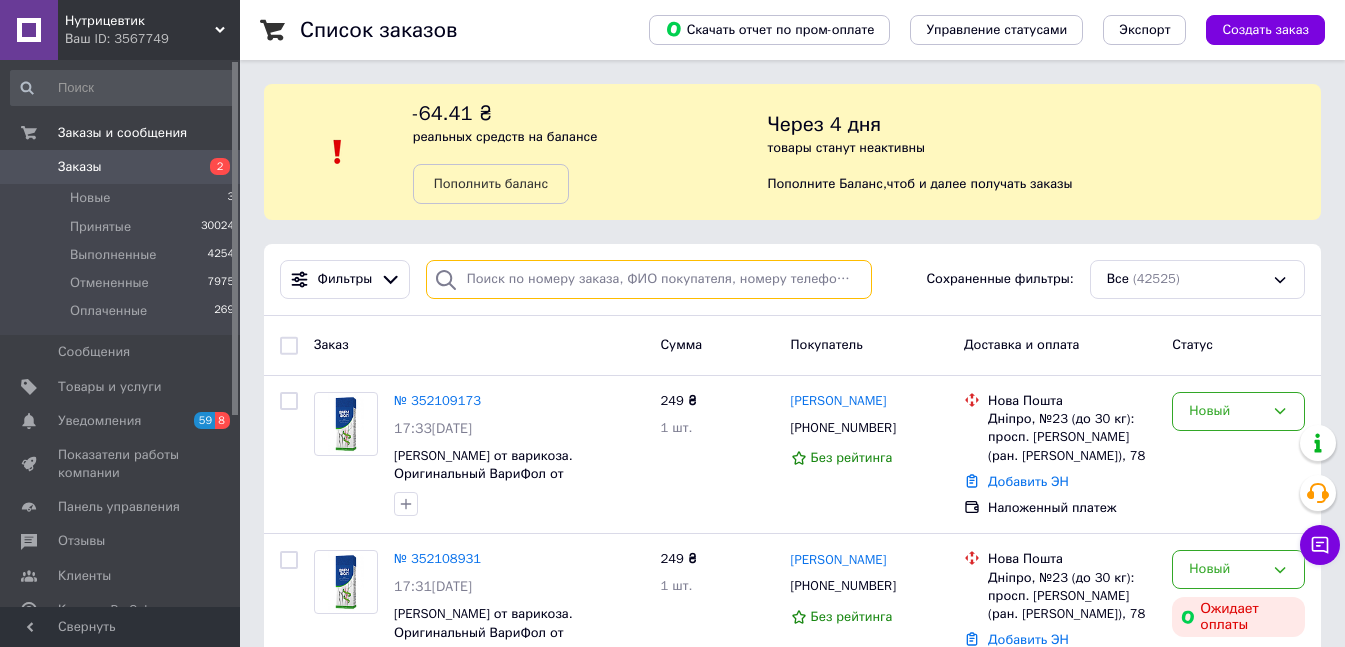 click at bounding box center (649, 279) 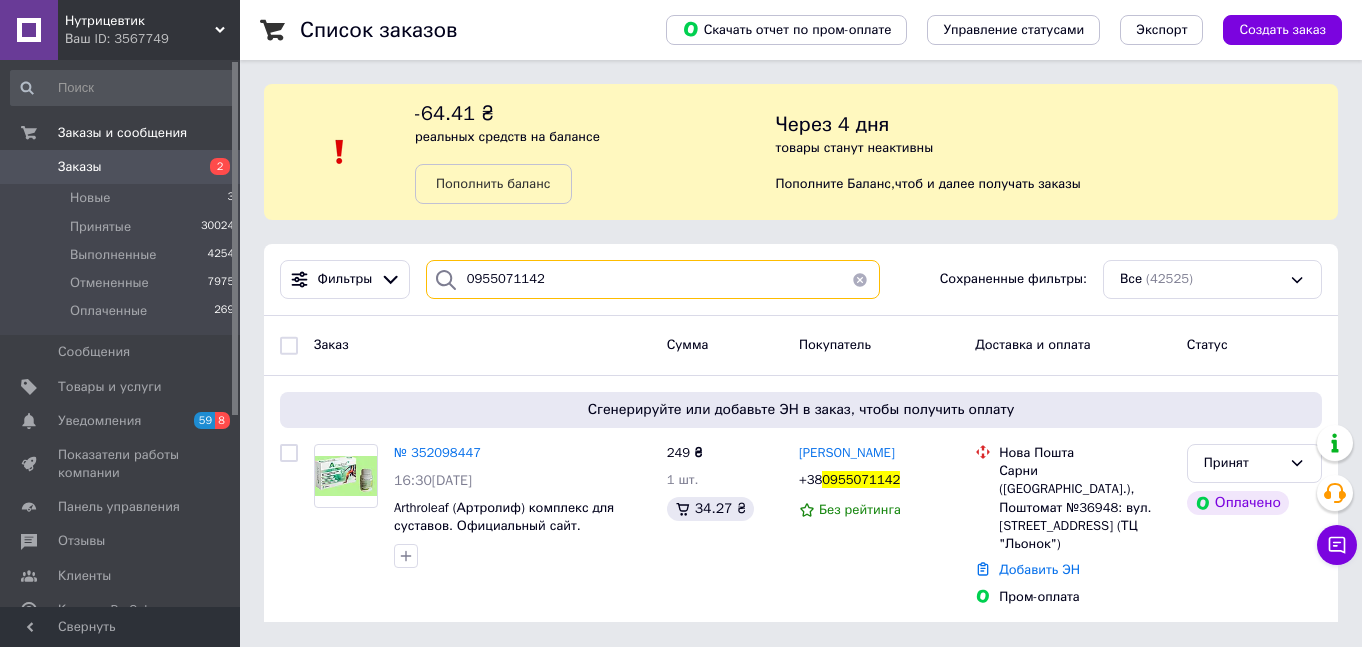 type on "0955071142" 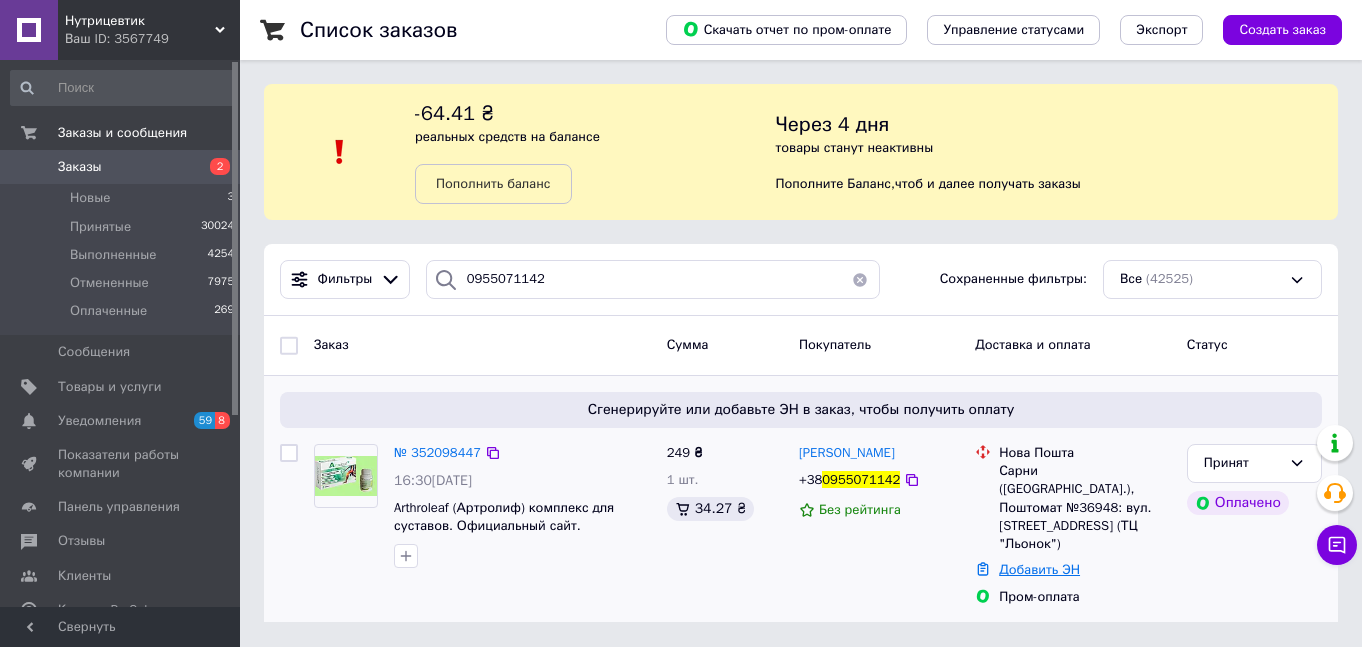 click on "Добавить ЭН" at bounding box center [1039, 569] 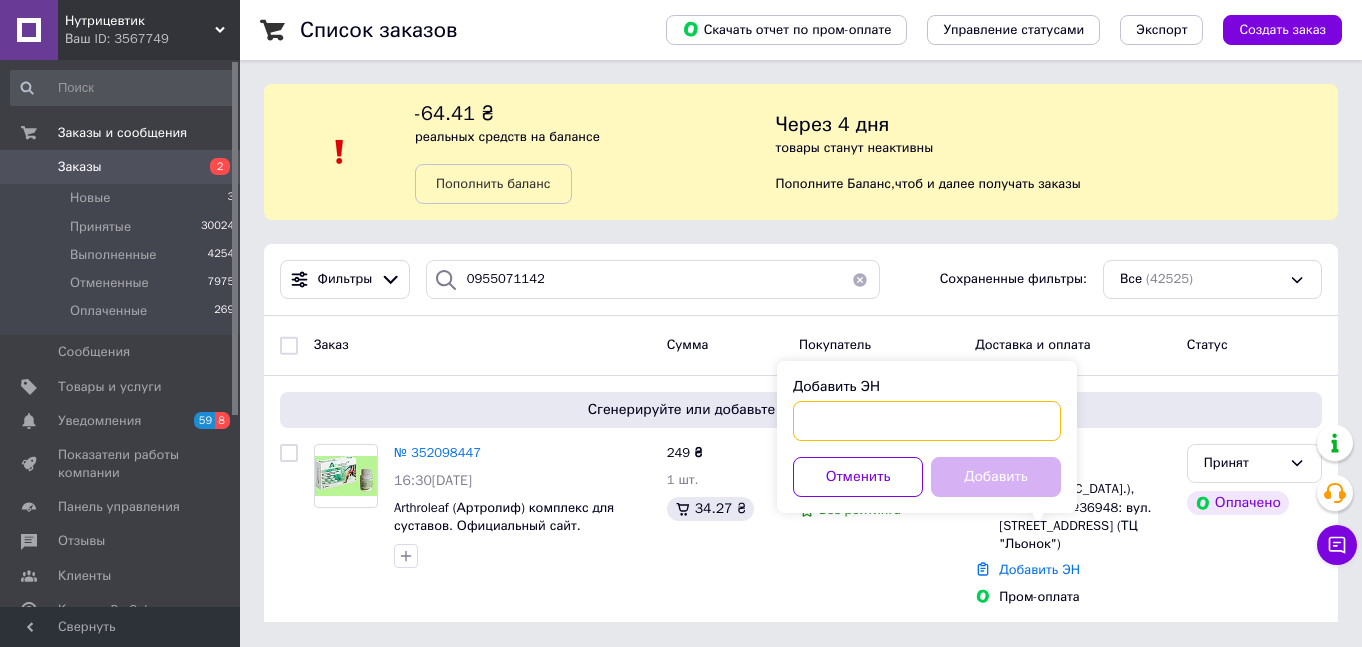 click on "Добавить ЭН" at bounding box center [927, 421] 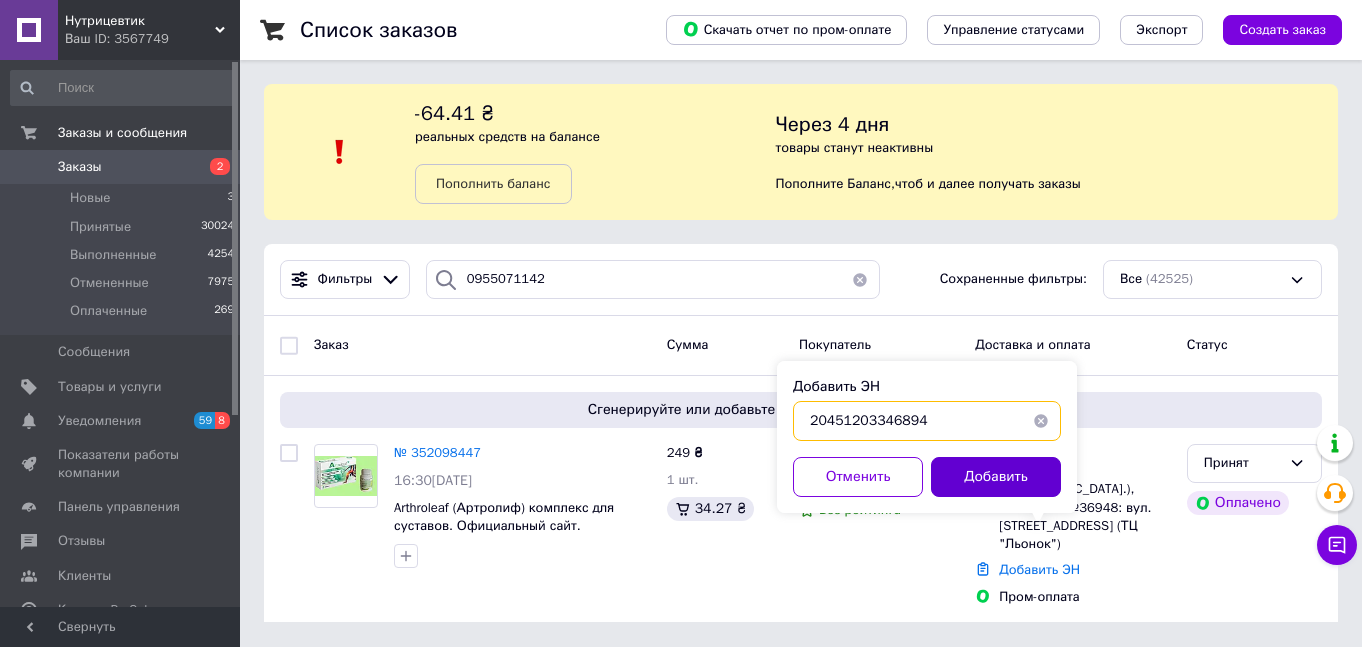 type on "20451203346894" 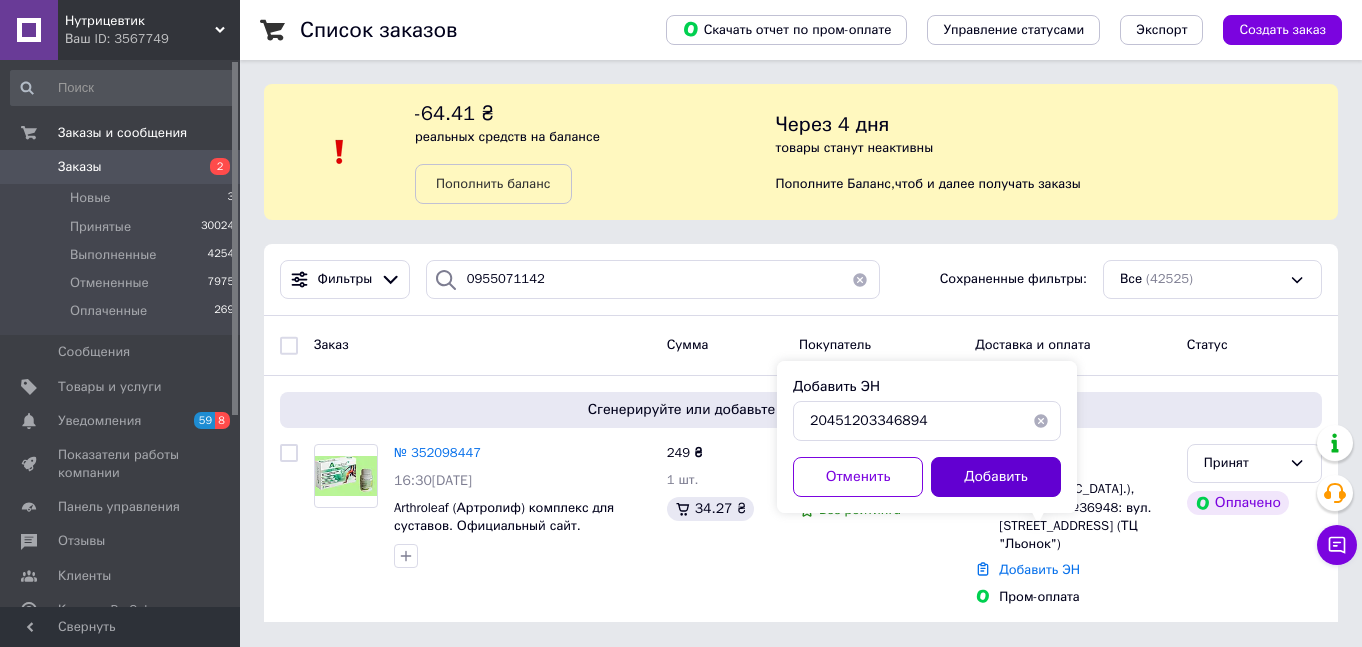 click on "Добавить" at bounding box center [996, 477] 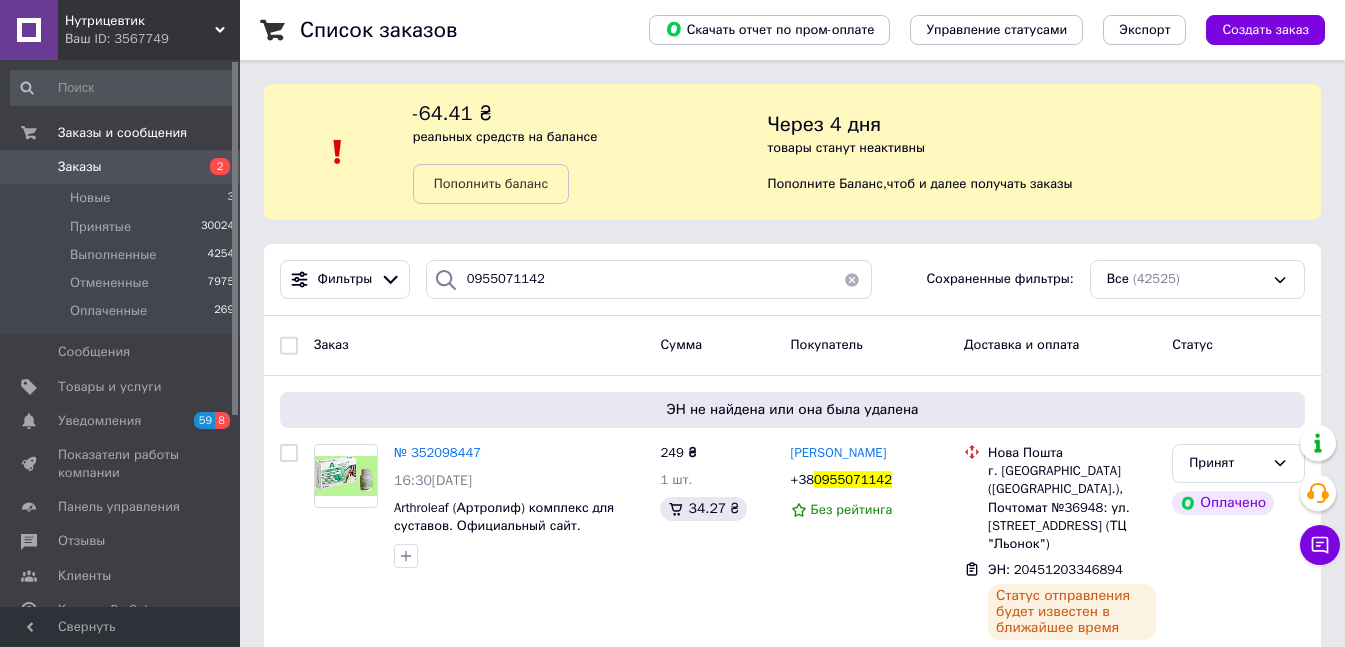 click on "Заказы" at bounding box center [121, 167] 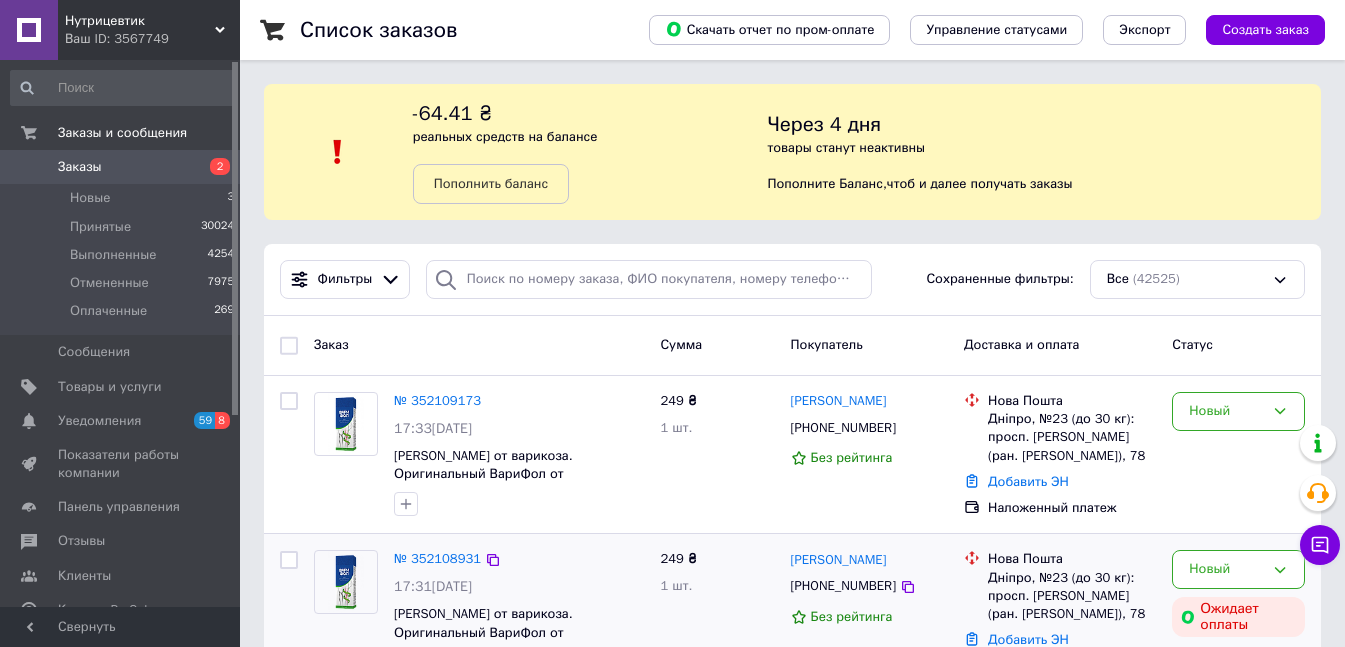 scroll, scrollTop: 200, scrollLeft: 0, axis: vertical 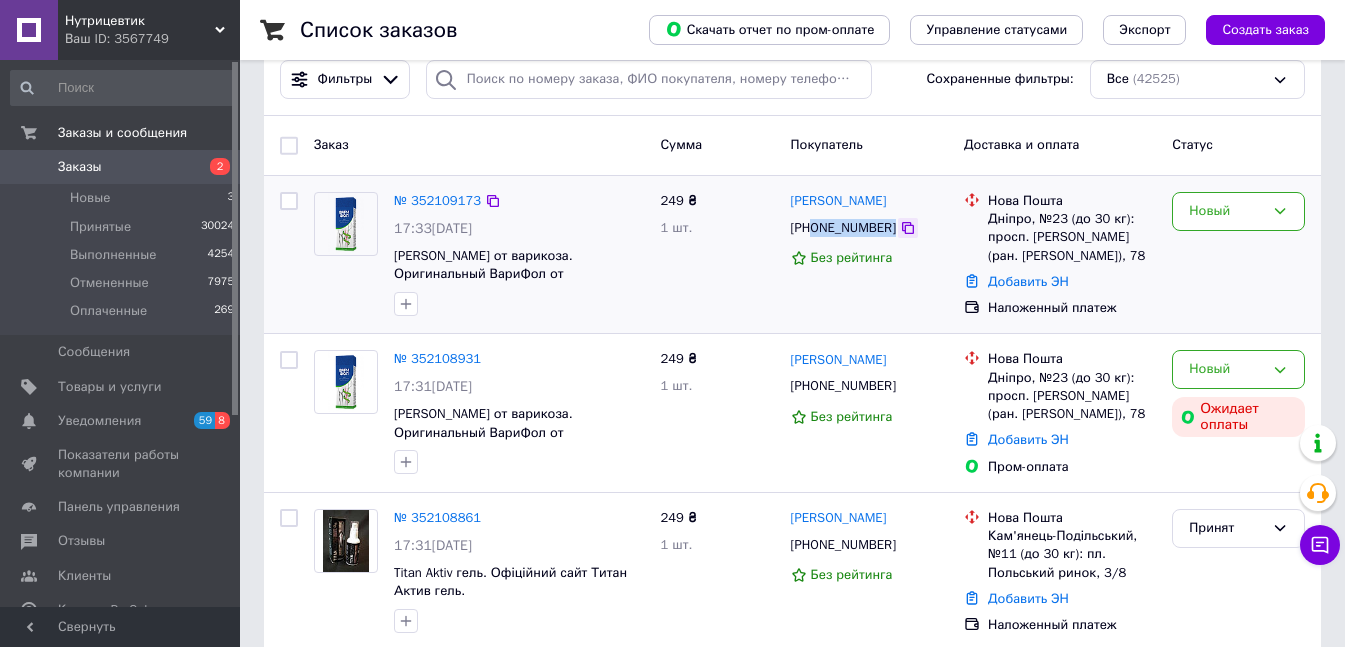 drag, startPoint x: 814, startPoint y: 229, endPoint x: 898, endPoint y: 229, distance: 84 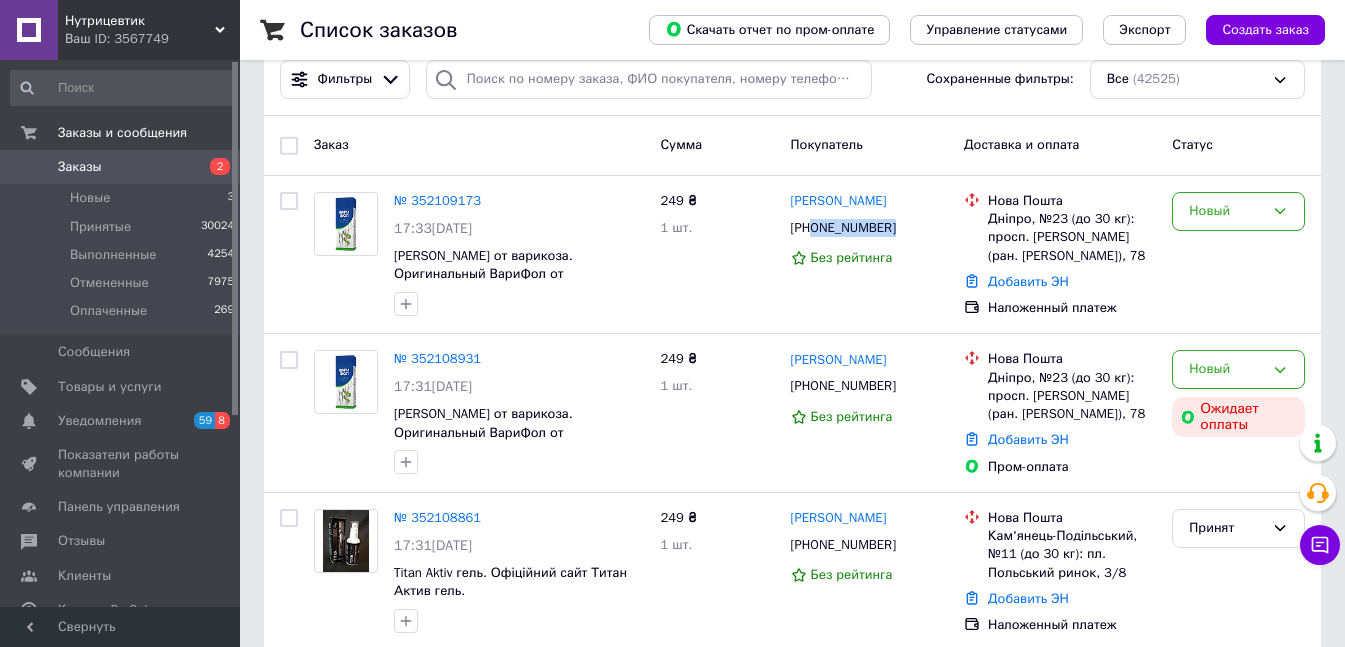 drag, startPoint x: 153, startPoint y: 170, endPoint x: 633, endPoint y: 49, distance: 495.01617 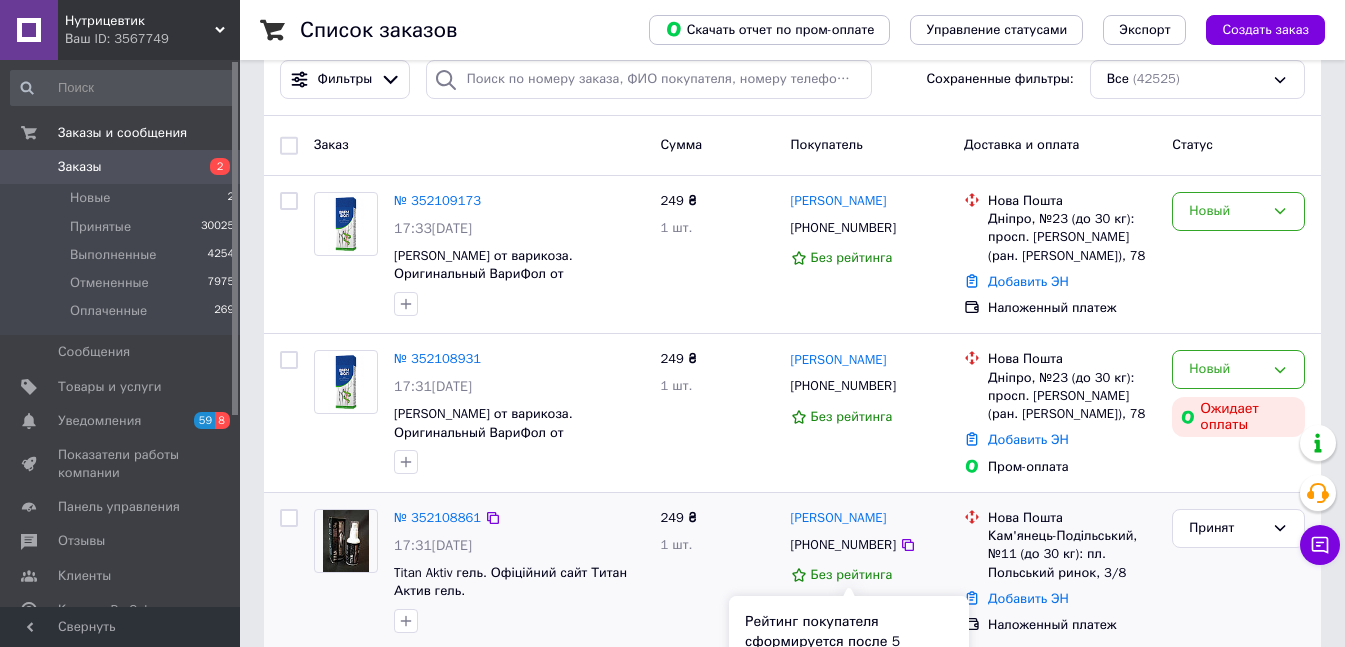 scroll, scrollTop: 300, scrollLeft: 0, axis: vertical 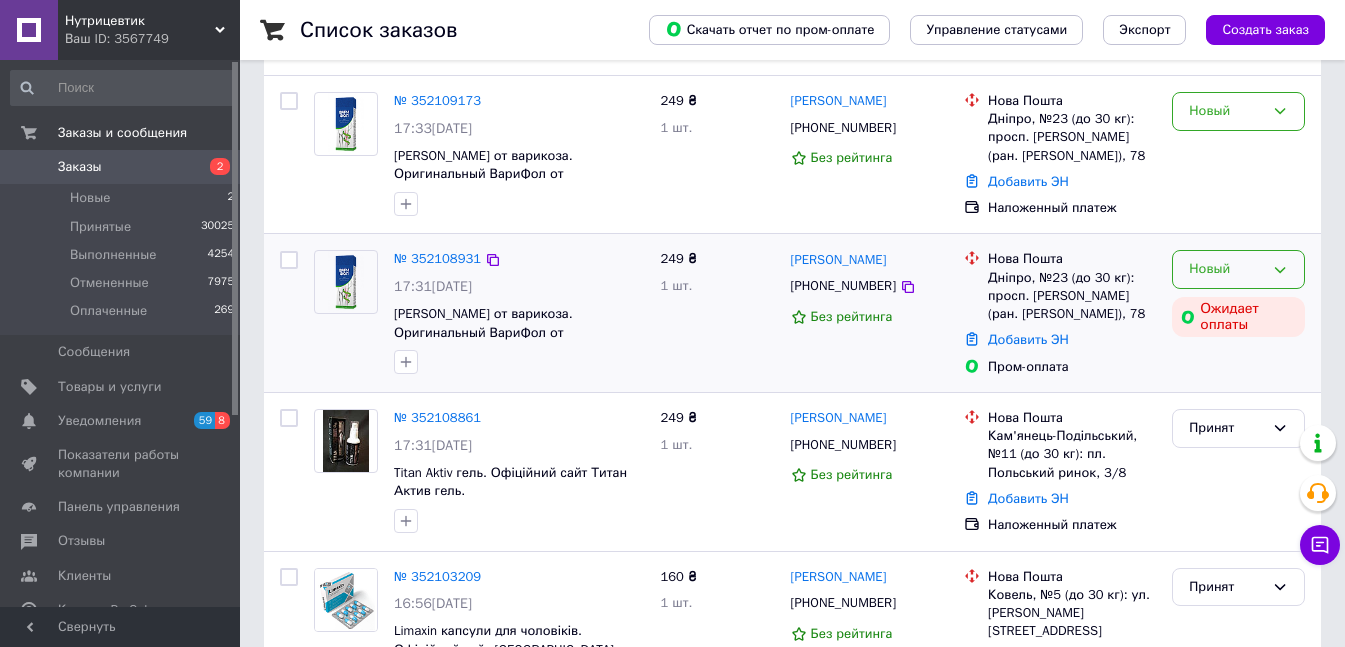 click on "Новый" at bounding box center (1226, 269) 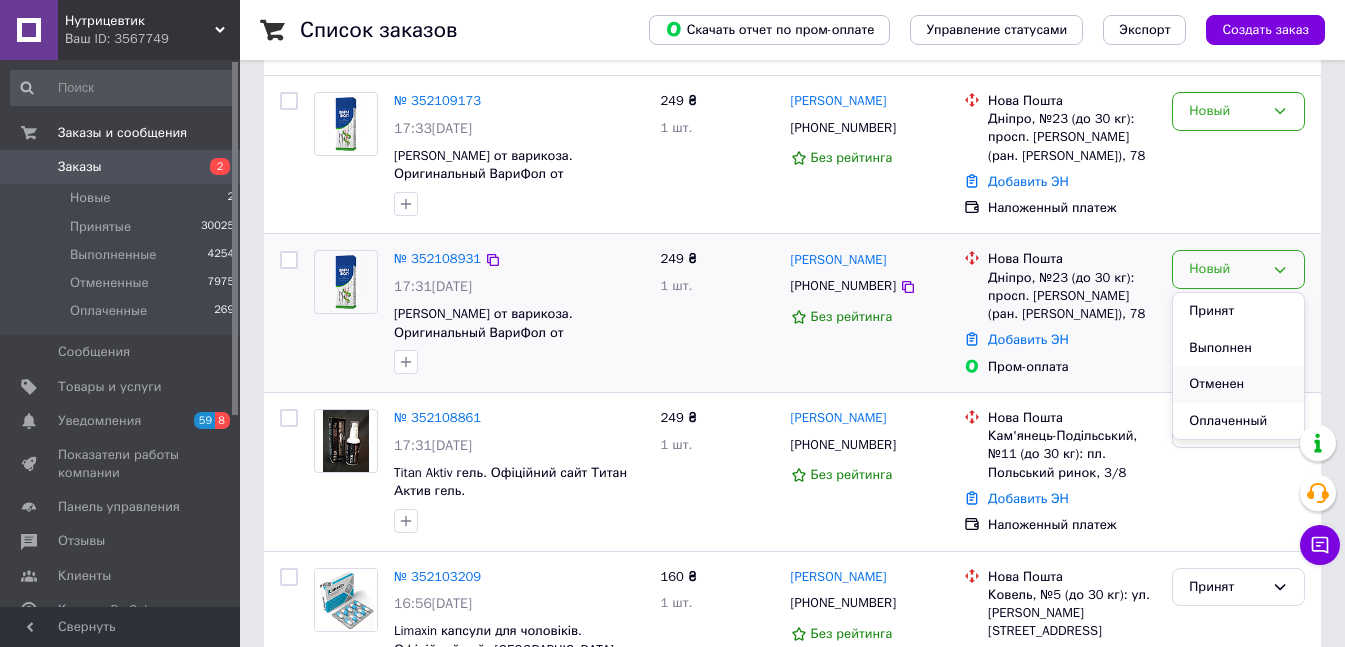 click on "Отменен" at bounding box center [1238, 384] 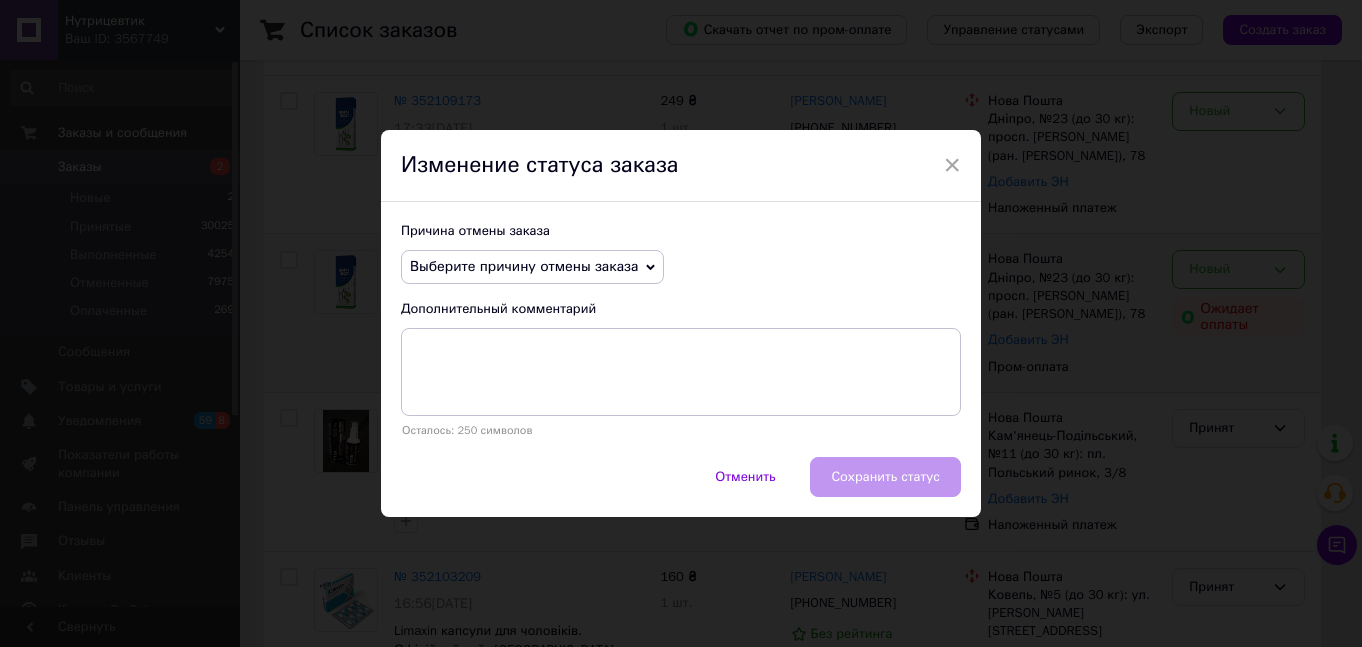 click on "Выберите причину отмены заказа" at bounding box center (524, 266) 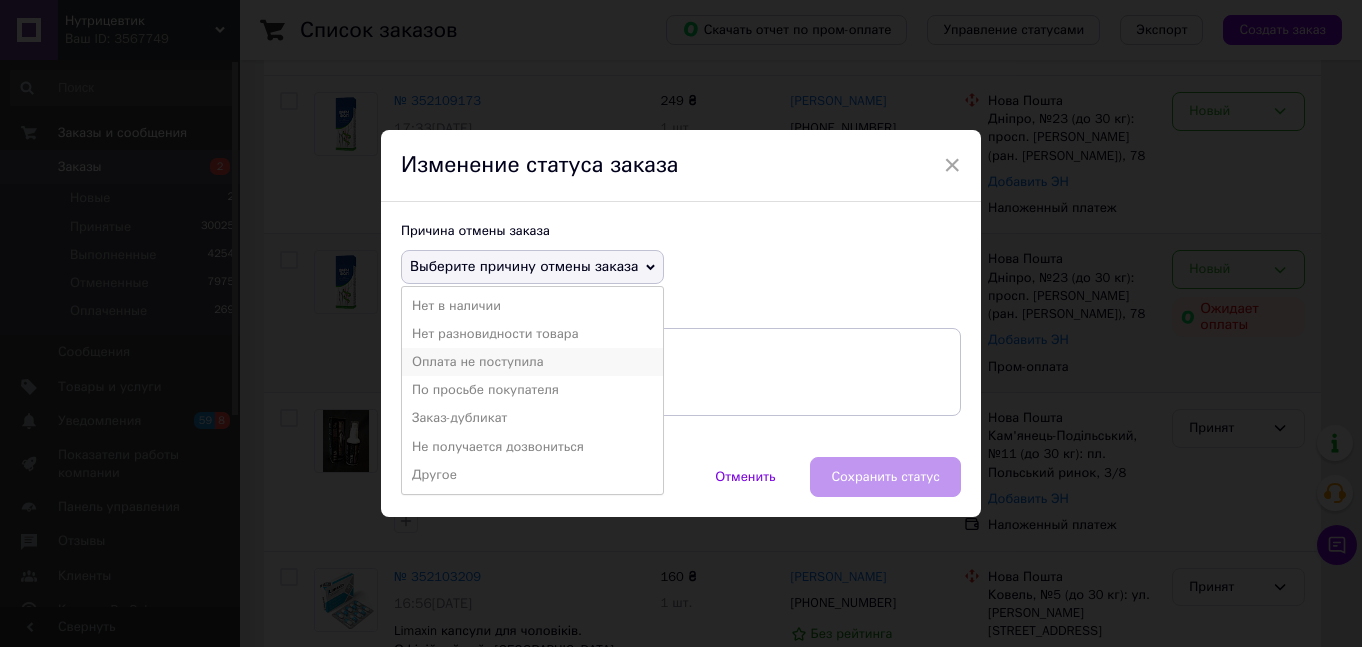 click on "Оплата не поступила" at bounding box center (532, 362) 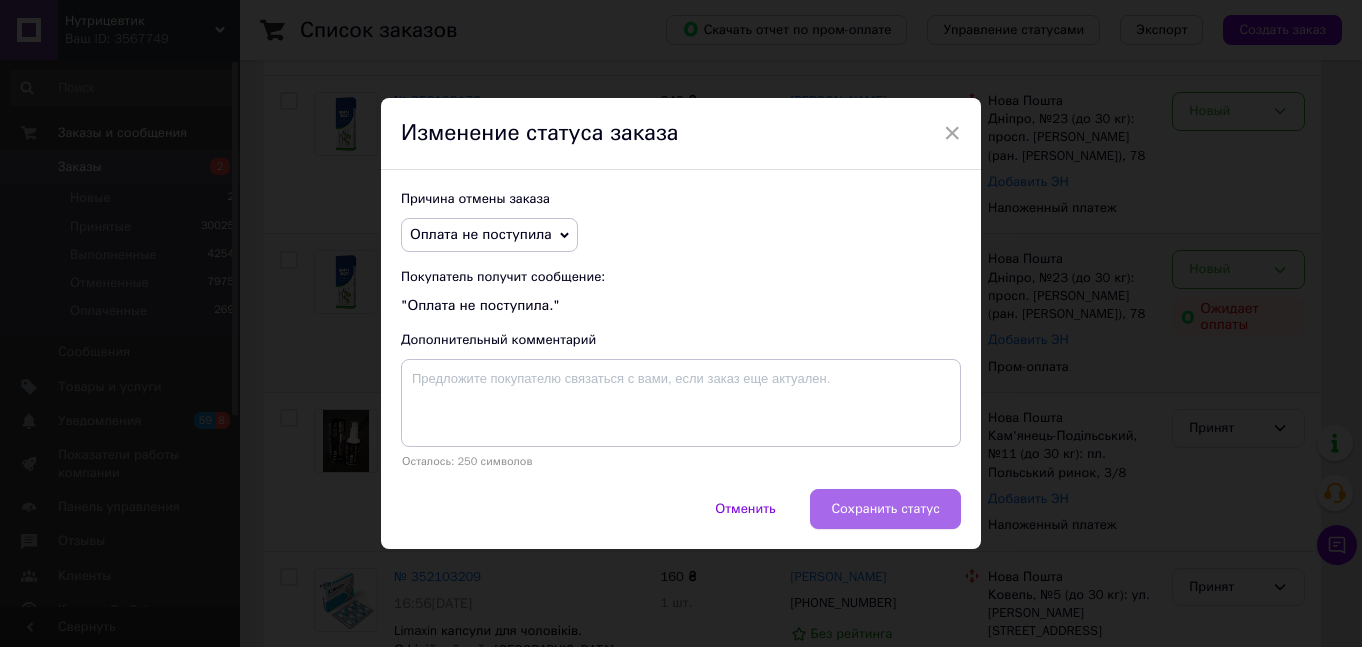 click on "Сохранить статус" at bounding box center [885, 509] 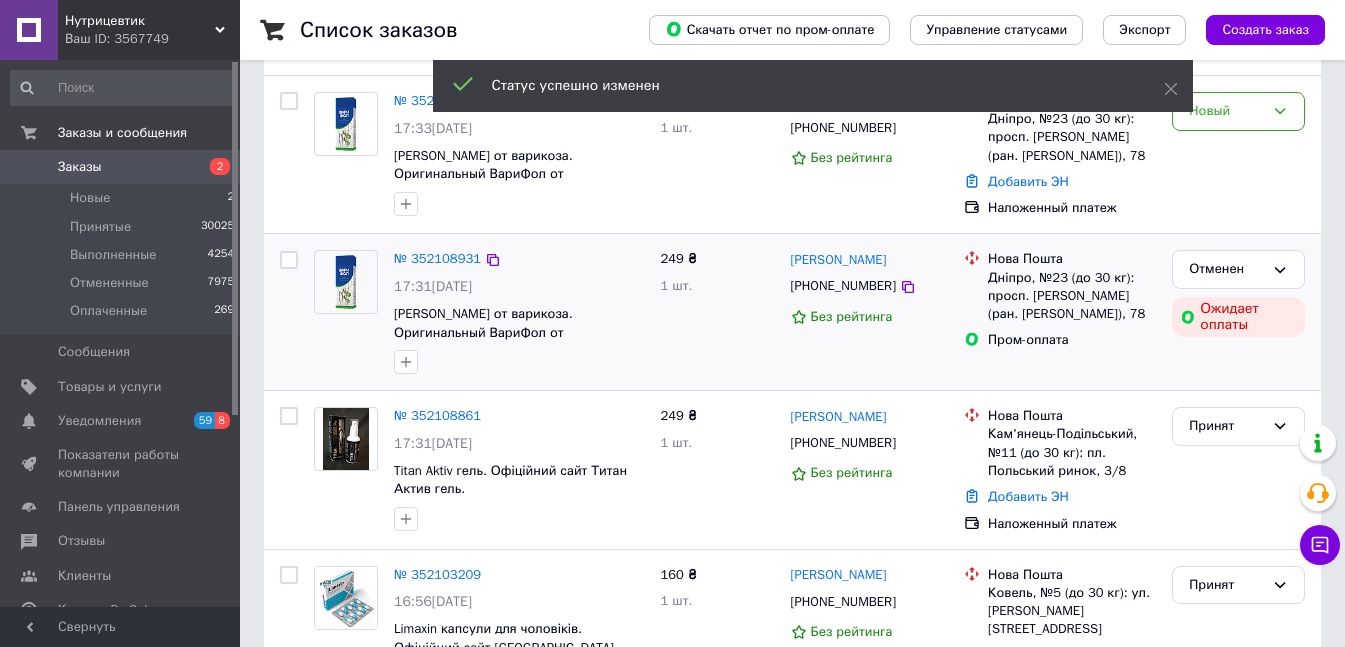 click on "Заказы" at bounding box center (121, 167) 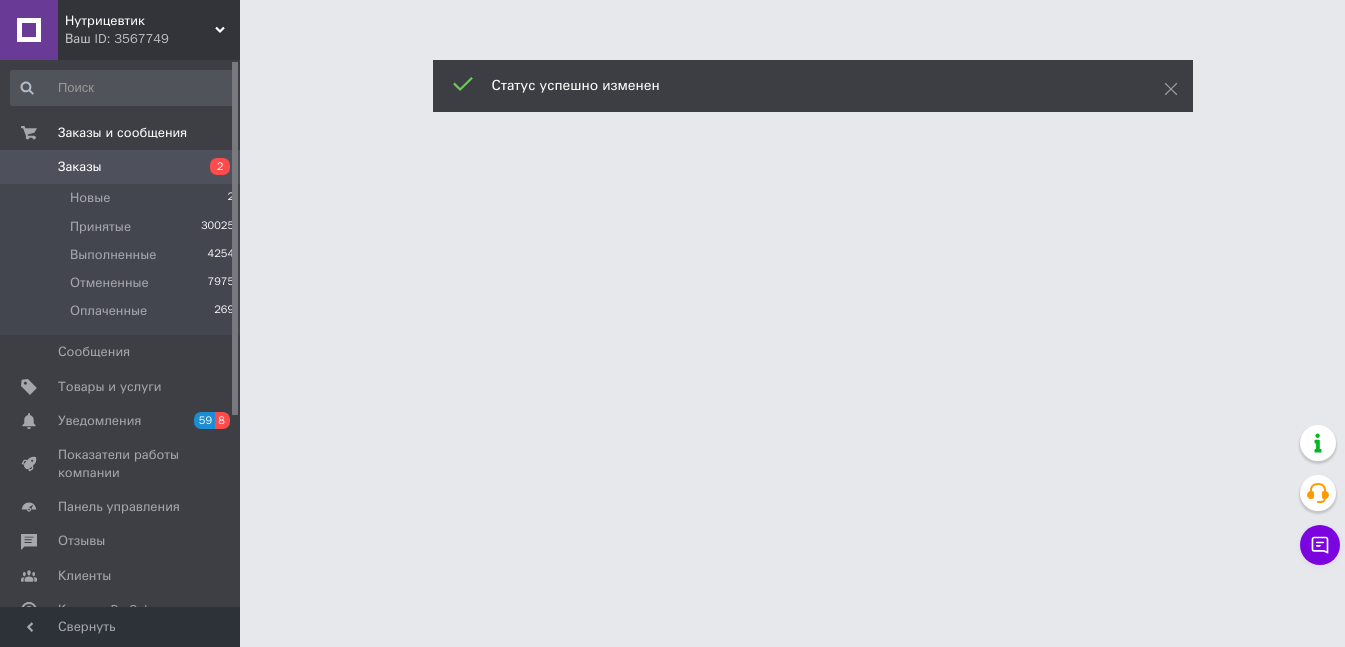 scroll, scrollTop: 0, scrollLeft: 0, axis: both 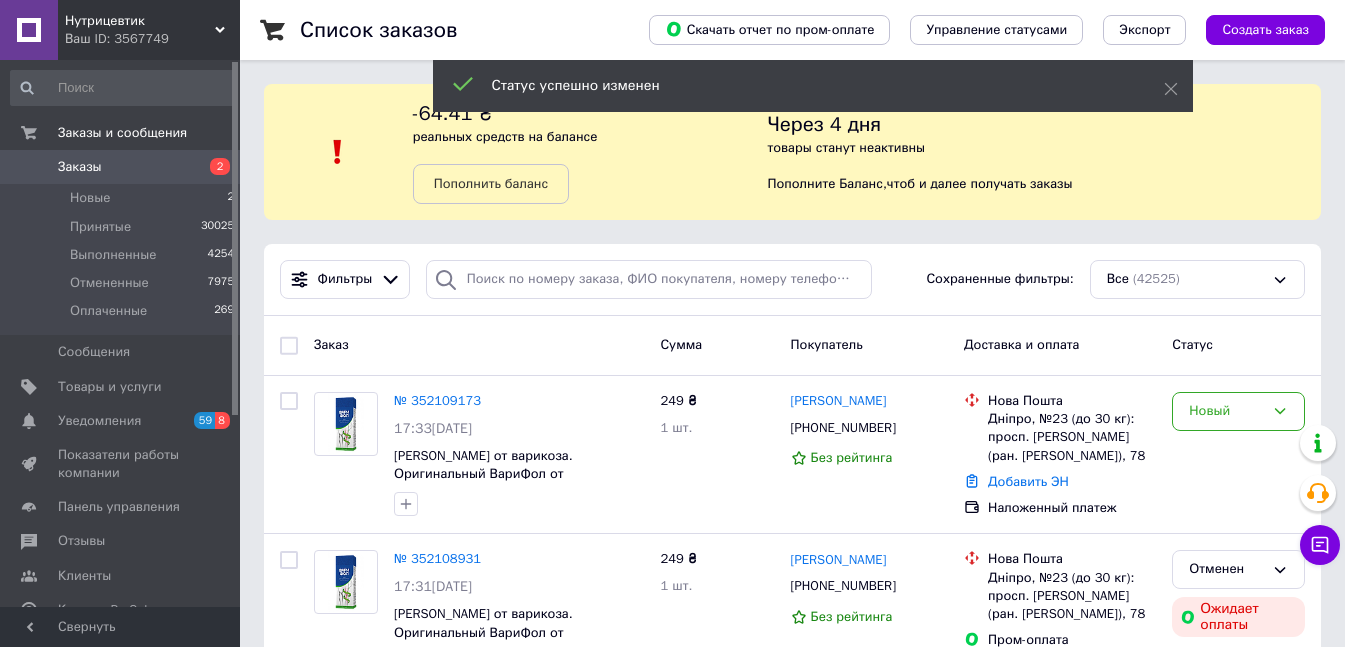 click on "Заказы" at bounding box center [80, 167] 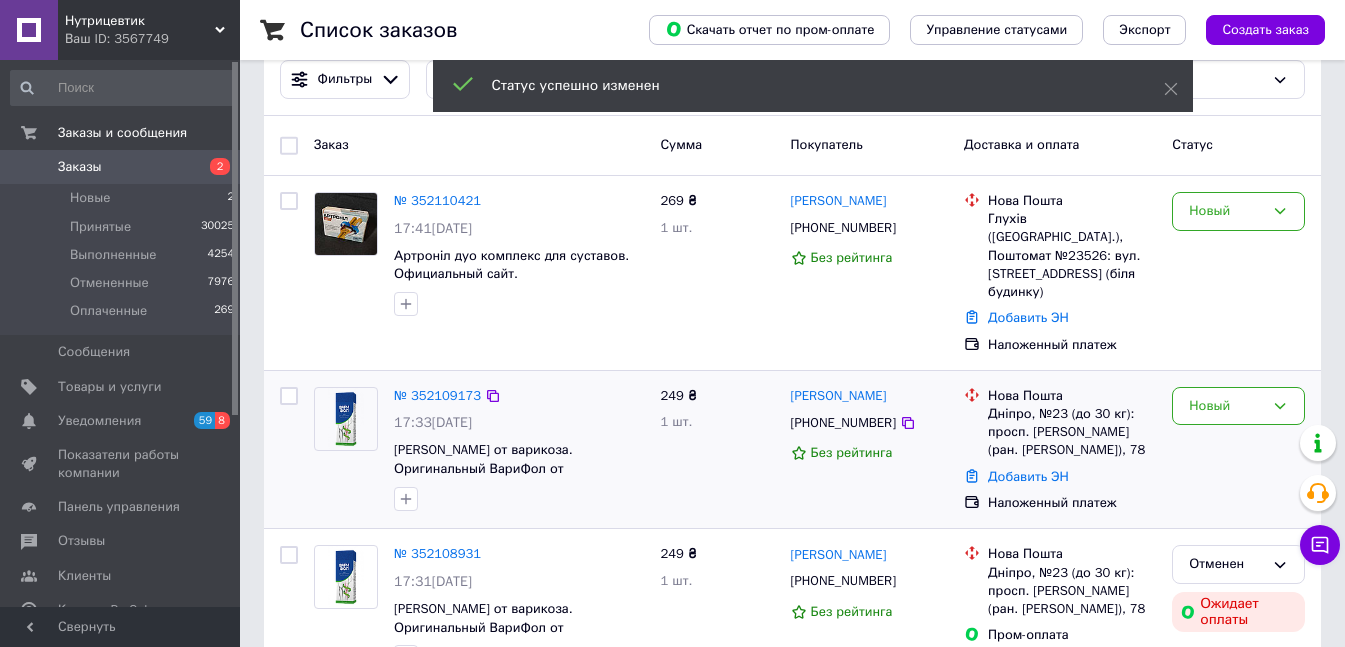 scroll, scrollTop: 300, scrollLeft: 0, axis: vertical 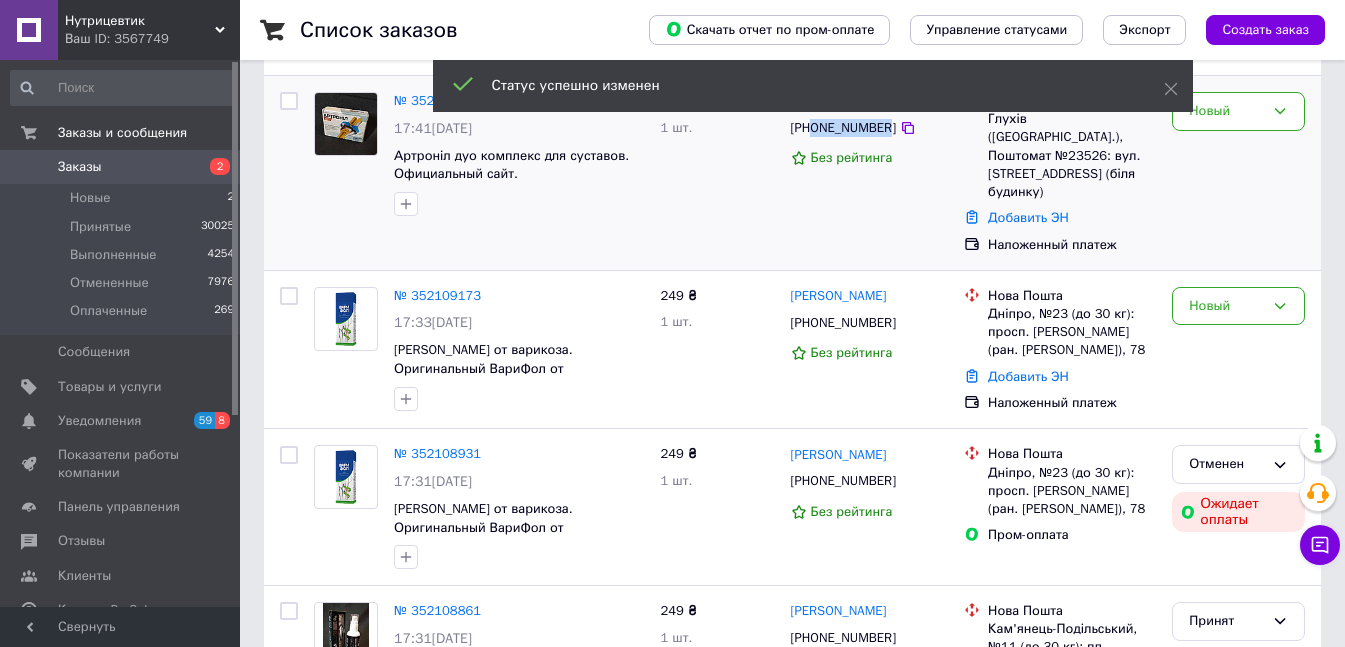drag, startPoint x: 814, startPoint y: 129, endPoint x: 884, endPoint y: 126, distance: 70.064255 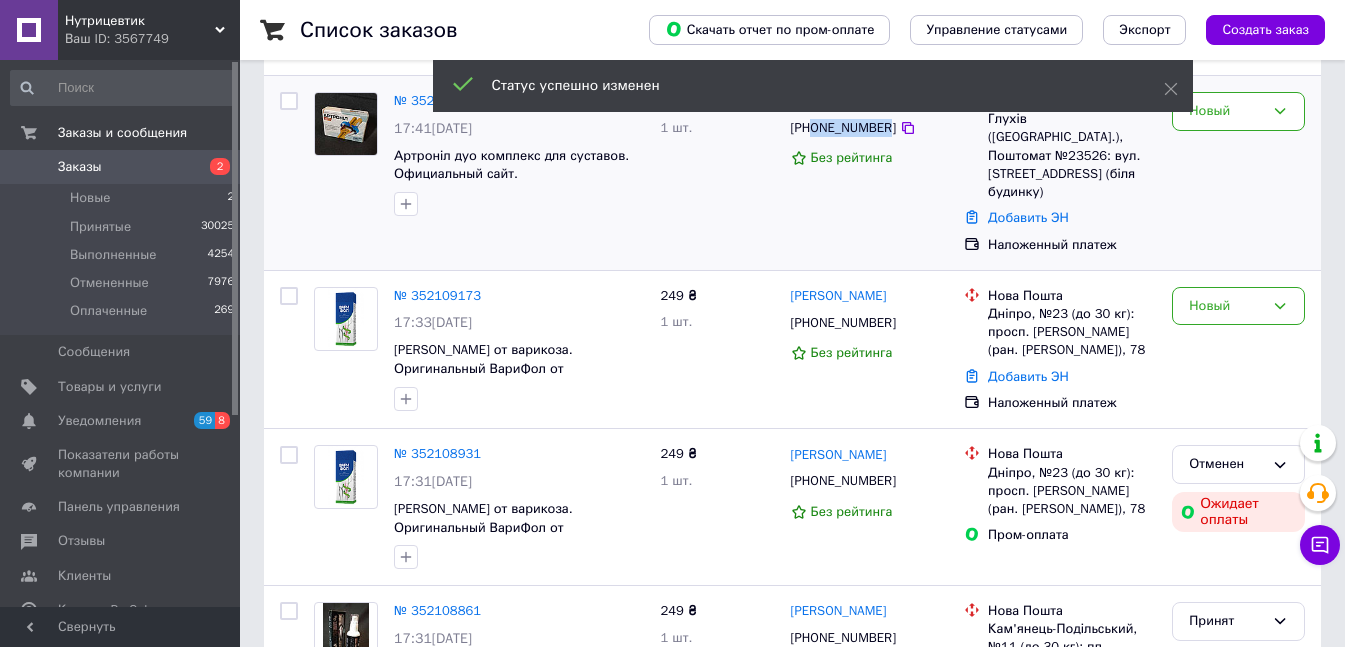 copy on "0508750530" 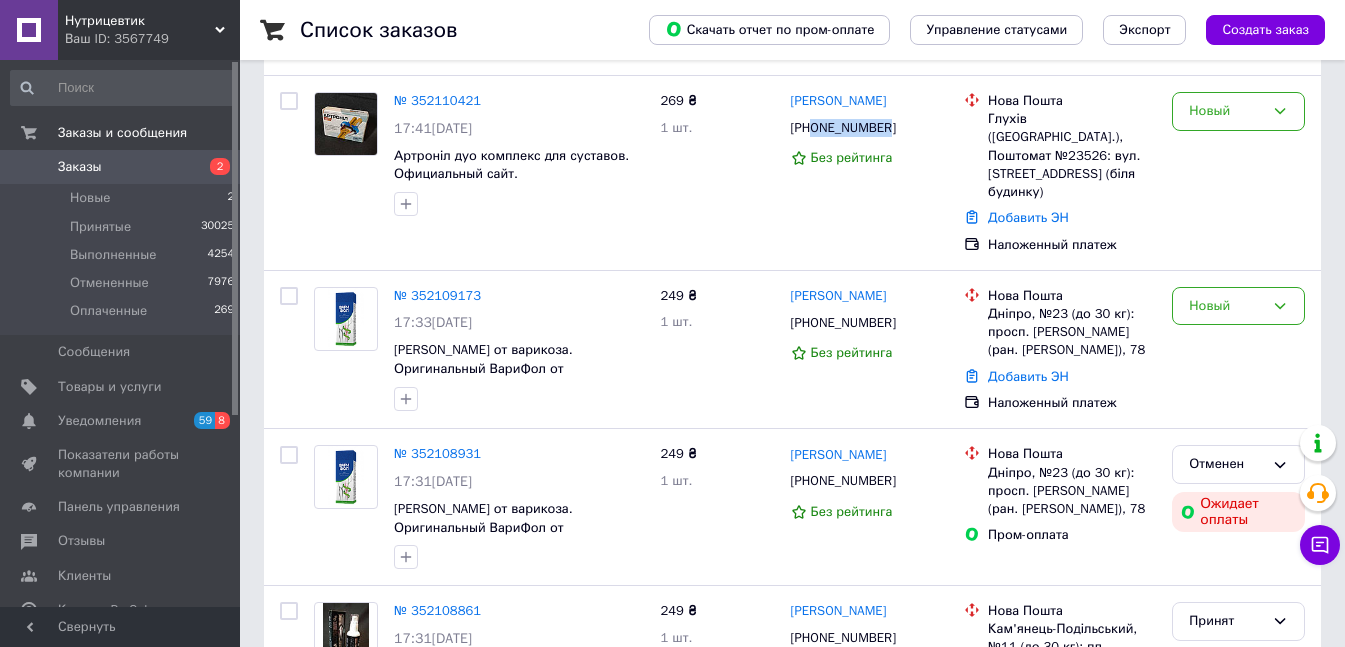 click on "Заказы" at bounding box center (121, 167) 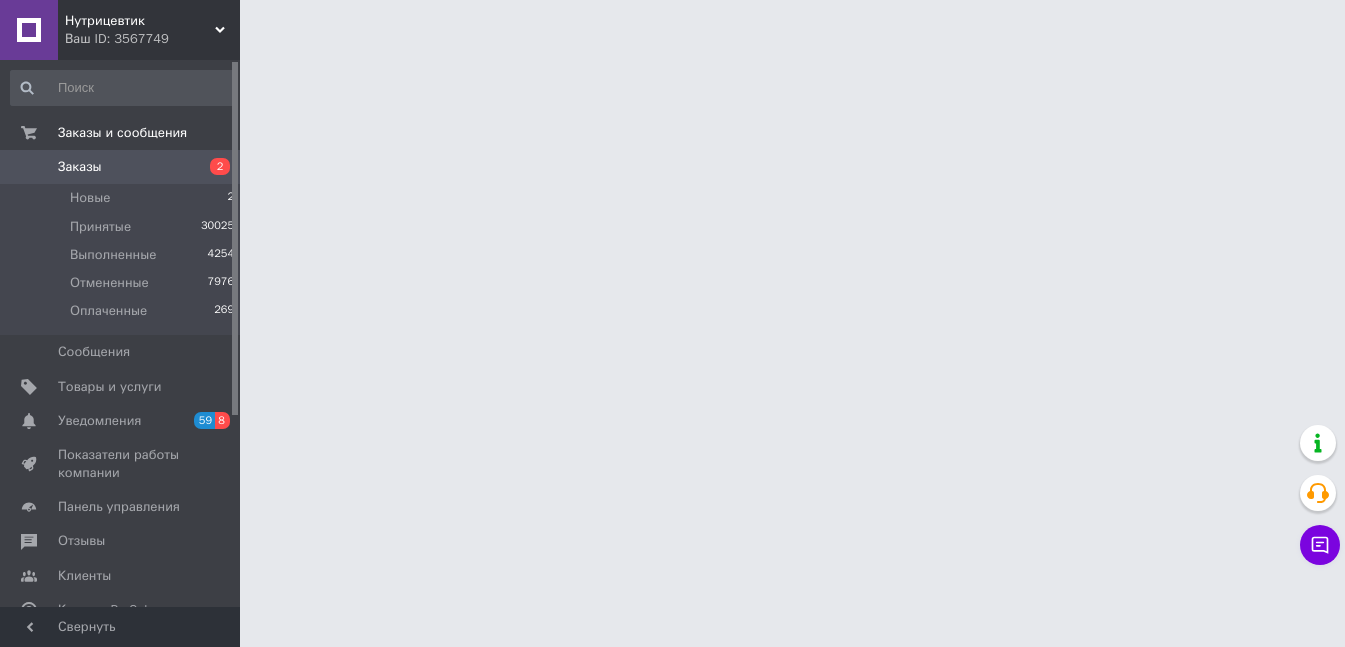 scroll, scrollTop: 0, scrollLeft: 0, axis: both 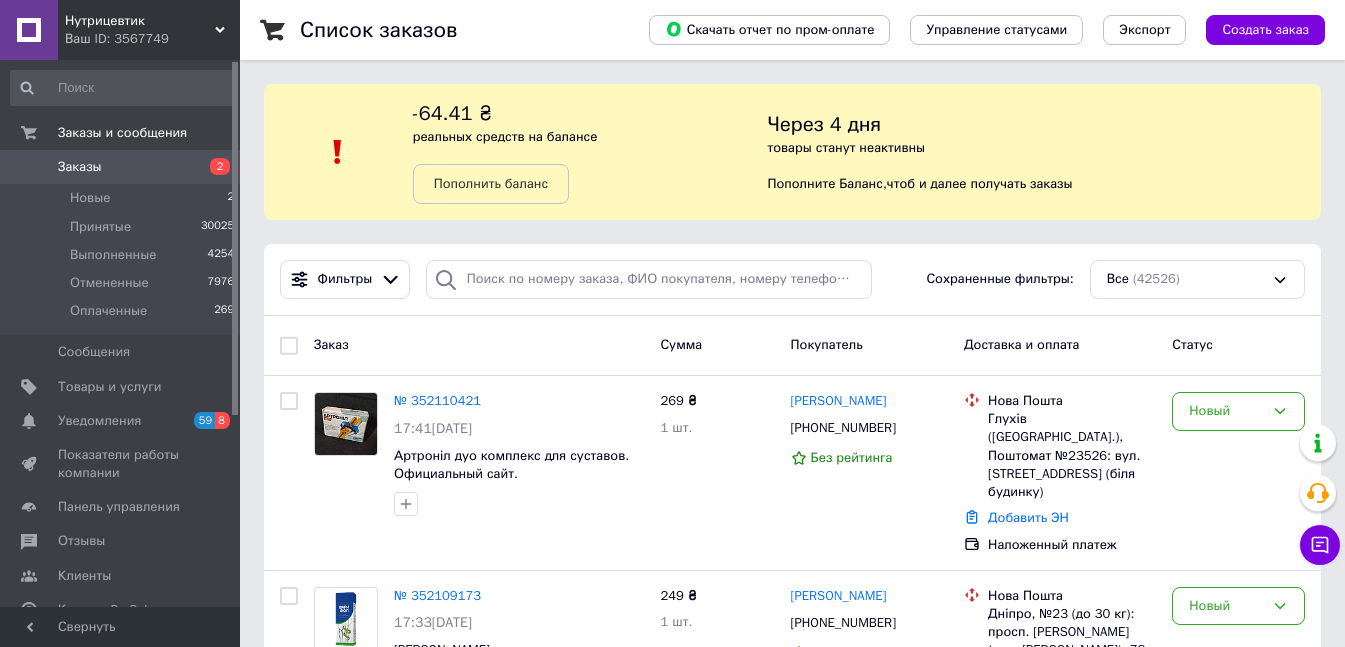 click on "Заказы" at bounding box center [121, 167] 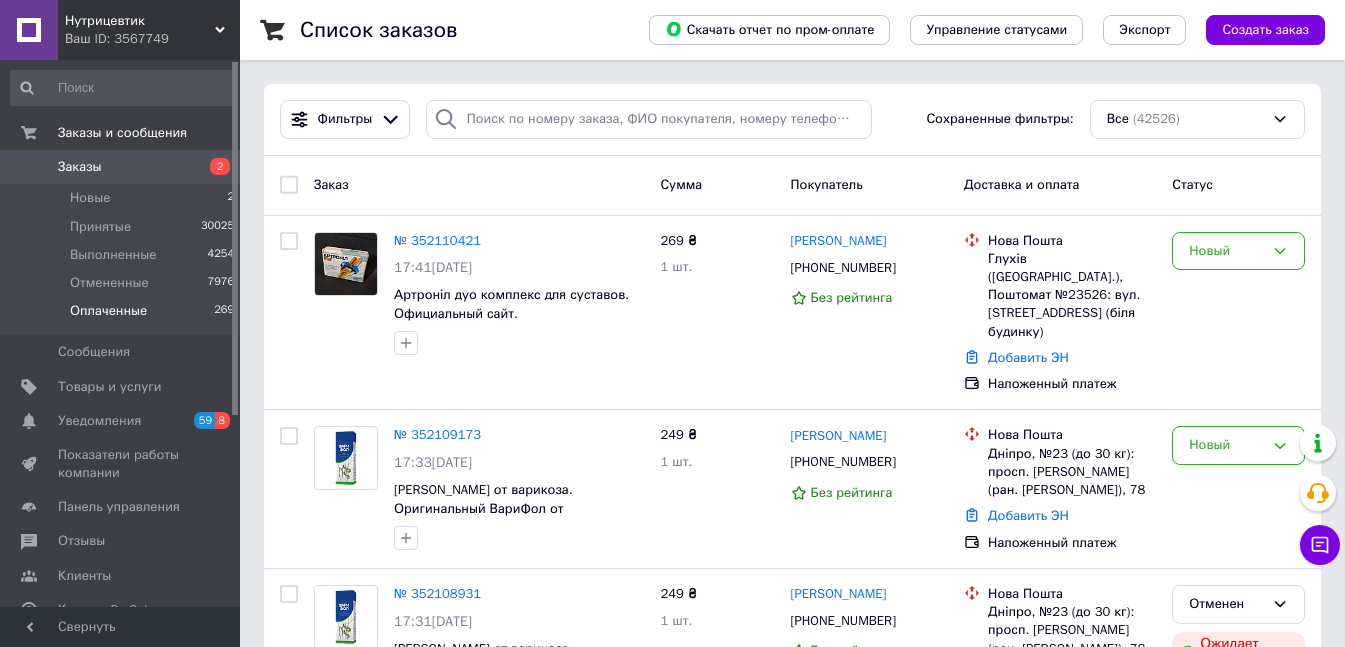 click on "Оплаченные 269" at bounding box center [123, 316] 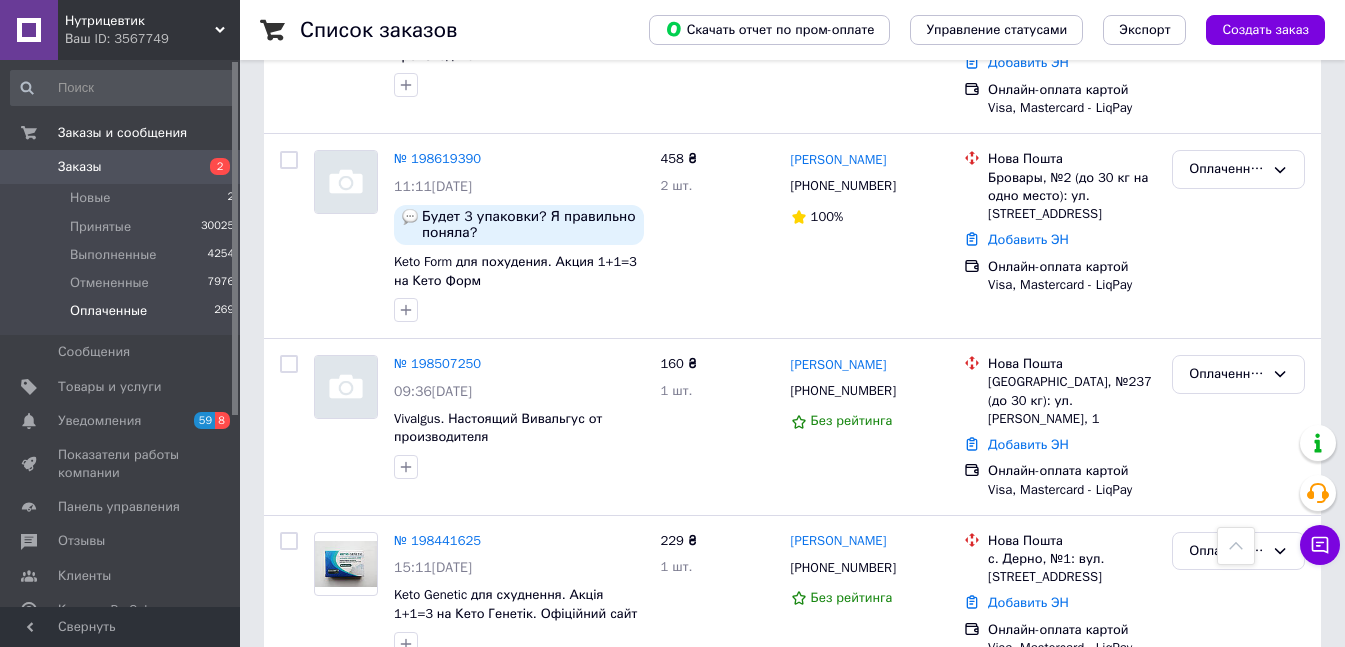 scroll, scrollTop: 15528, scrollLeft: 0, axis: vertical 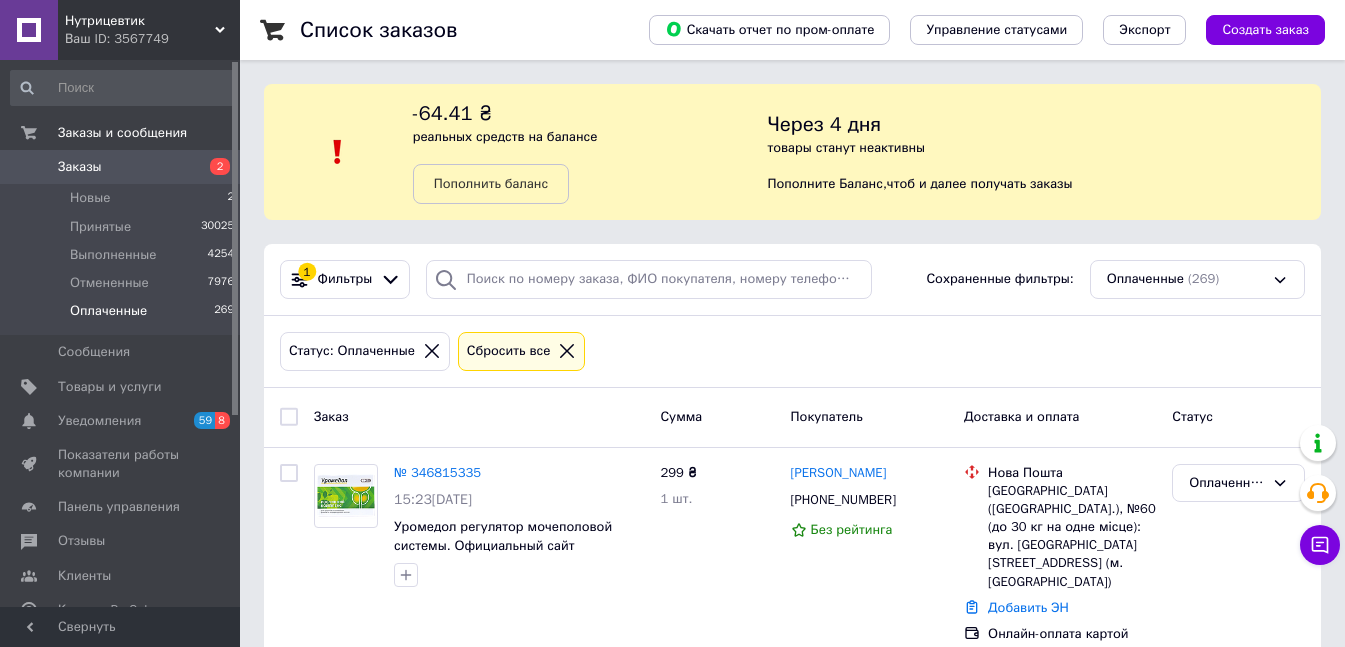 click on "Заказы" at bounding box center [80, 167] 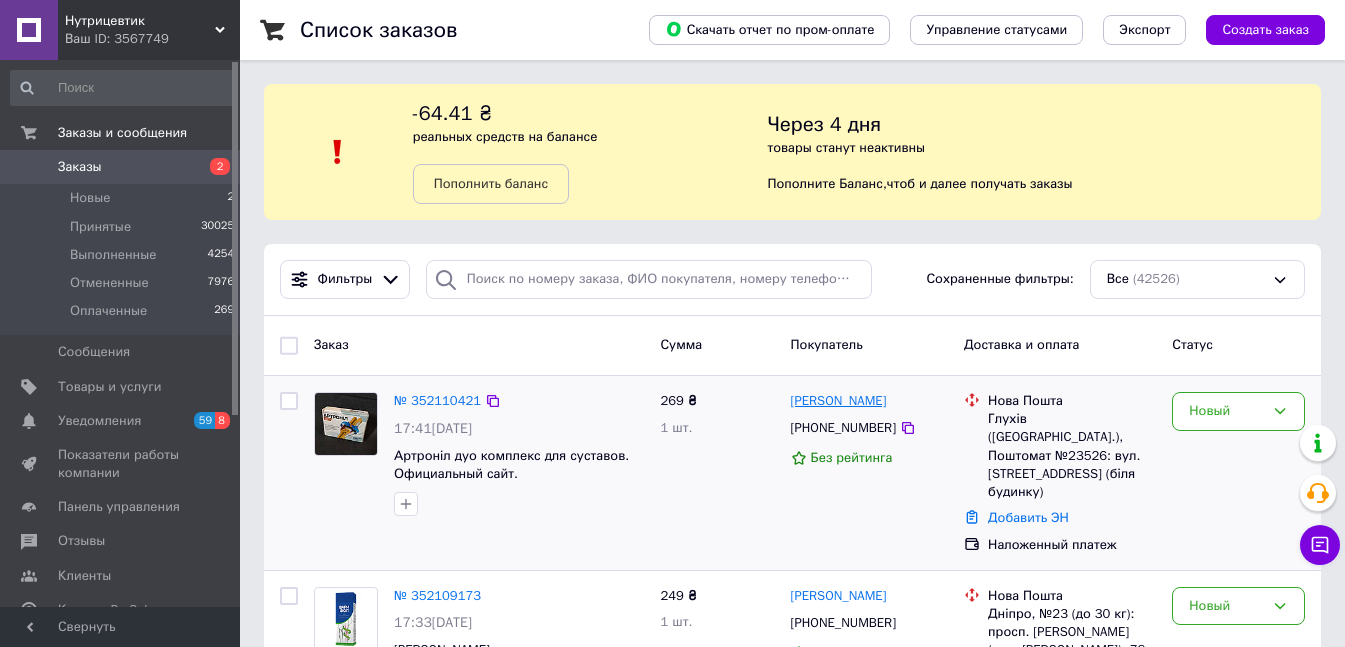 drag, startPoint x: 894, startPoint y: 397, endPoint x: 792, endPoint y: 402, distance: 102.122475 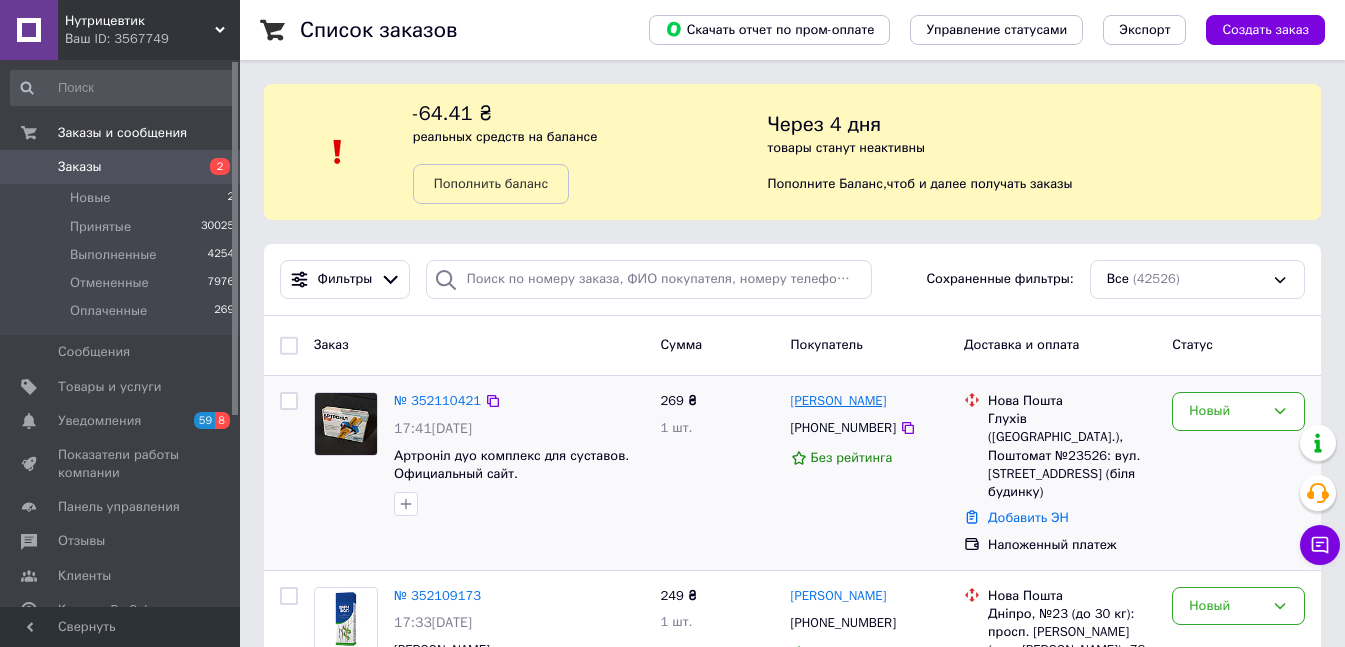 copy on "Аліна Горбачова" 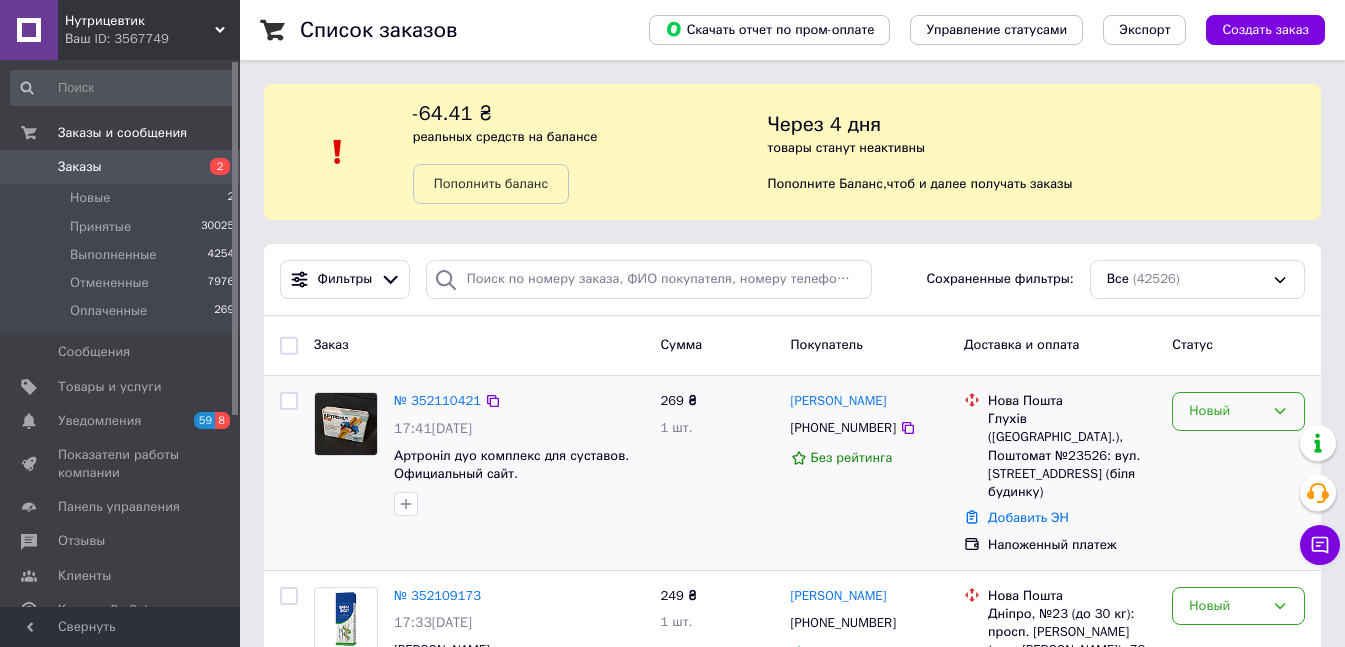 click on "Новый" at bounding box center [1226, 411] 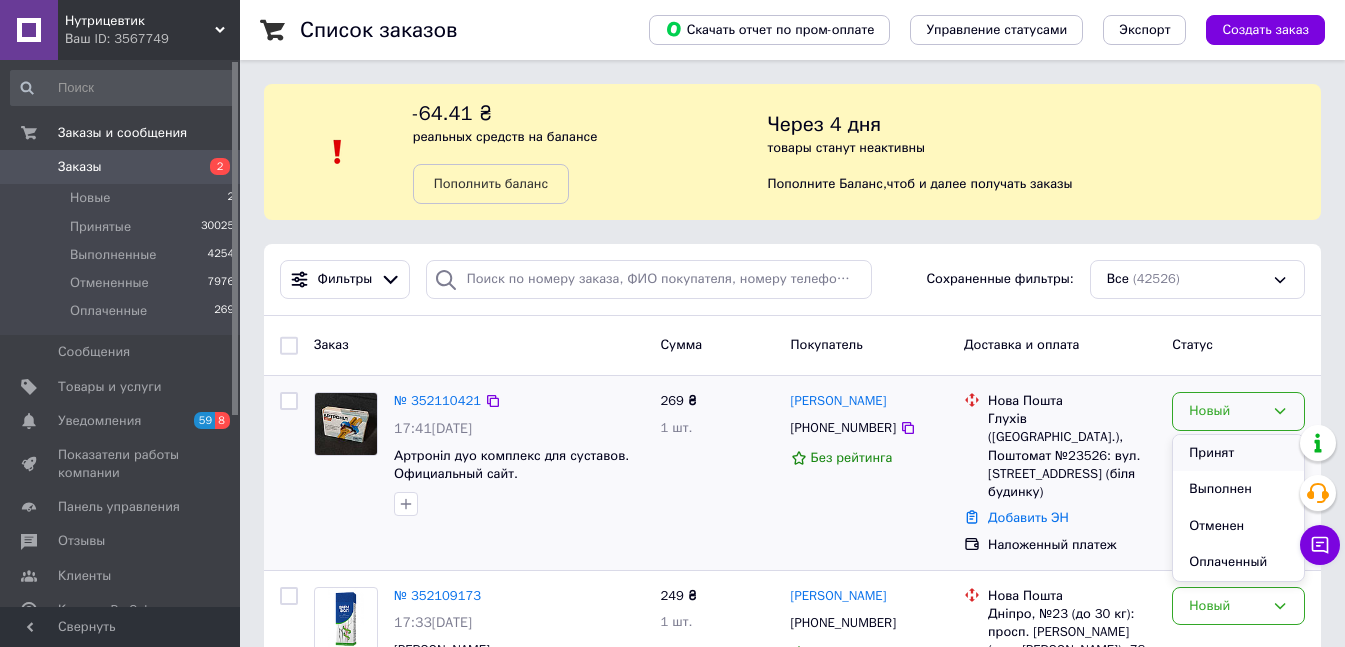 click on "Принят" at bounding box center [1238, 453] 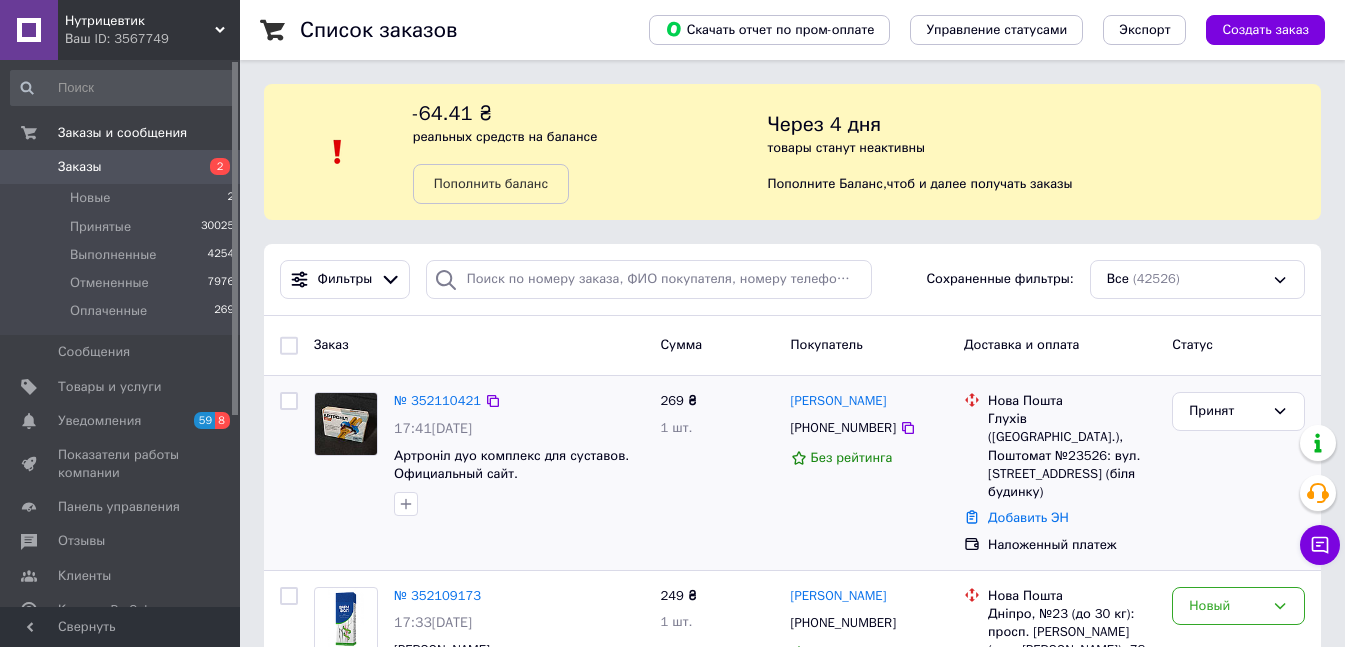 click on "Заказы" at bounding box center [80, 167] 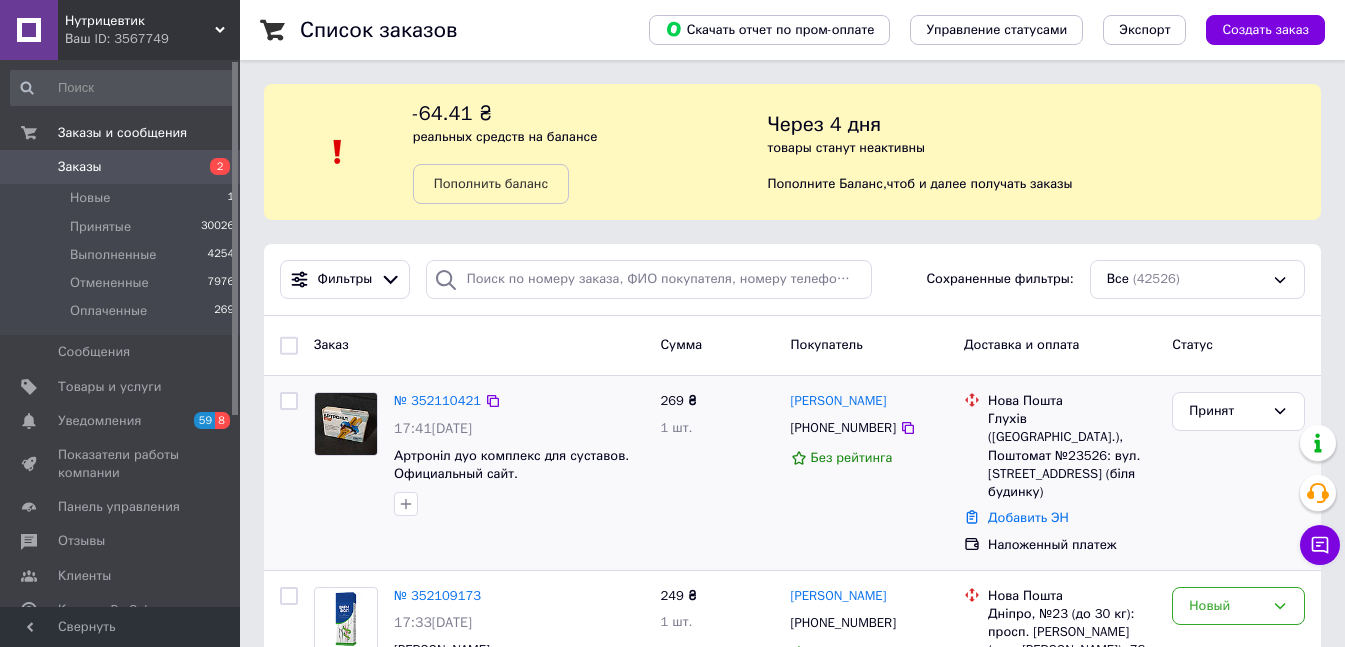 scroll, scrollTop: 300, scrollLeft: 0, axis: vertical 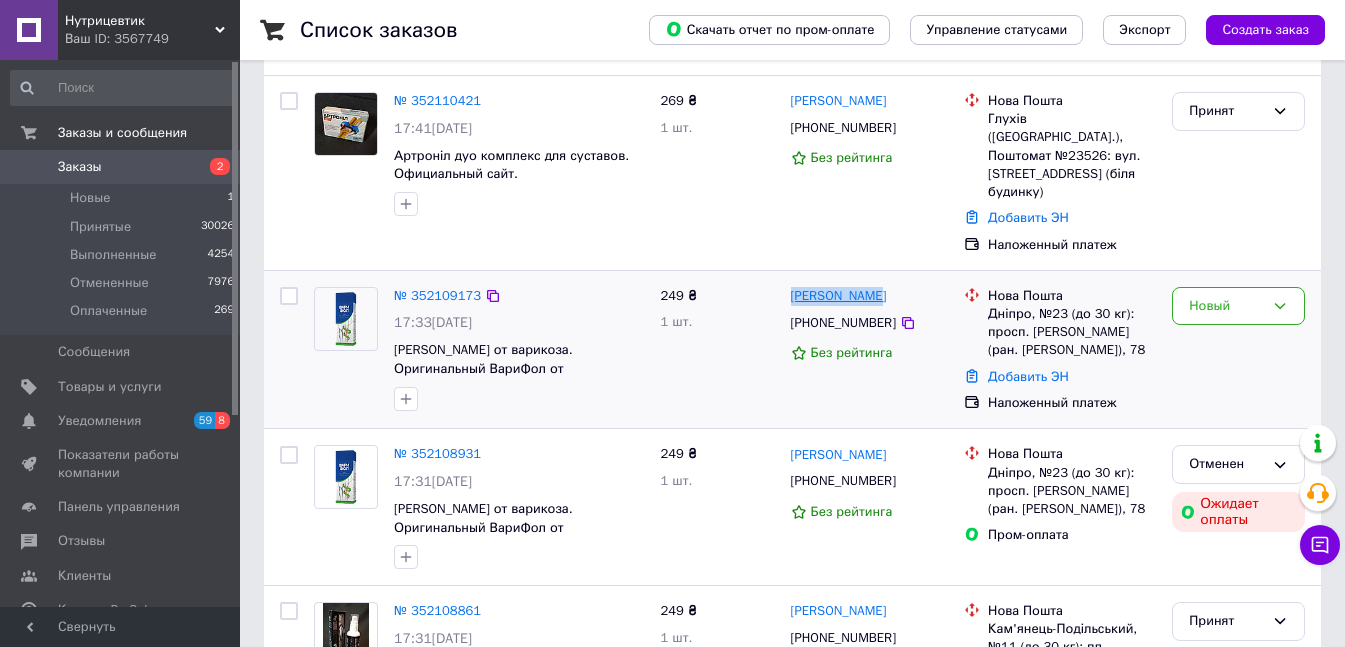 drag, startPoint x: 881, startPoint y: 277, endPoint x: 790, endPoint y: 279, distance: 91.02197 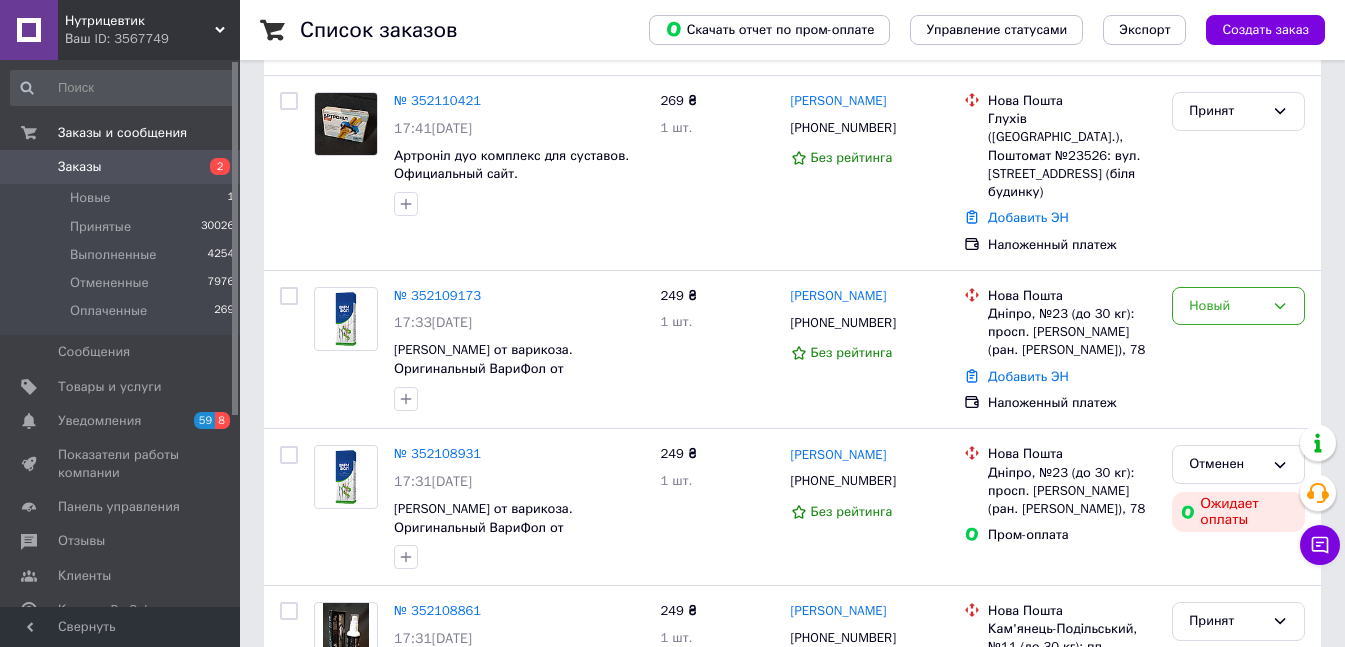 click on "Список заказов   Скачать отчет по пром-оплате Управление статусами Экспорт Создать заказ -64.41 ₴ реальных средств на балансе Пополнить баланс Через 4 дня товары станут неактивны Пополните Баланс ,  чтоб и далее получать заказы Фильтры Сохраненные фильтры: Все (42526) Заказ Сумма Покупатель Доставка и оплата Статус № 352110421 17:41, 10.07.2025 Артроніл дуо комплекс для суставов. Официальный сайт. 269 ₴ 1 шт. Аліна Горбачова +380508750530 Без рейтинга Нова Пошта Глухів (Сумська обл.), Поштомат №23526: вул. Героїв Крут, 8 (біля будинку) Добавить ЭН Наложенный платеж Принят № 352109173 249 ₴" at bounding box center (792, 8923) 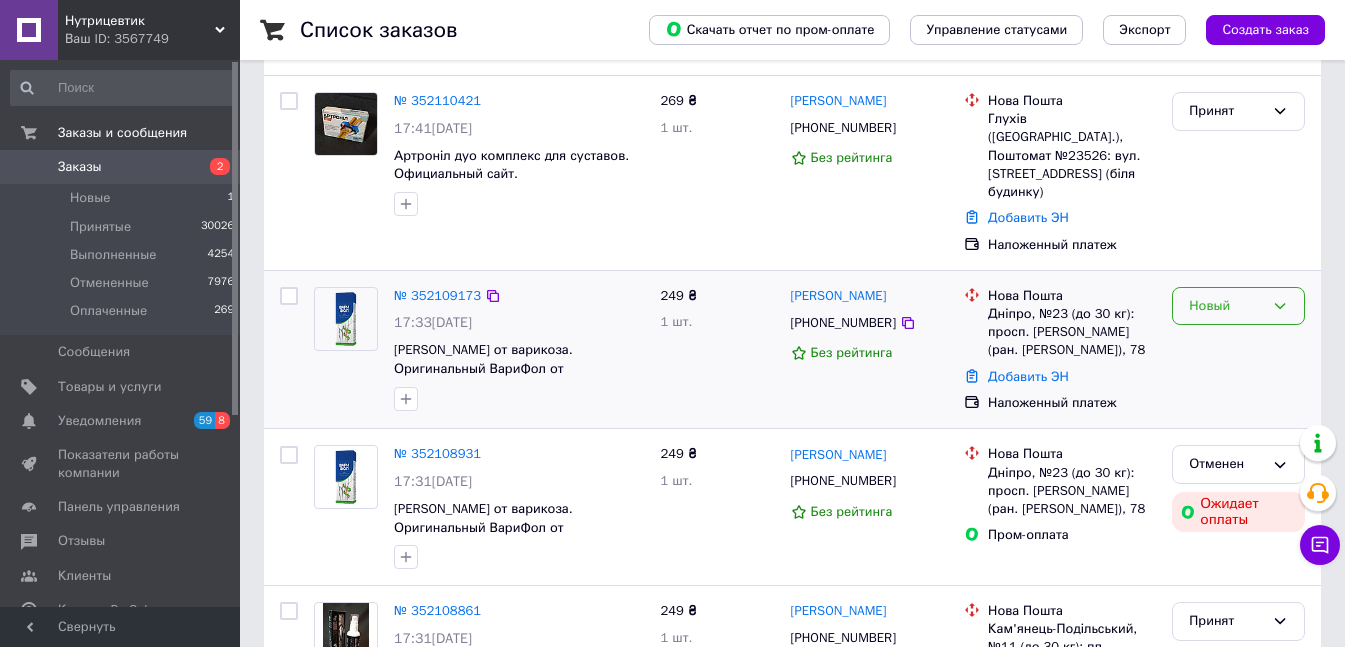 click on "Новый" at bounding box center (1226, 306) 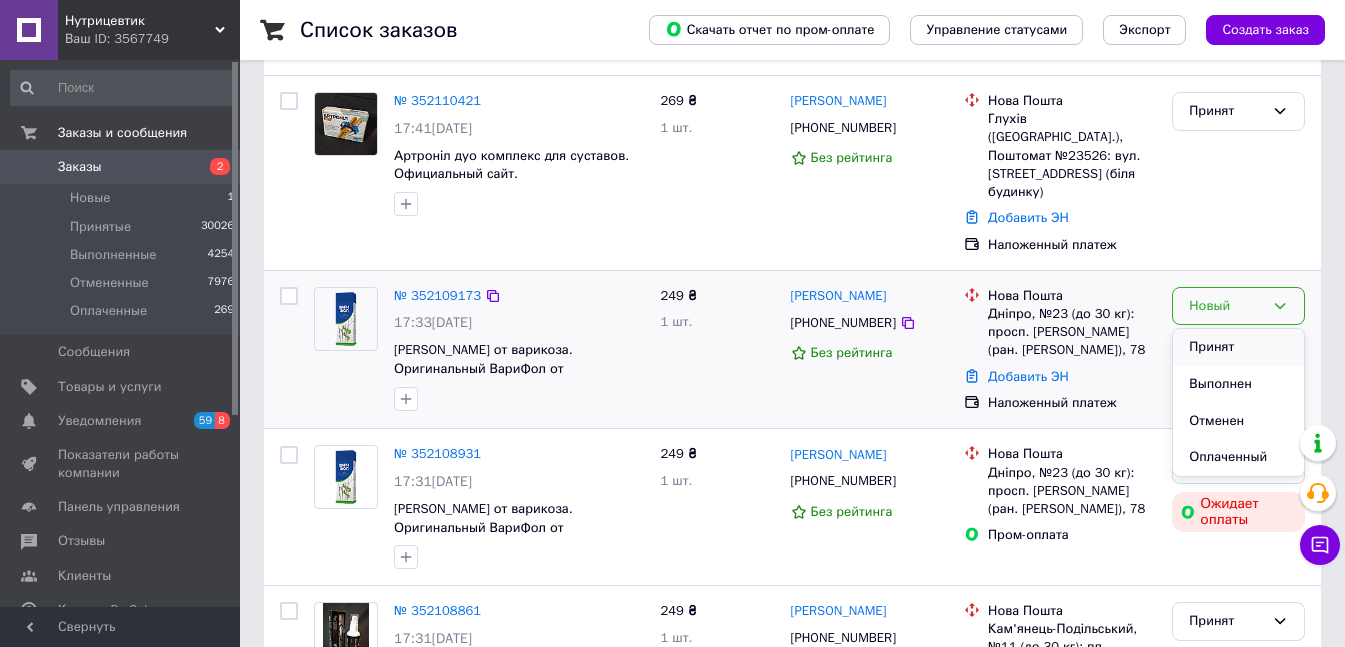 click on "Принят" at bounding box center [1238, 347] 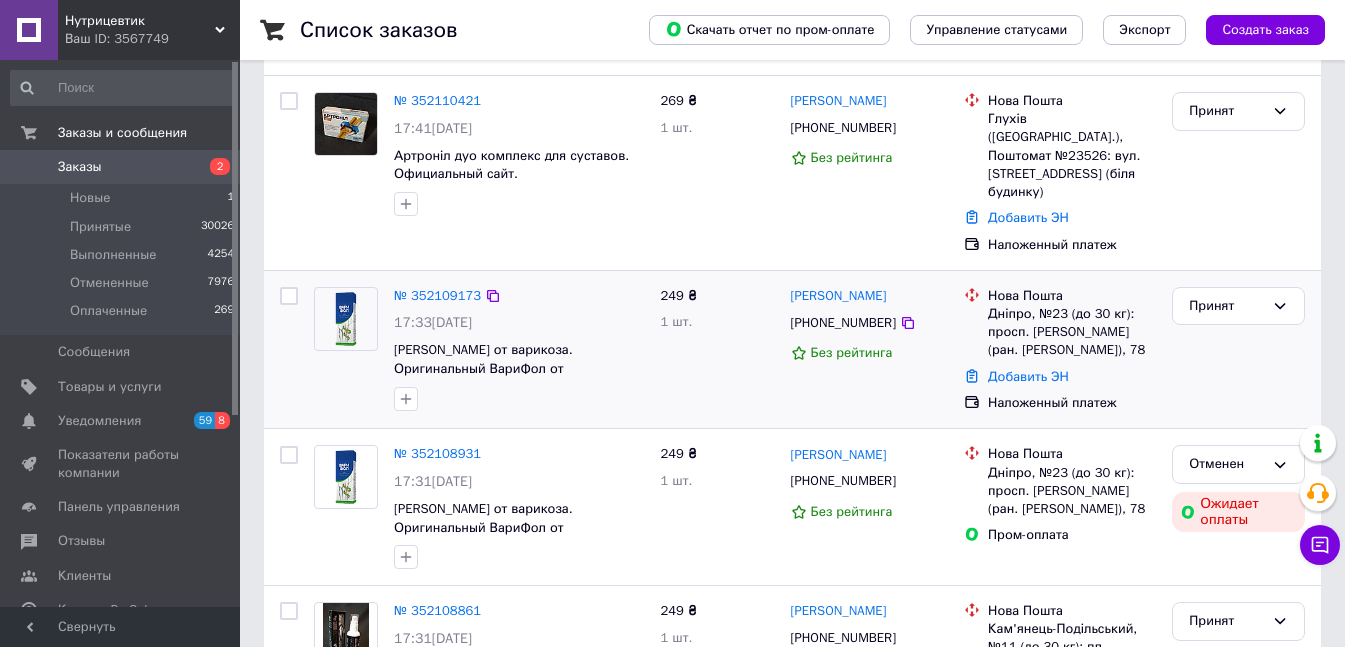 click on "Заказы" at bounding box center [121, 167] 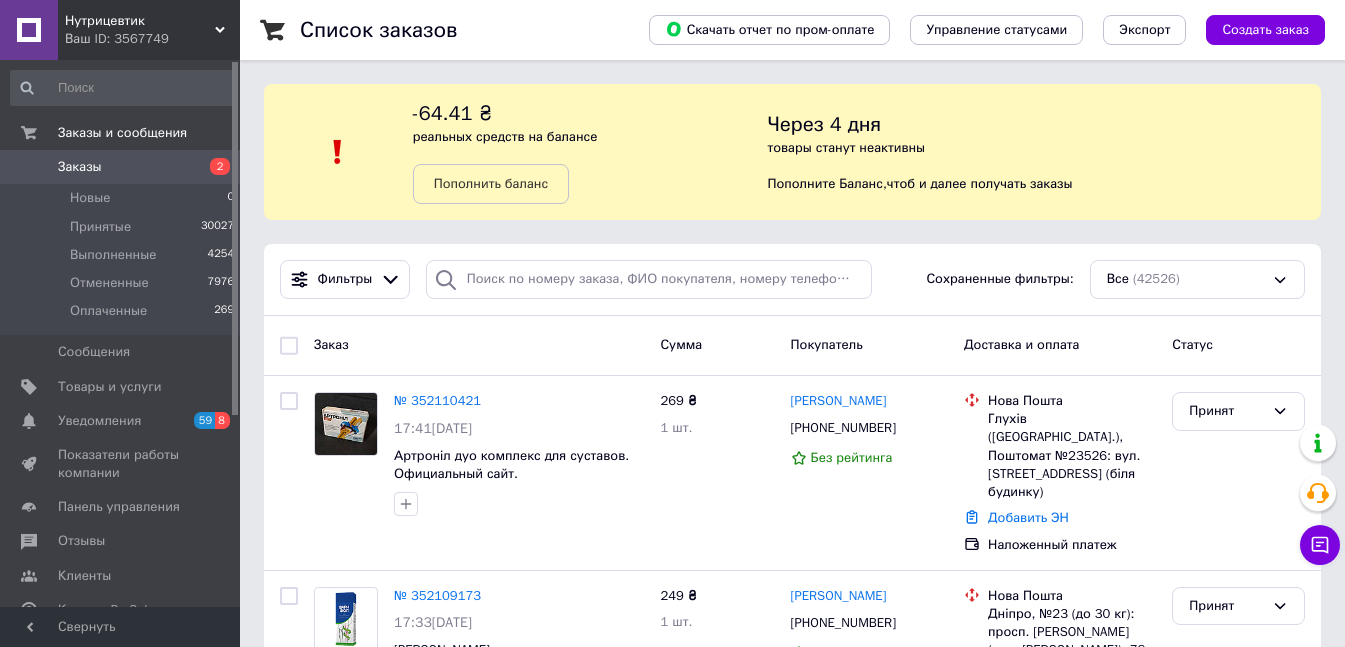 click on "Заказы" at bounding box center (121, 167) 